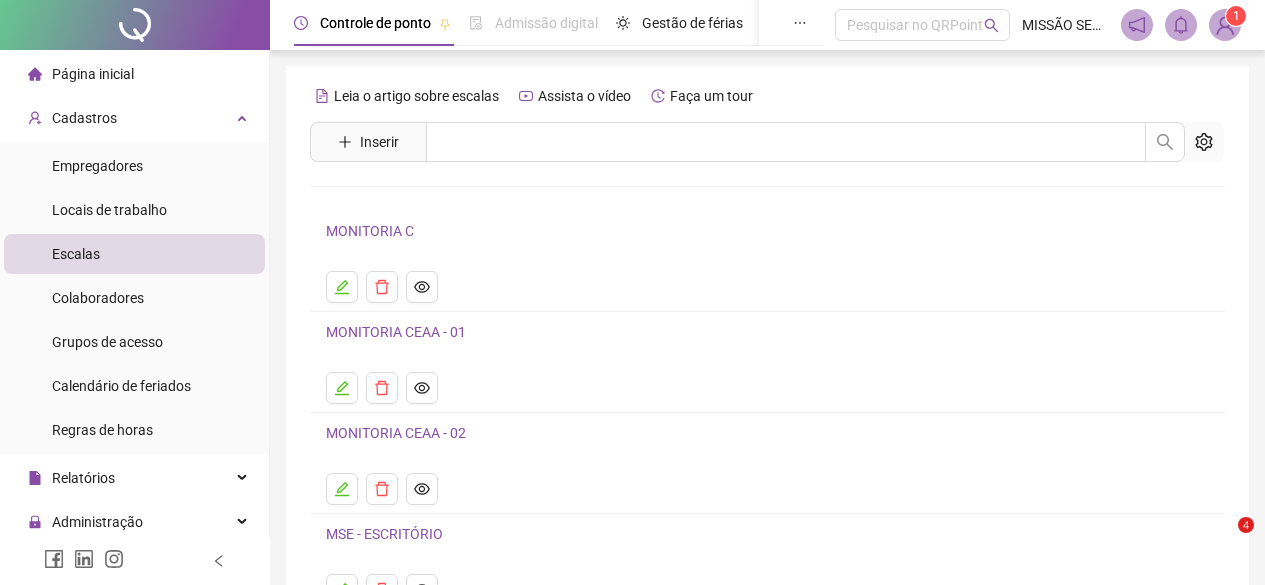 scroll, scrollTop: 0, scrollLeft: 0, axis: both 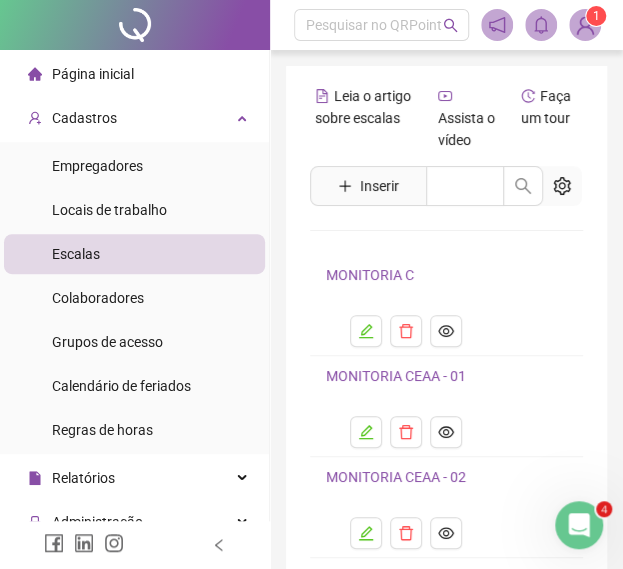click on "MONITORIA C" at bounding box center [446, 281] 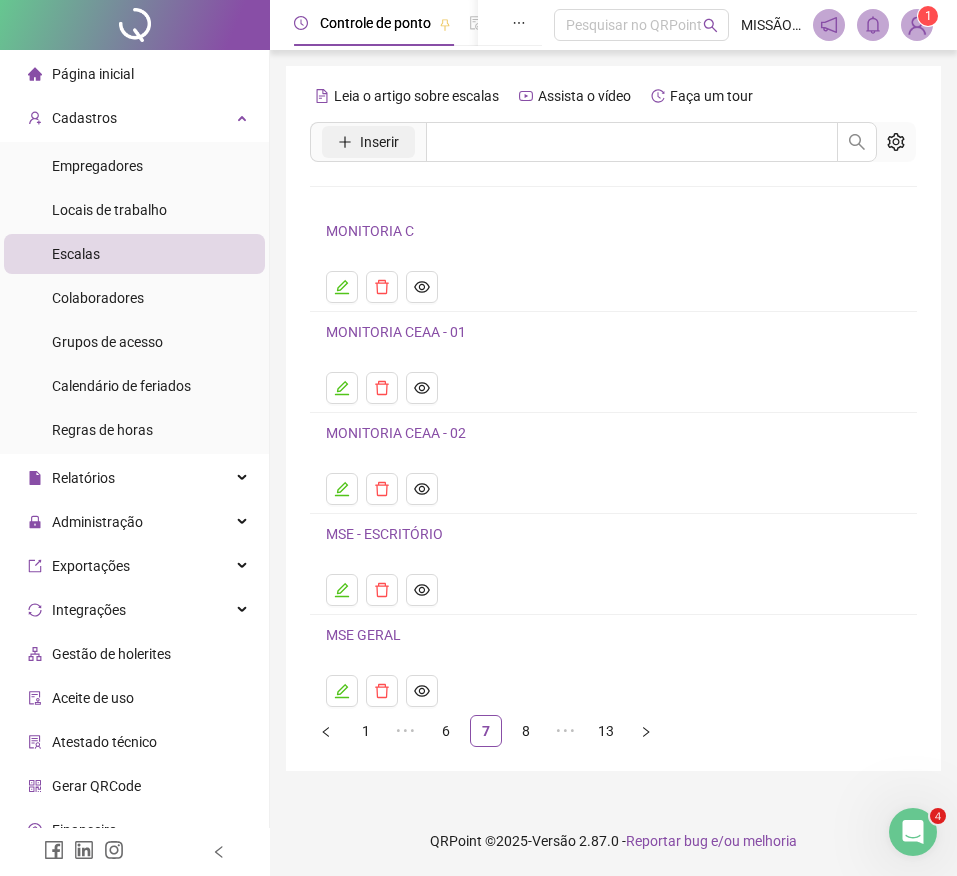 click on "Inserir" at bounding box center (368, 142) 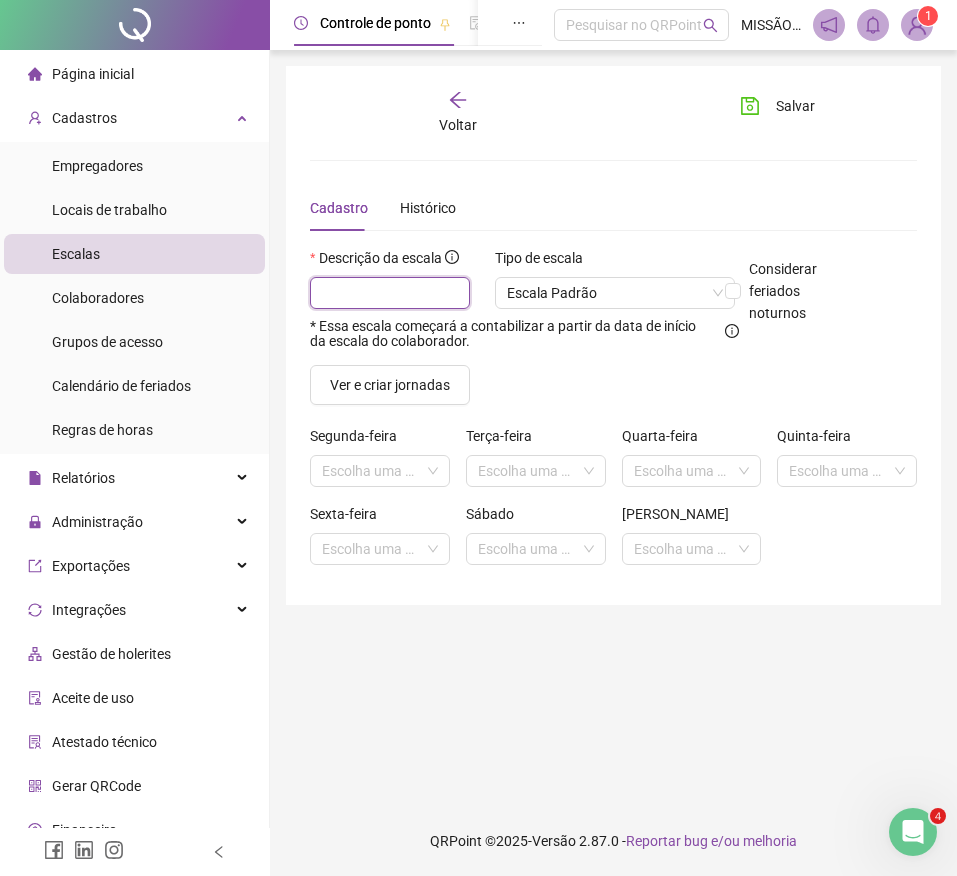 click at bounding box center [390, 293] 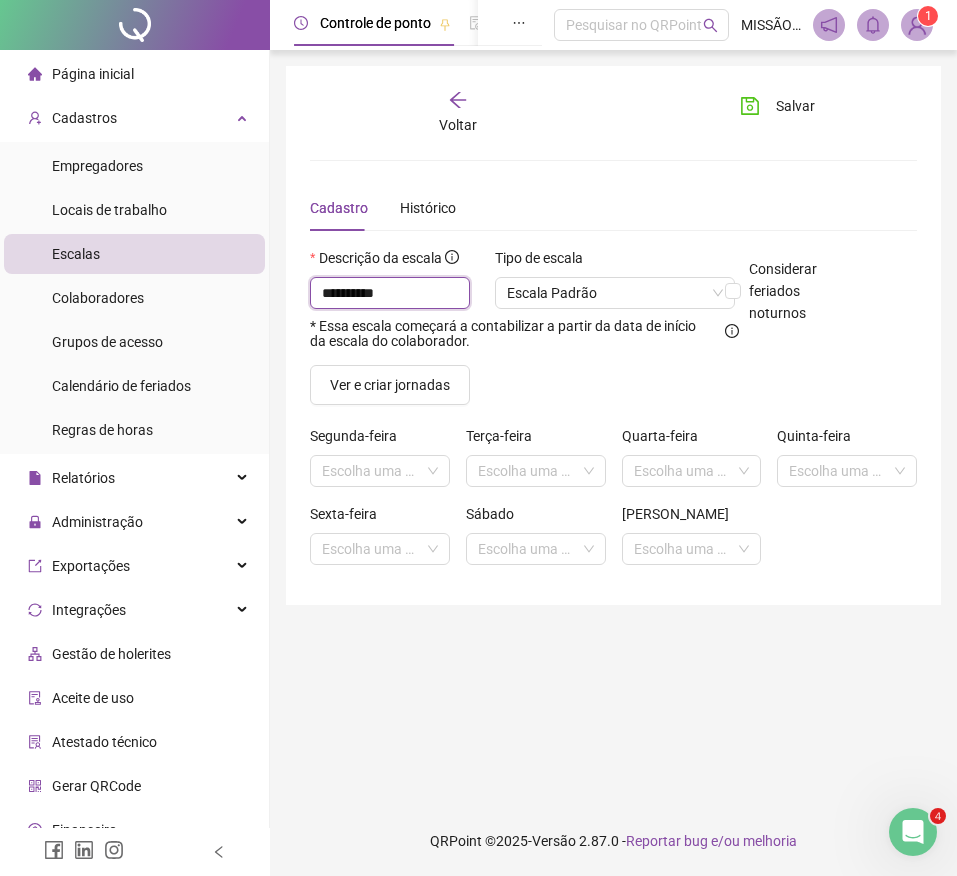 click on "*********" at bounding box center (390, 293) 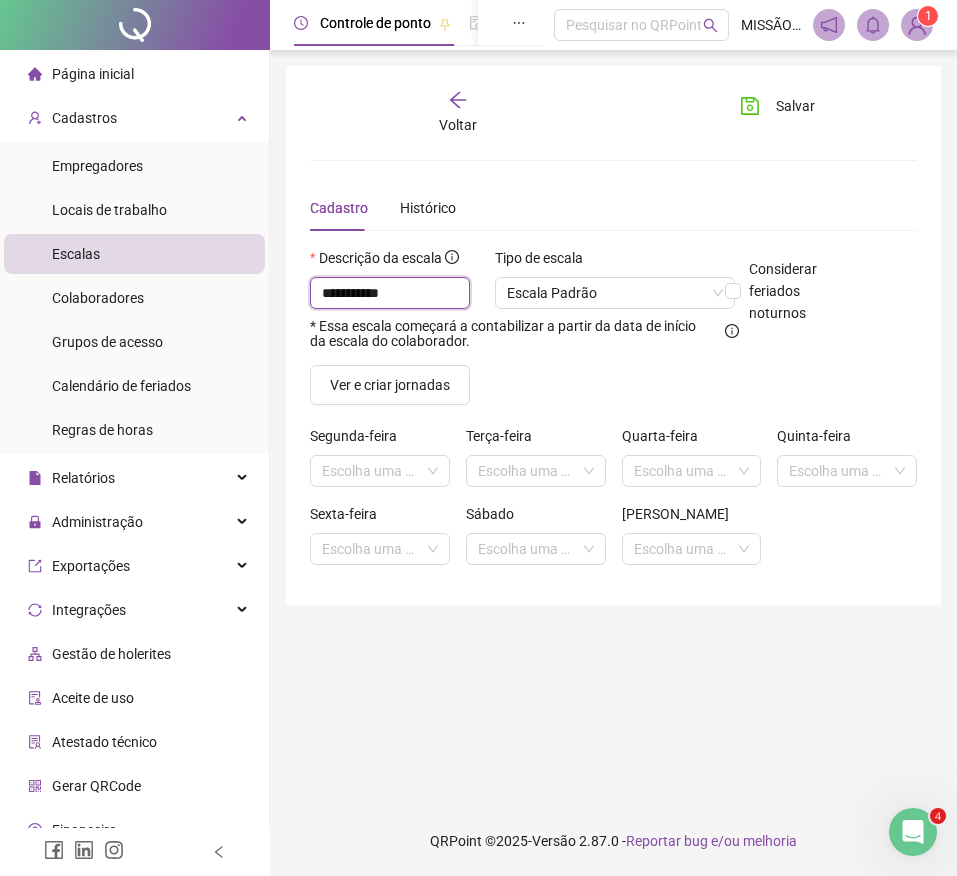 click on "*********" at bounding box center (390, 293) 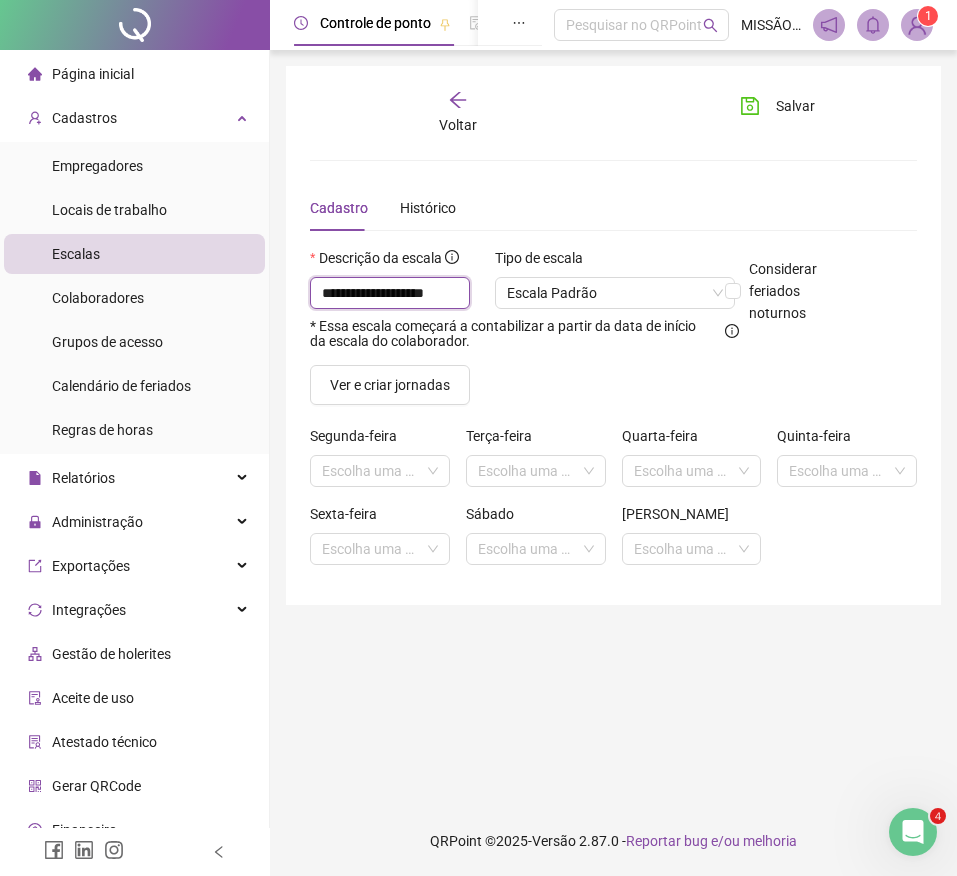 scroll, scrollTop: 0, scrollLeft: 11, axis: horizontal 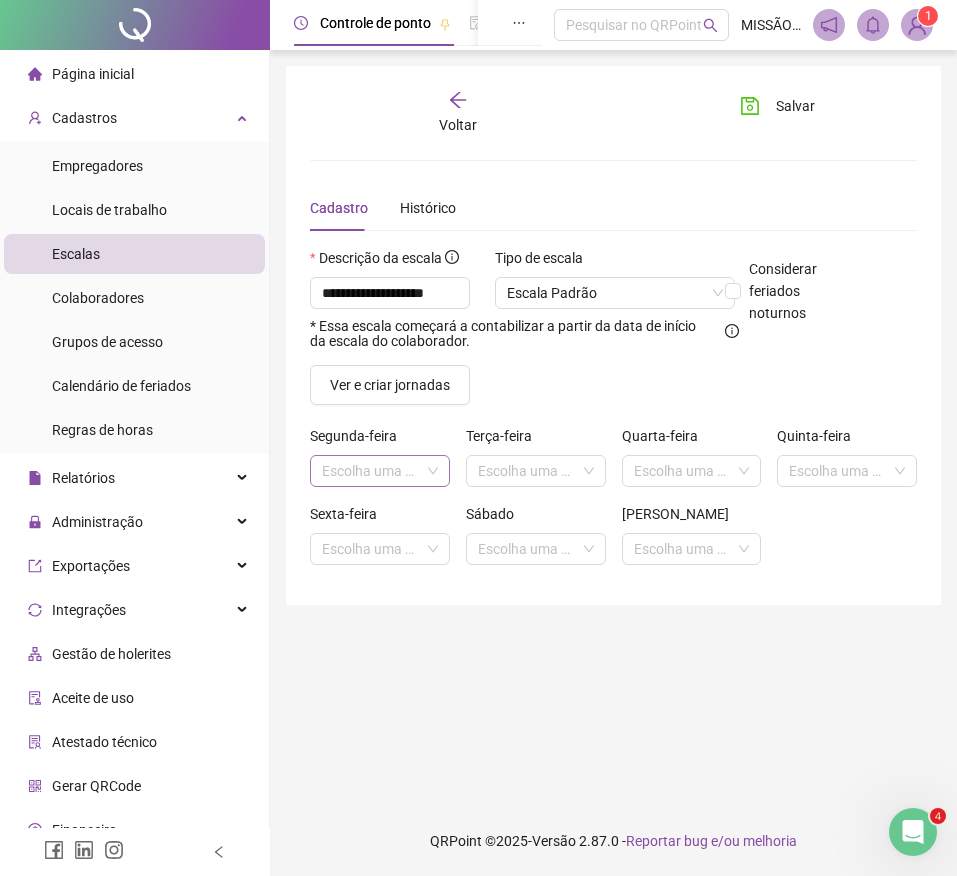 click at bounding box center (374, 471) 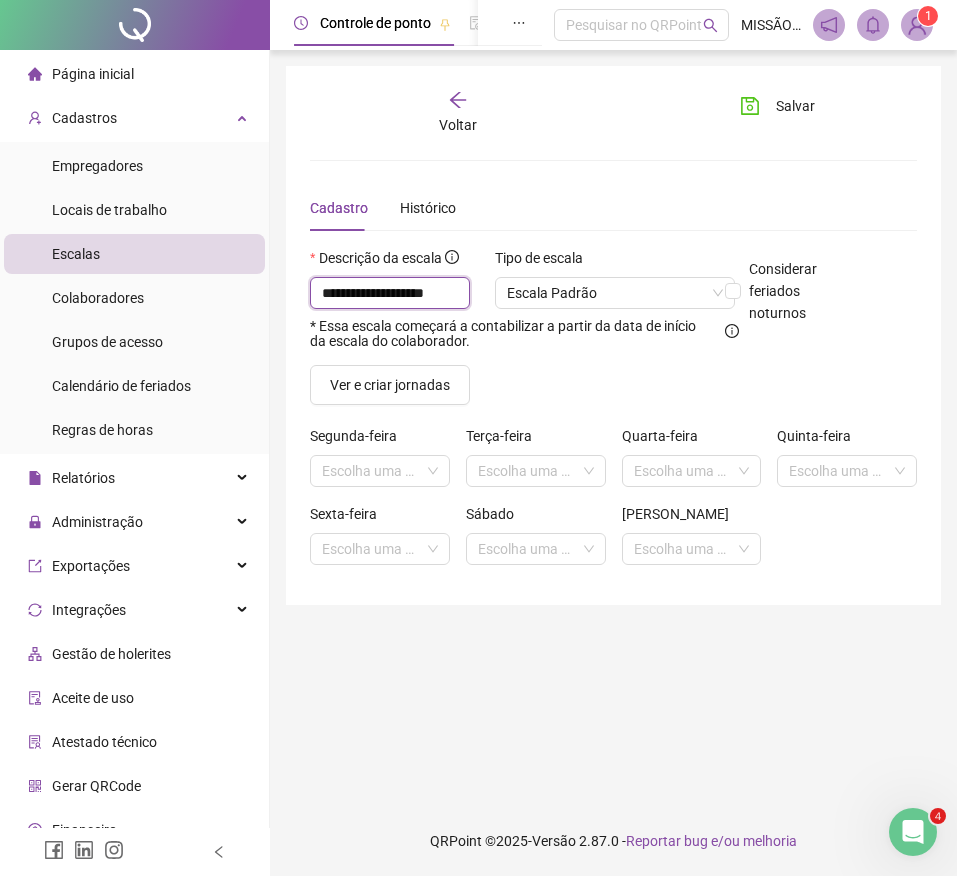 click on "**********" at bounding box center [390, 293] 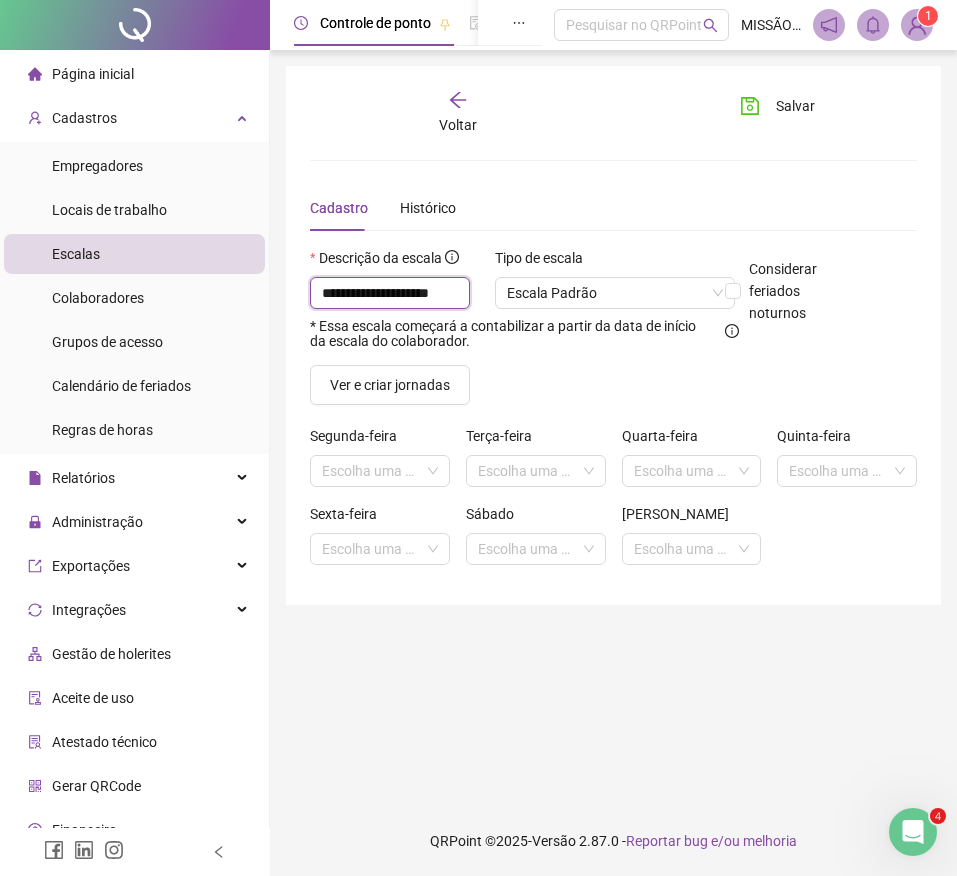 scroll, scrollTop: 0, scrollLeft: 19, axis: horizontal 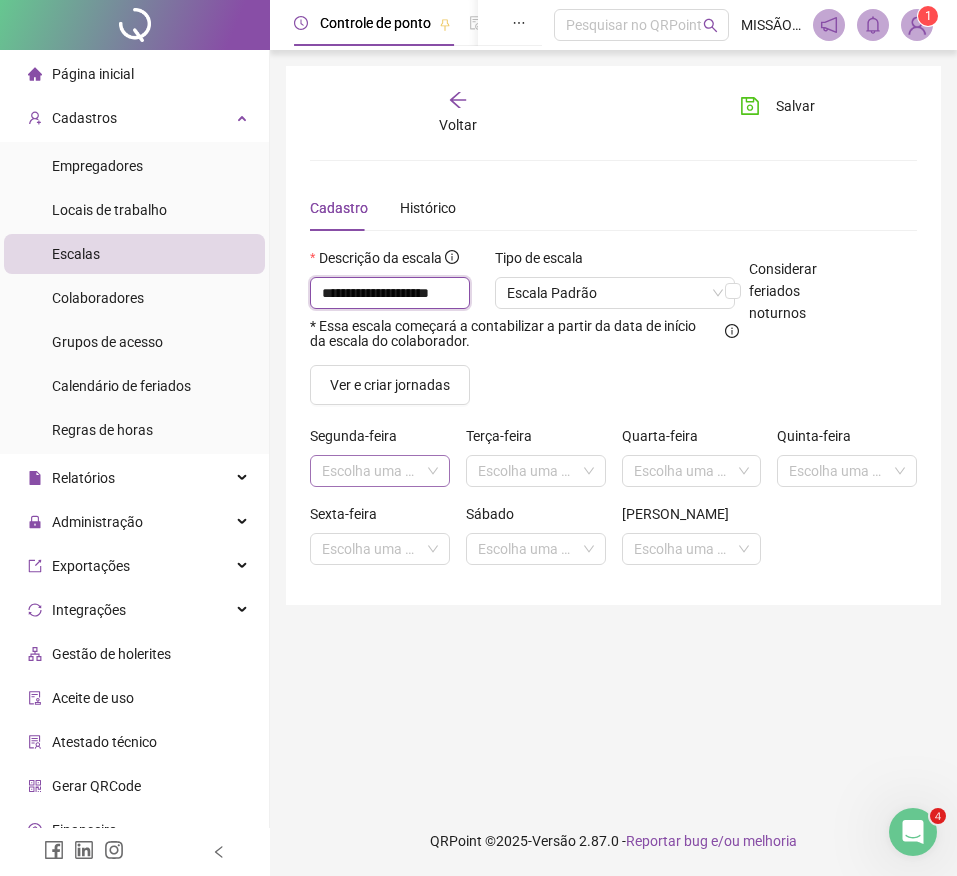 type on "**********" 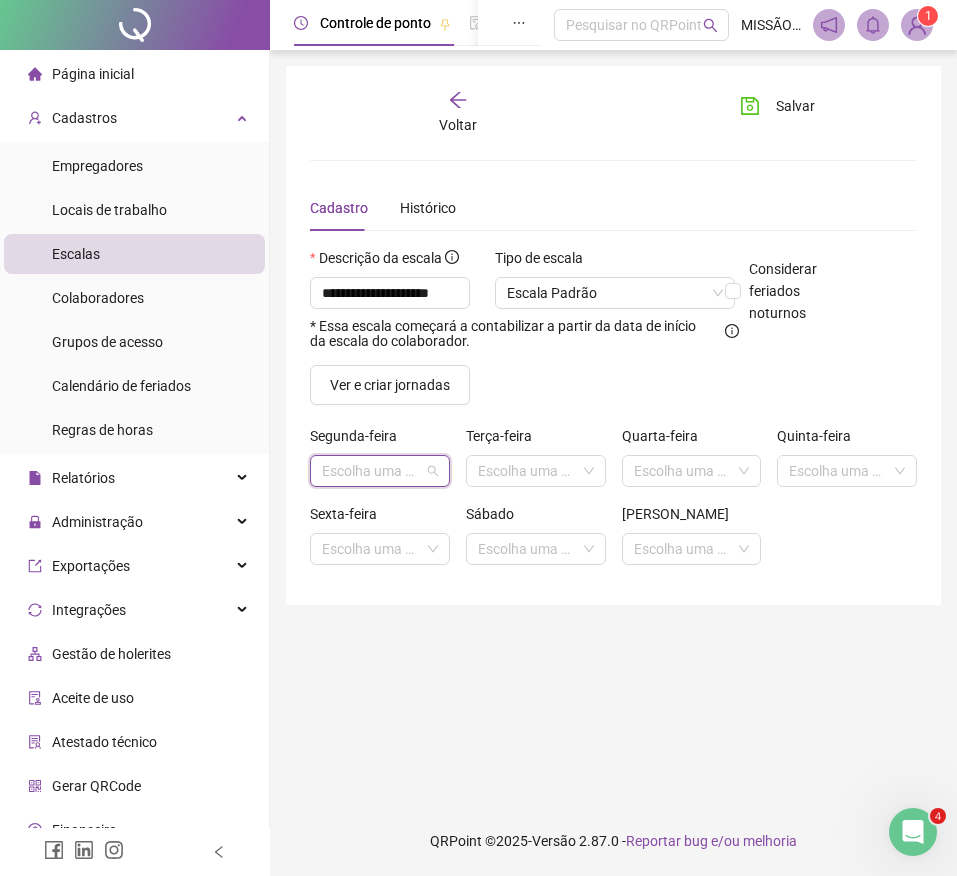 click at bounding box center [374, 471] 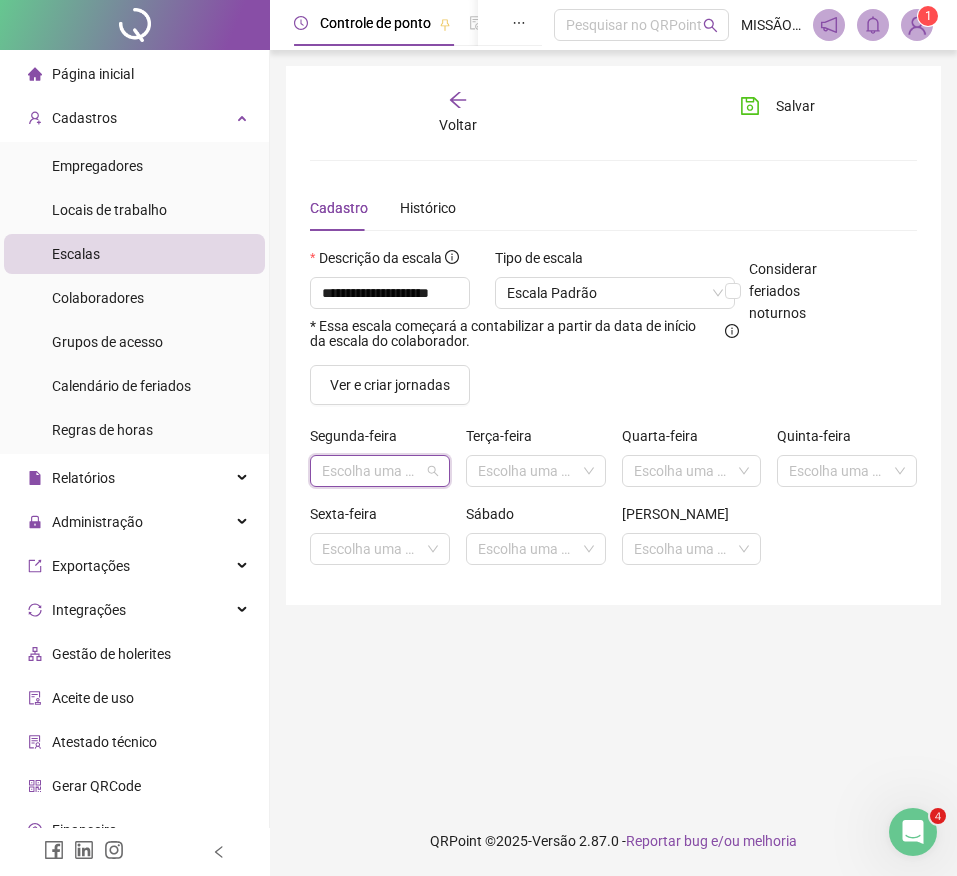 click at bounding box center [374, 471] 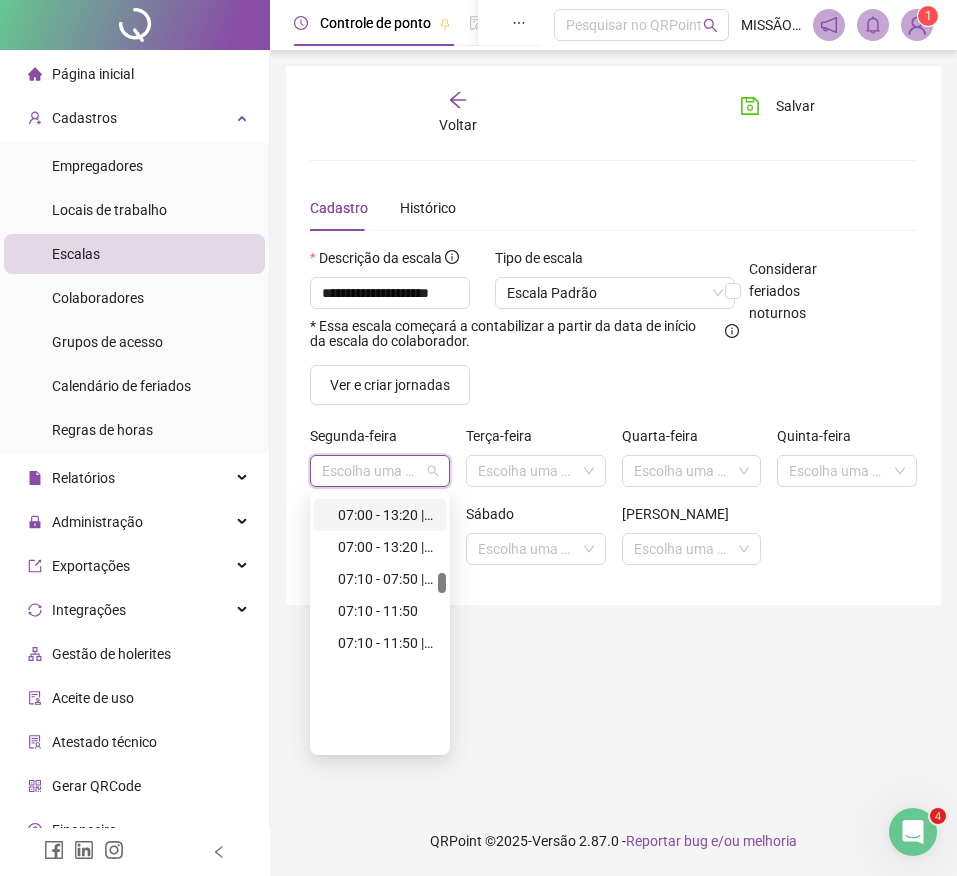 scroll, scrollTop: 1200, scrollLeft: 0, axis: vertical 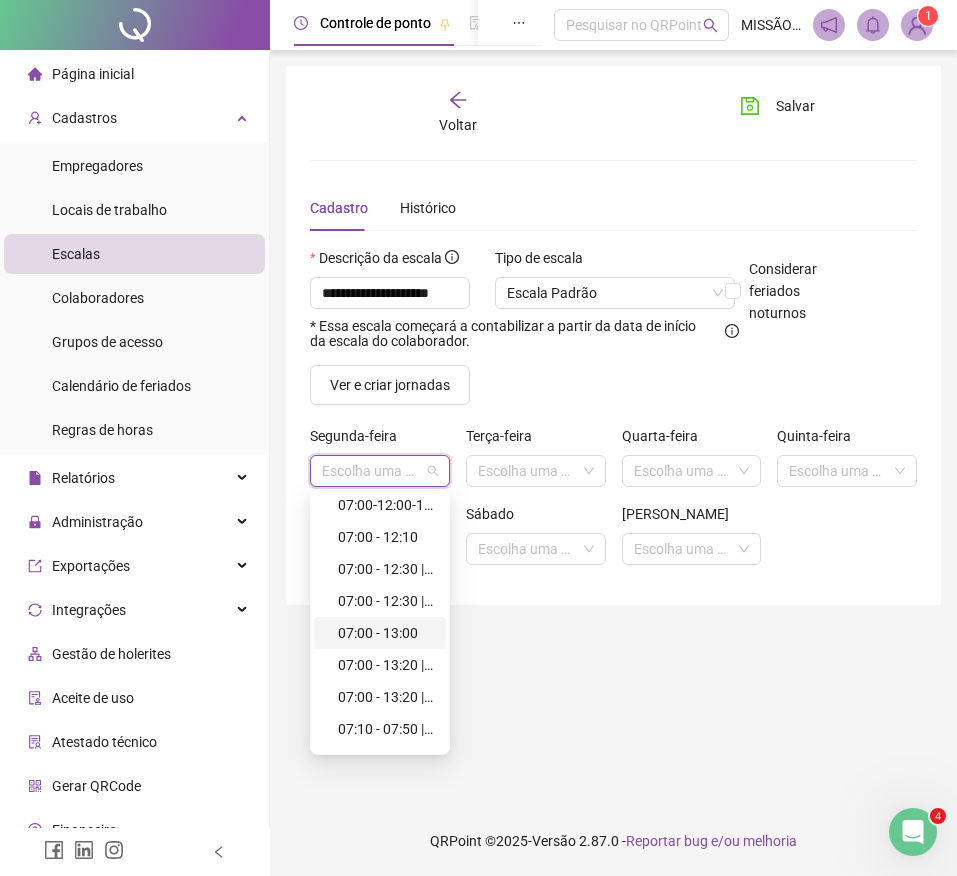 click on "07:00 - 13:00" at bounding box center (386, 633) 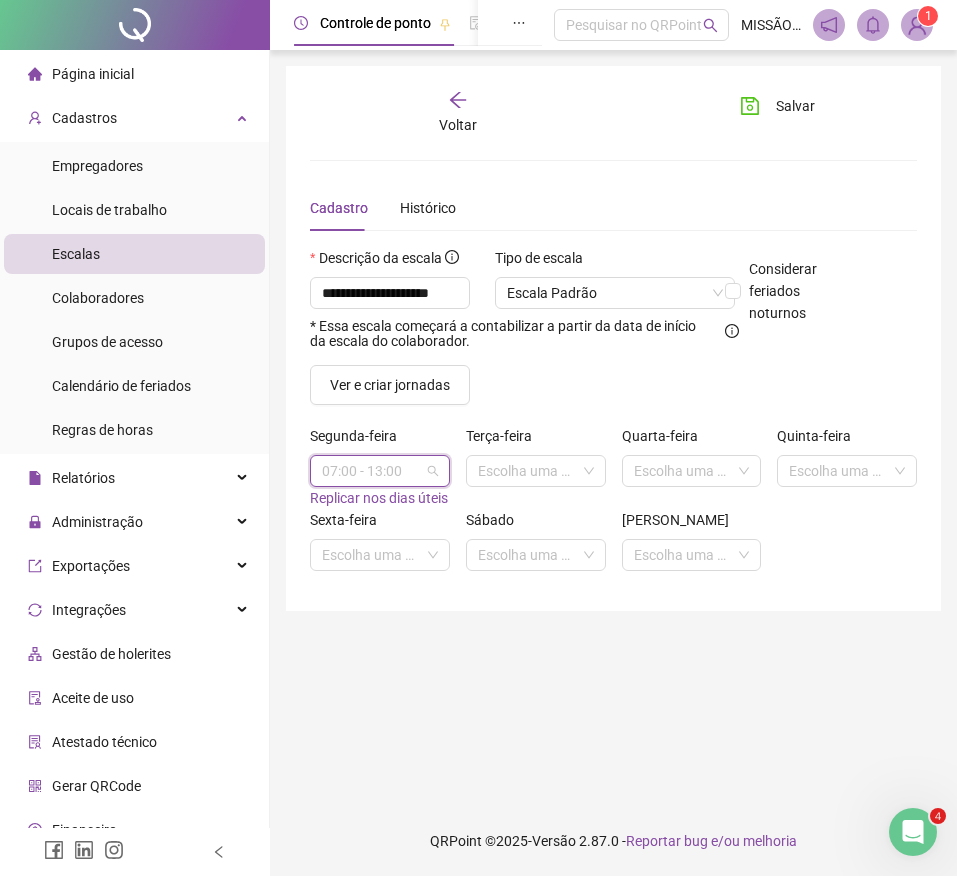 click on "07:00 - 13:00" at bounding box center [380, 471] 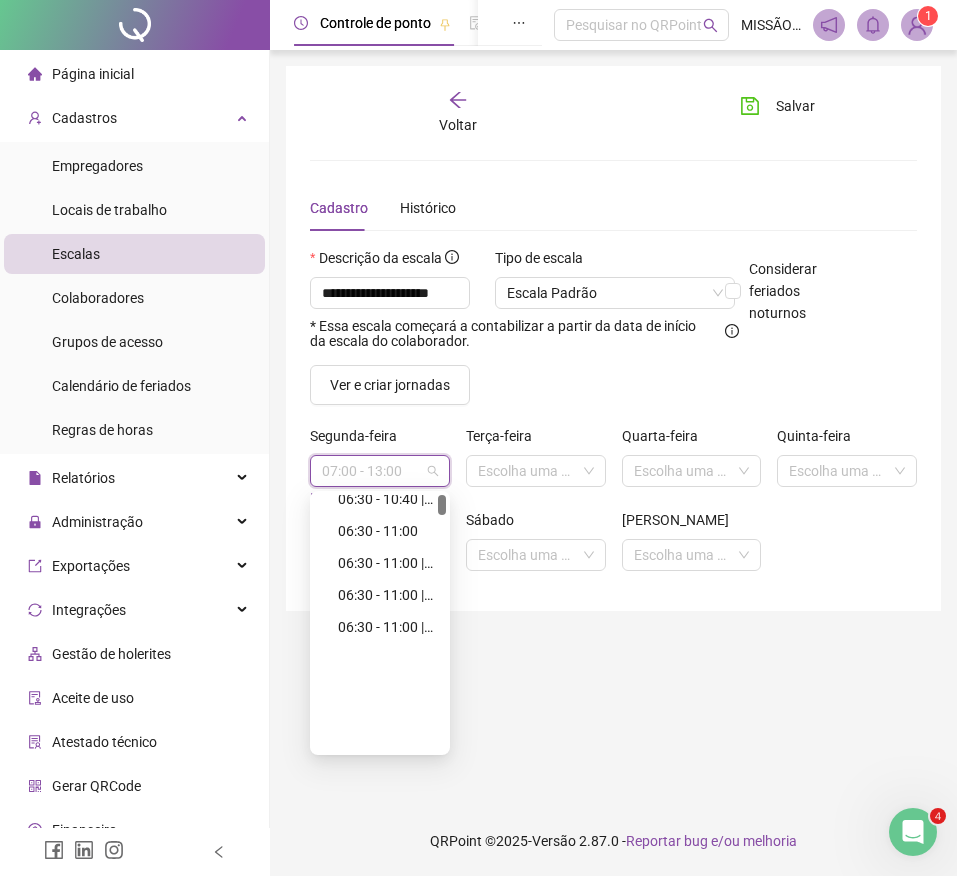 scroll, scrollTop: 0, scrollLeft: 0, axis: both 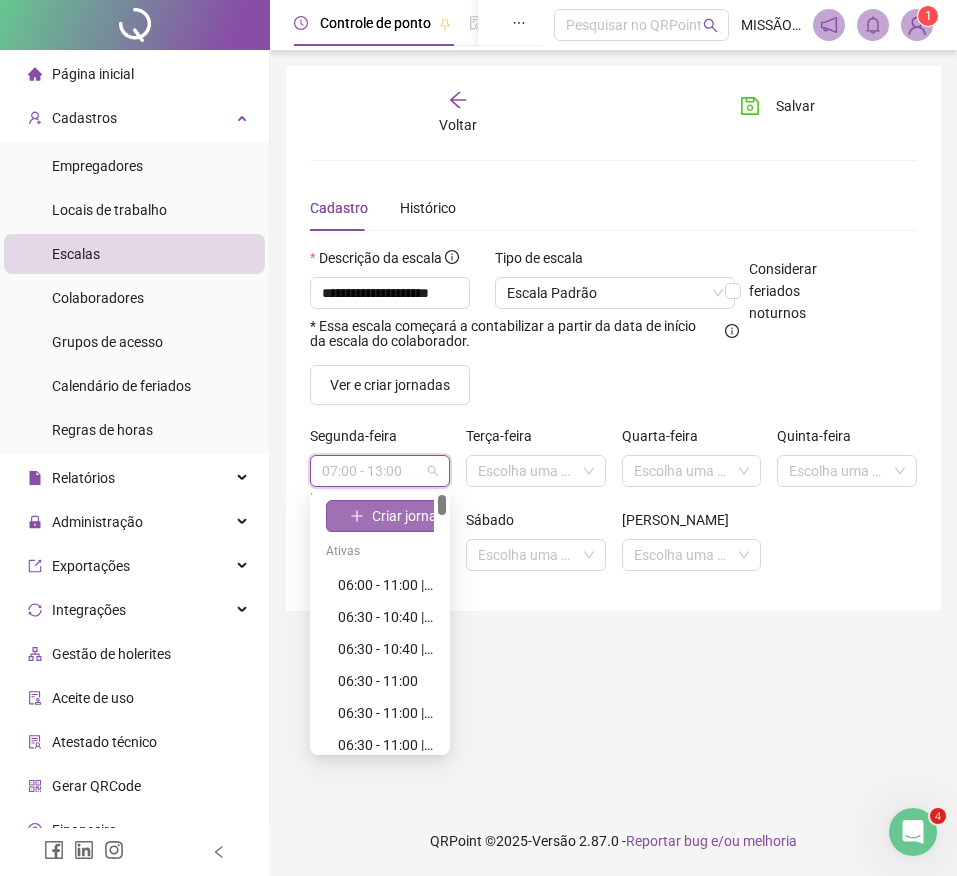 click on "Criar jornada" at bounding box center (412, 516) 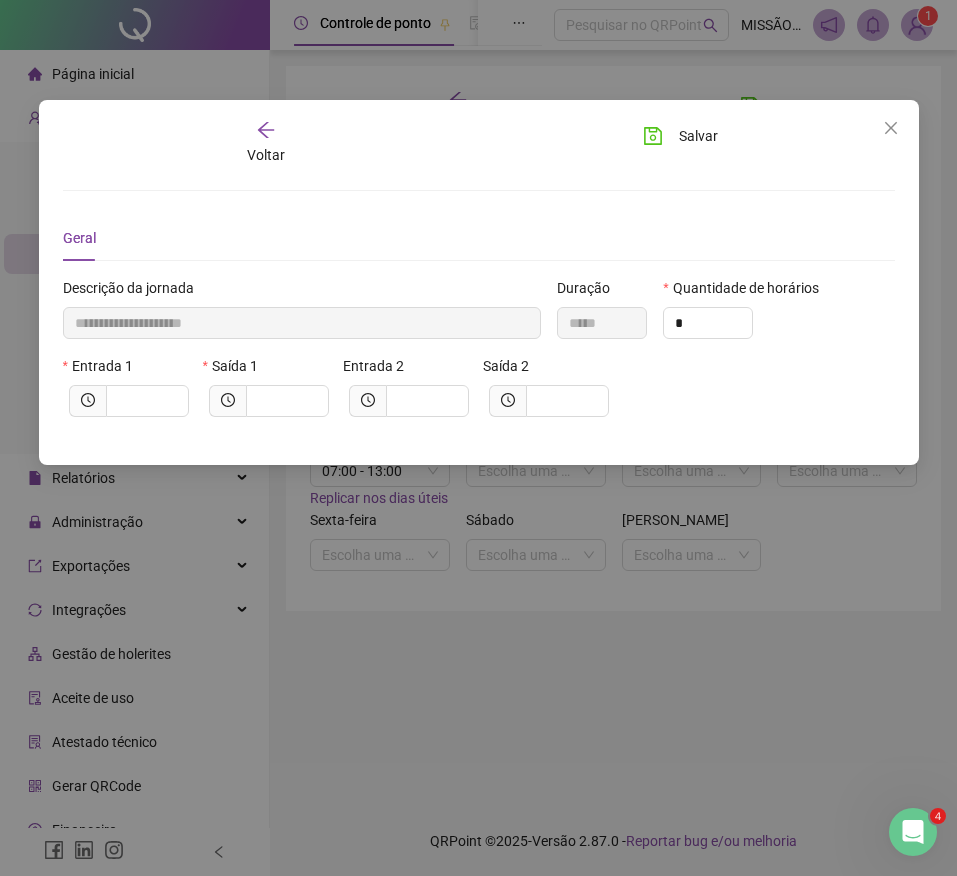 type 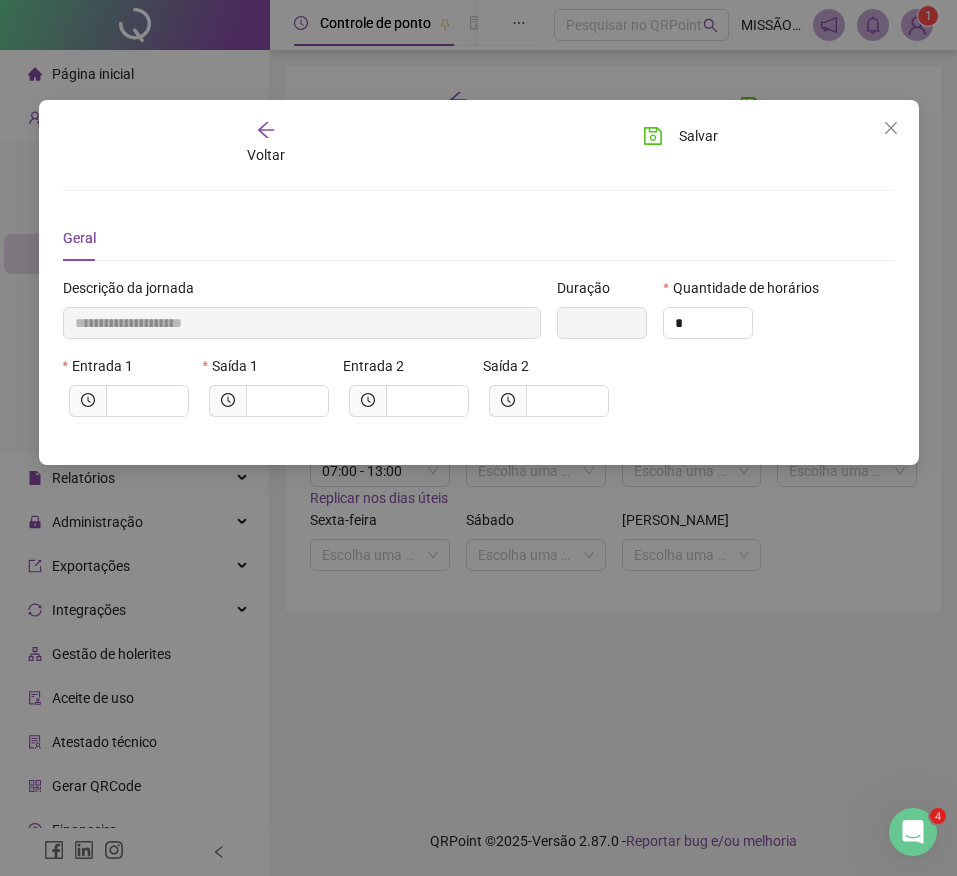 click on "Entrada 1" at bounding box center (129, 370) 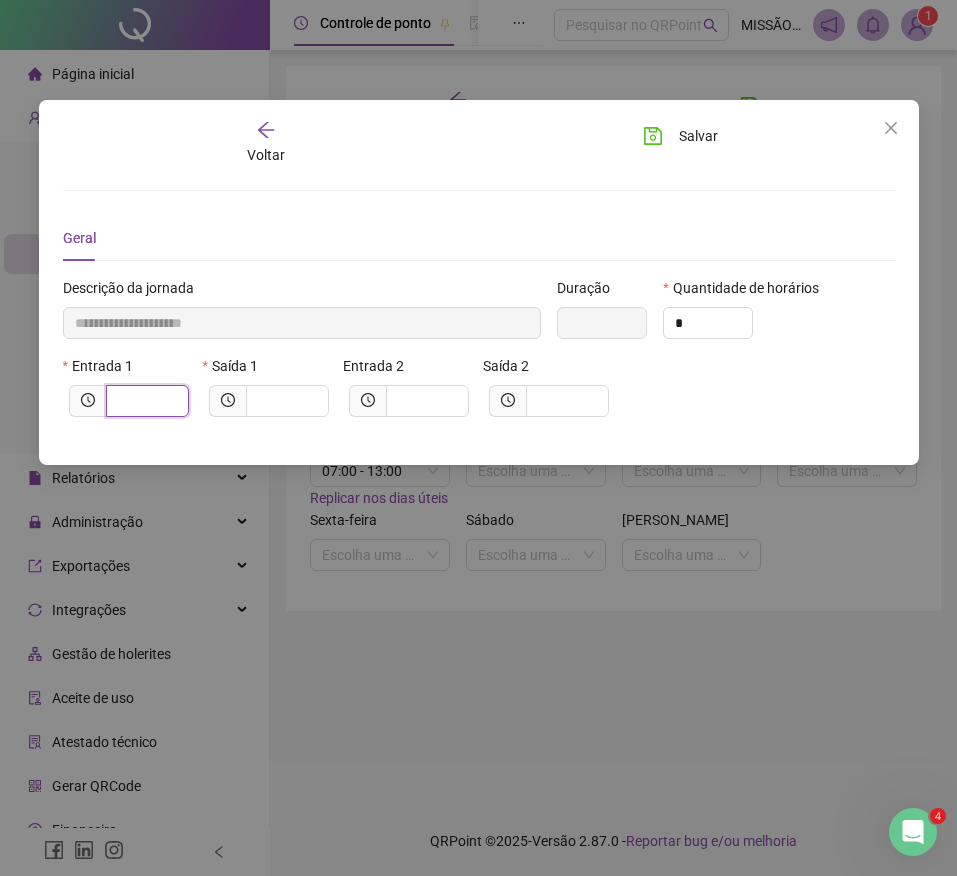 click at bounding box center (145, 401) 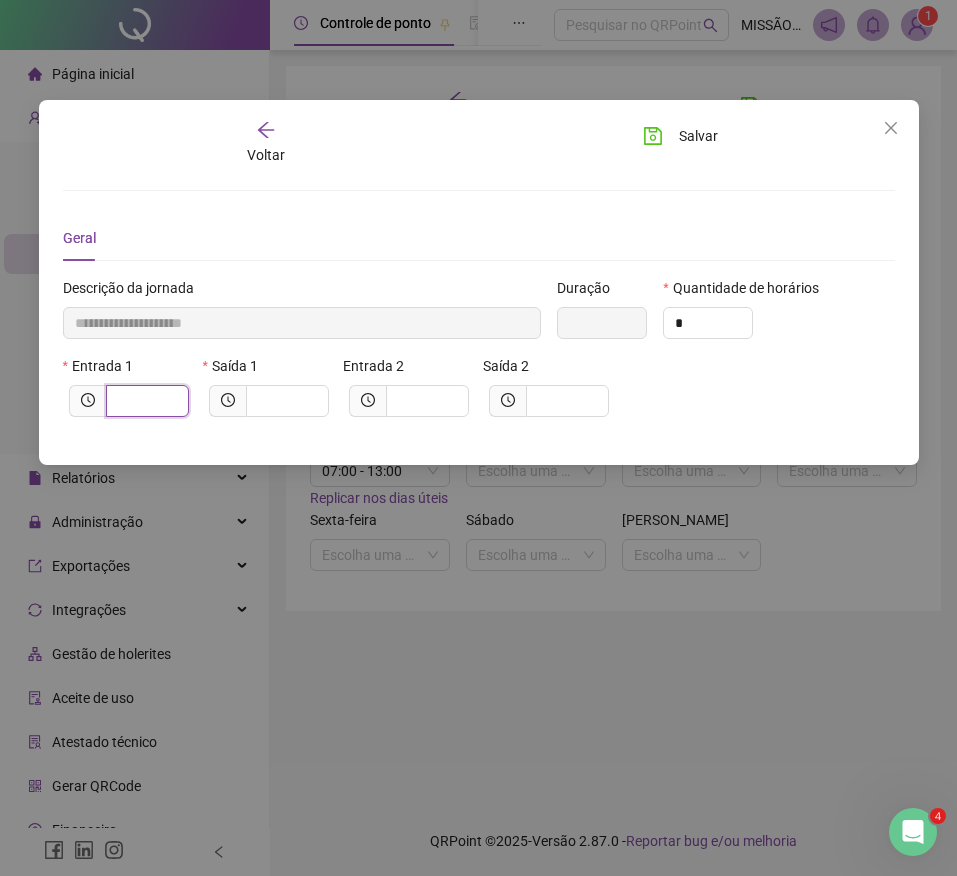 type on "*****" 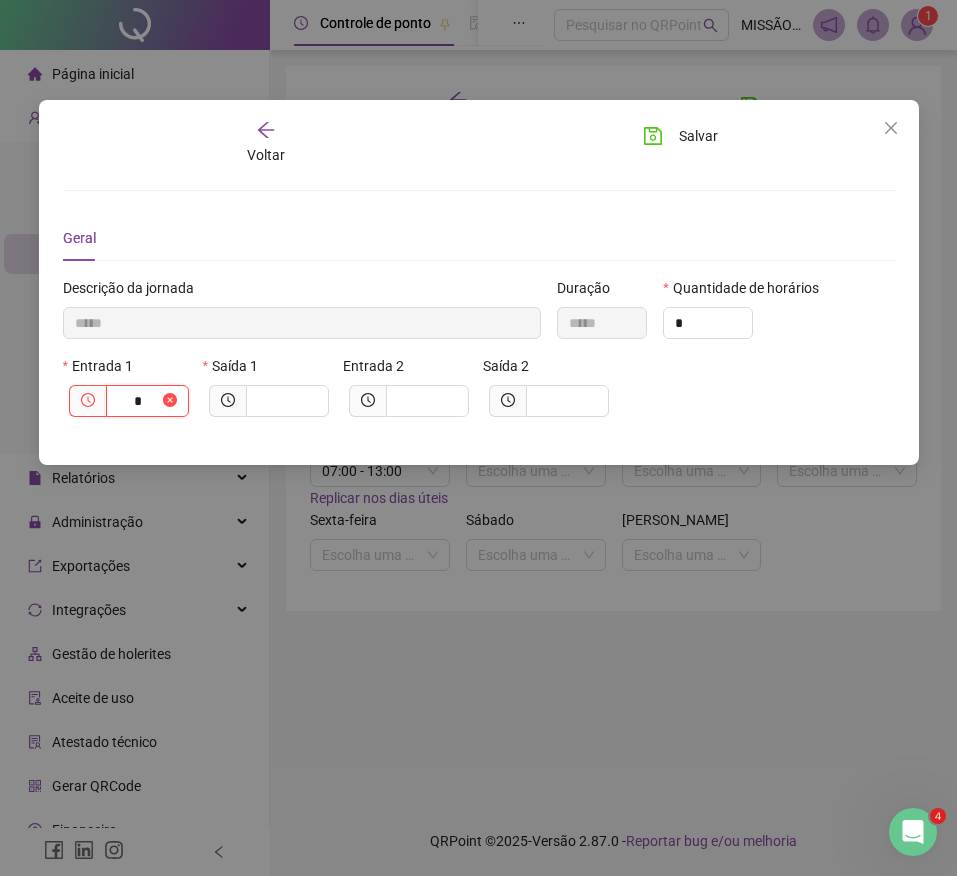 type on "******" 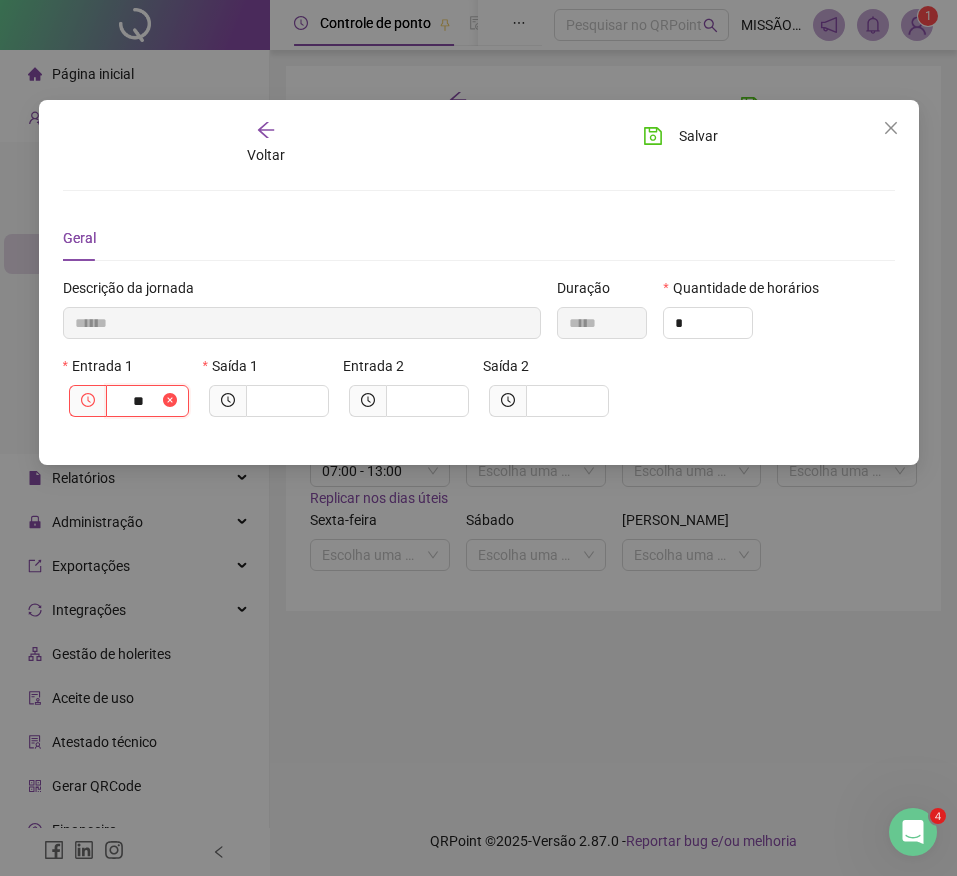 type on "***" 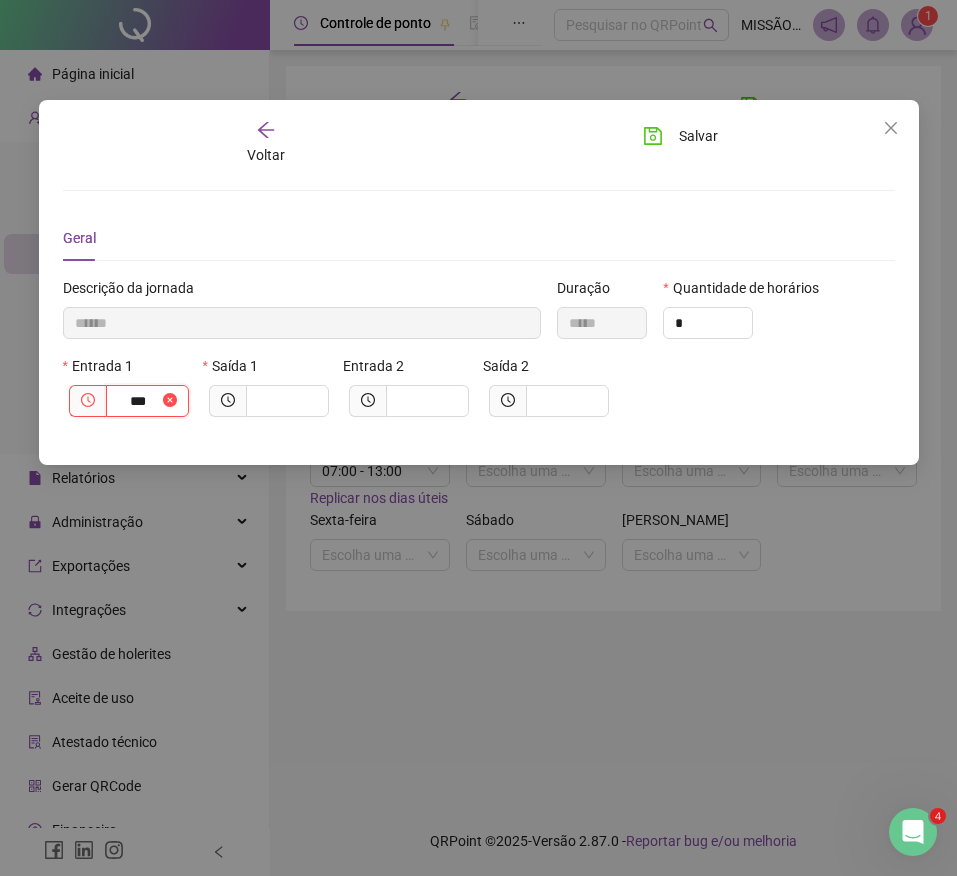 type on "********" 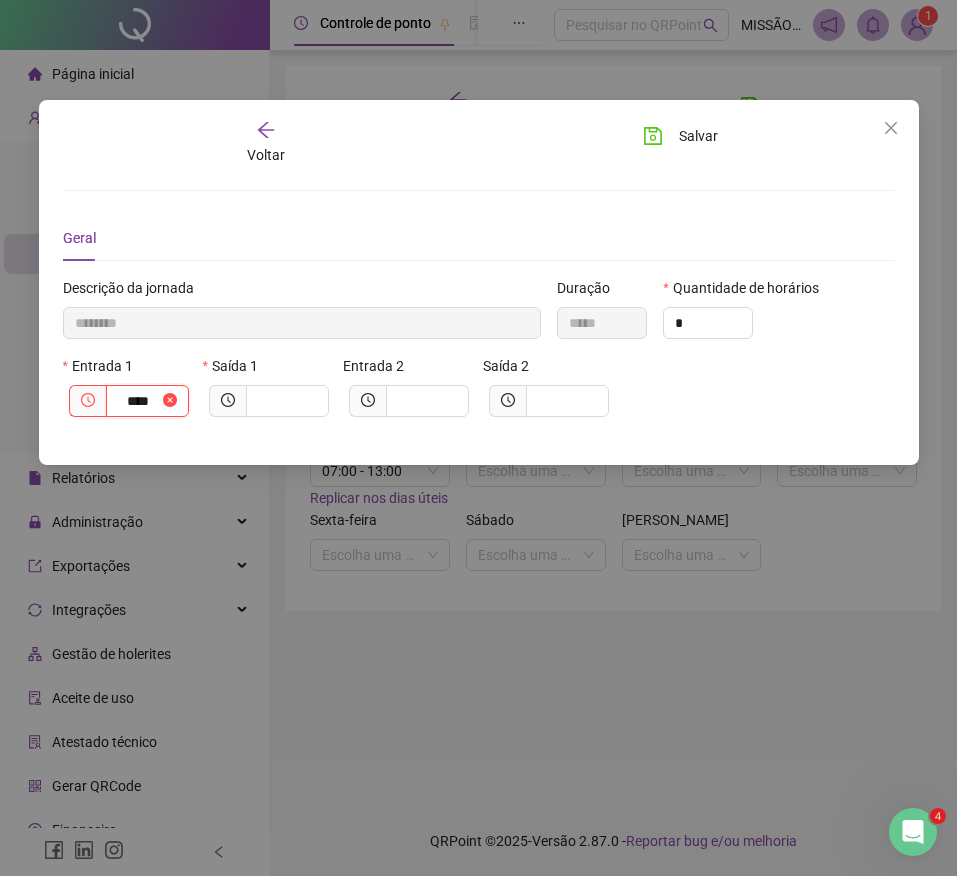 type on "*********" 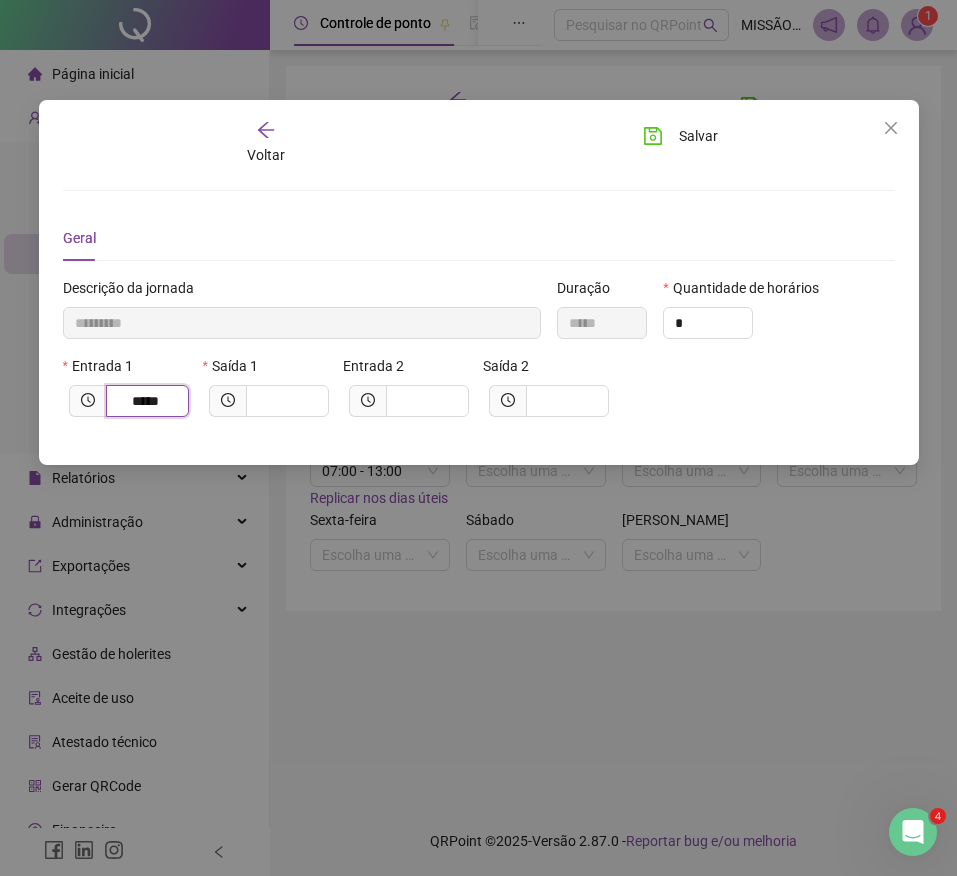 type on "*****" 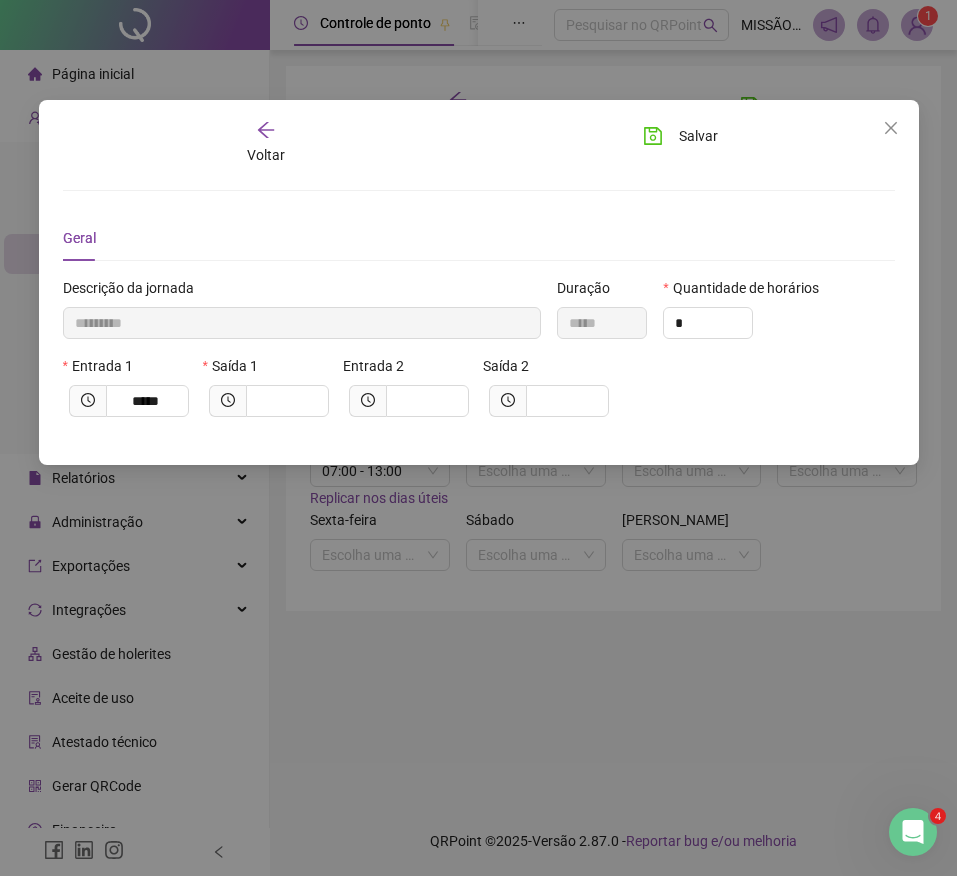 drag, startPoint x: 288, startPoint y: 378, endPoint x: 288, endPoint y: 409, distance: 31 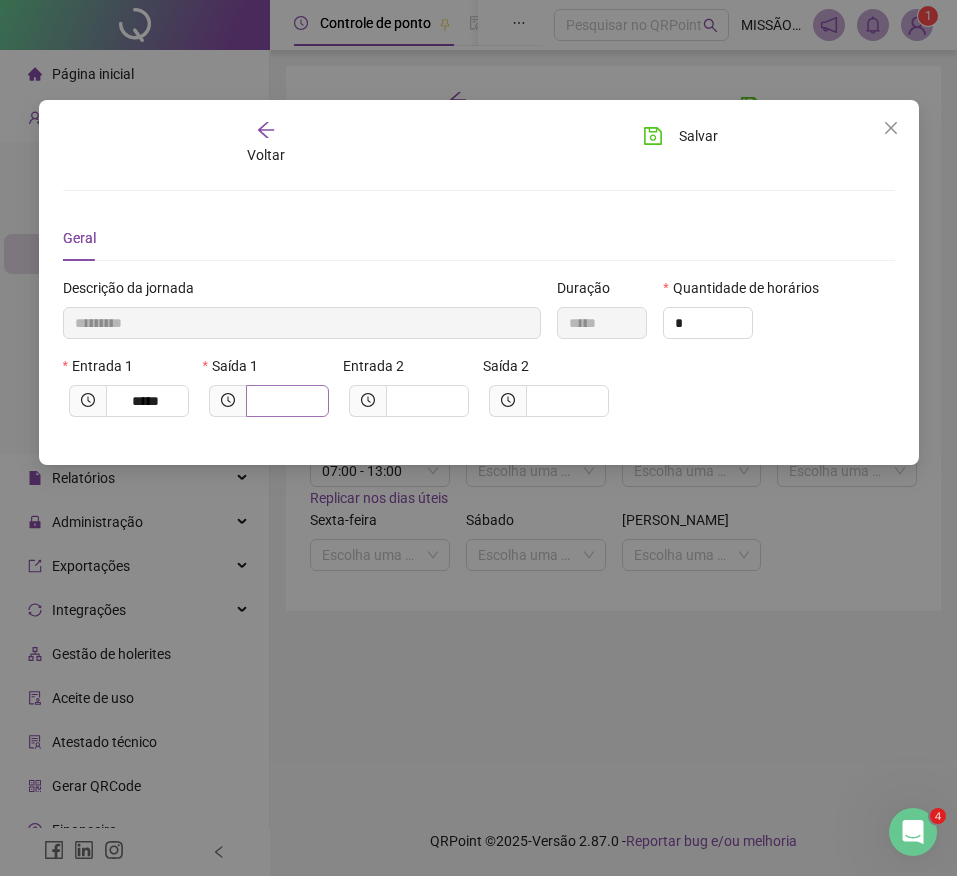 click on "Saída 1" at bounding box center [269, 370] 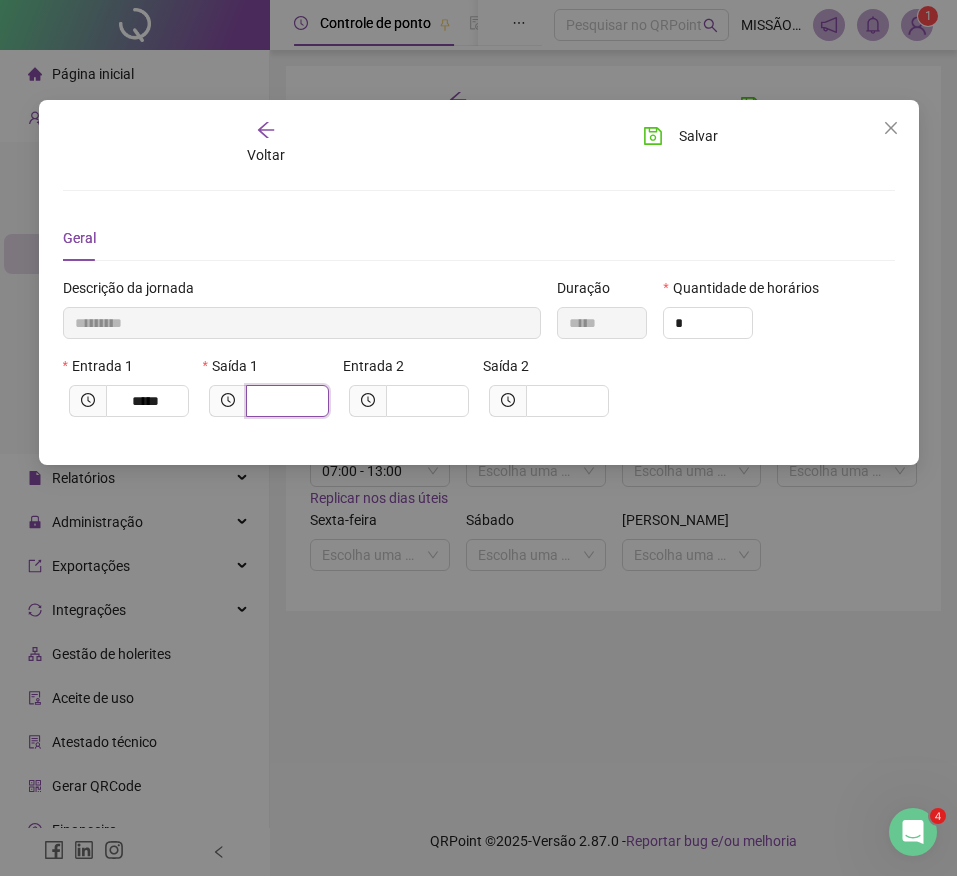 click at bounding box center [285, 401] 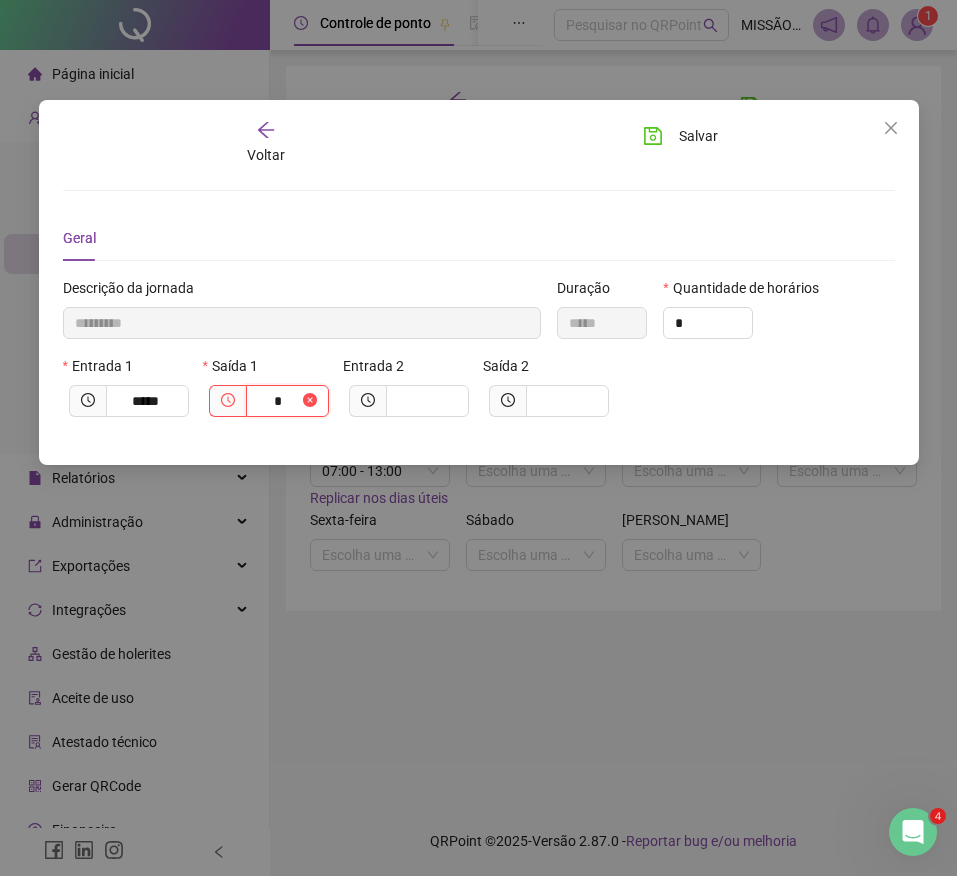 type on "**********" 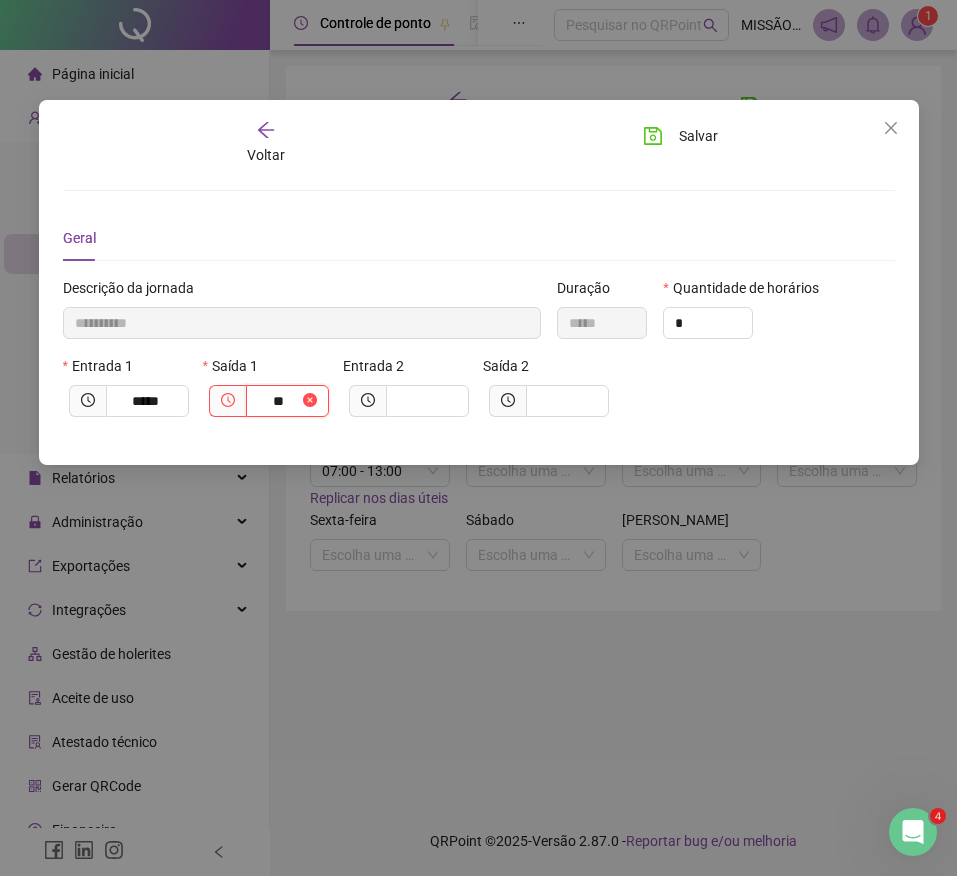 type on "***" 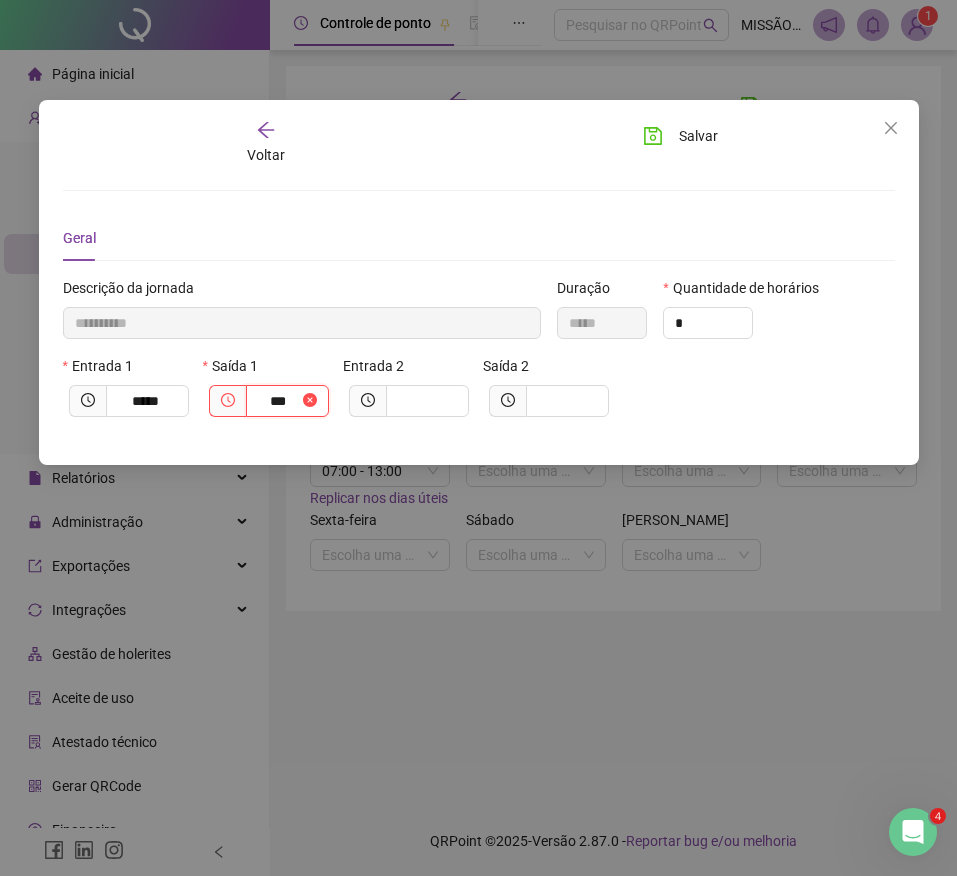 type on "**********" 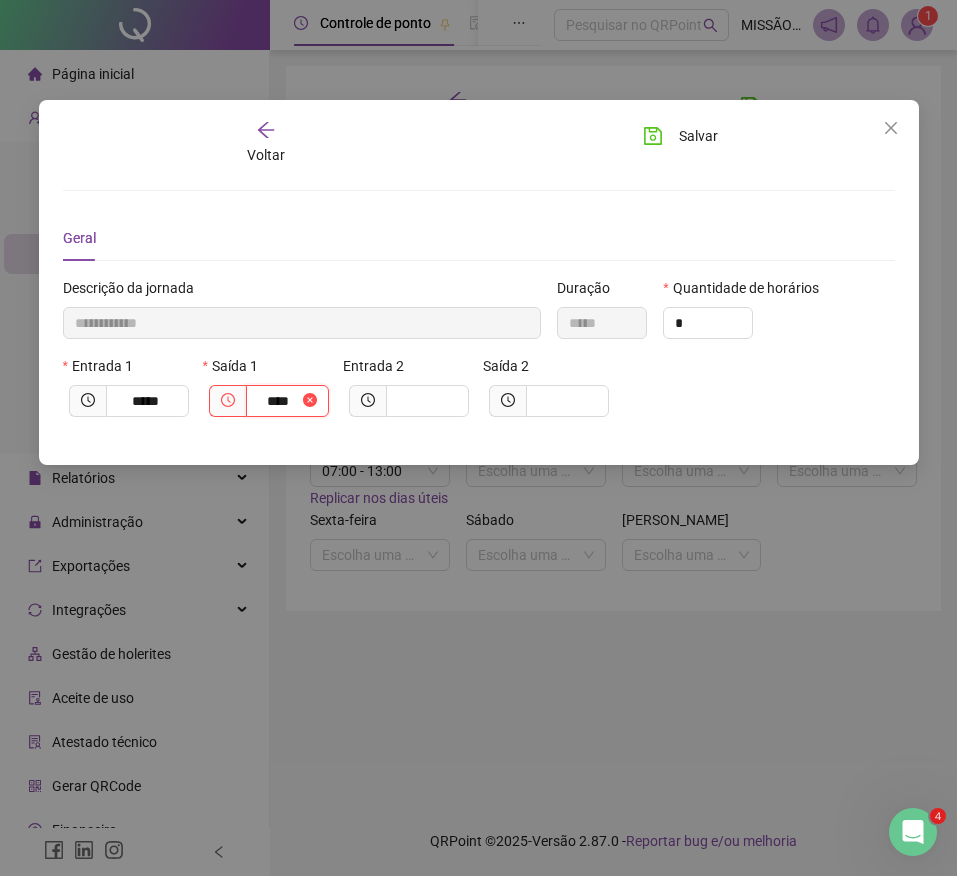 type on "**********" 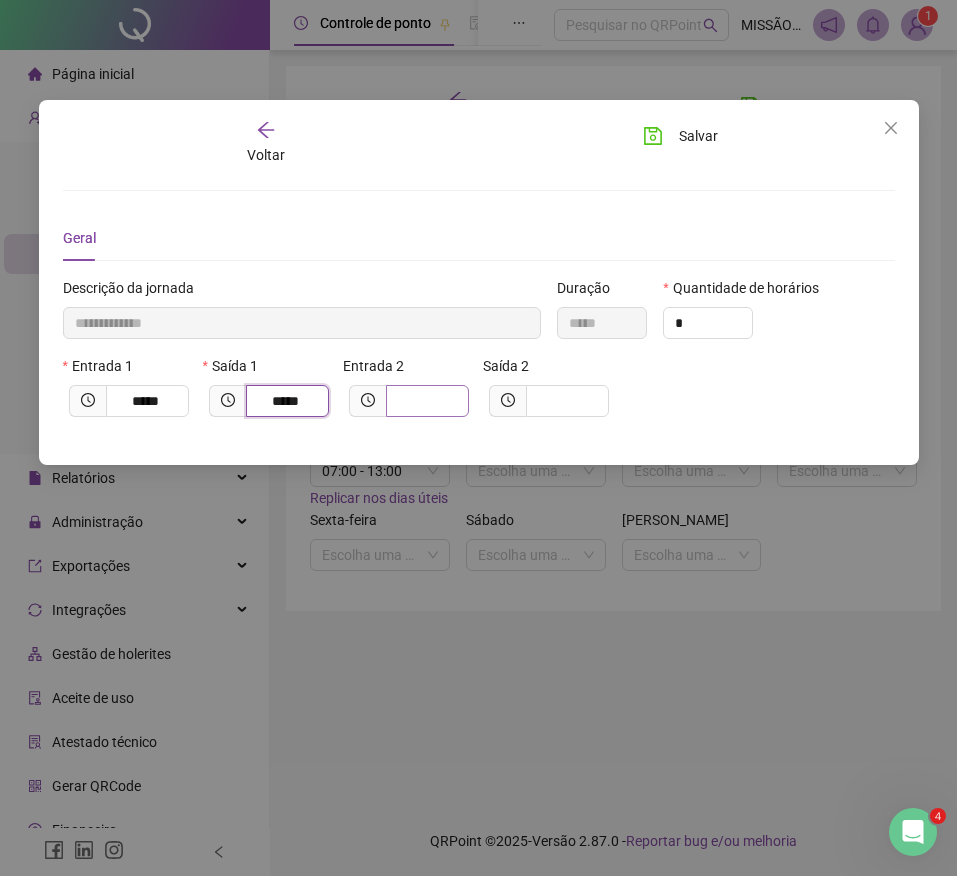 type on "*****" 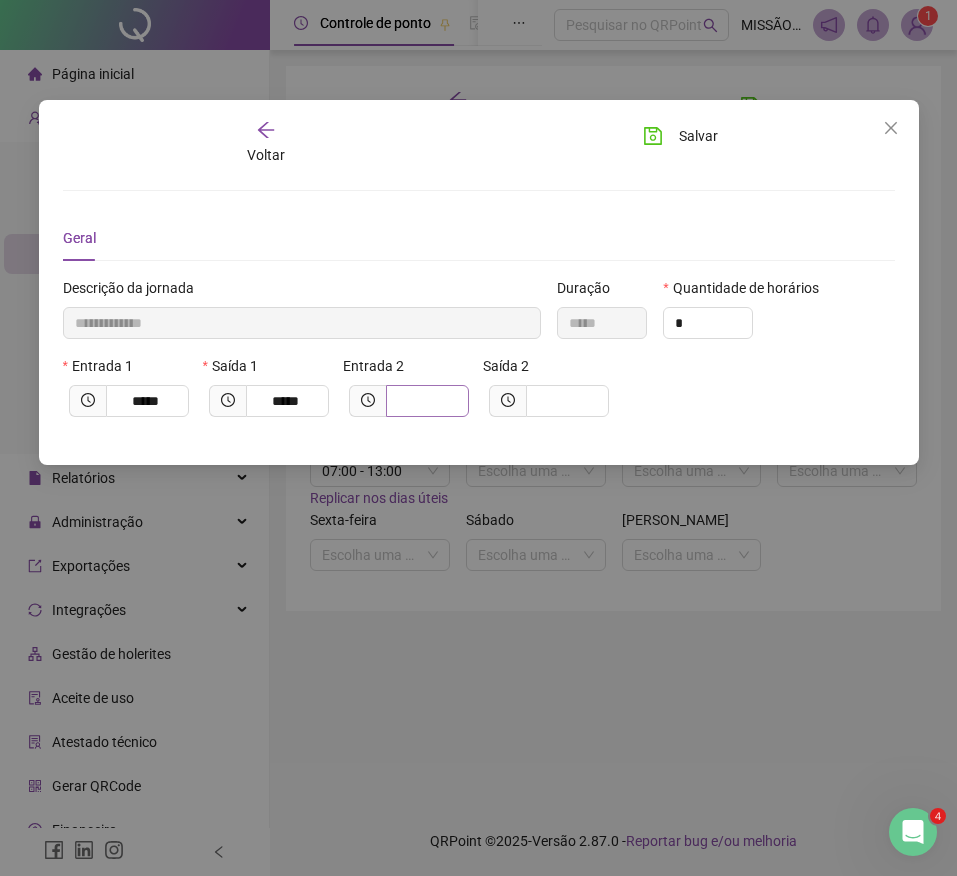 click at bounding box center (427, 401) 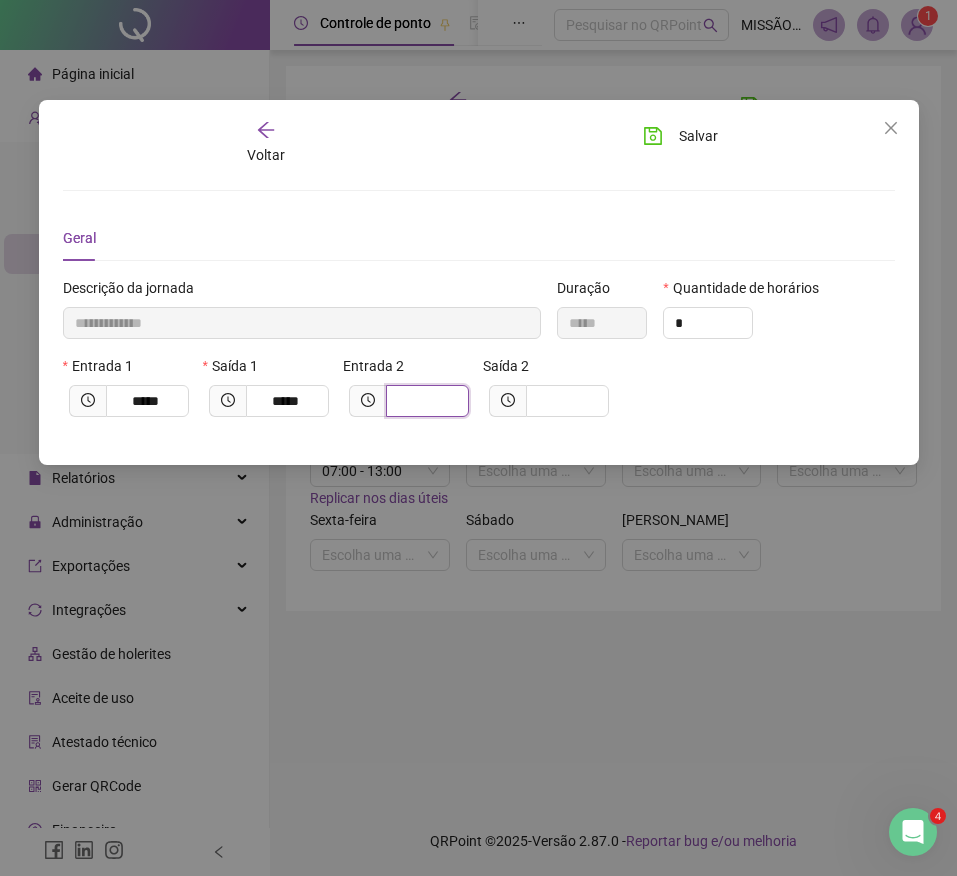 type on "**********" 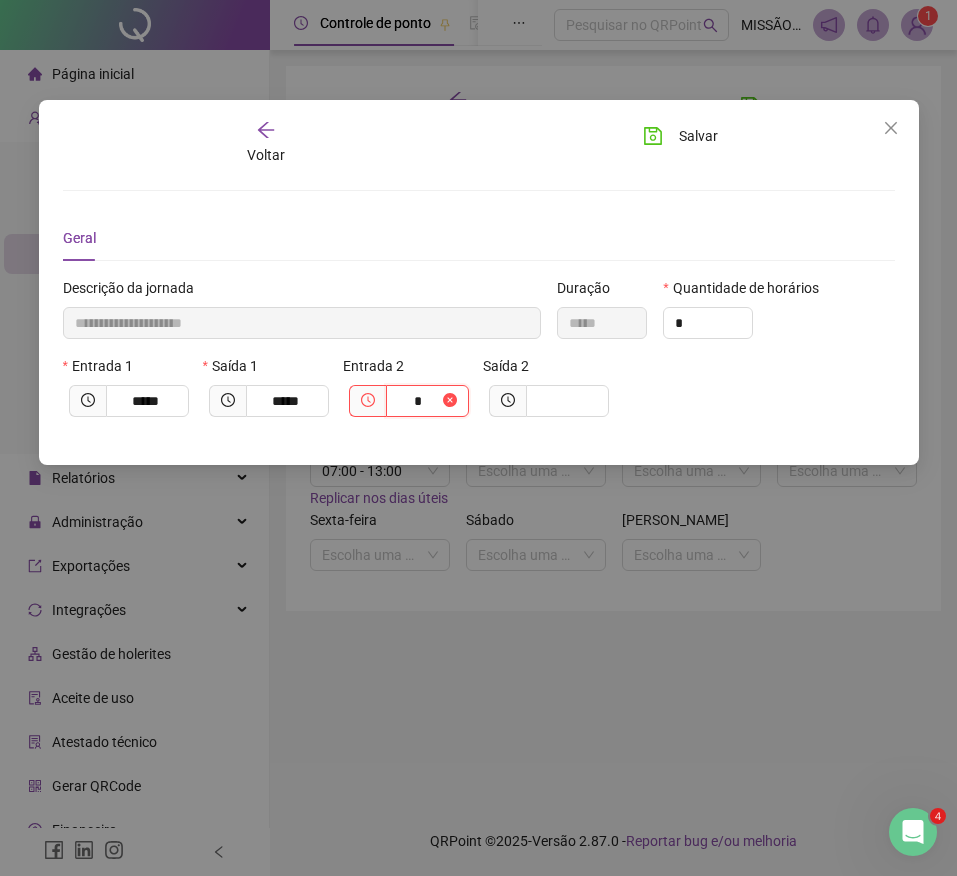 type on "**********" 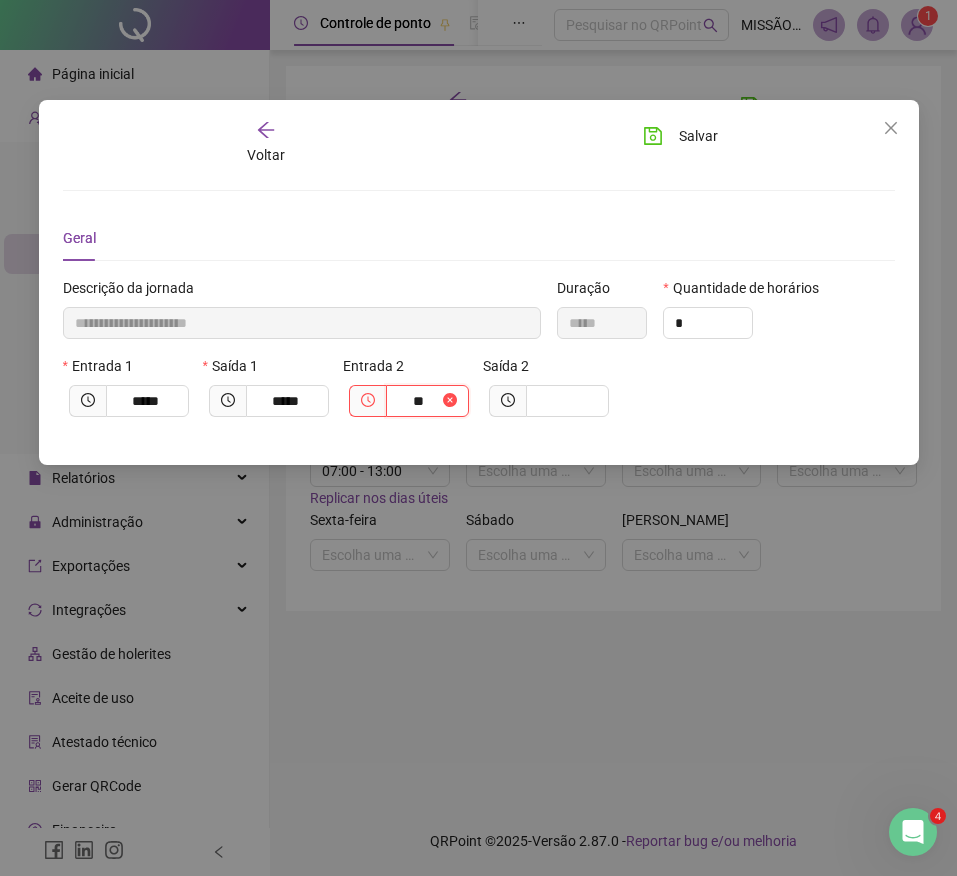 type on "***" 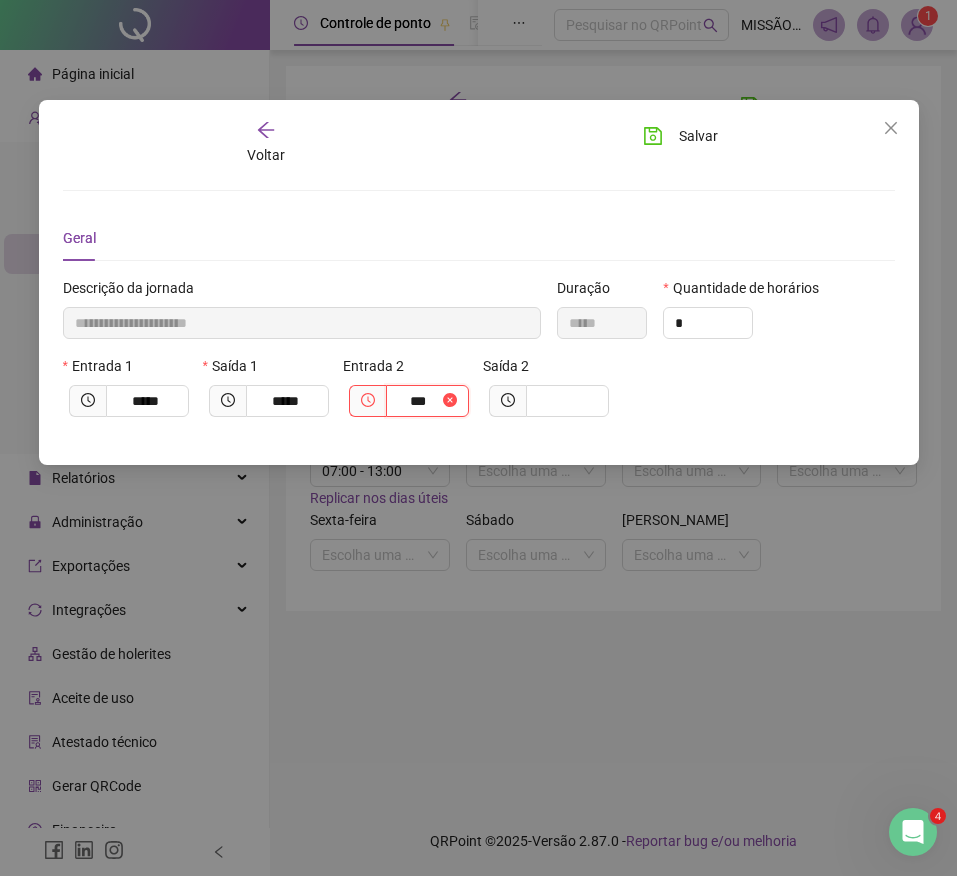 type on "**********" 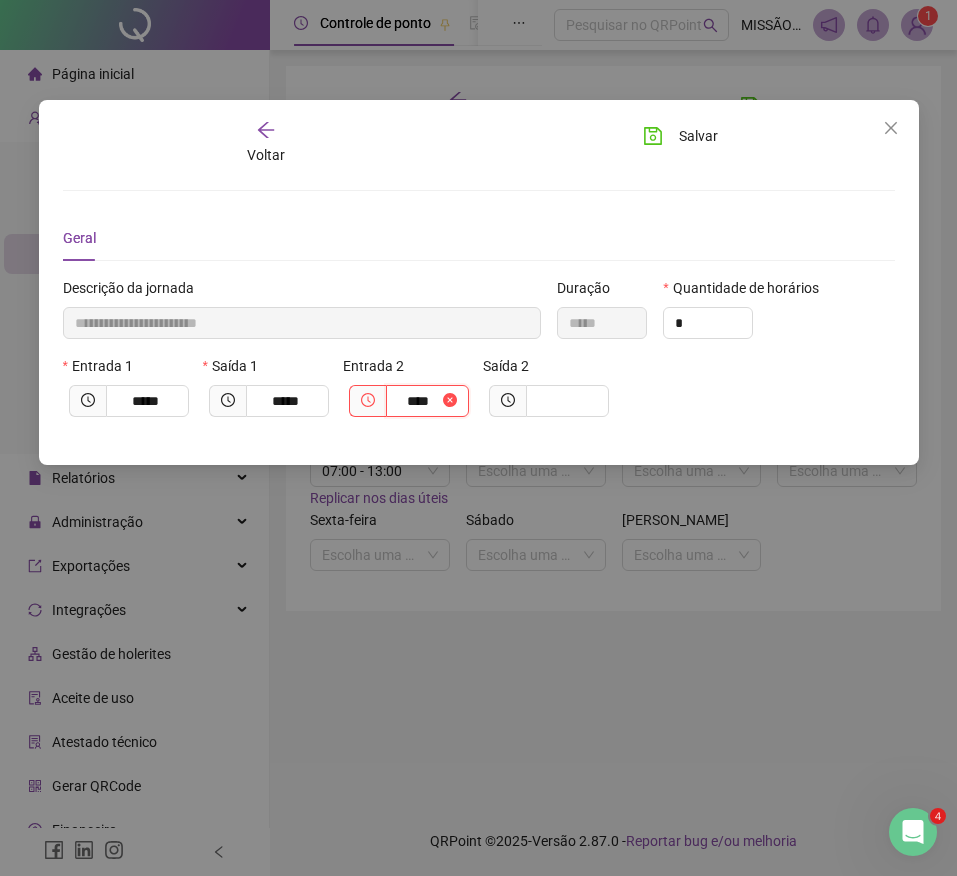 type on "**********" 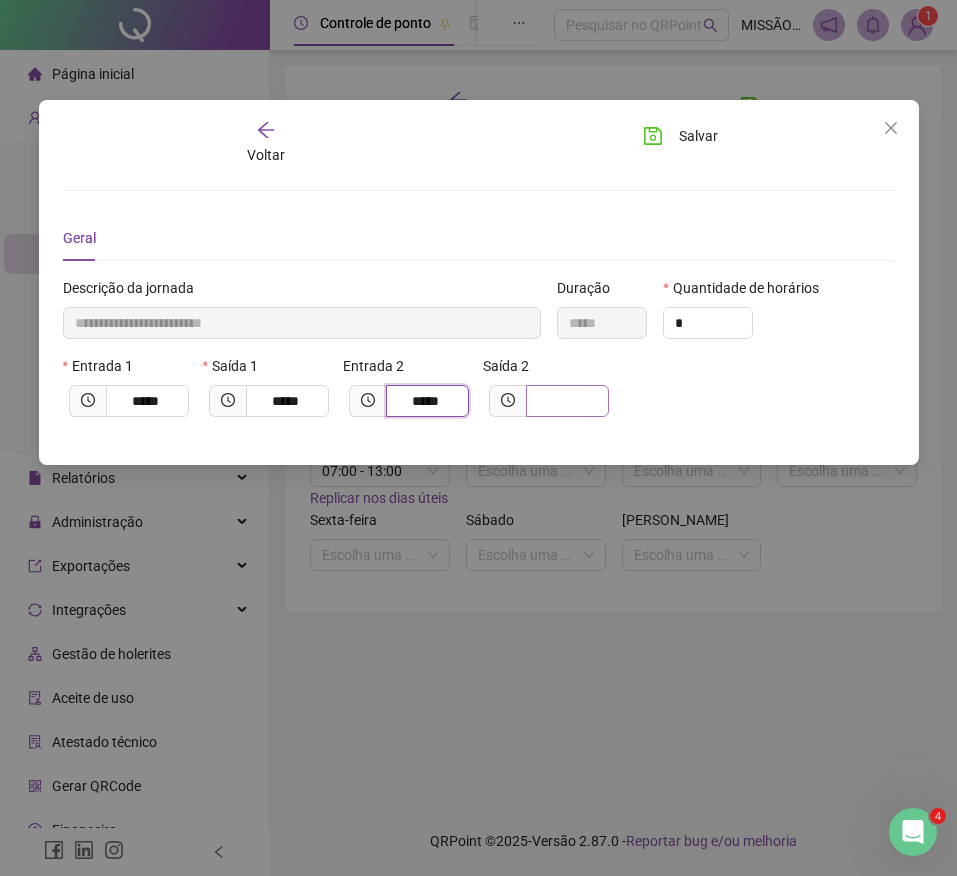 type on "*****" 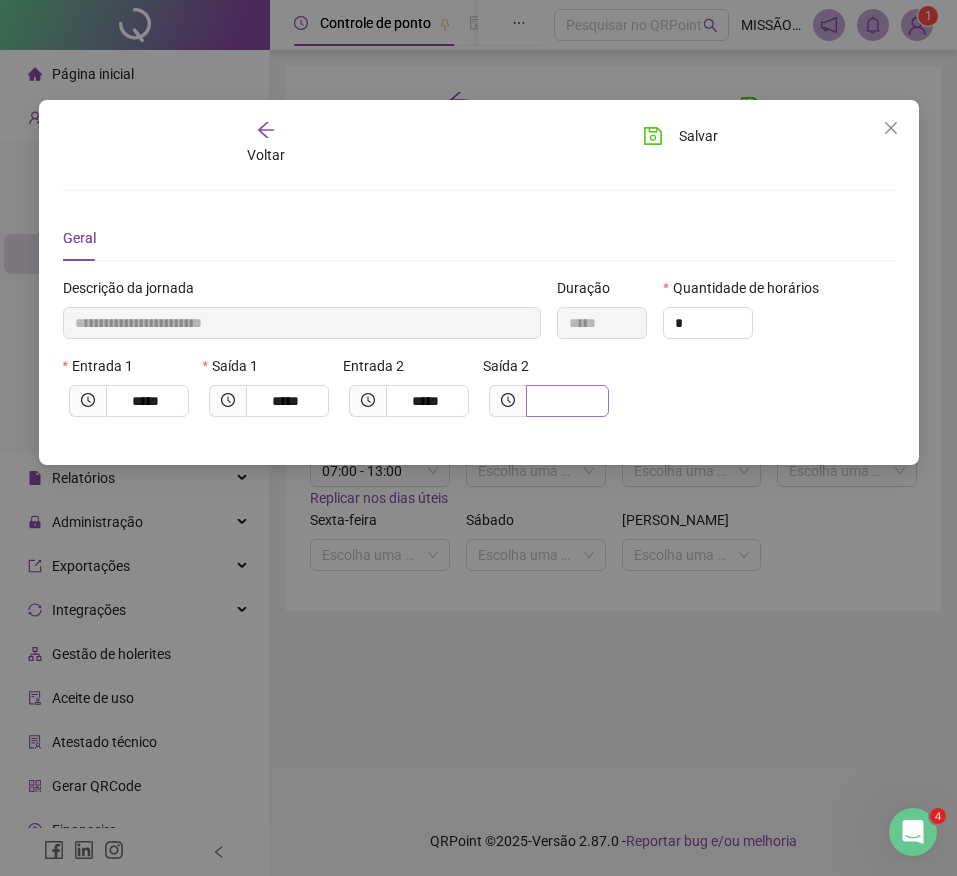 click at bounding box center [567, 401] 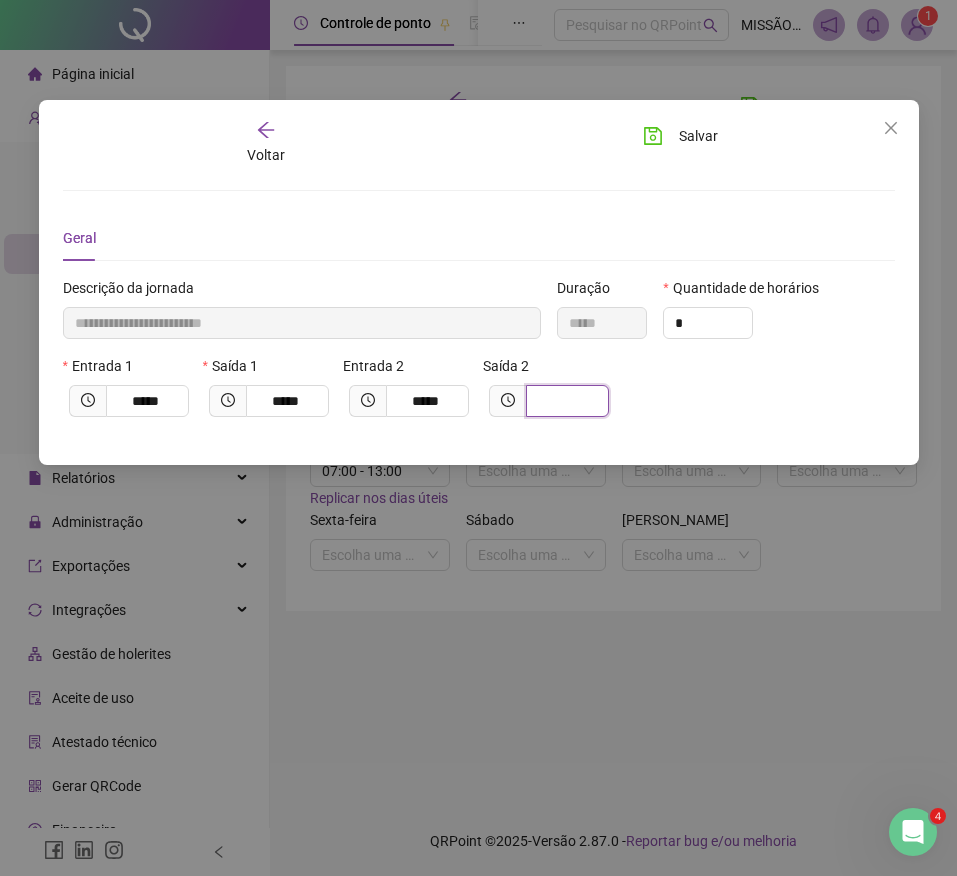 type on "**********" 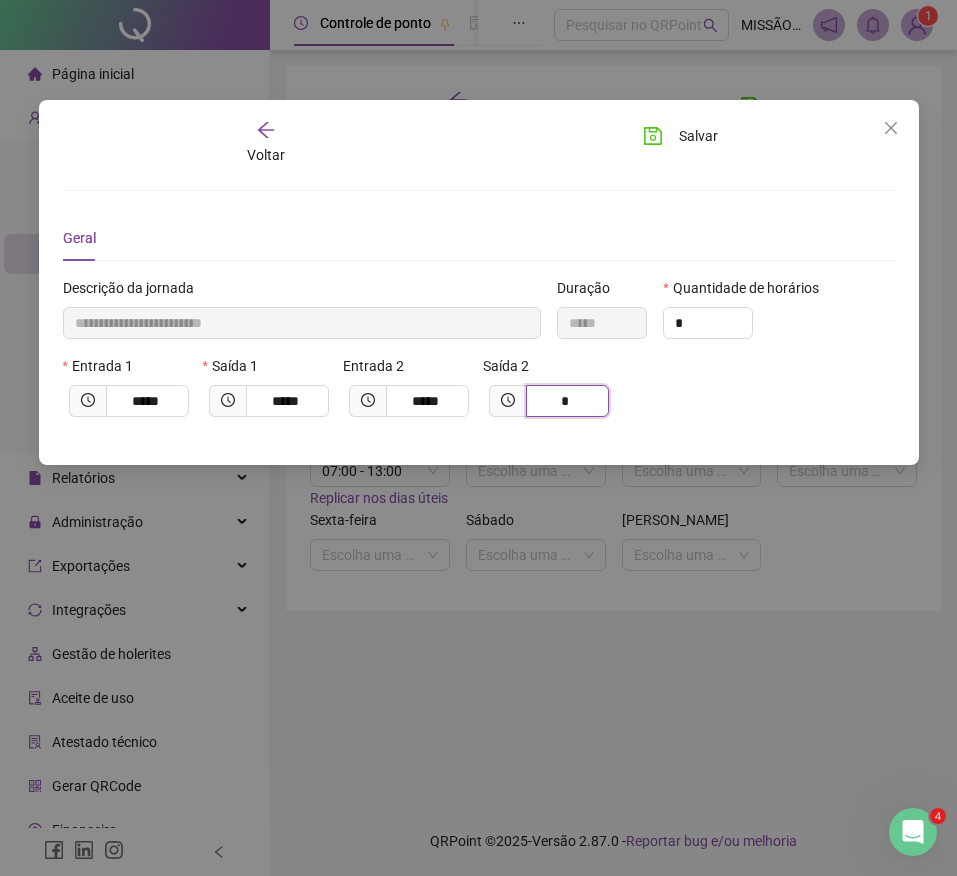 type on "**********" 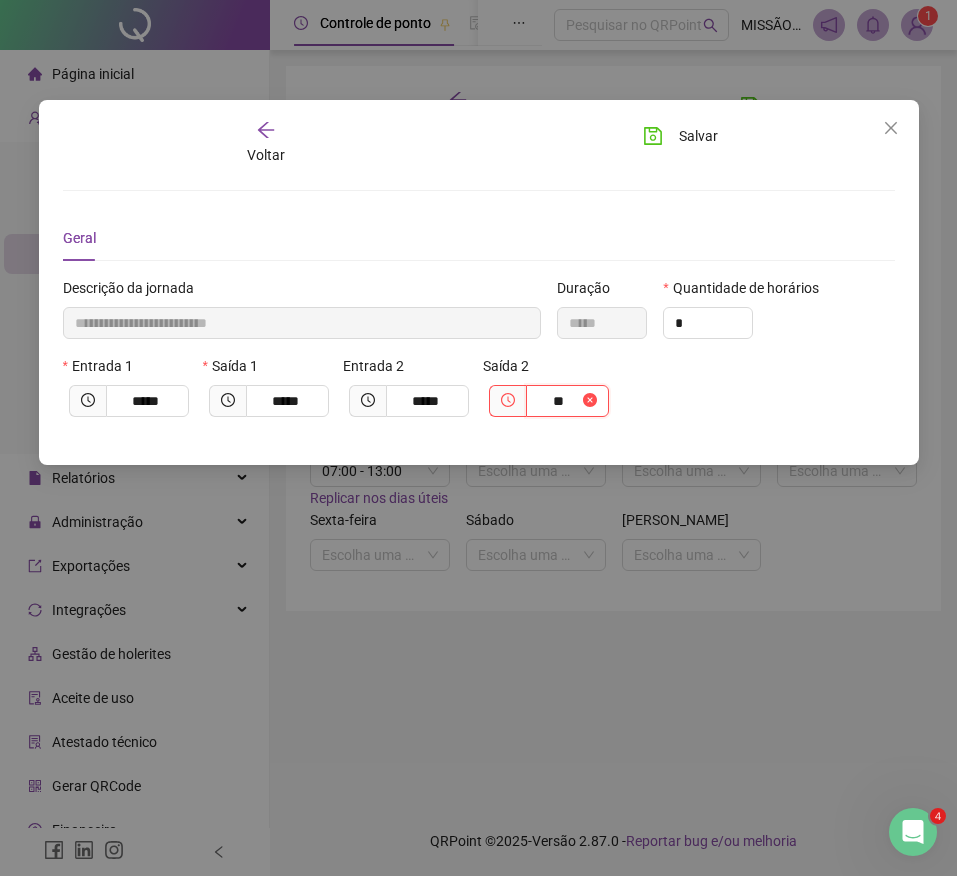 type on "***" 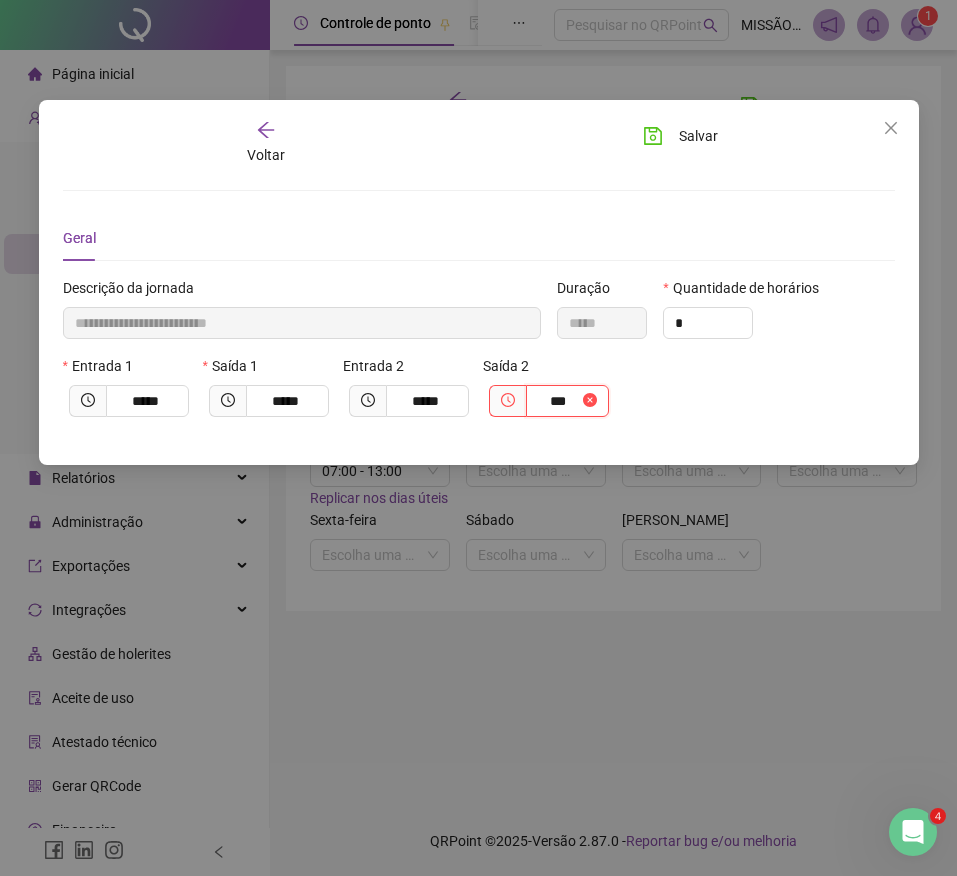 type on "**********" 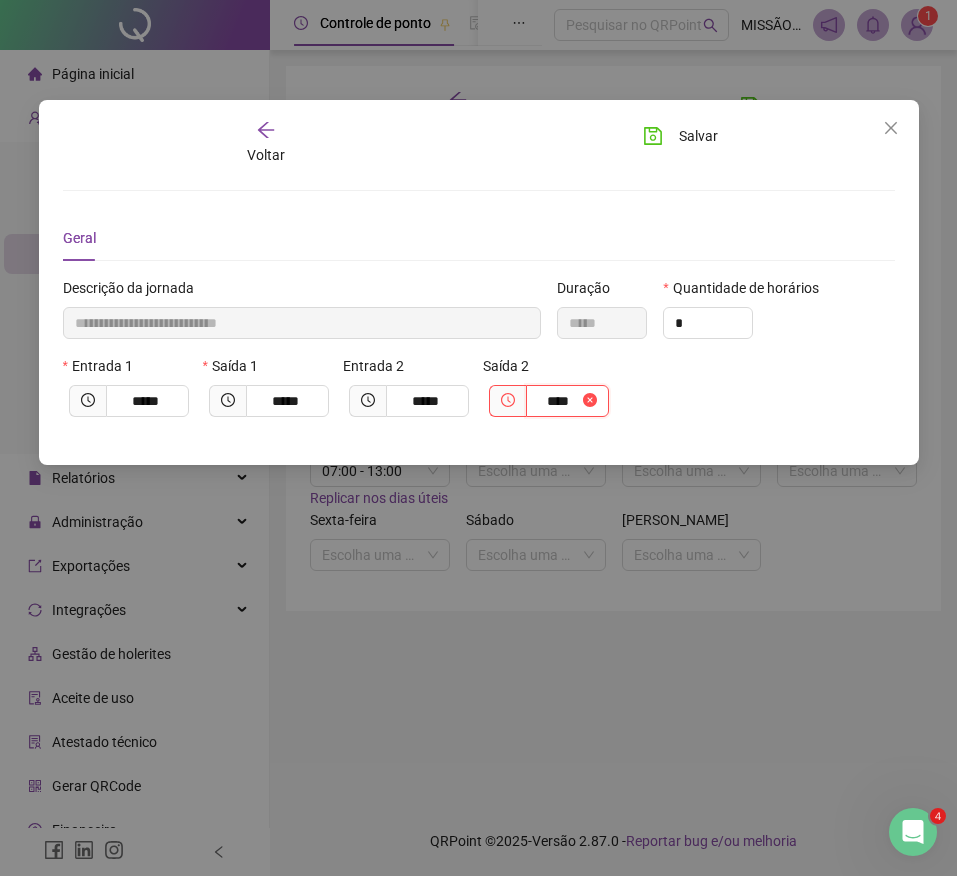 type on "**********" 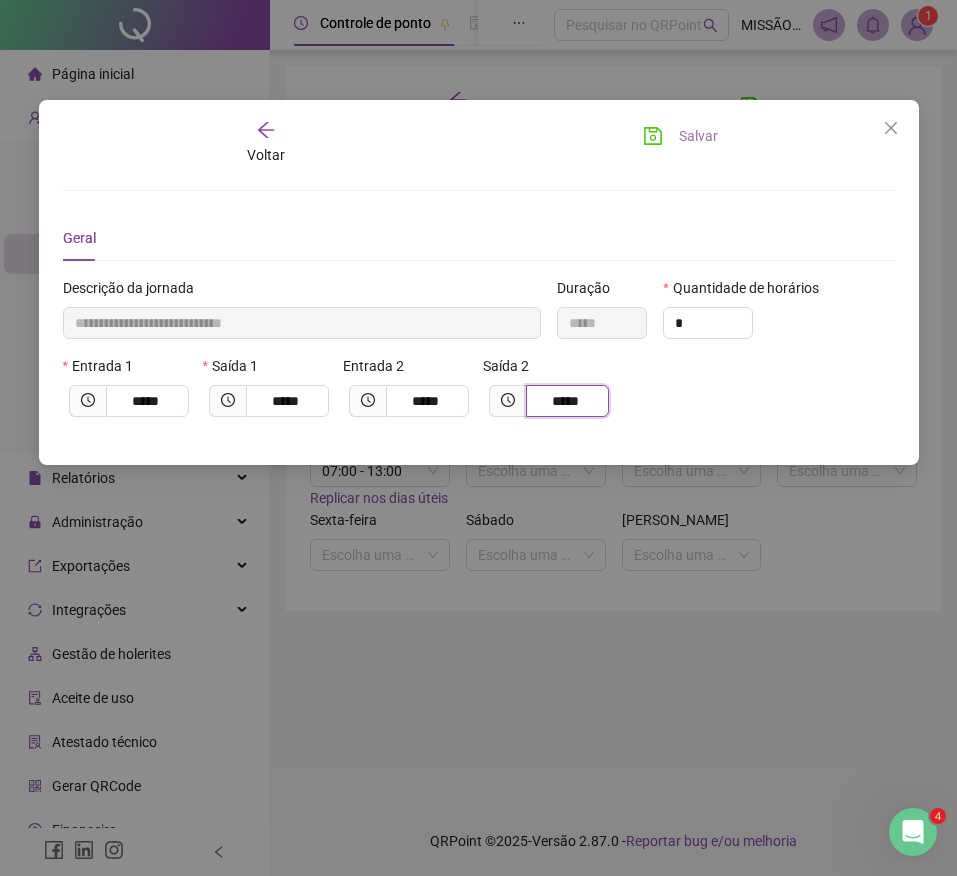 type on "*****" 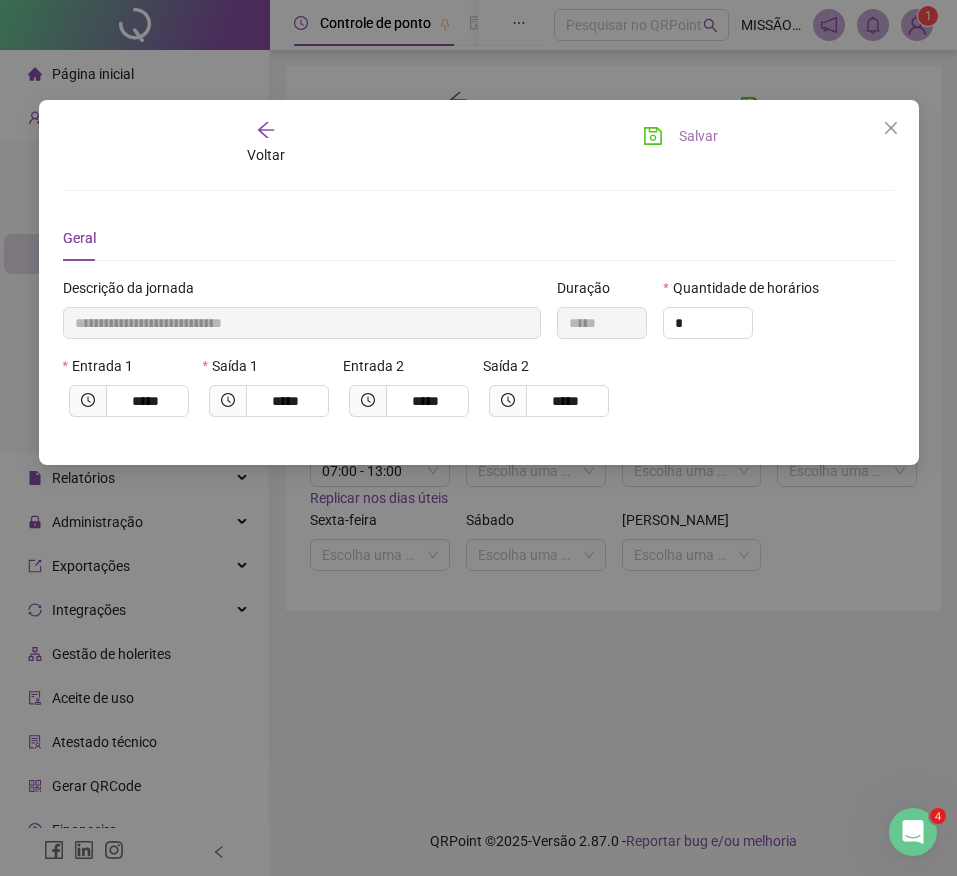 click on "Salvar" at bounding box center (680, 136) 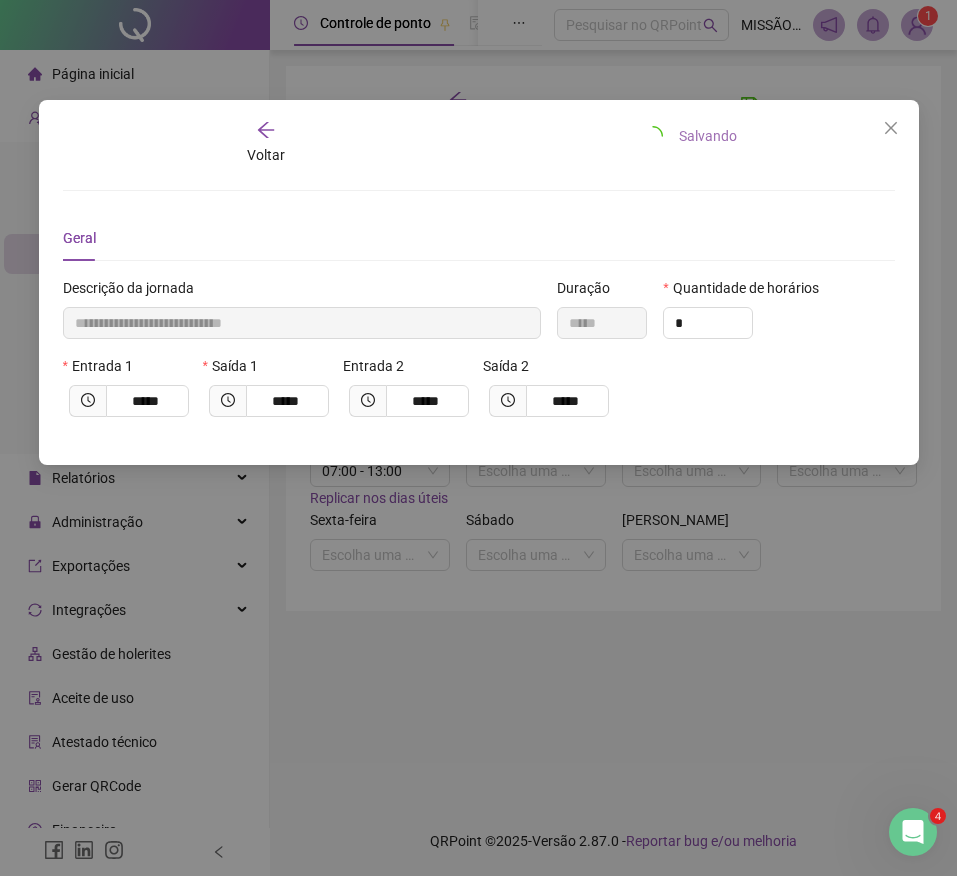 type 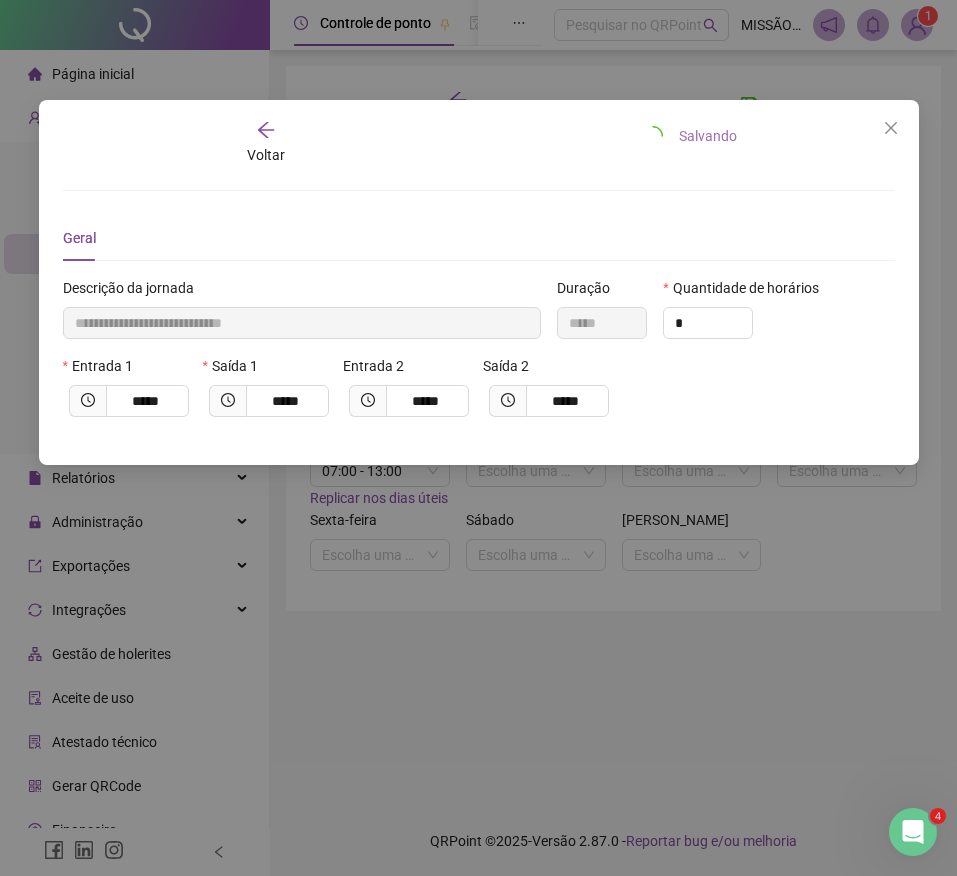 type 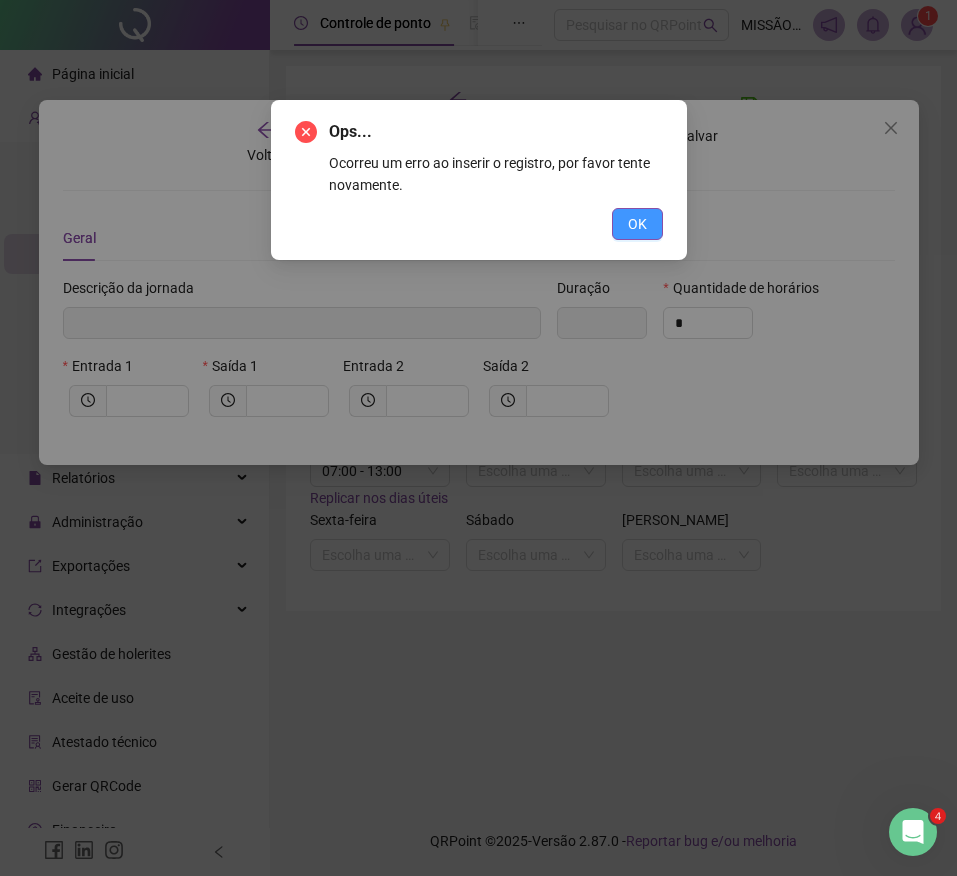 click on "OK" at bounding box center (637, 224) 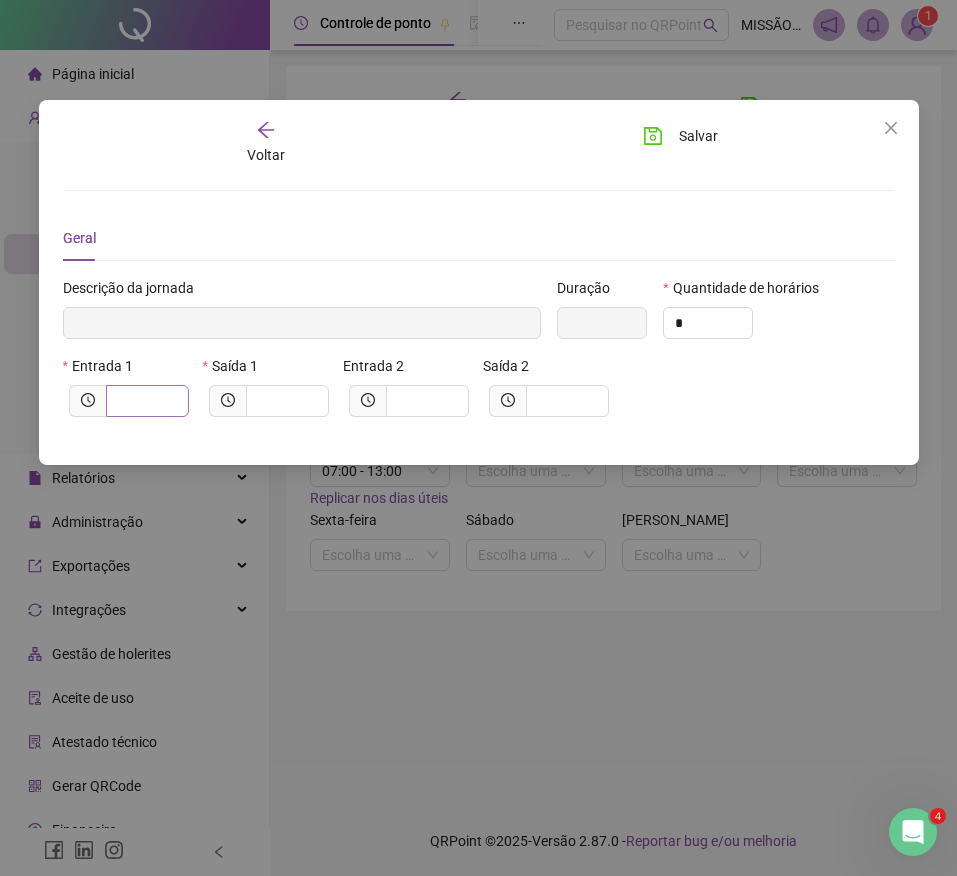 click at bounding box center [147, 401] 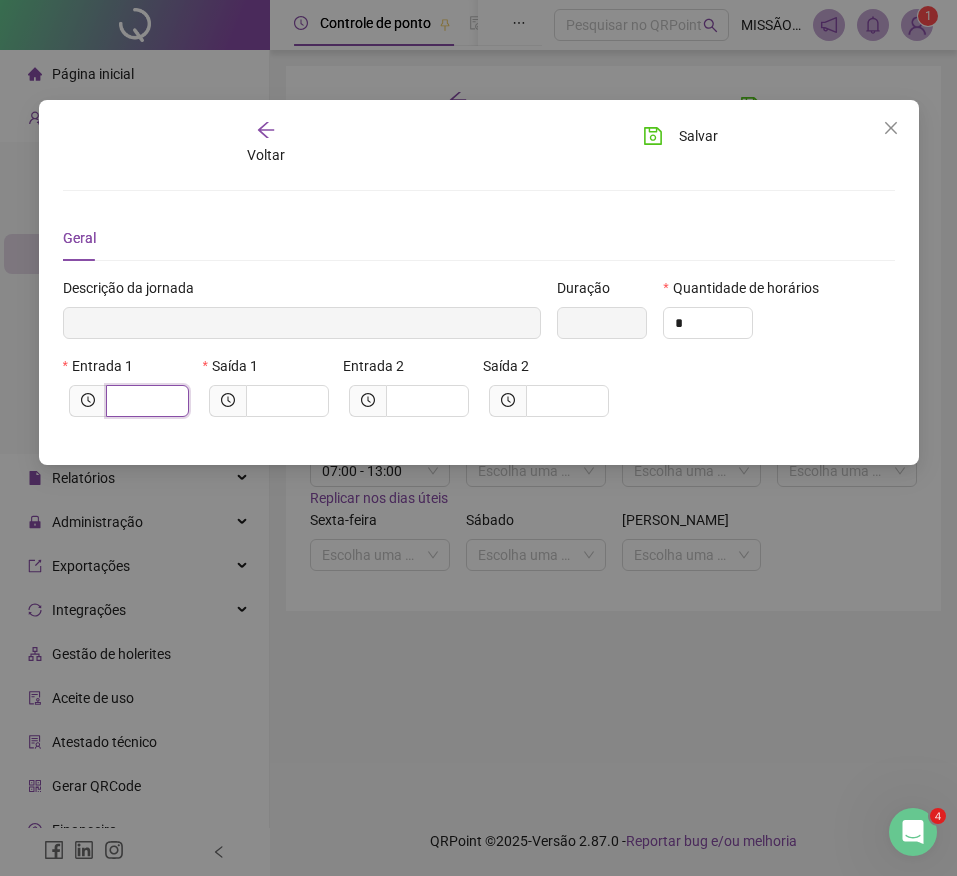 type on "******" 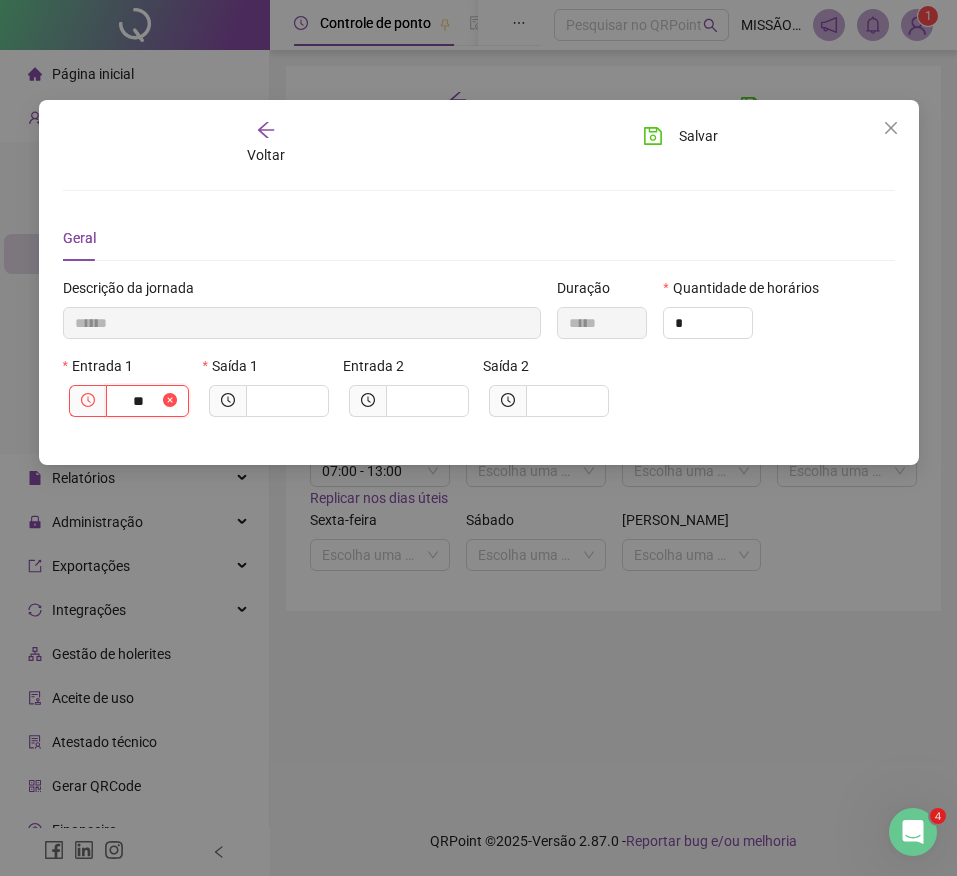 type on "***" 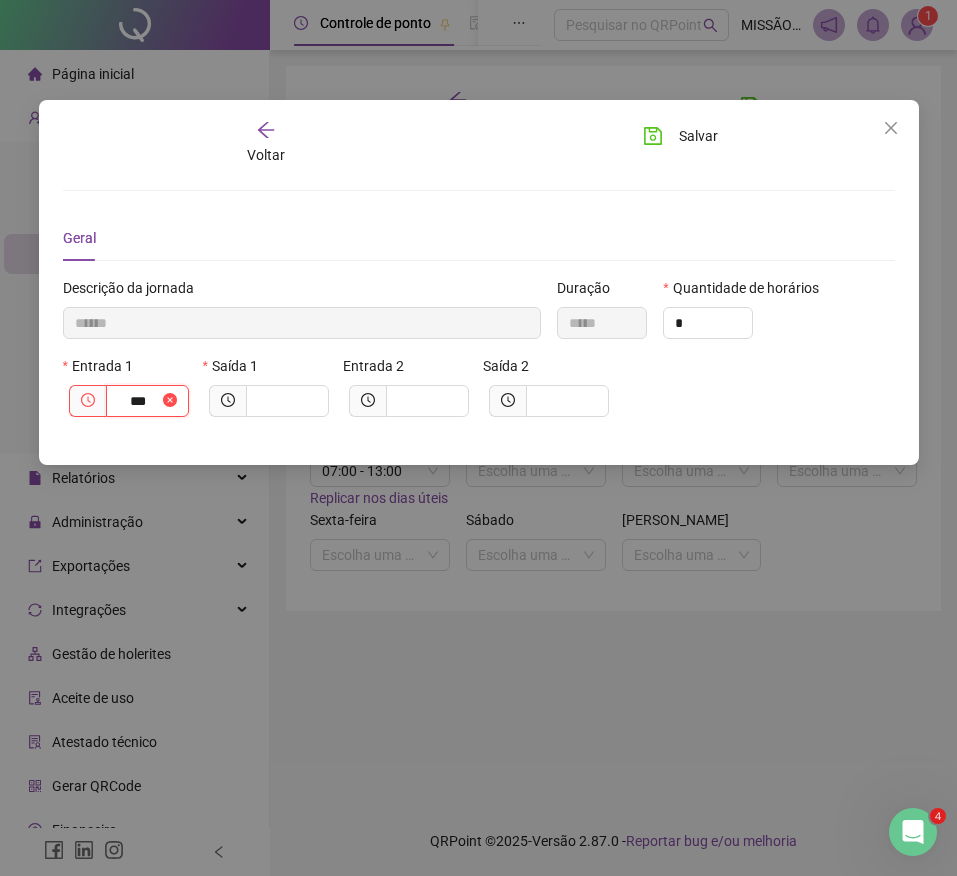 type on "********" 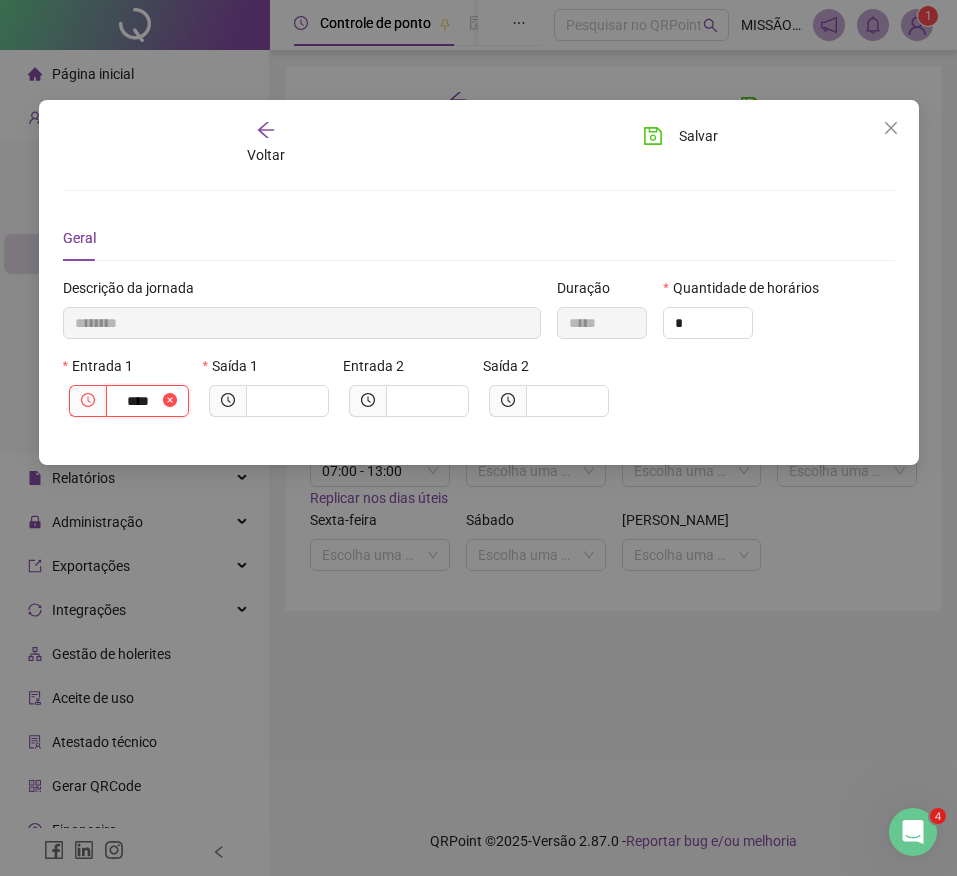 type on "*********" 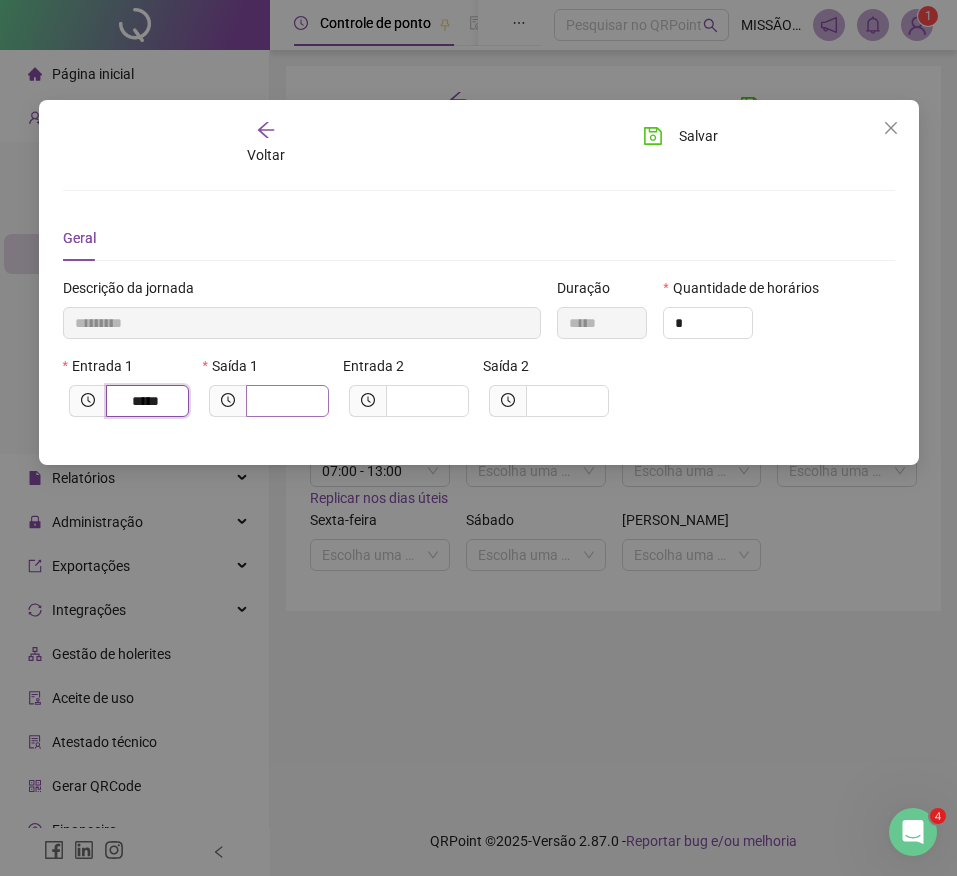 type on "*****" 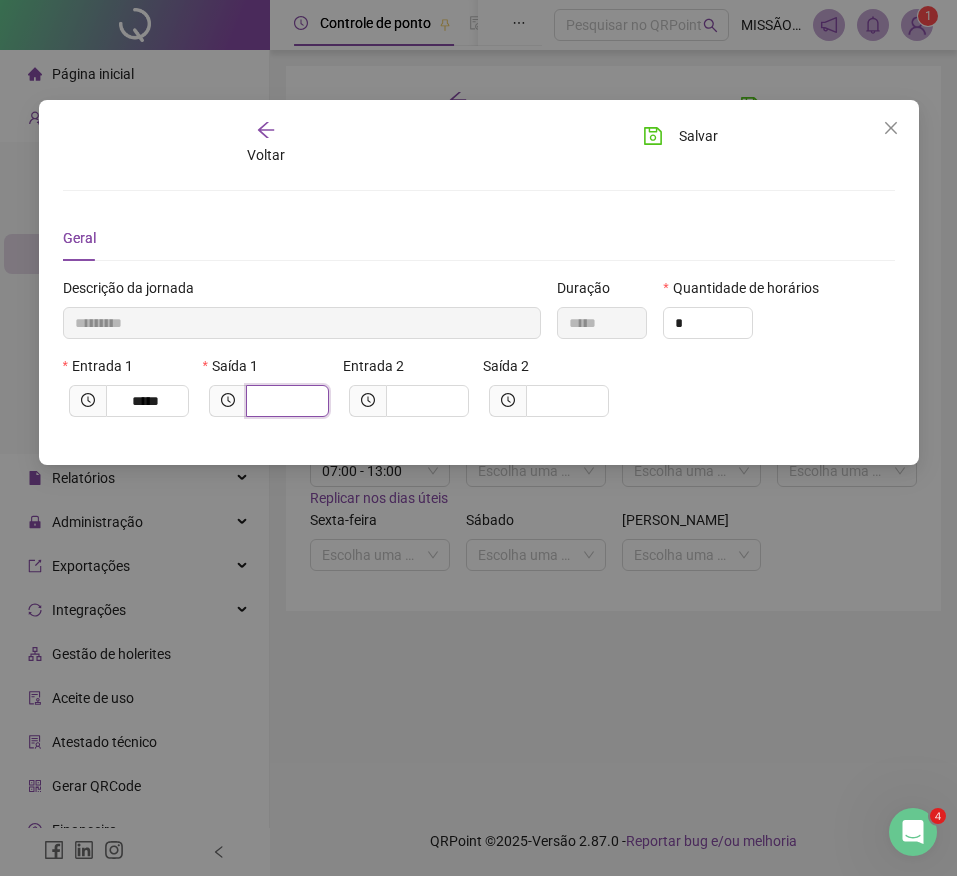 click at bounding box center [285, 401] 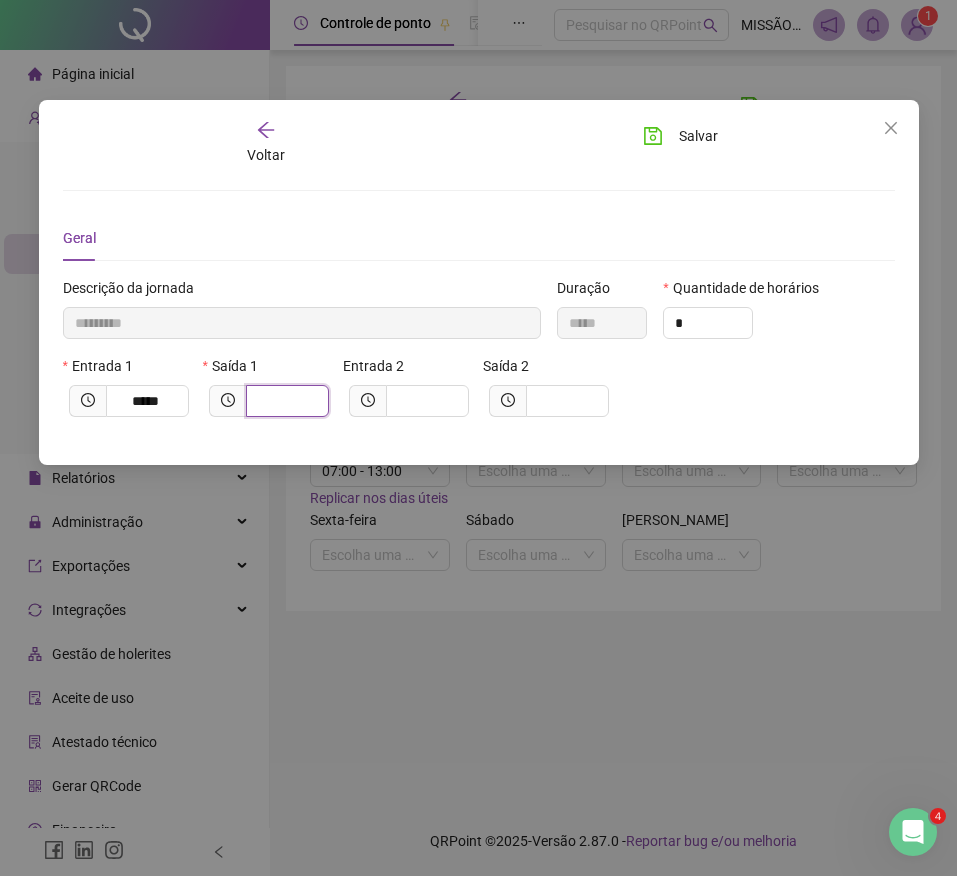 type on "*********" 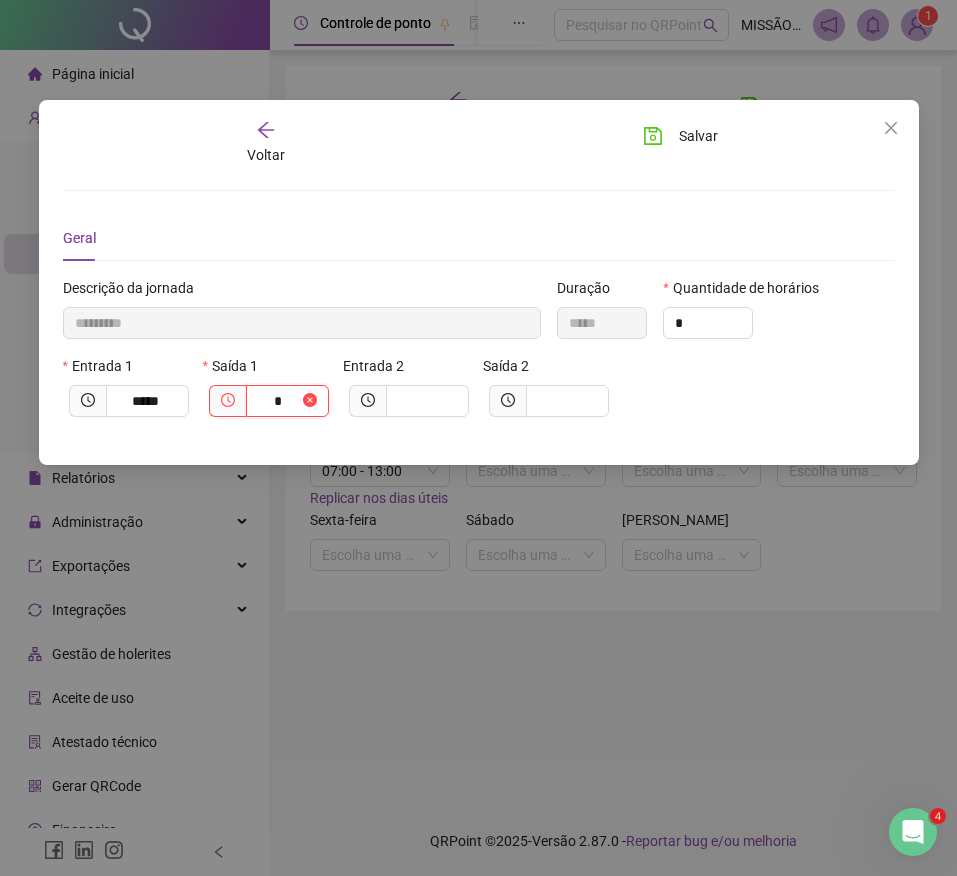 type on "**********" 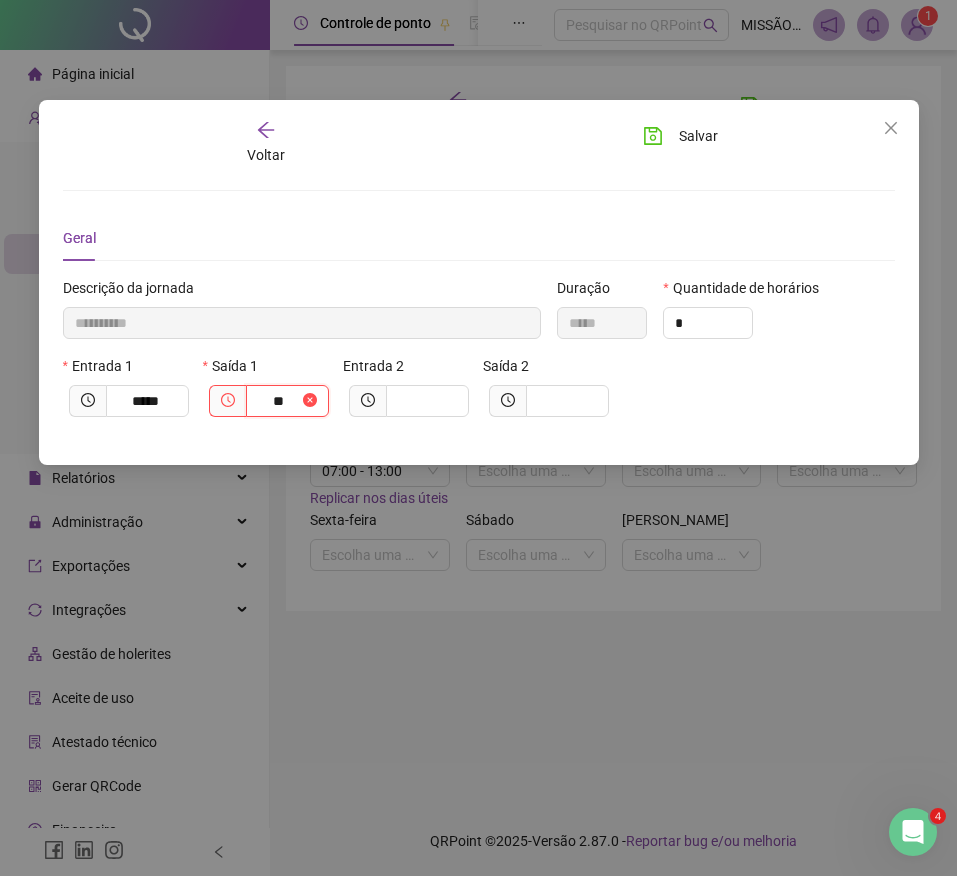 type on "***" 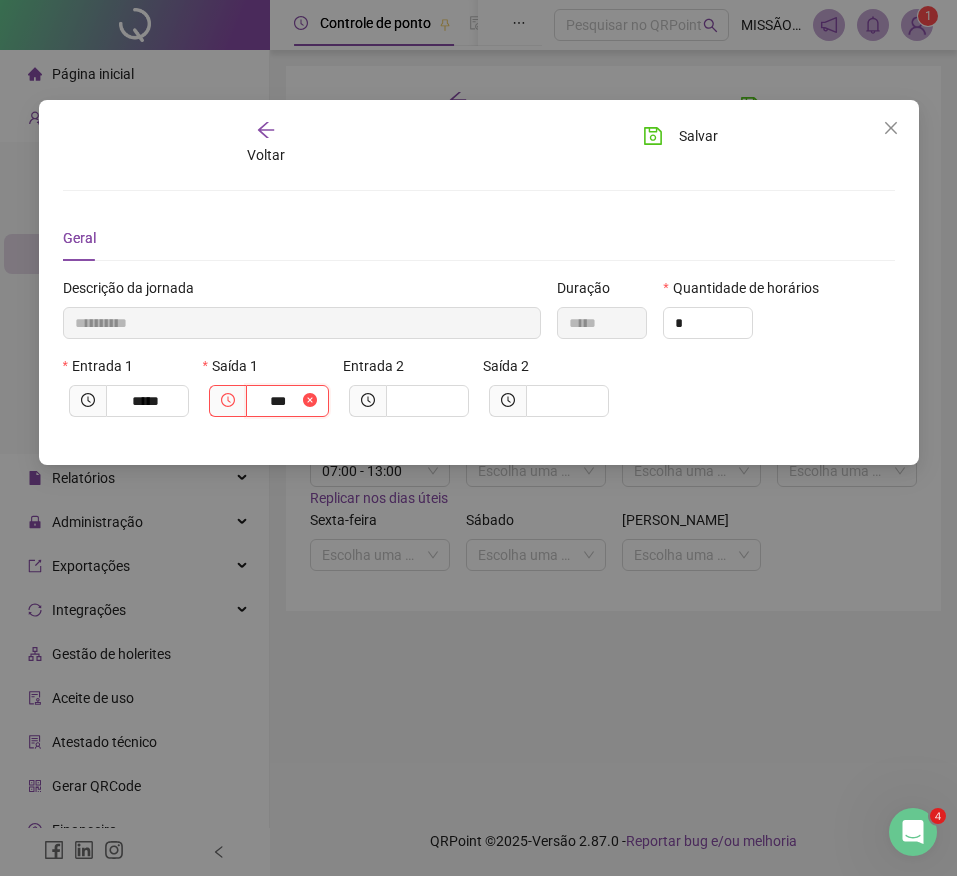type on "**********" 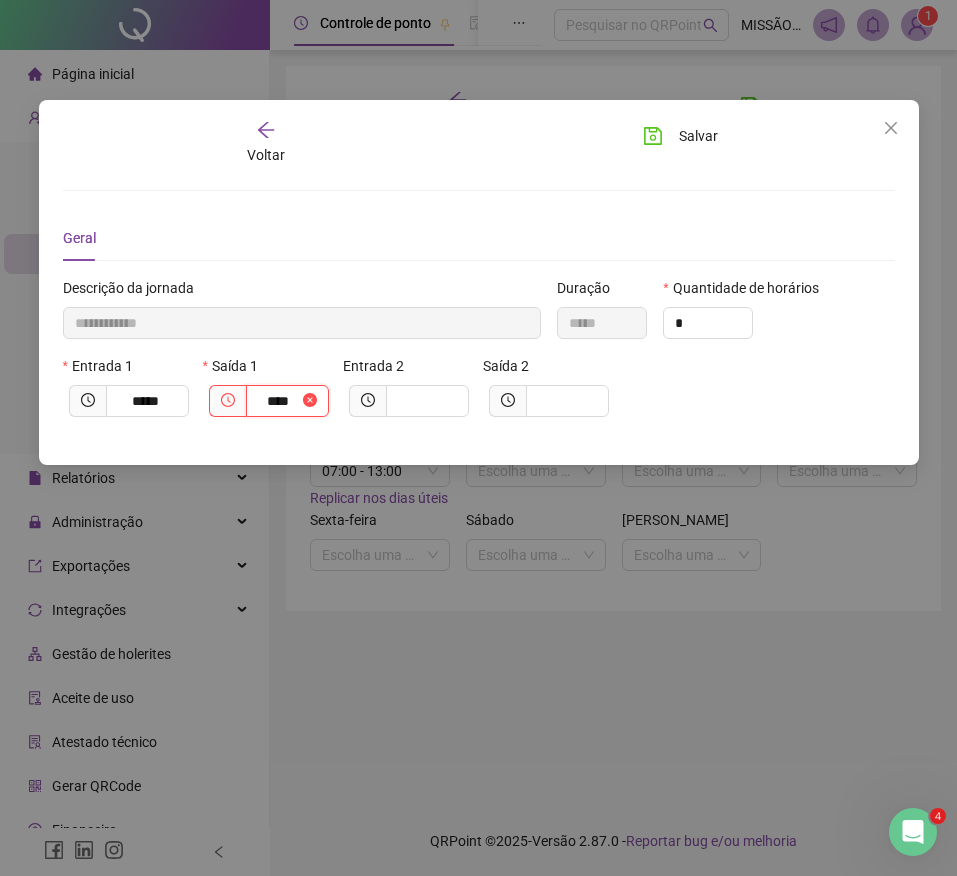 type on "**********" 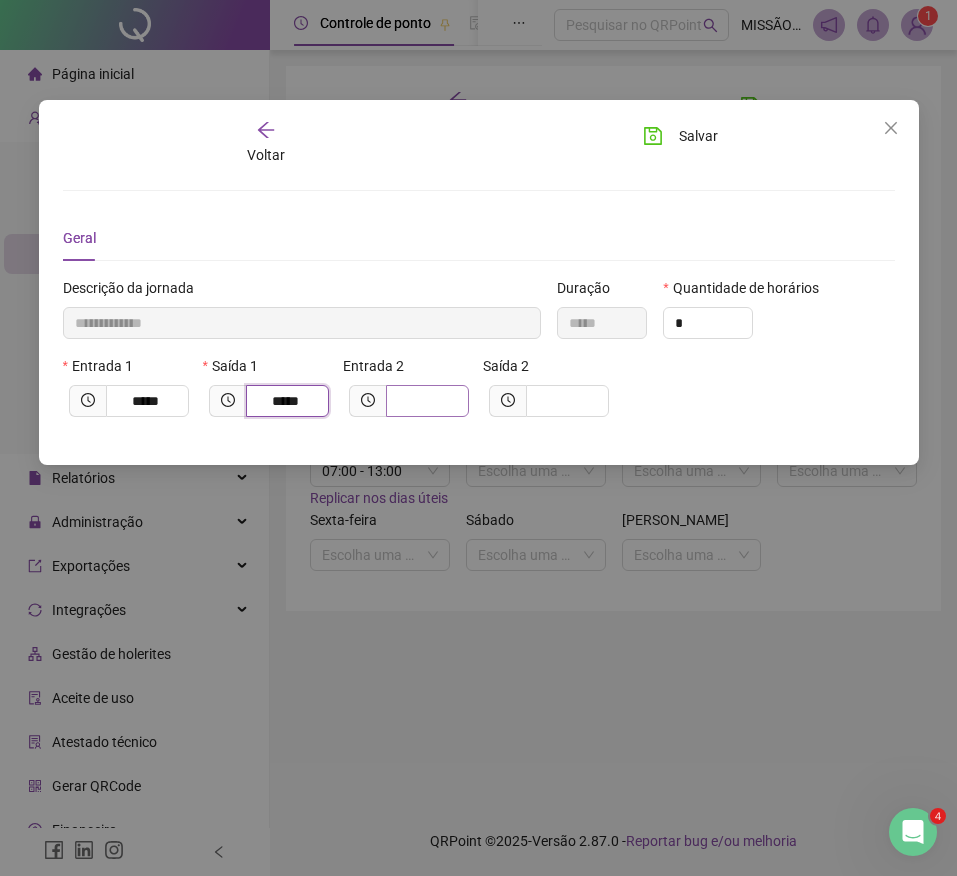 type on "*****" 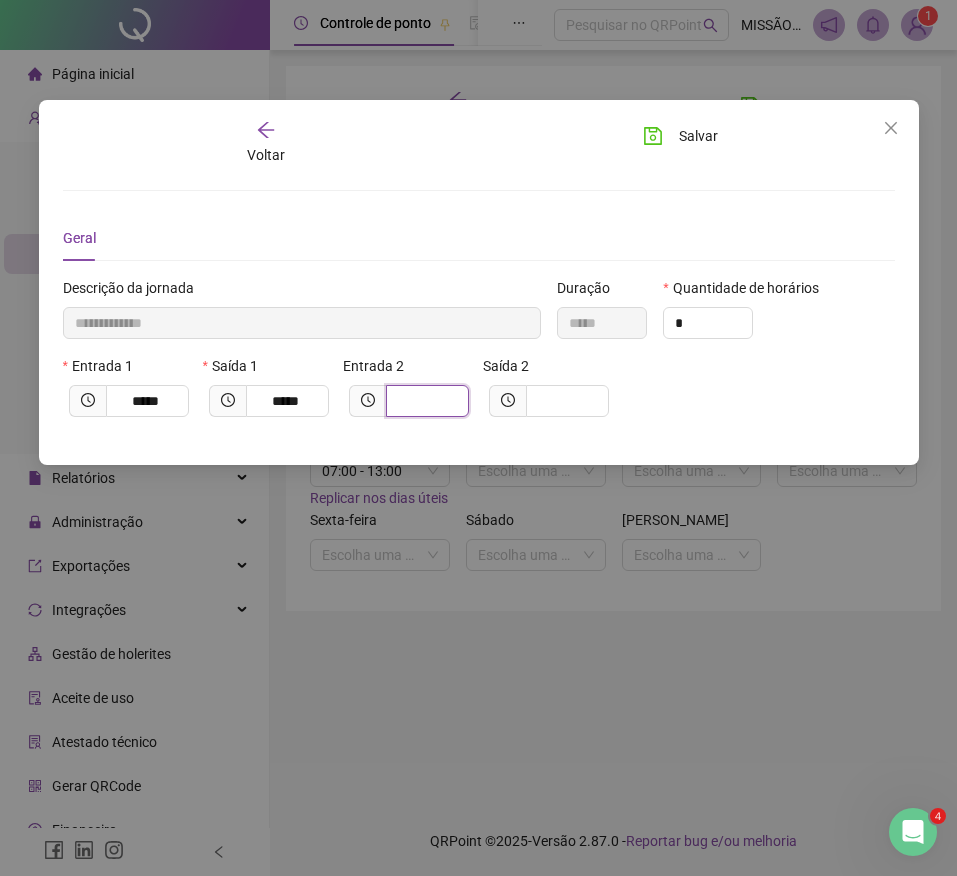 click at bounding box center (425, 401) 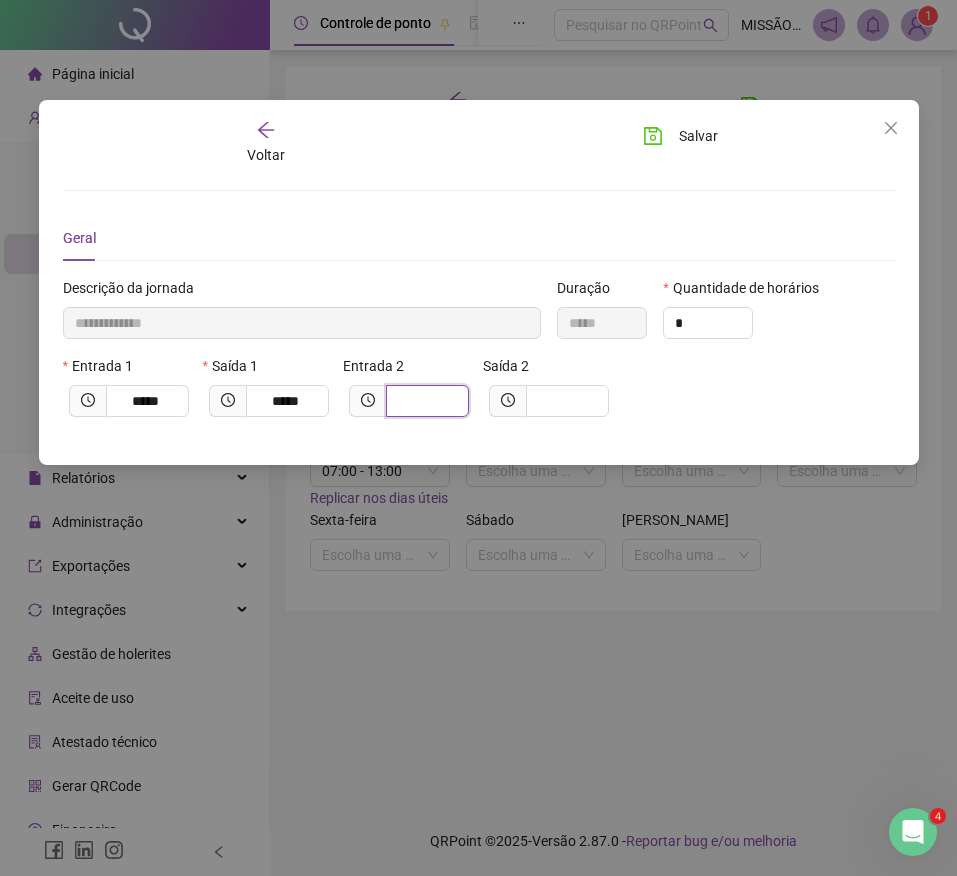 type on "**********" 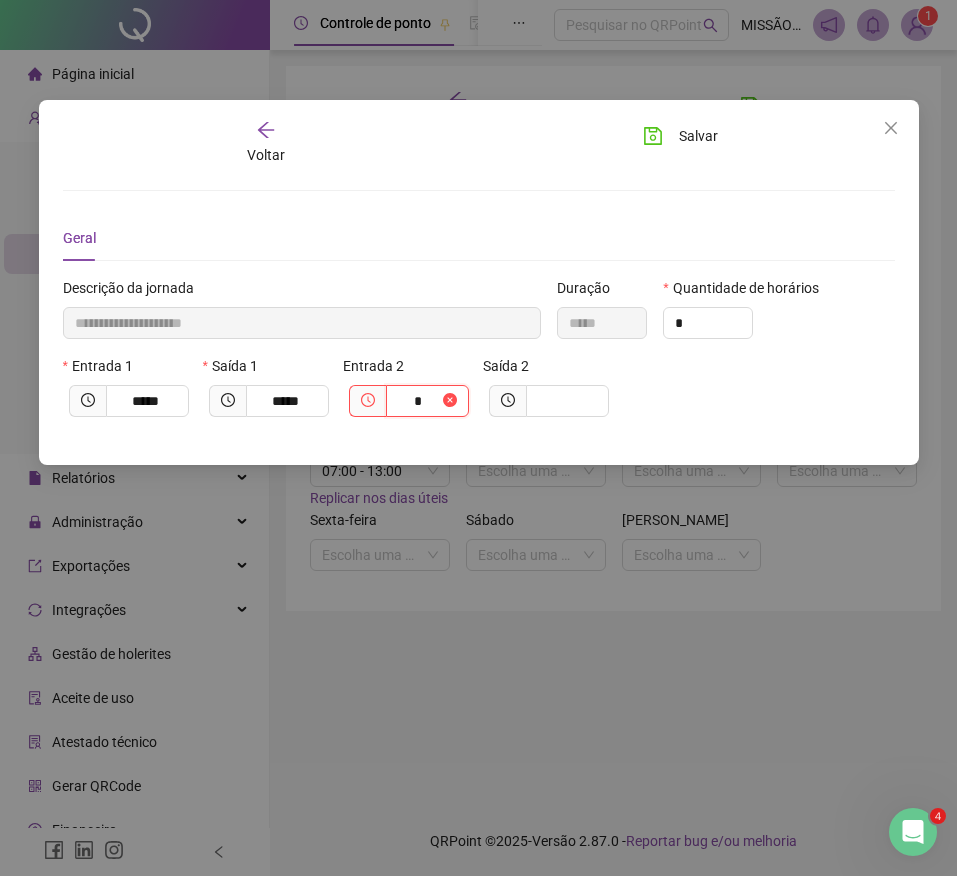 type on "**********" 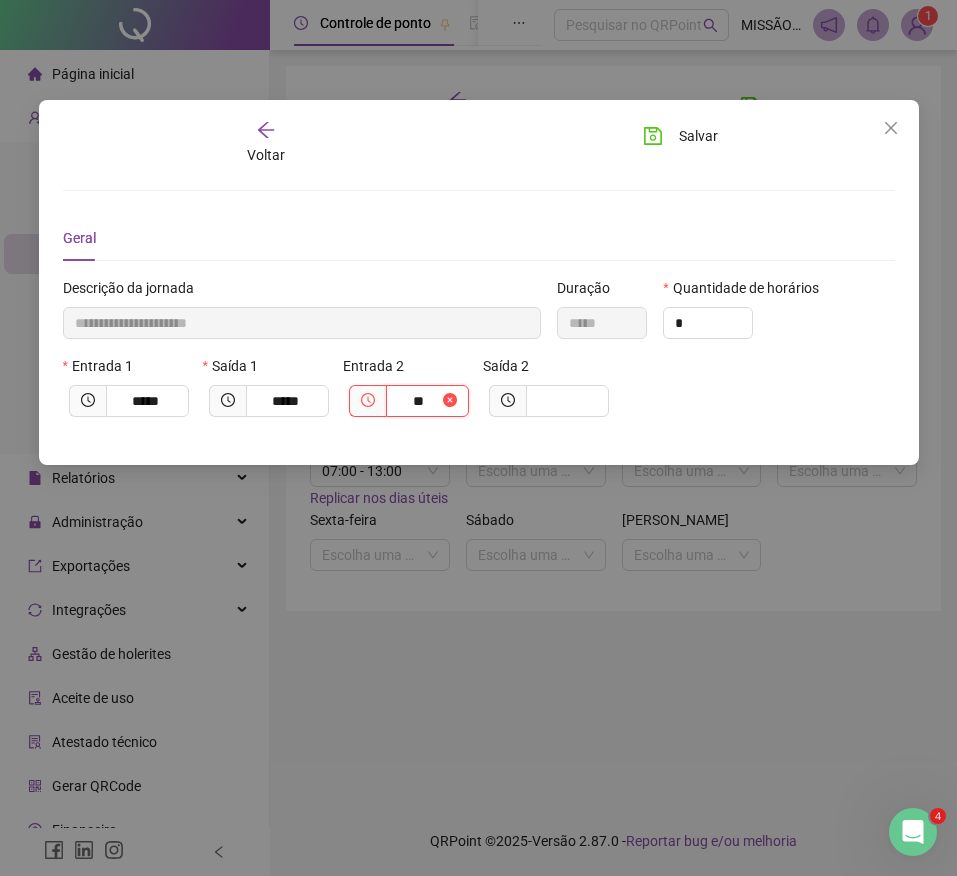 type on "***" 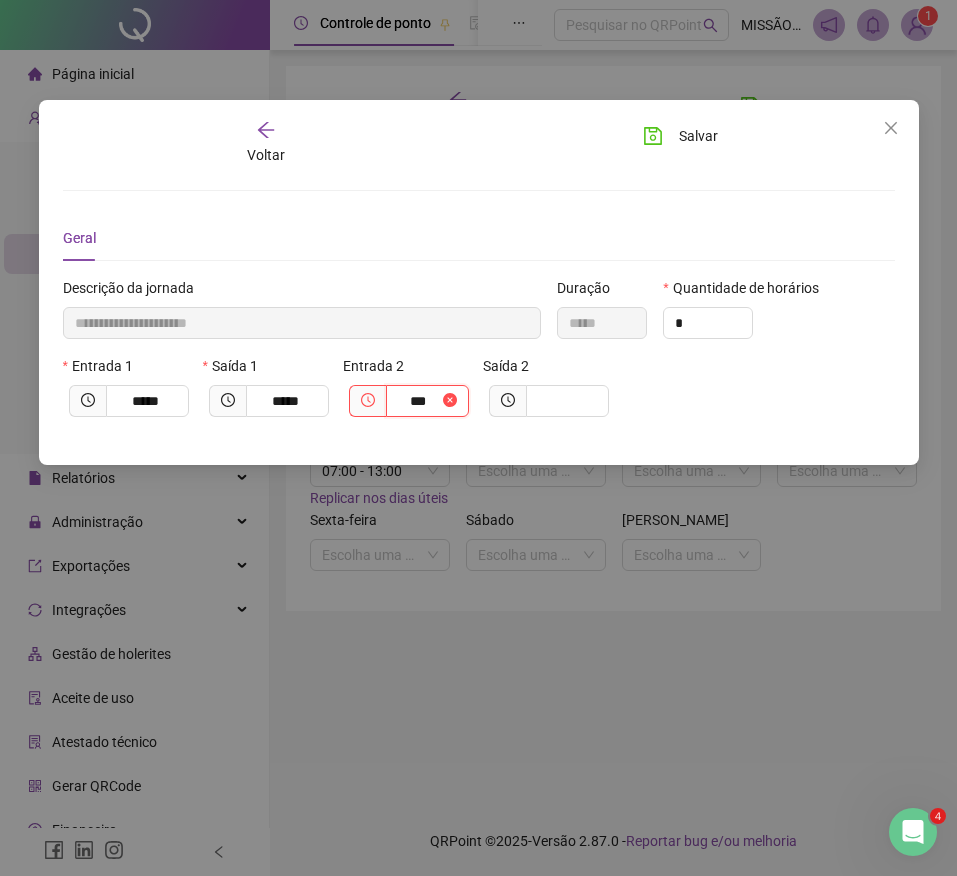 type on "**********" 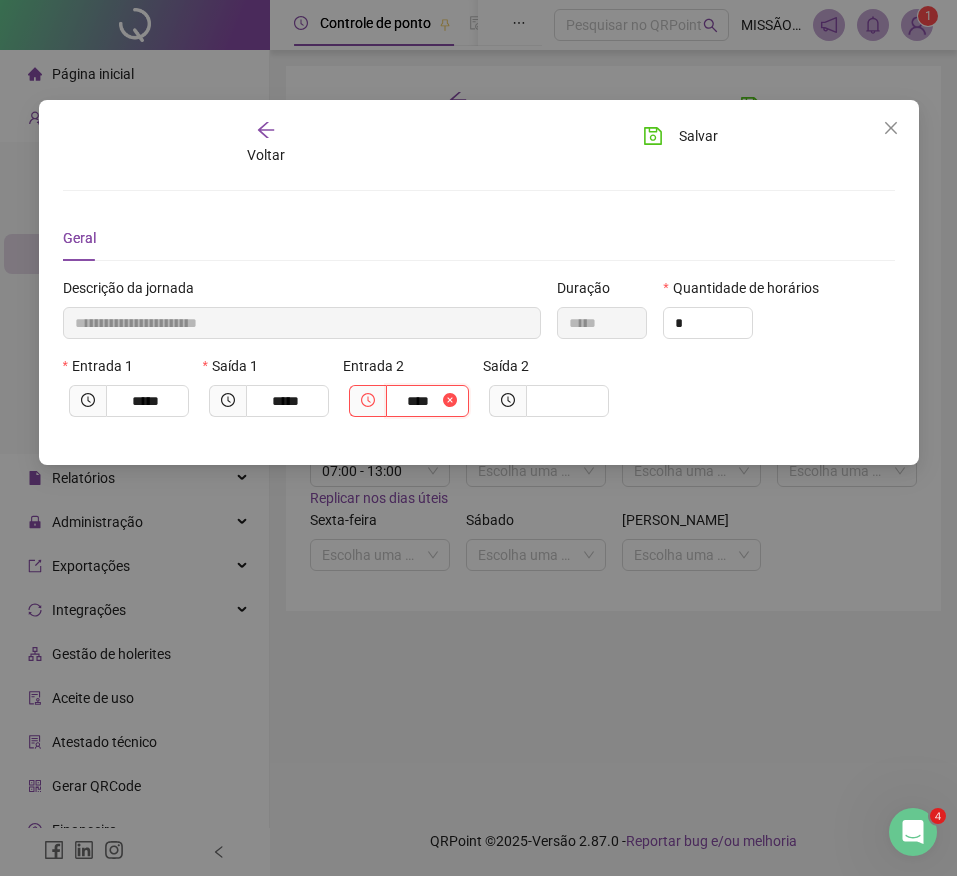 type on "**********" 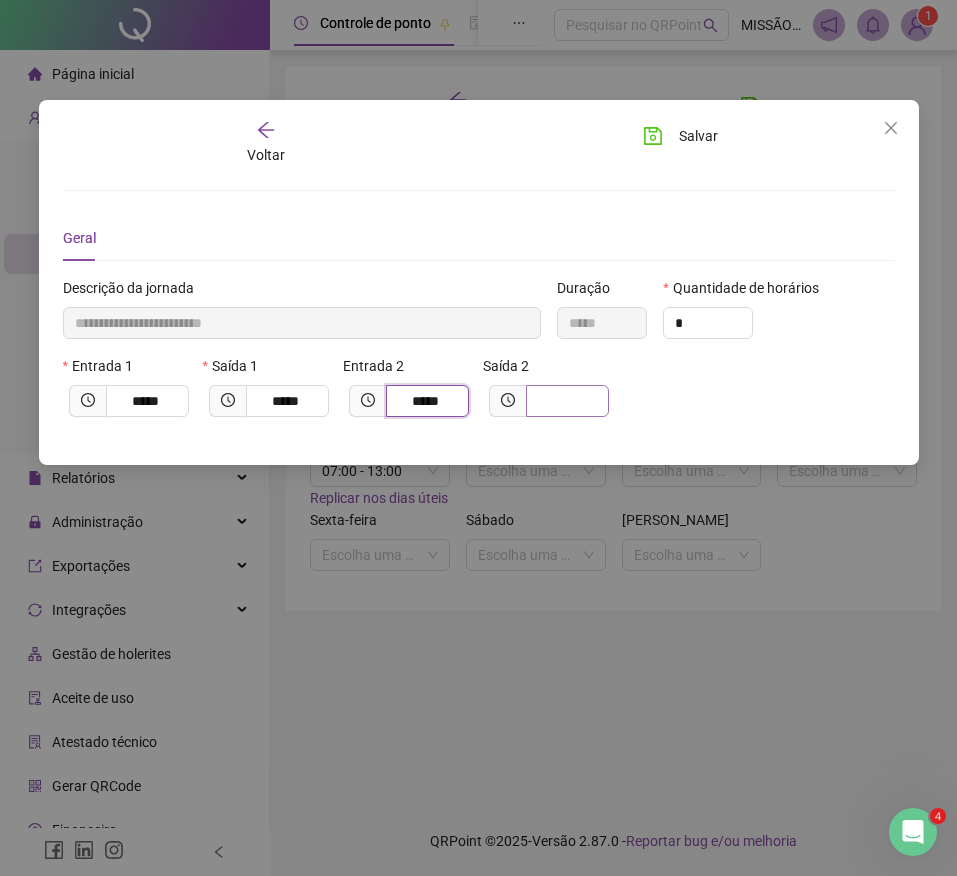 type on "*****" 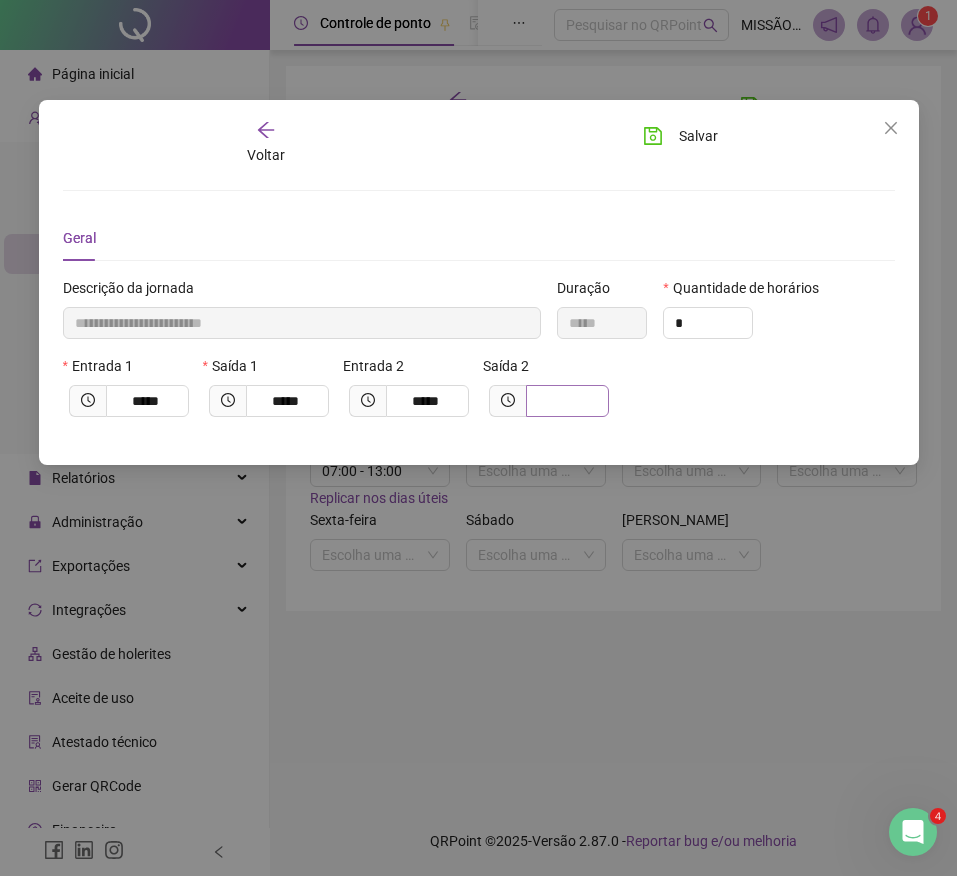 click at bounding box center (567, 401) 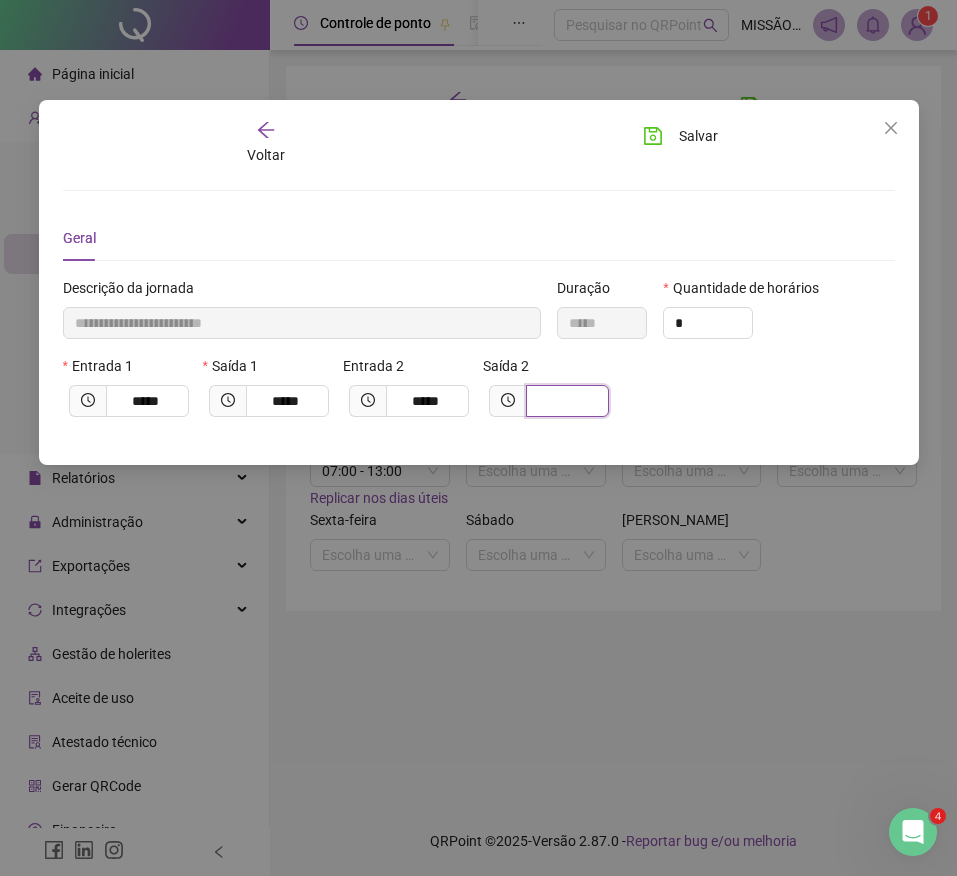 type on "**********" 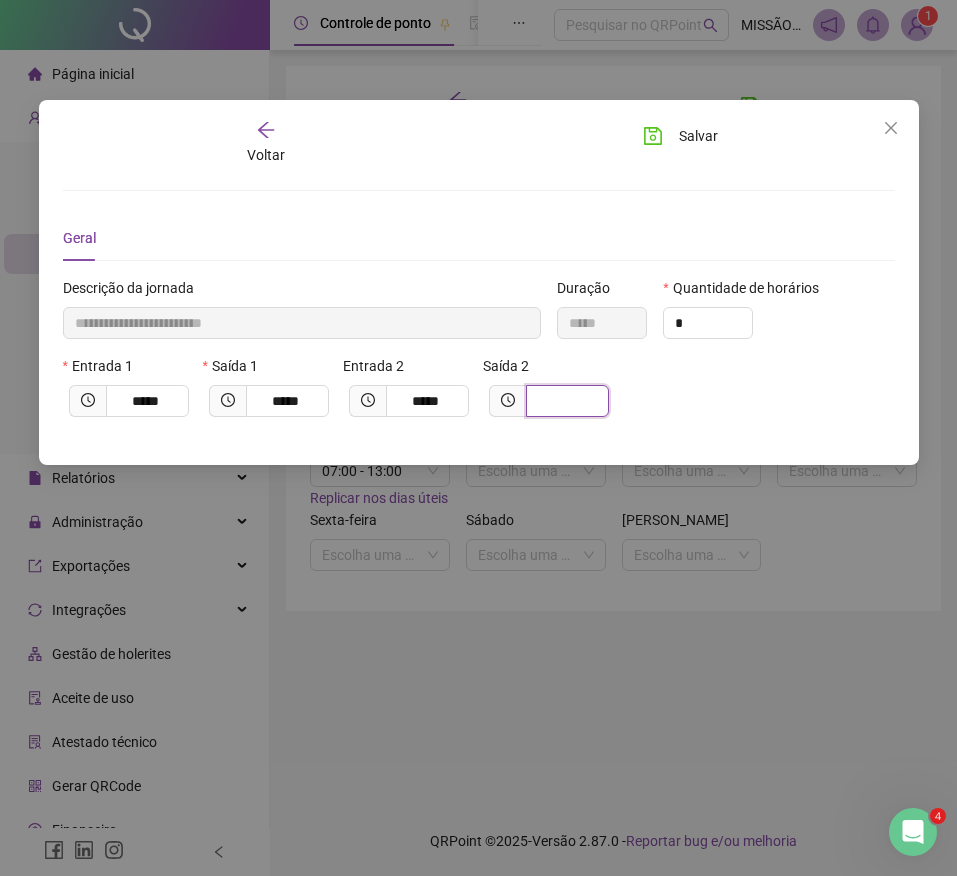 type on "*" 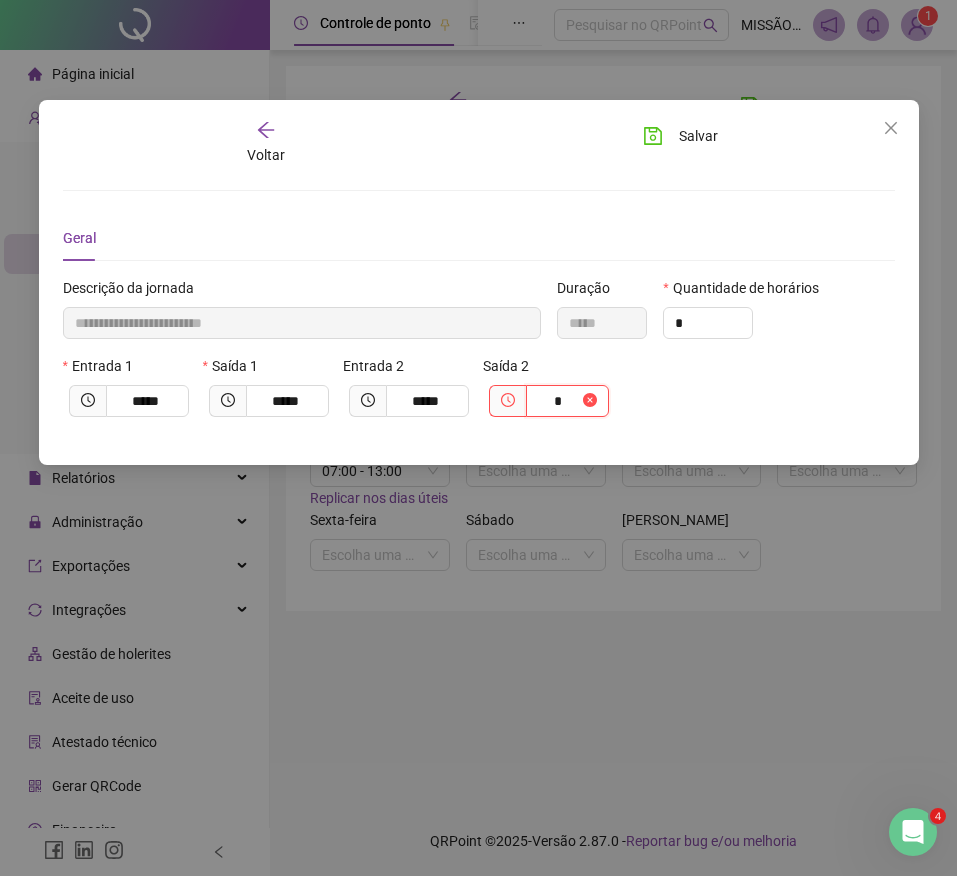 type on "**********" 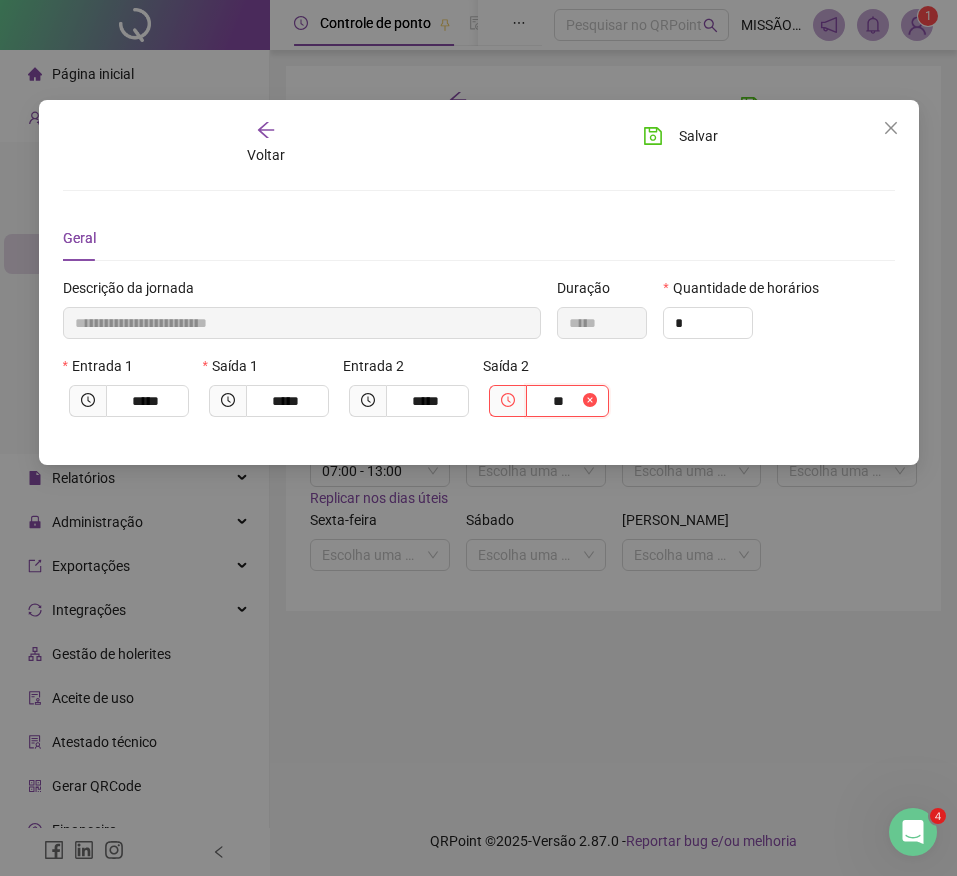 type on "***" 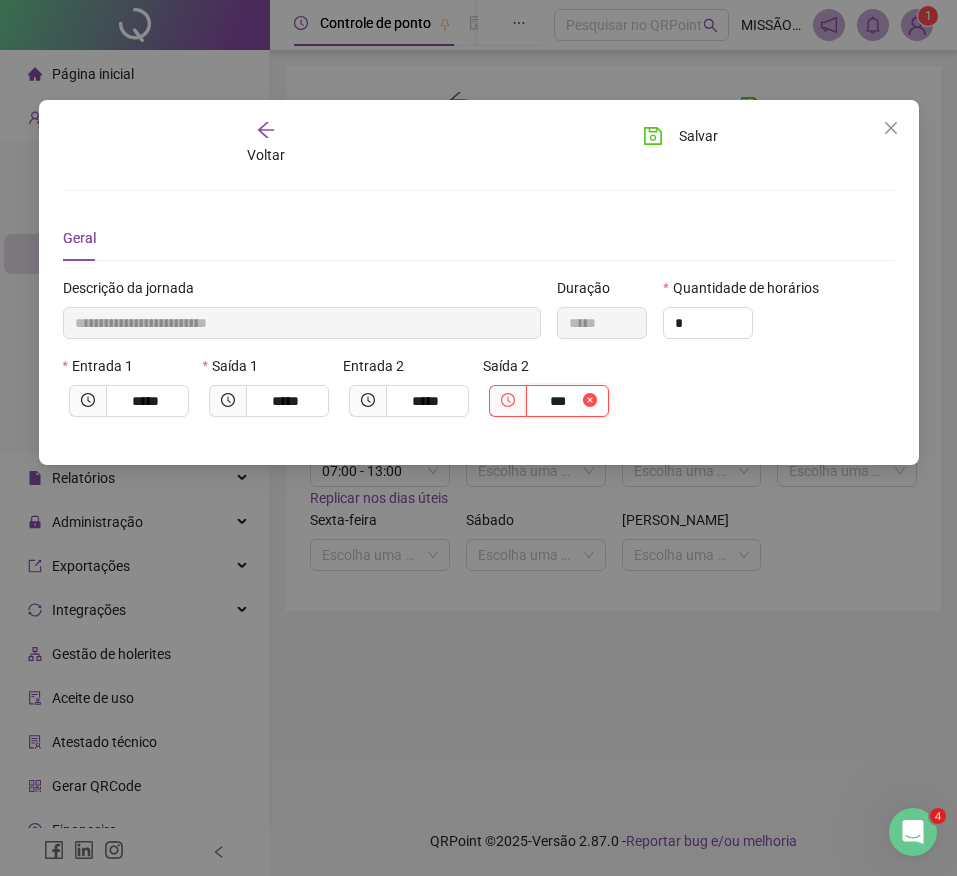 type on "**********" 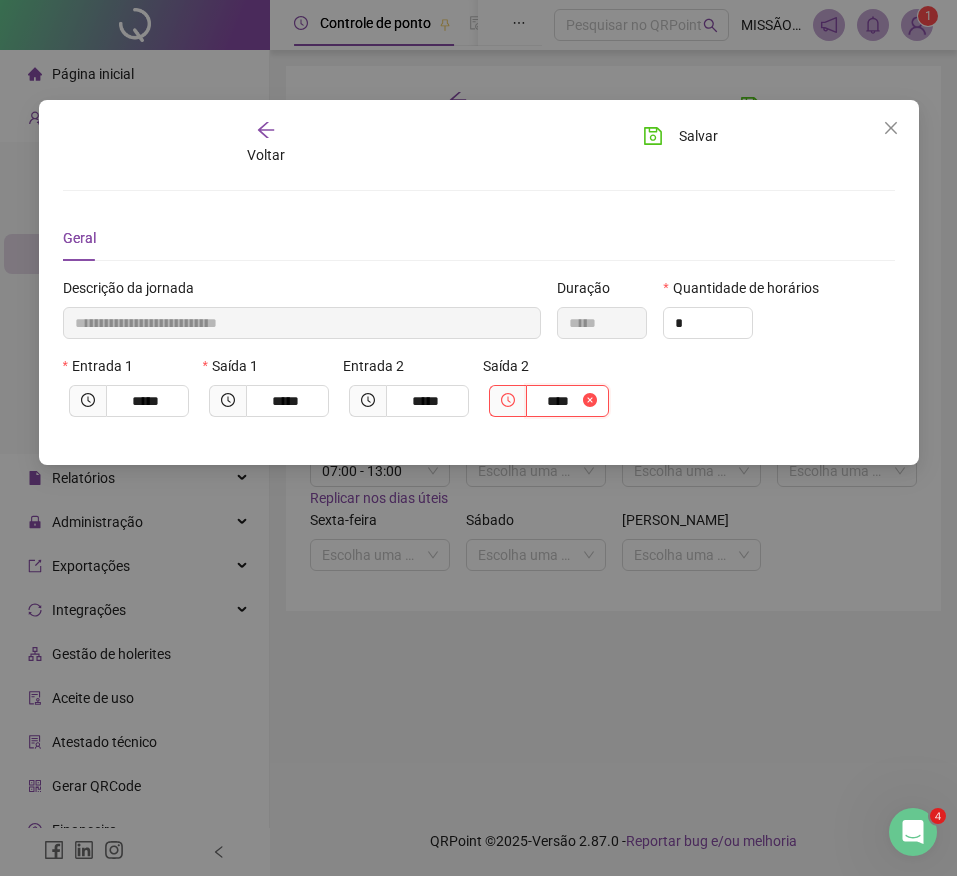 type on "**********" 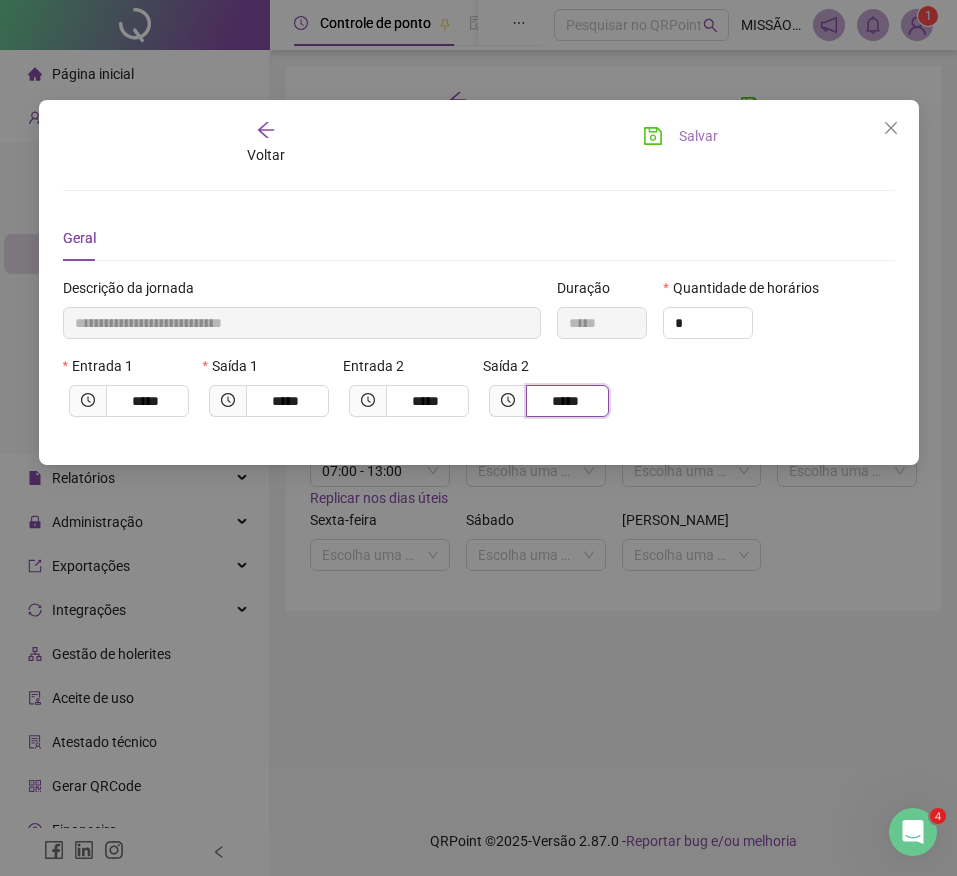 type on "*****" 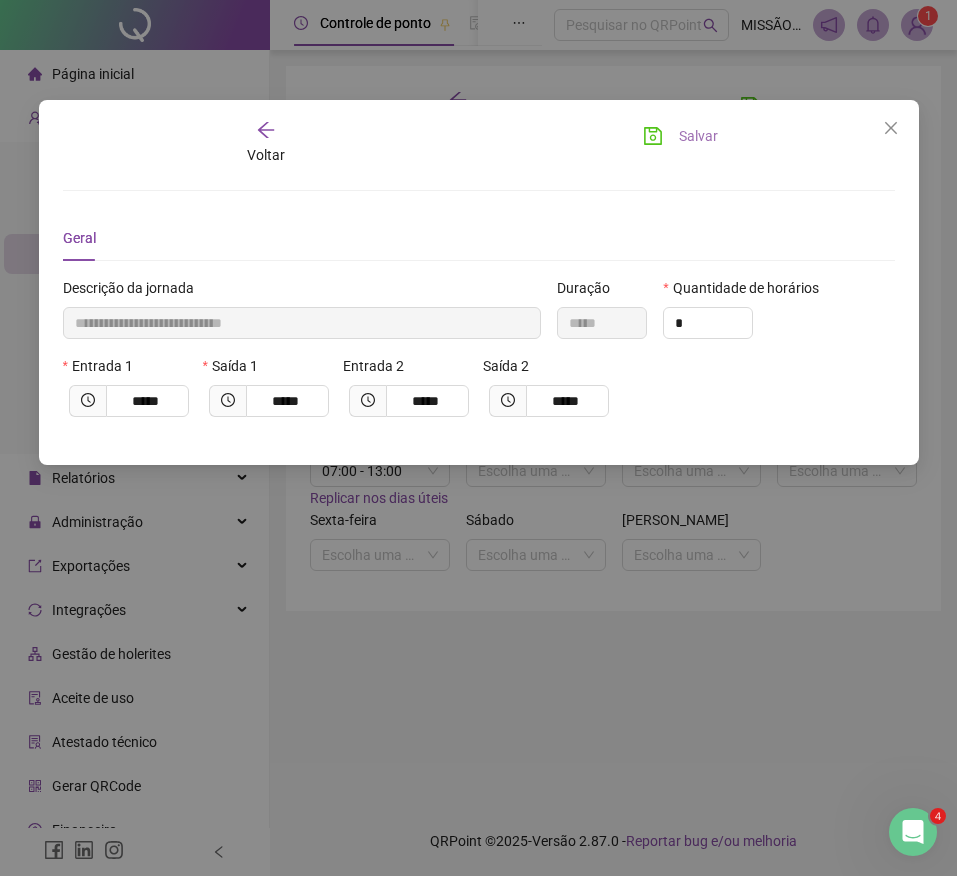 click on "Salvar" at bounding box center (680, 136) 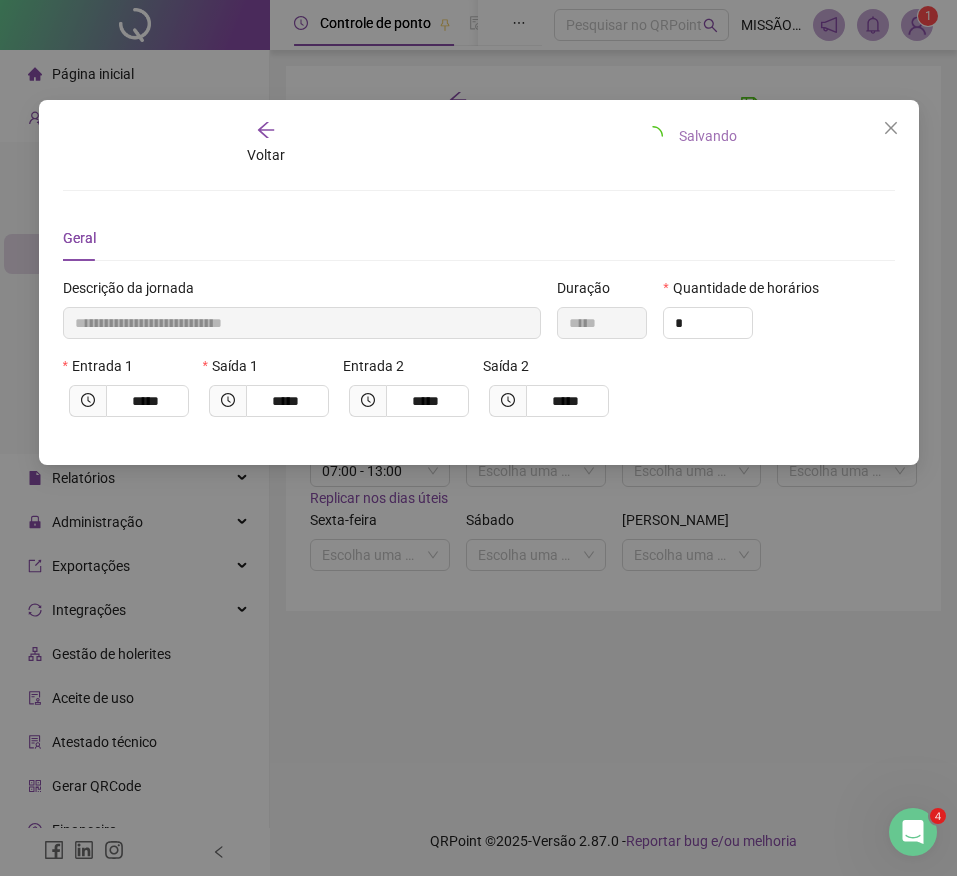 type 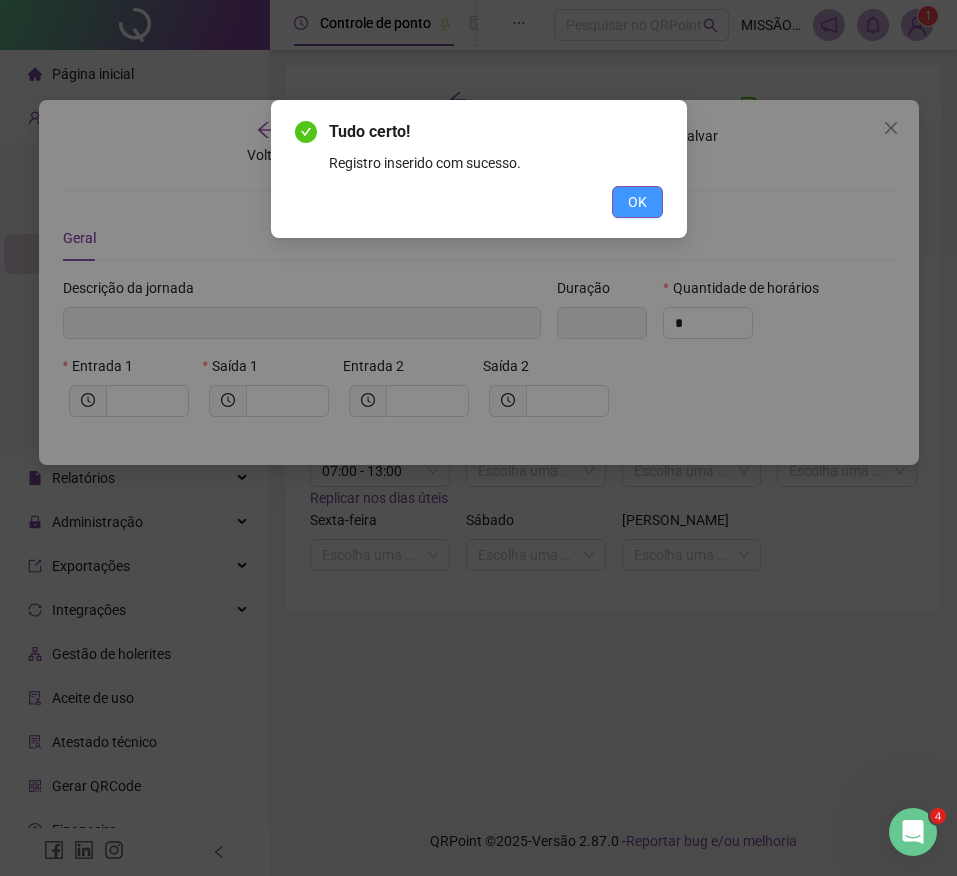 click on "OK" at bounding box center (637, 202) 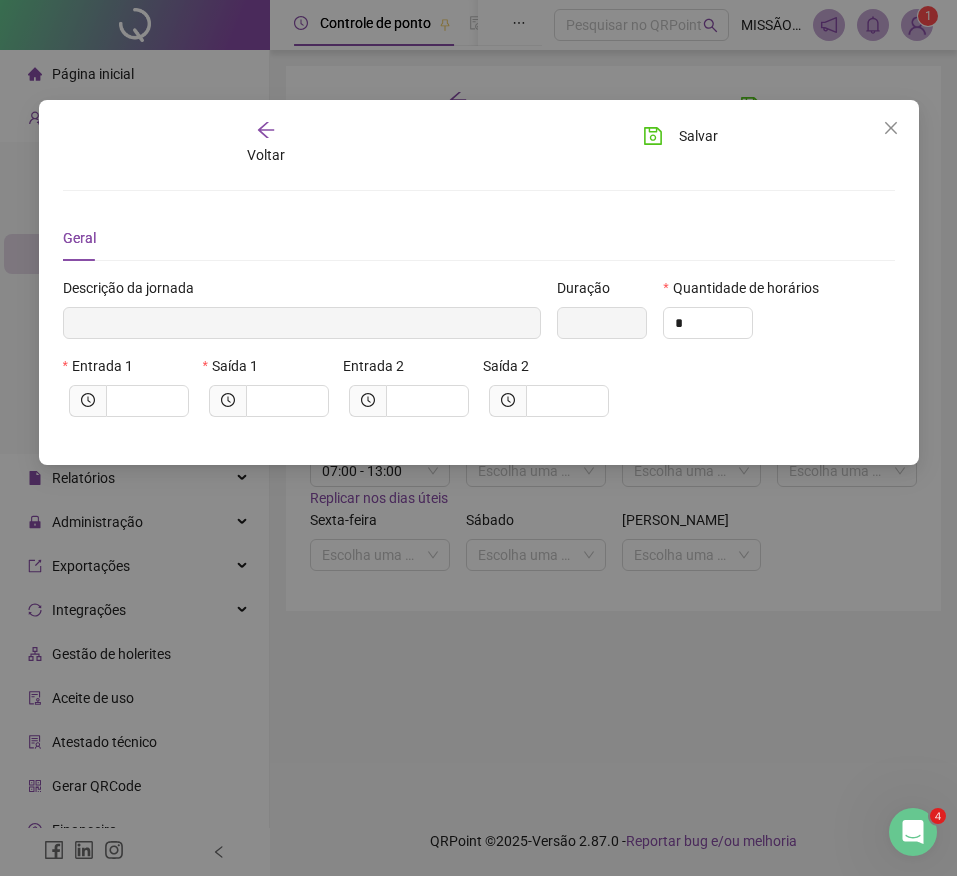 click at bounding box center (129, 401) 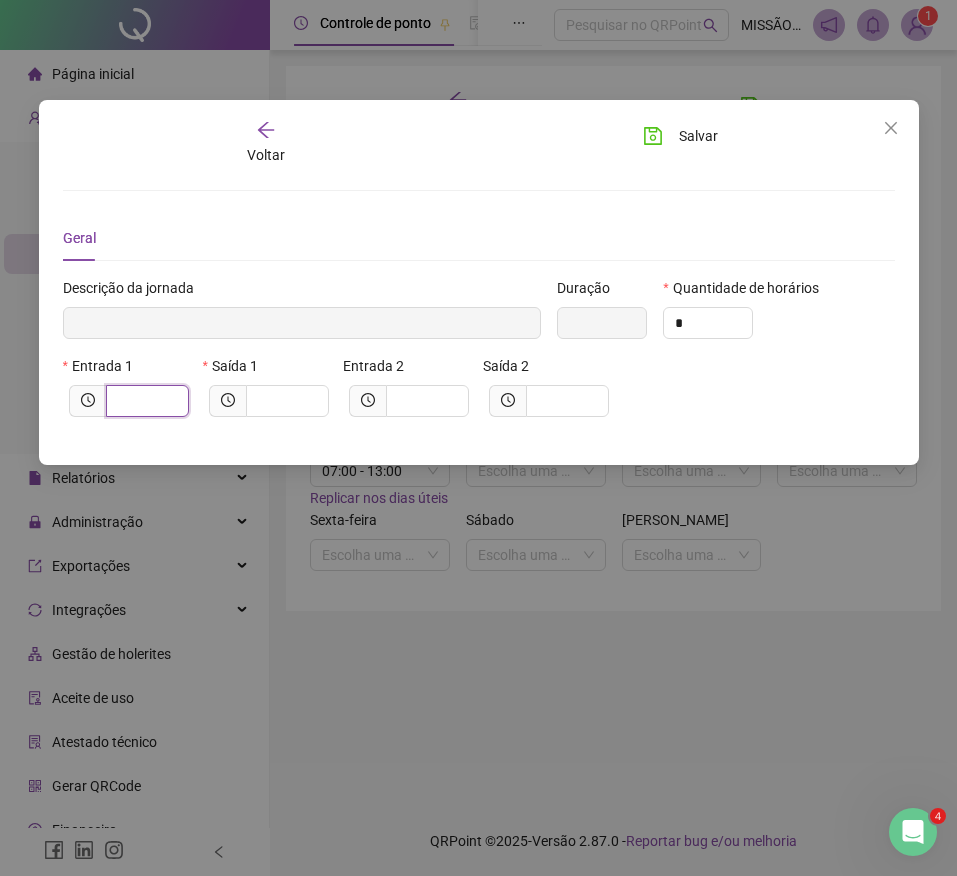 click at bounding box center [145, 401] 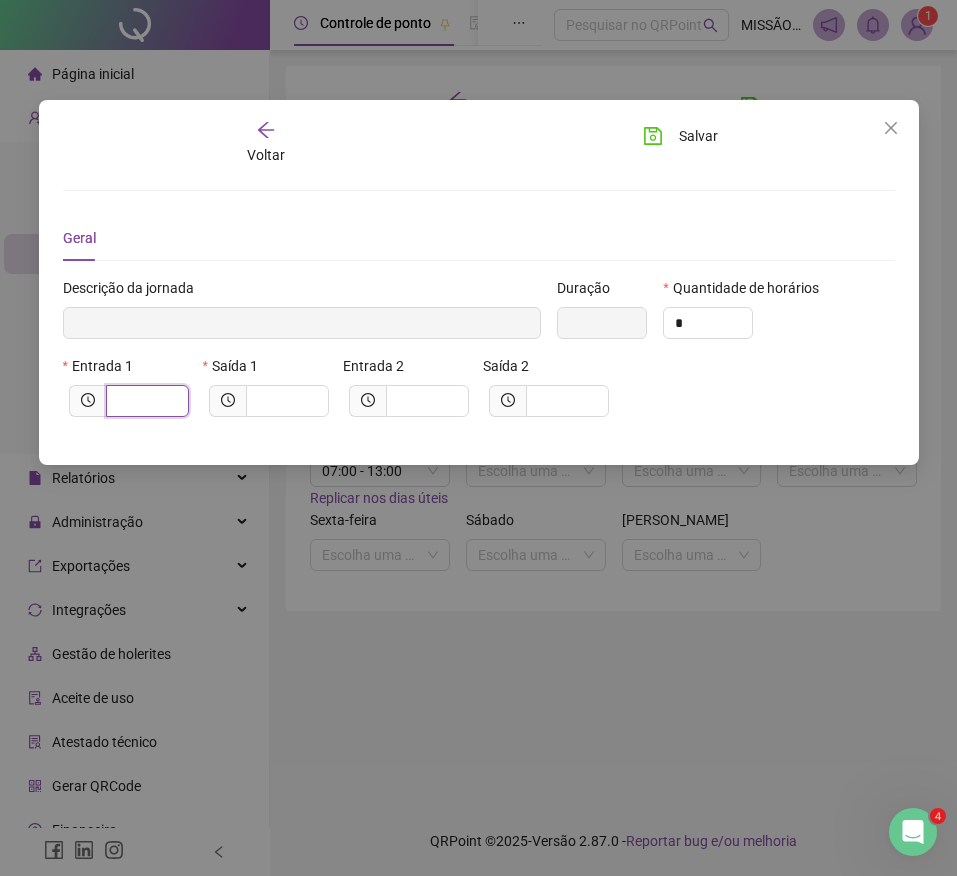 click at bounding box center [145, 401] 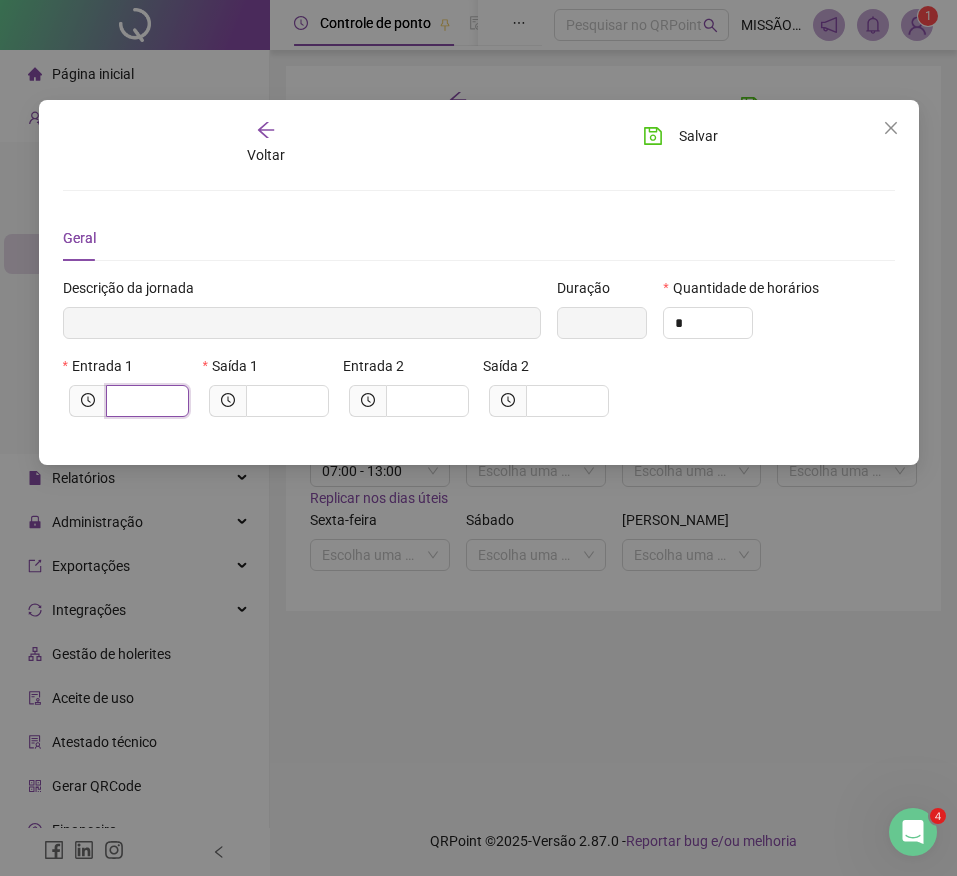 type on "*****" 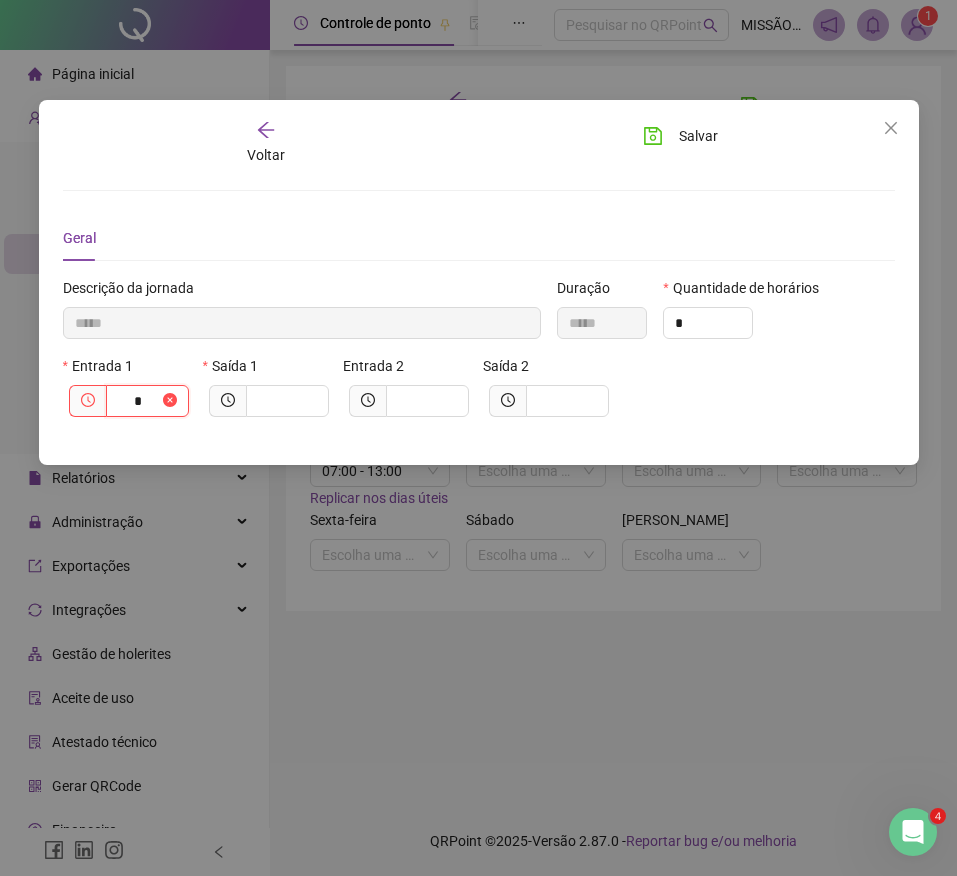 type on "******" 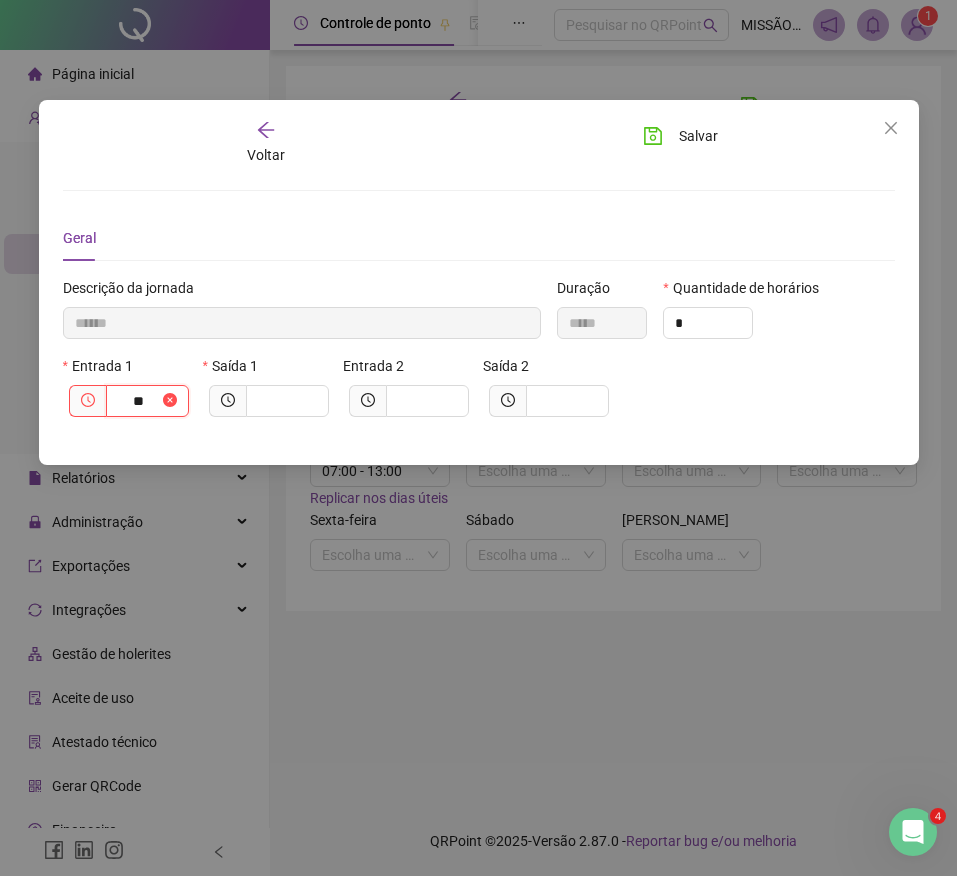 type on "***" 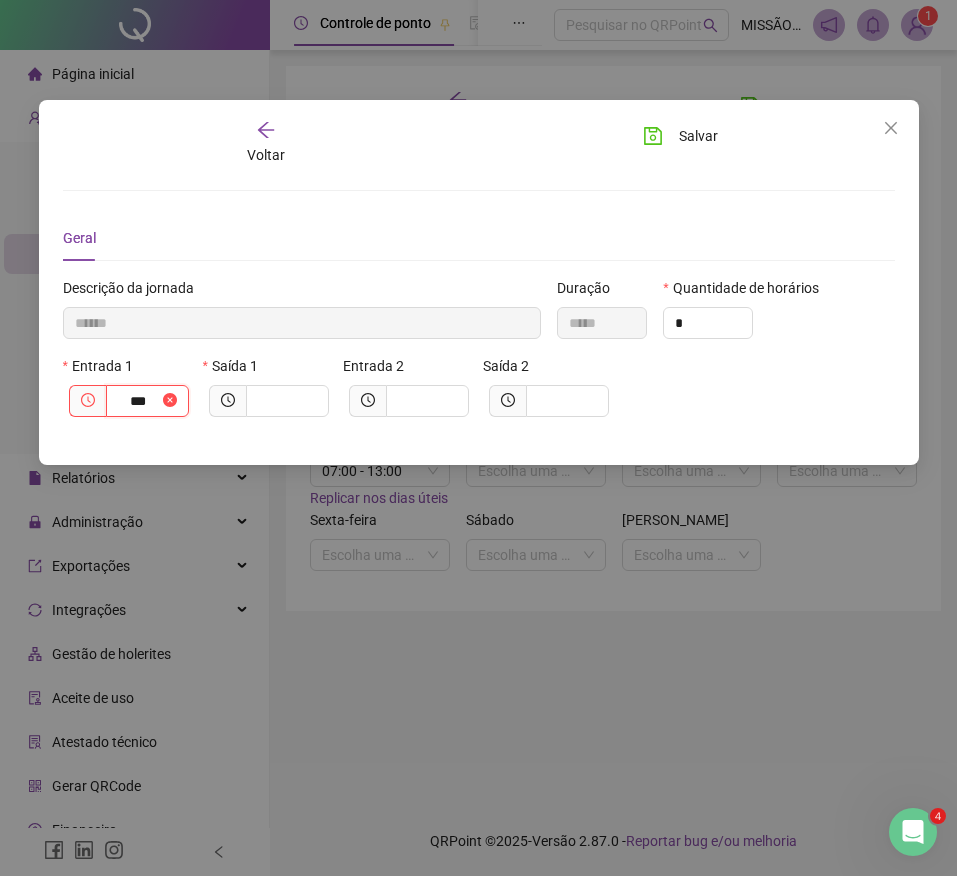type on "********" 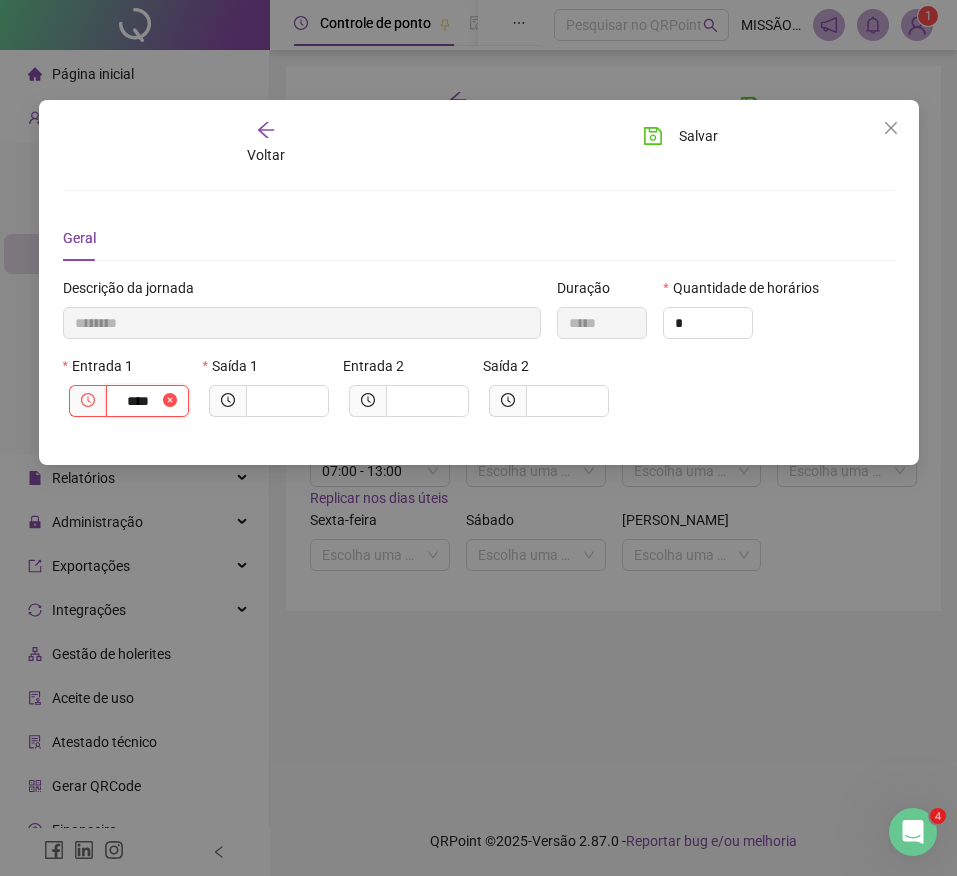 type on "*********" 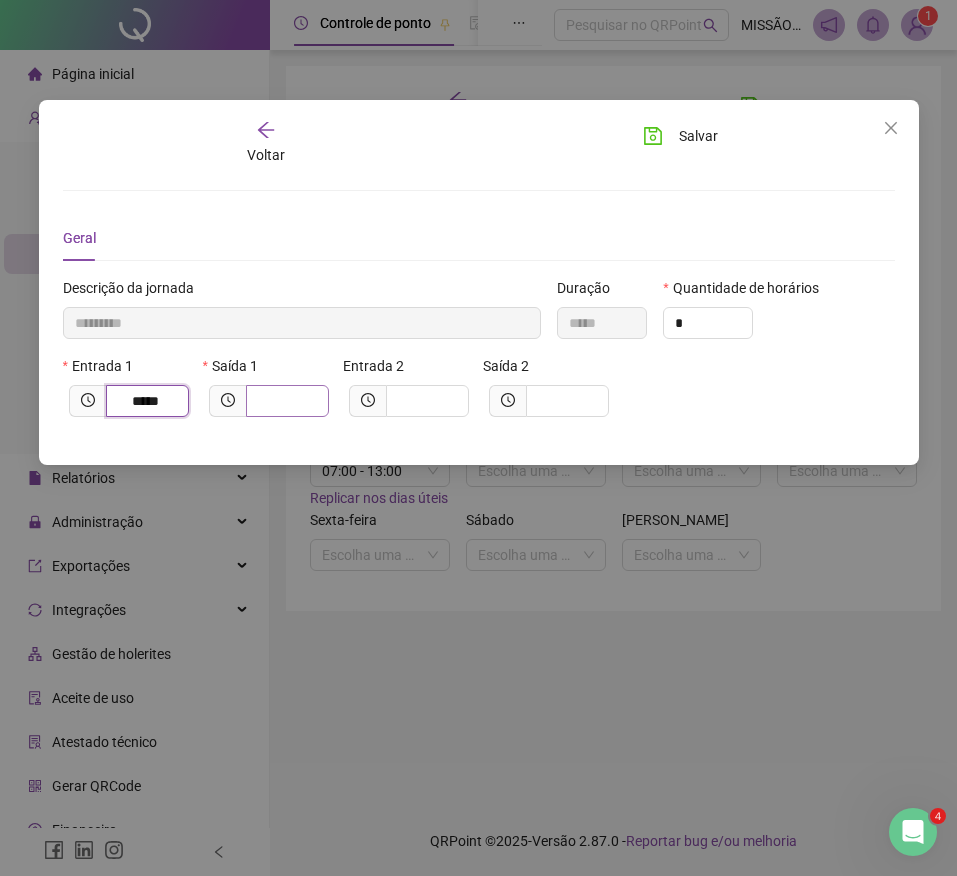 type on "*****" 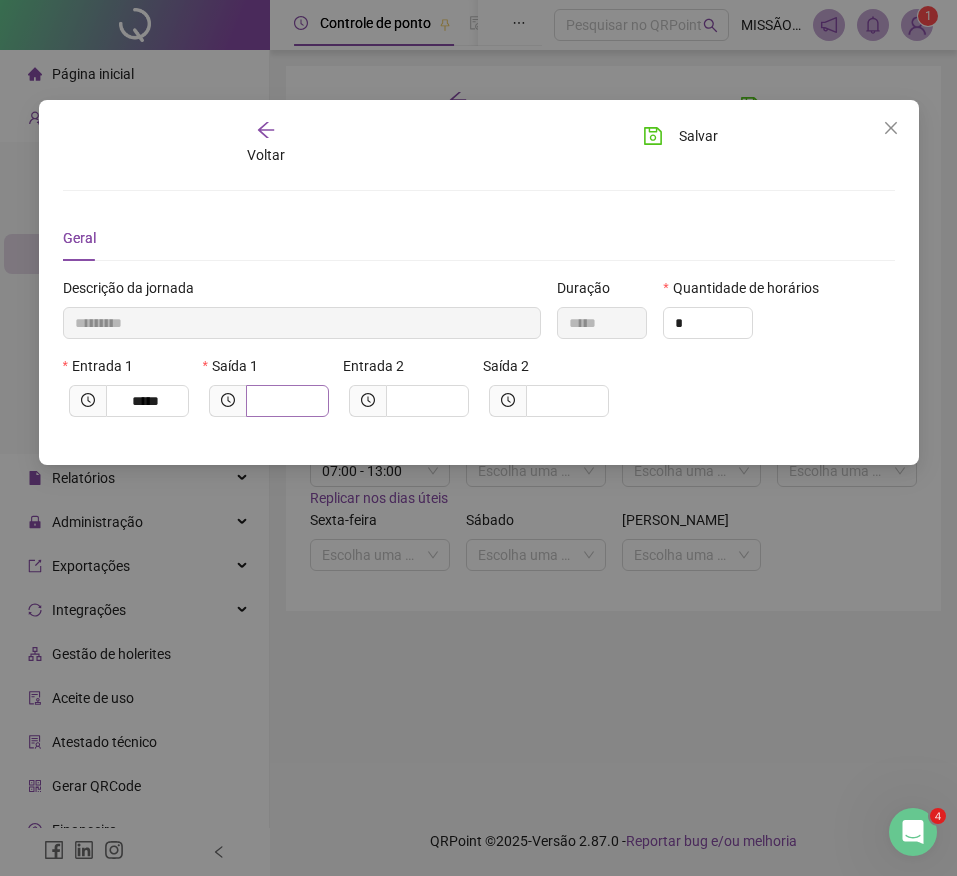 click at bounding box center [287, 401] 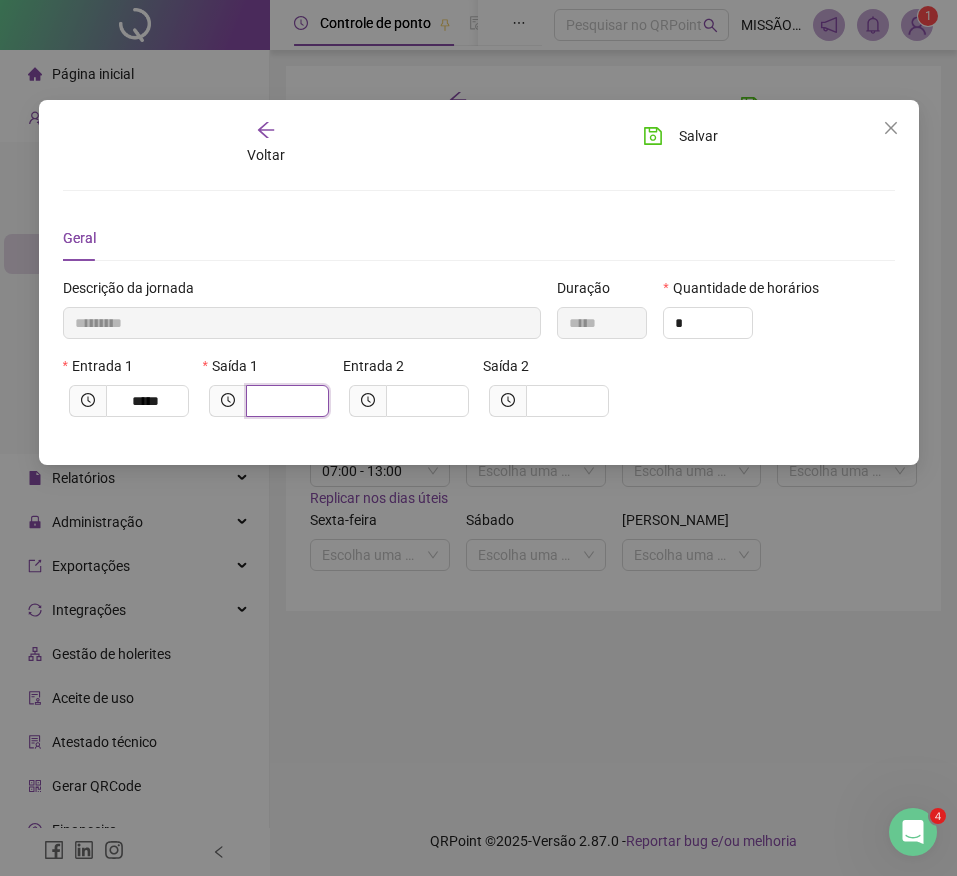 type on "*********" 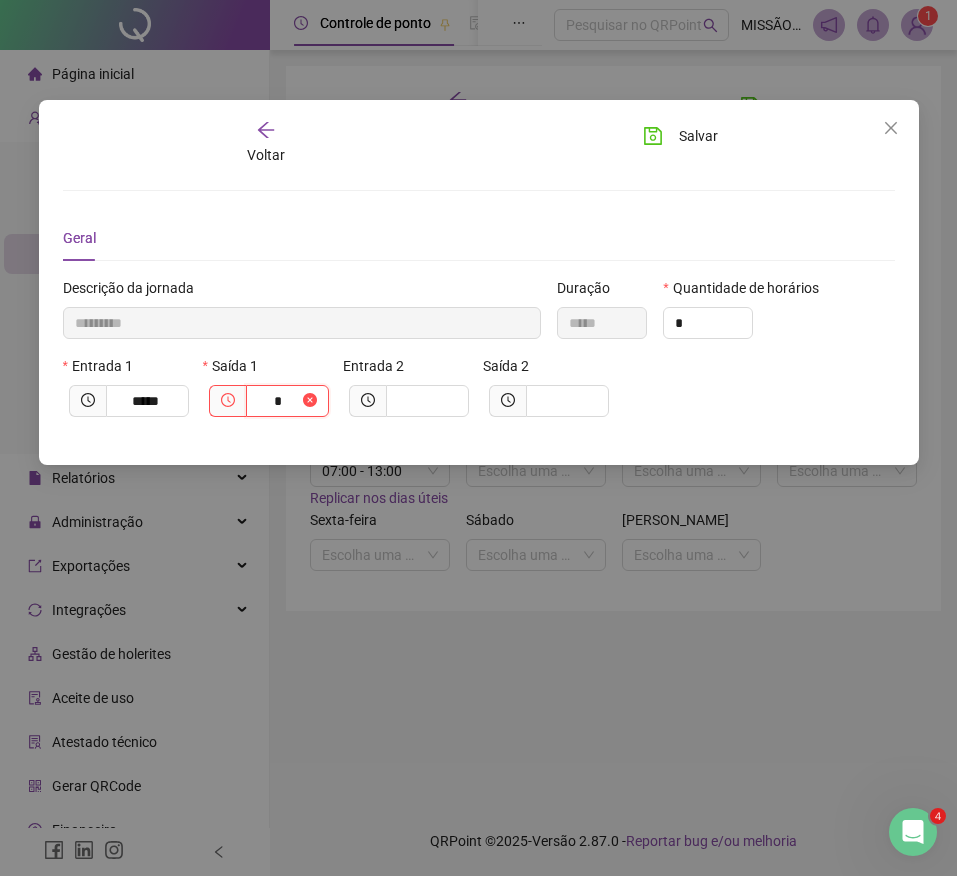 type on "**********" 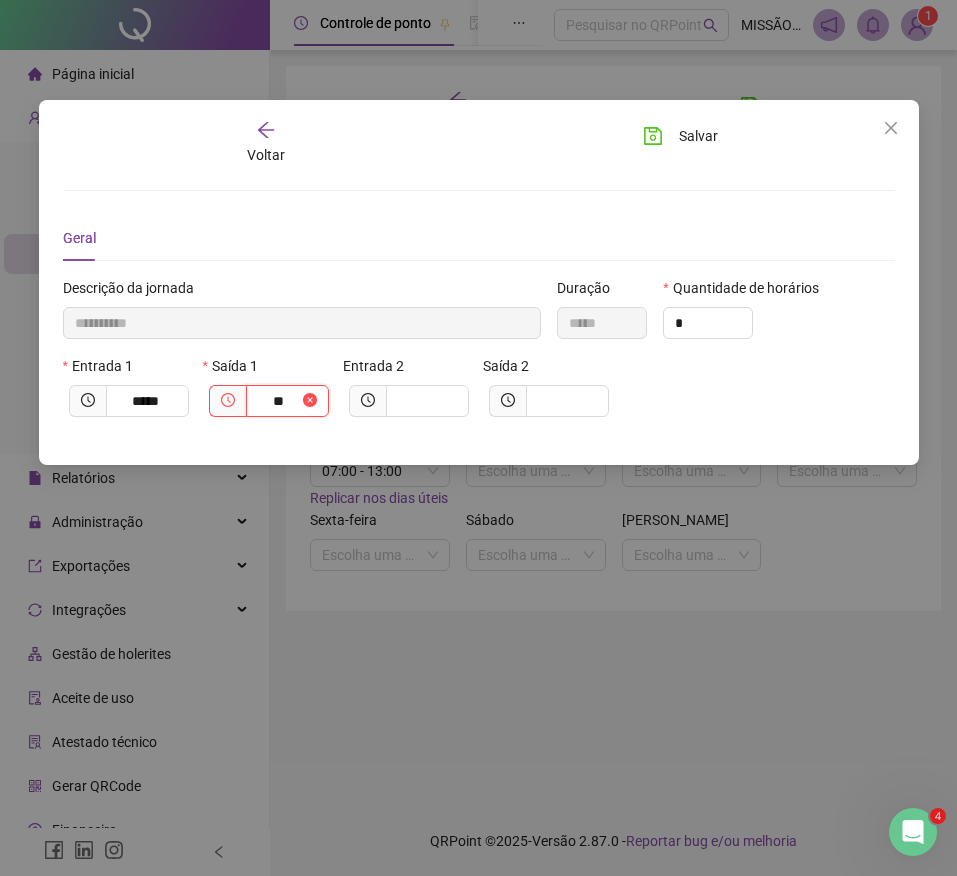 type on "***" 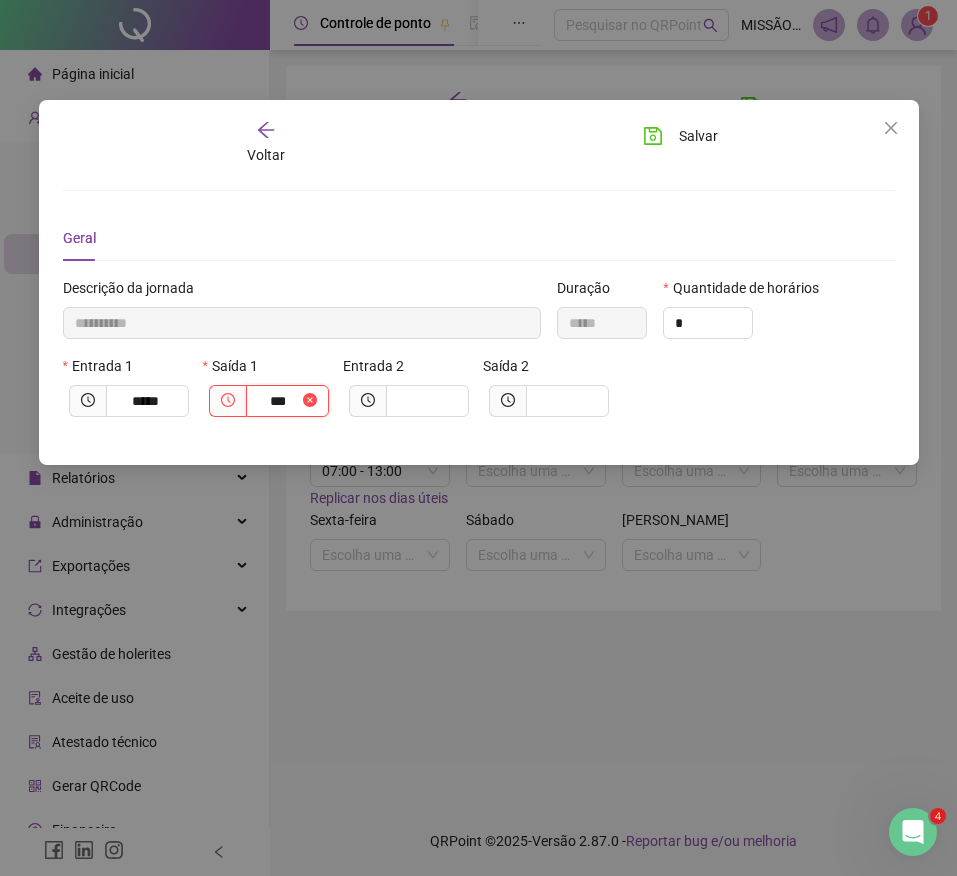 type on "**********" 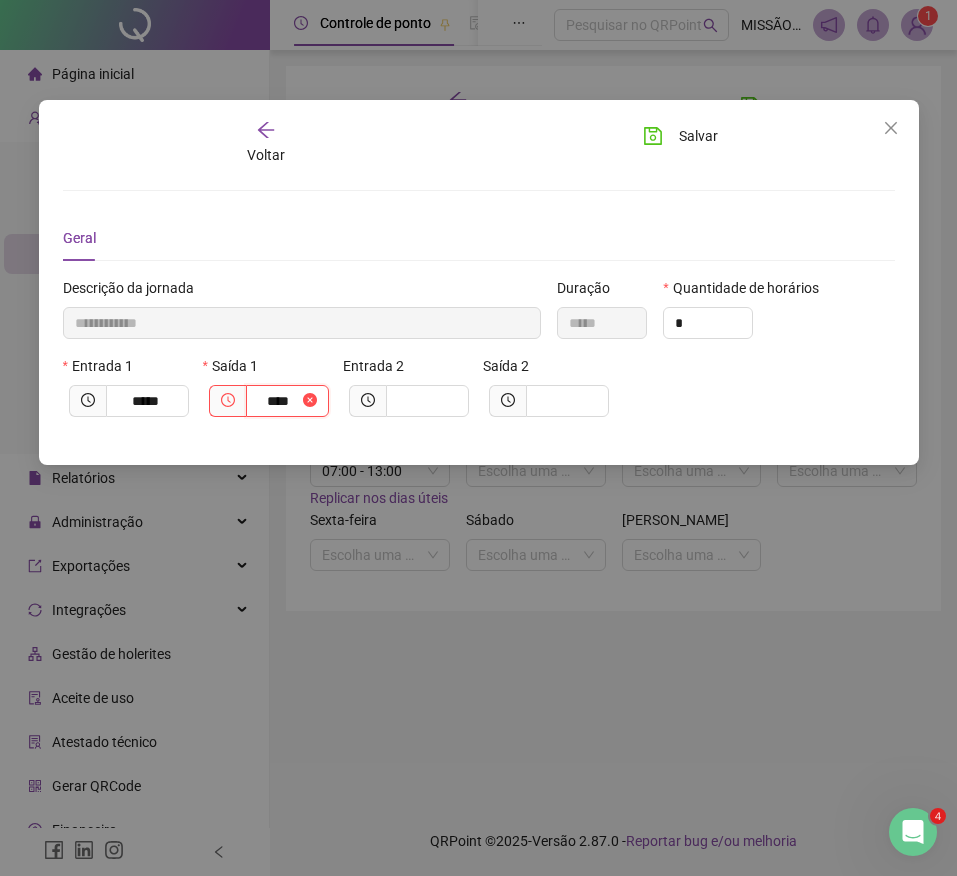 type on "**********" 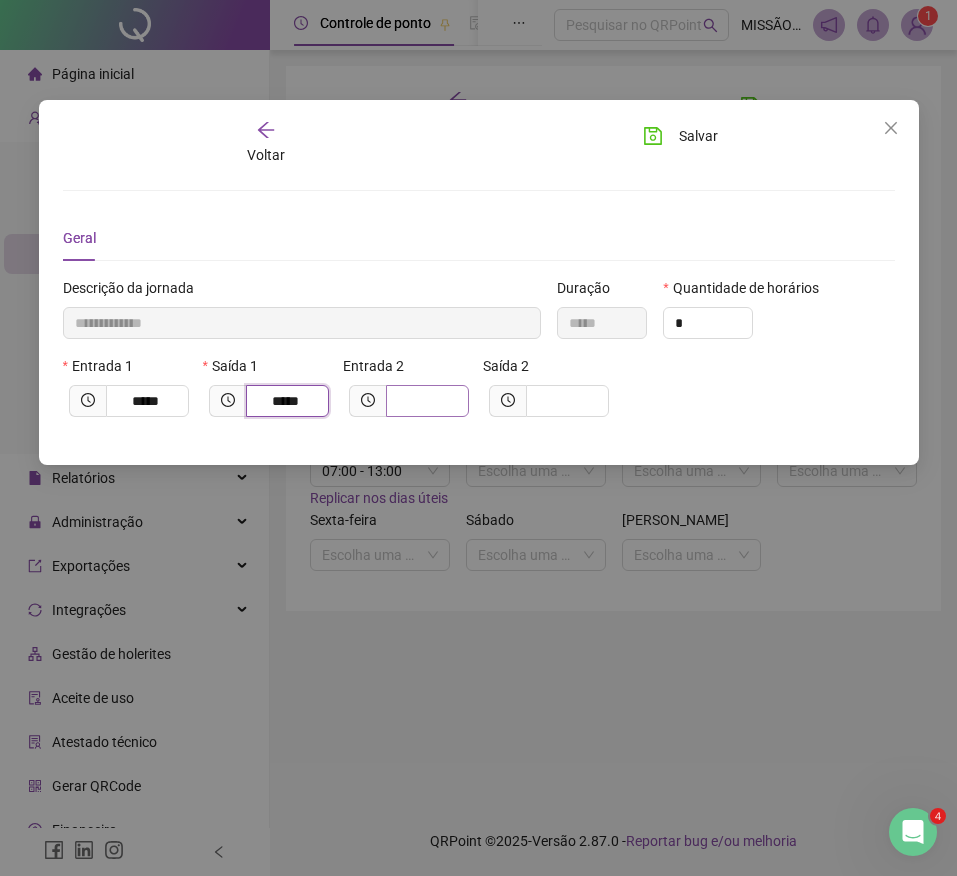type on "*****" 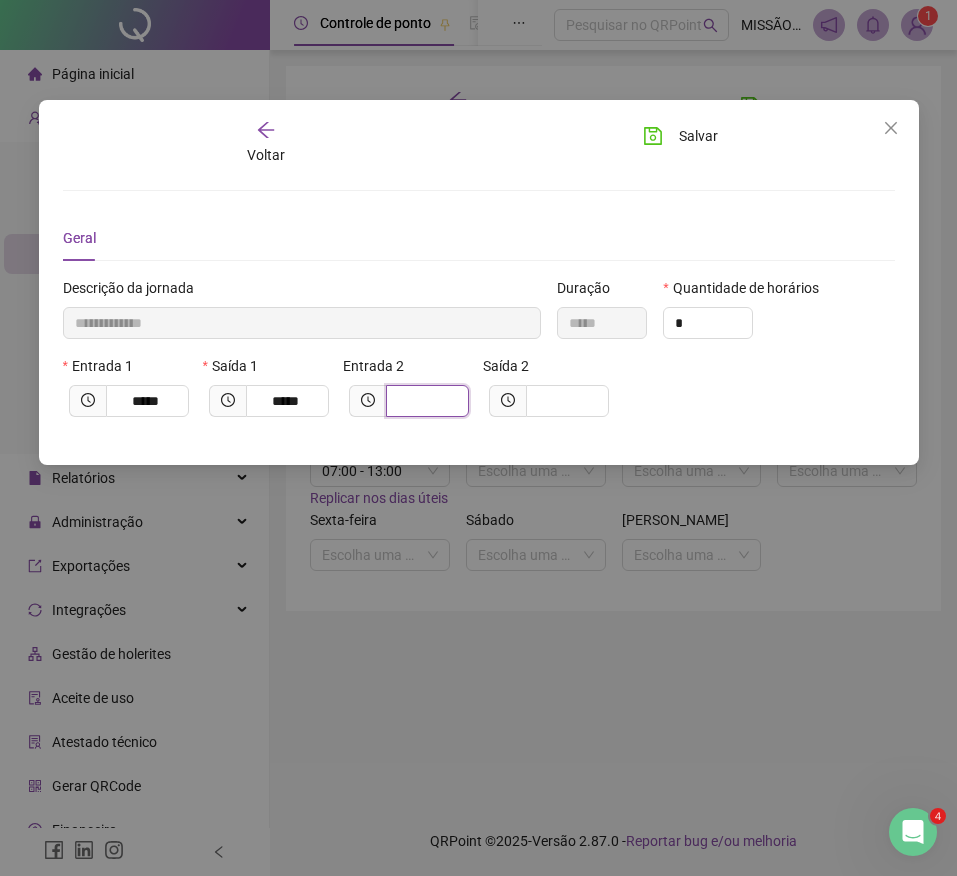 click at bounding box center [425, 401] 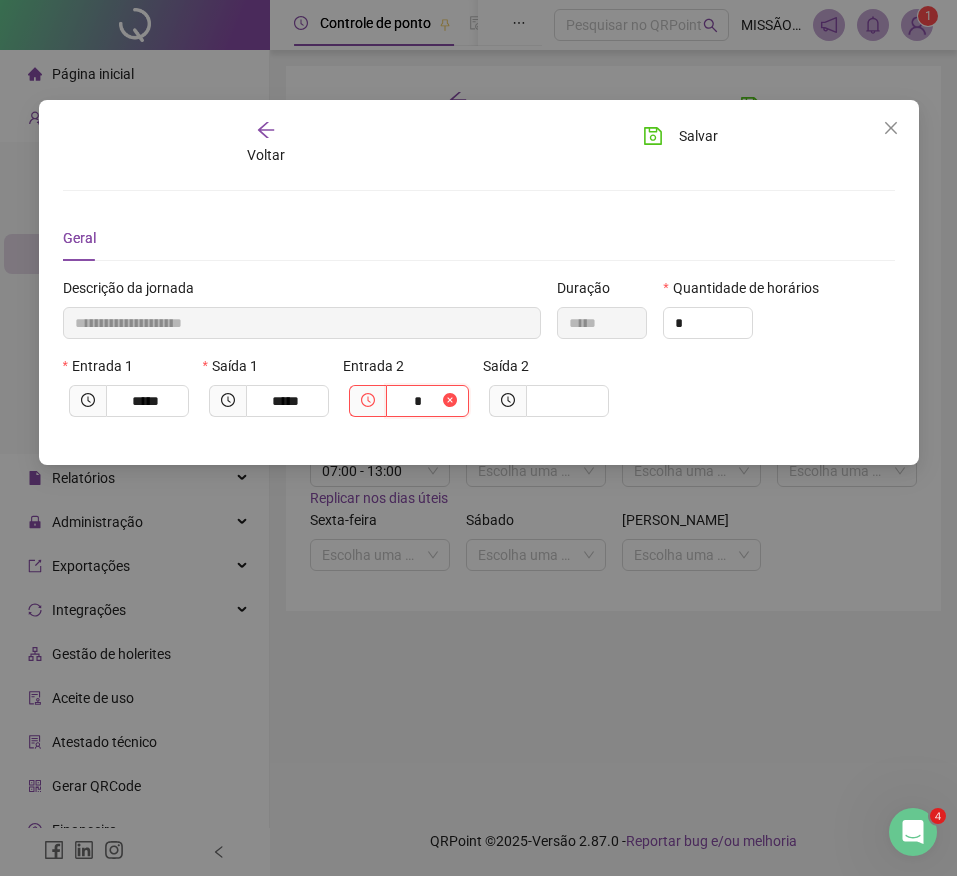 type on "**********" 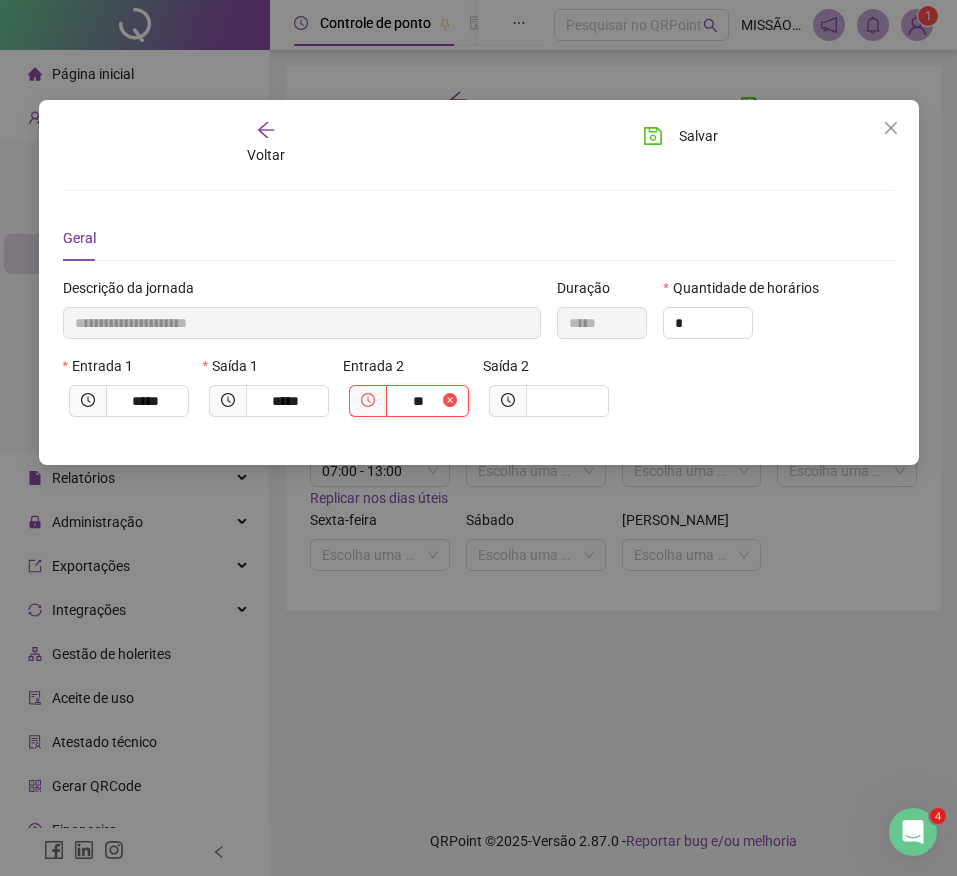 type on "***" 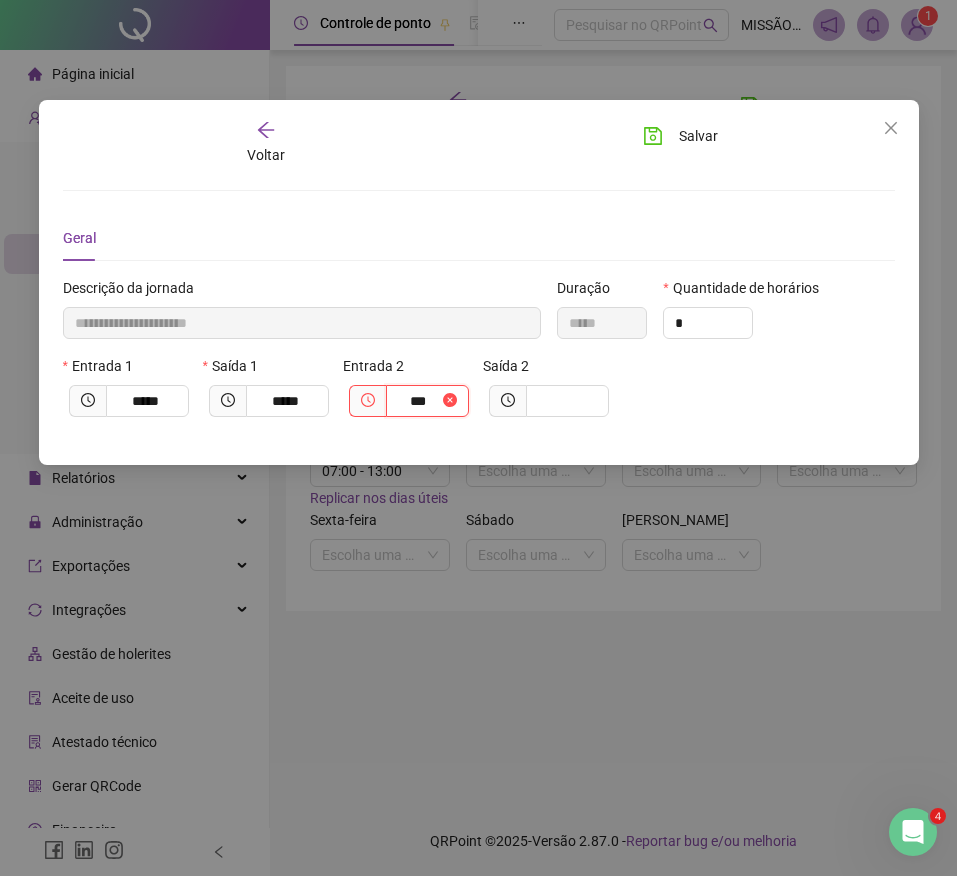 type on "**********" 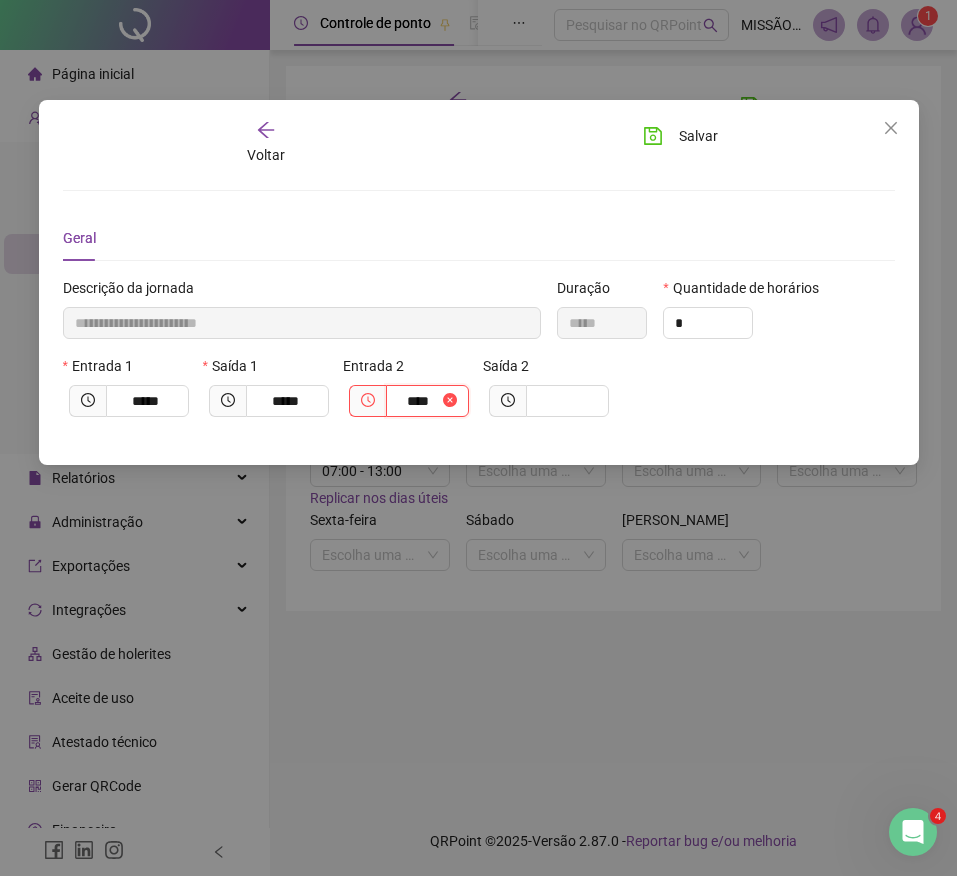 type on "**********" 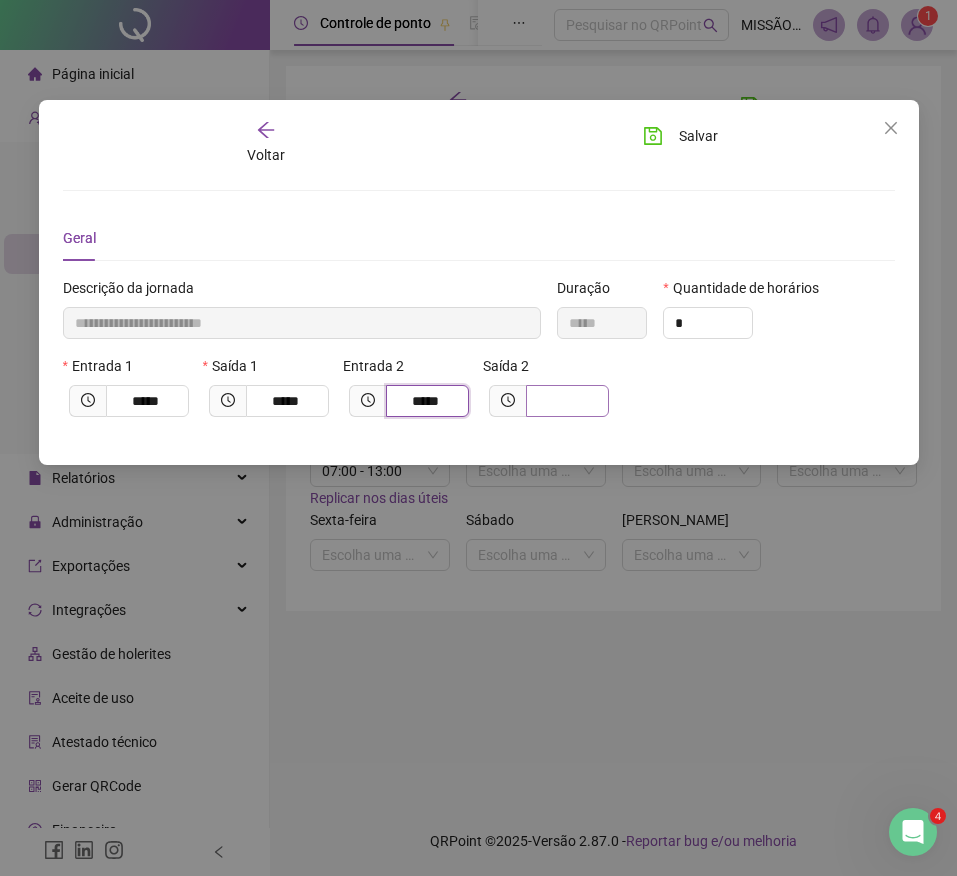 type on "*****" 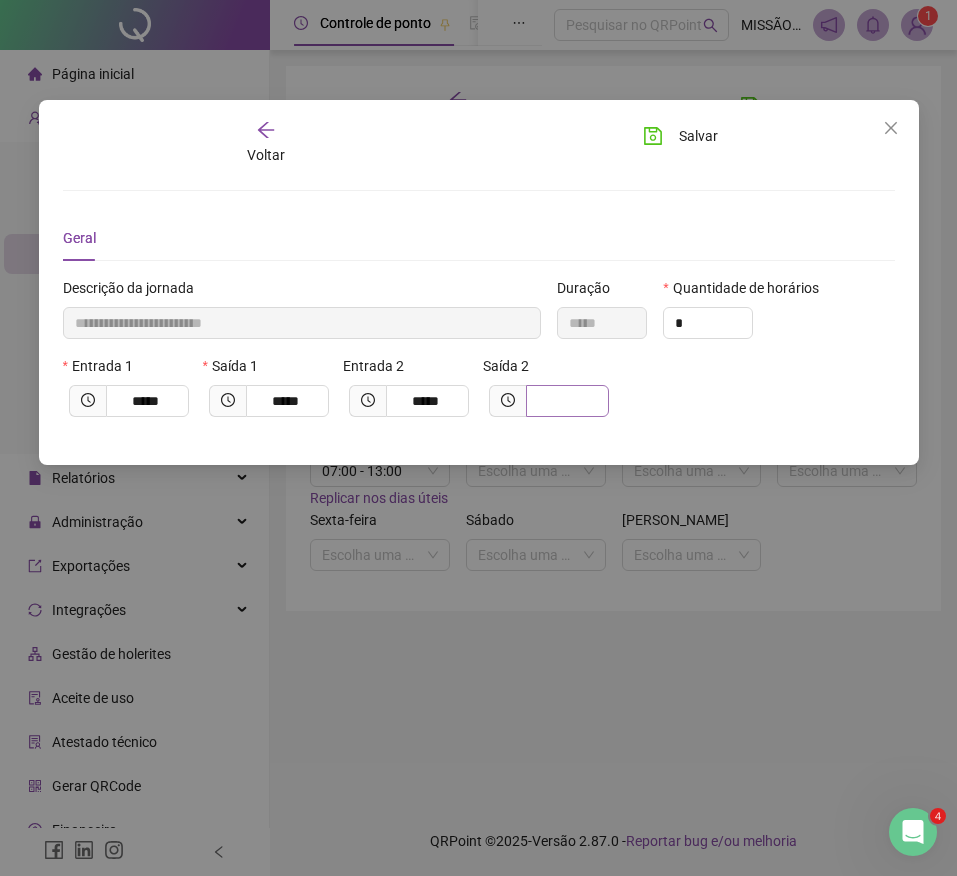click at bounding box center (567, 401) 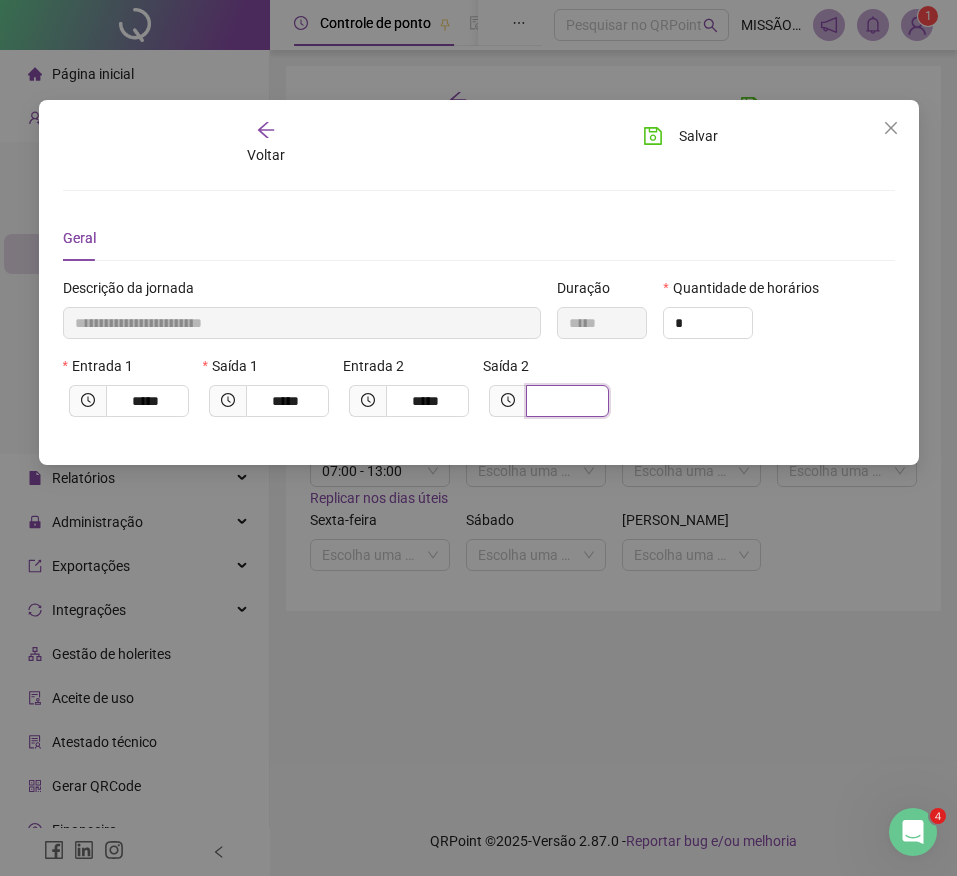 type on "**********" 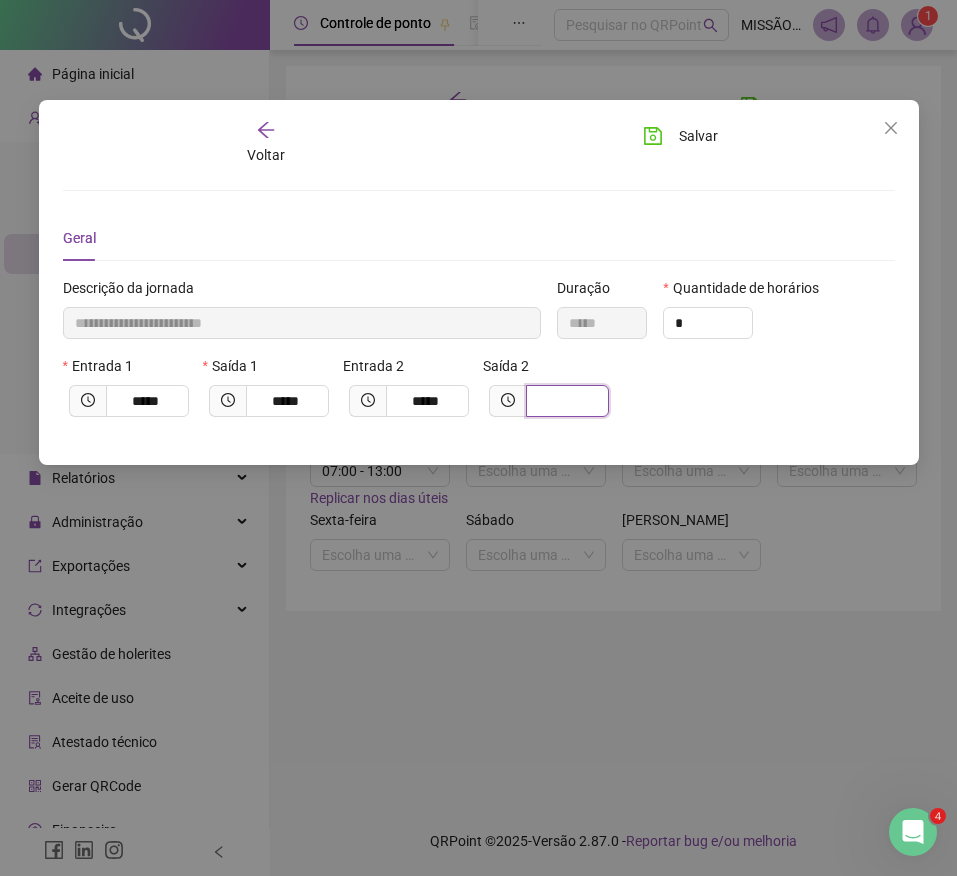 type on "*" 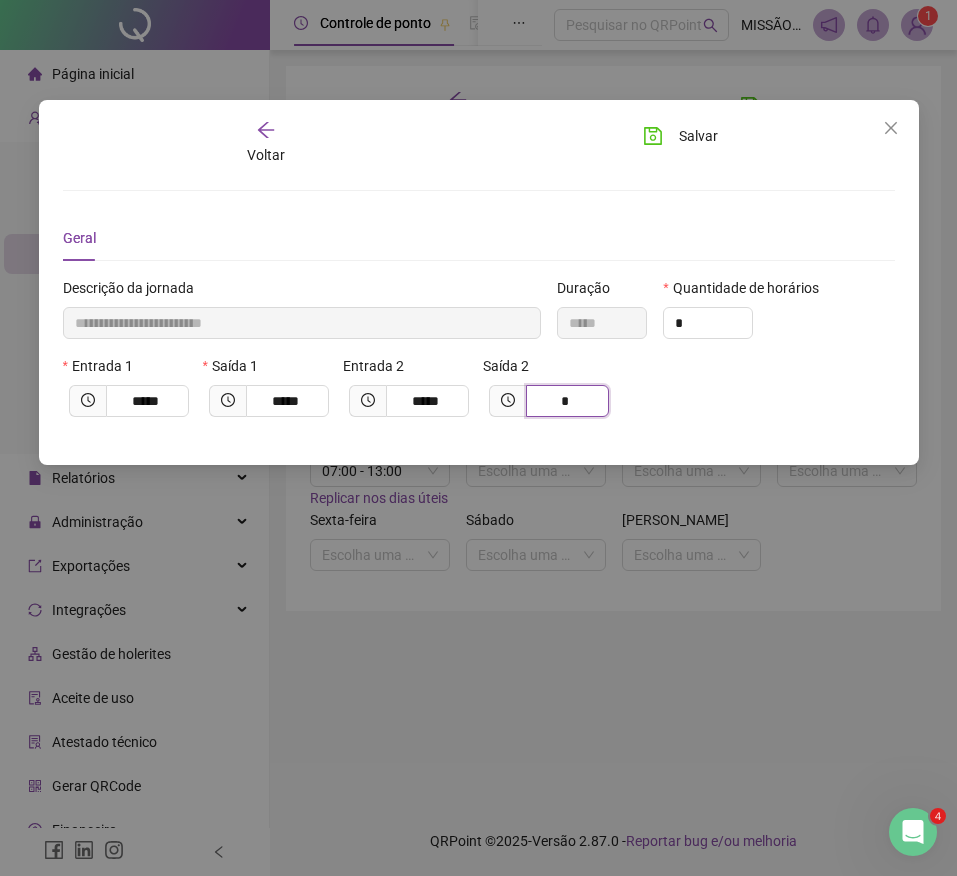 type on "**********" 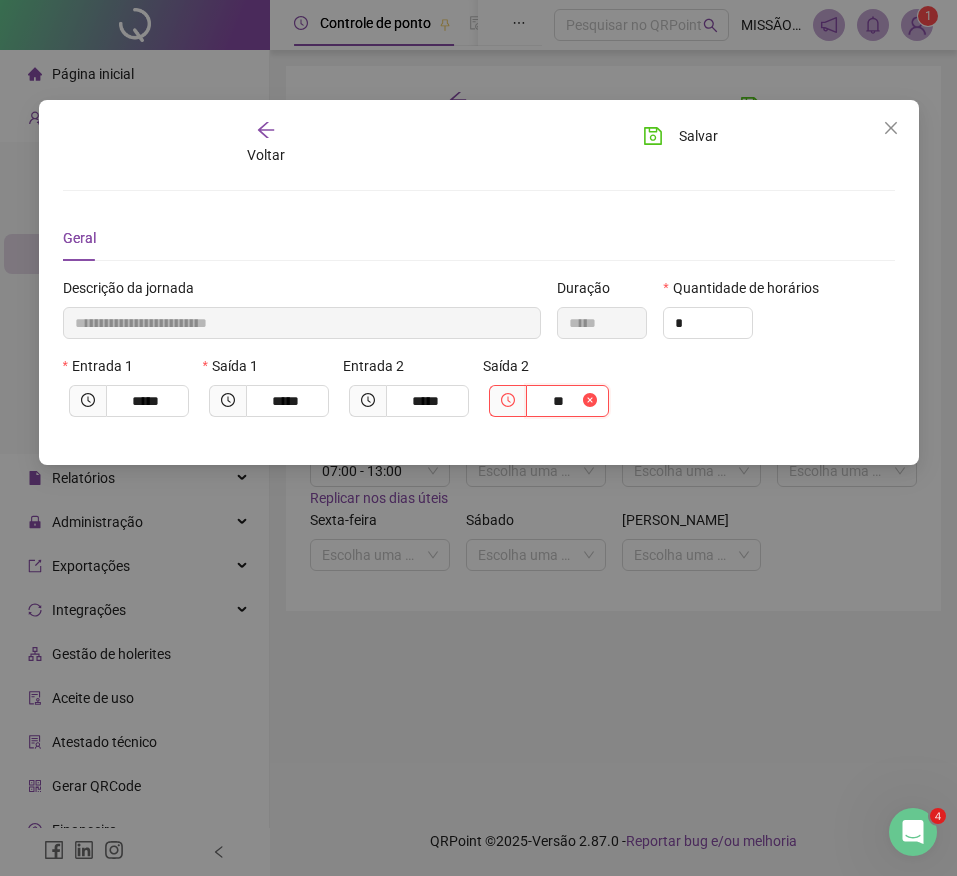 type on "***" 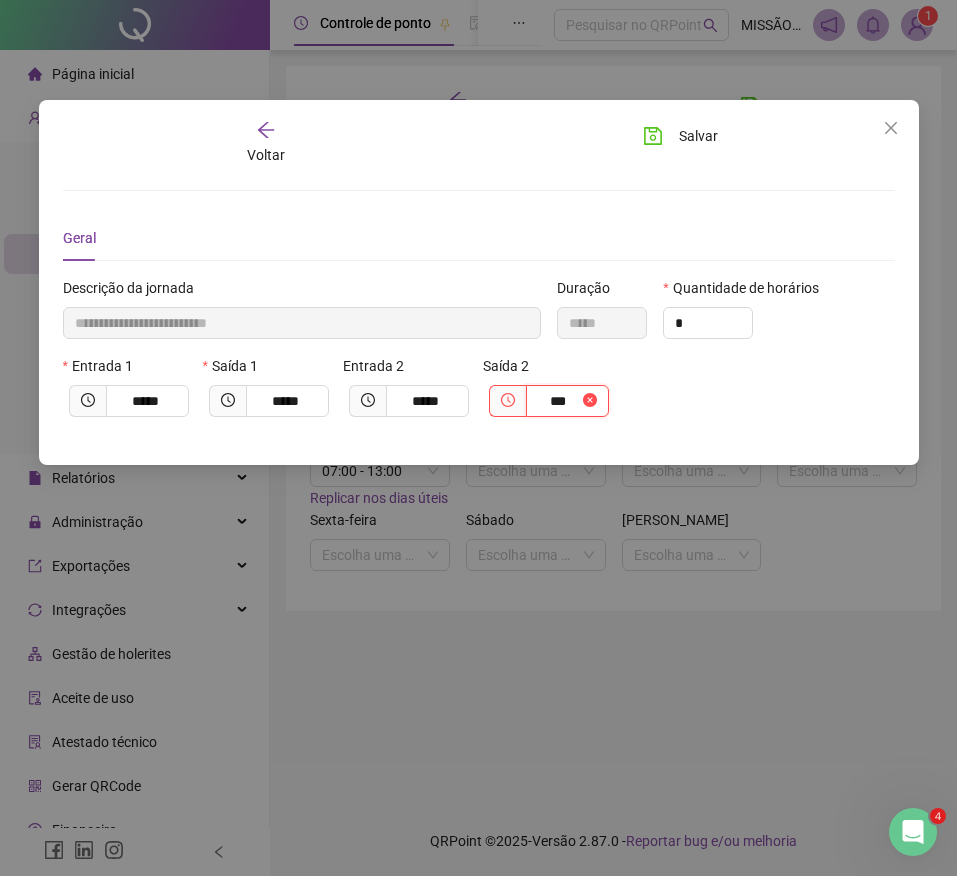 type on "**********" 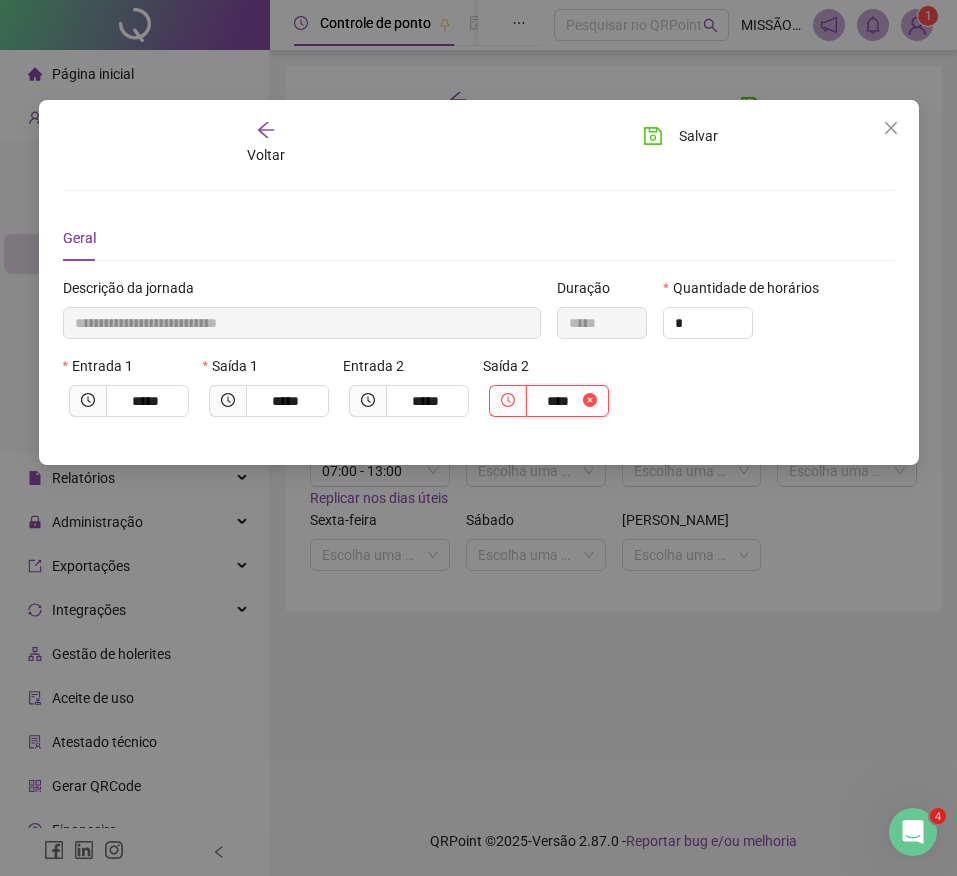 type on "**********" 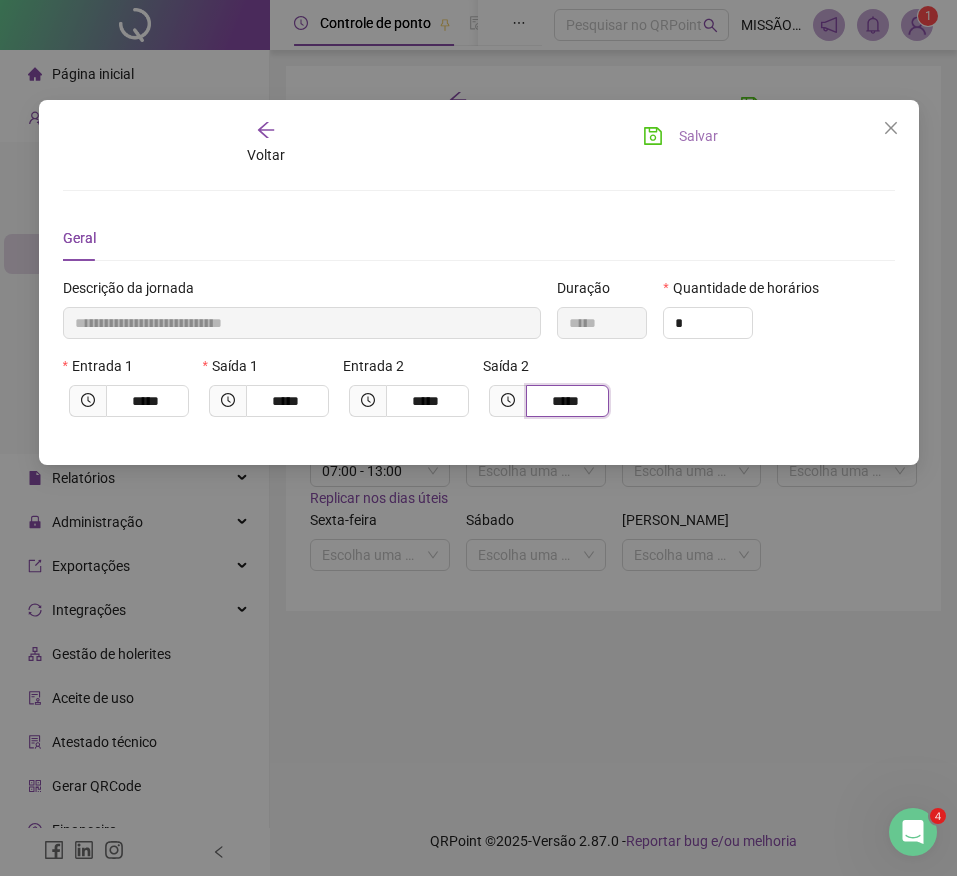 type on "*****" 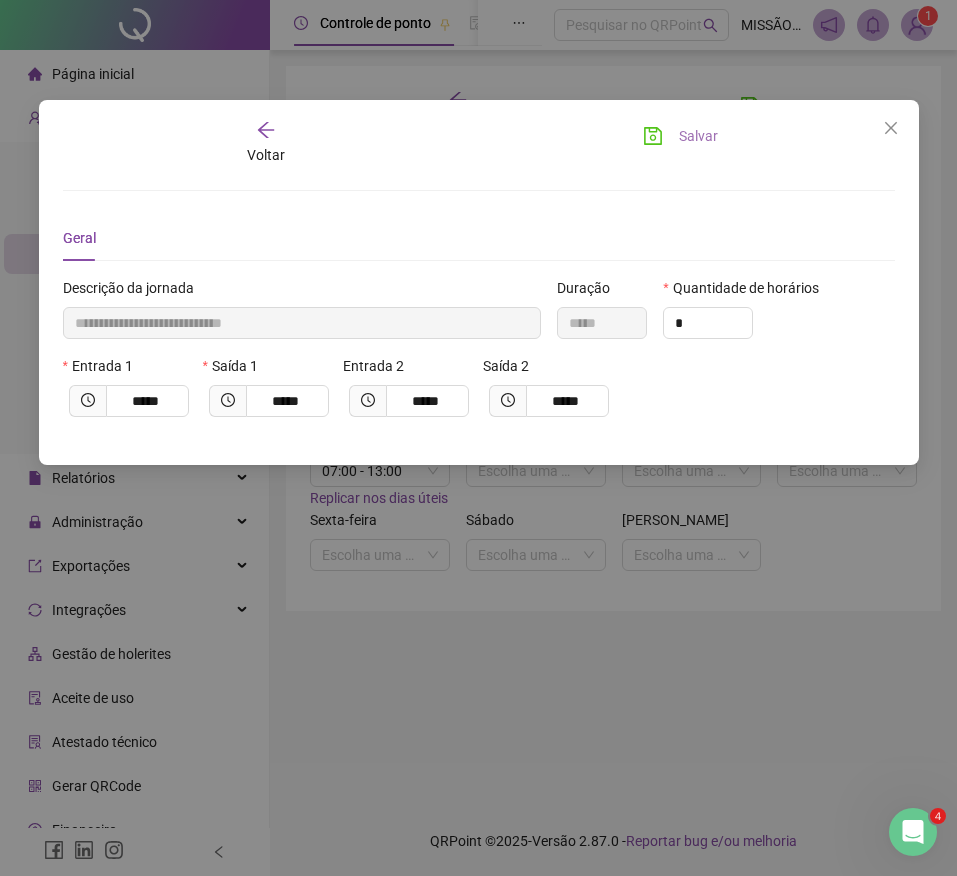 click 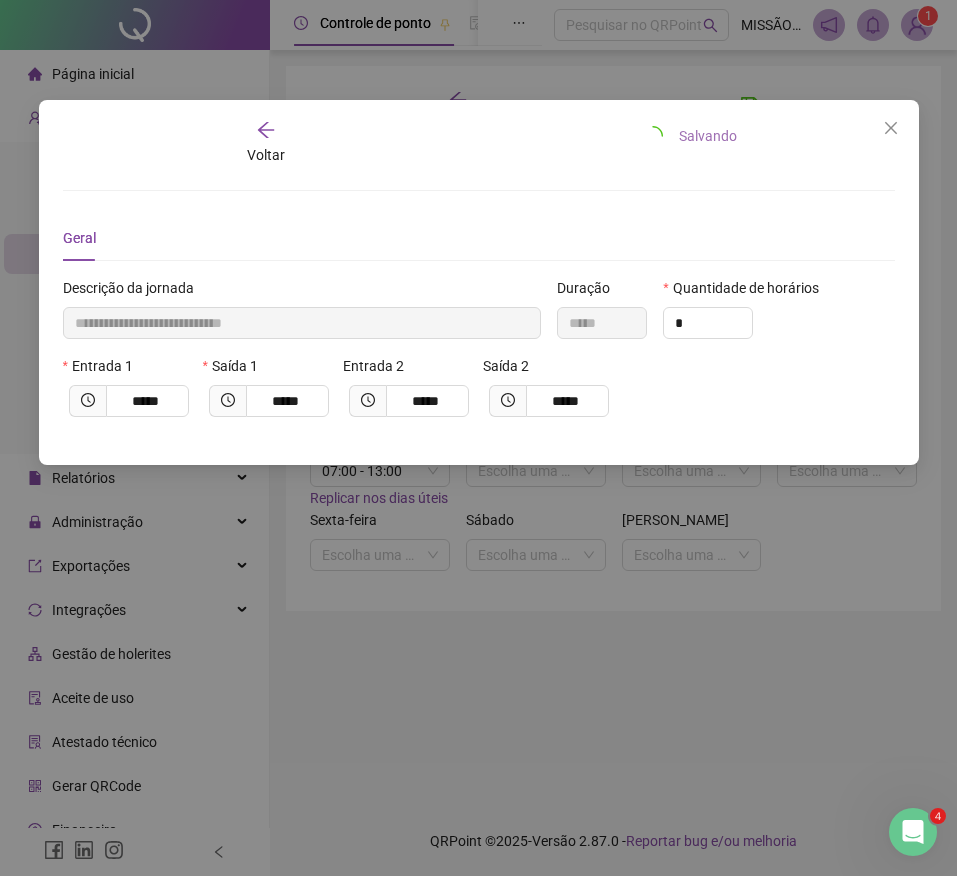 type 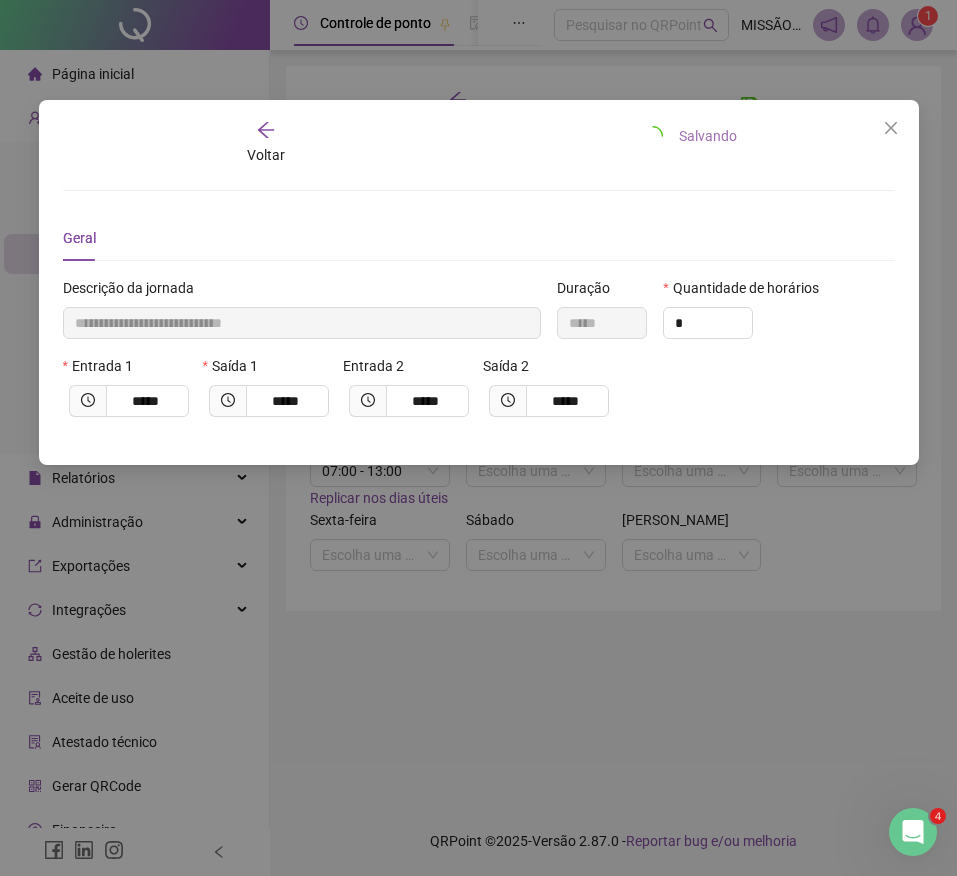 type 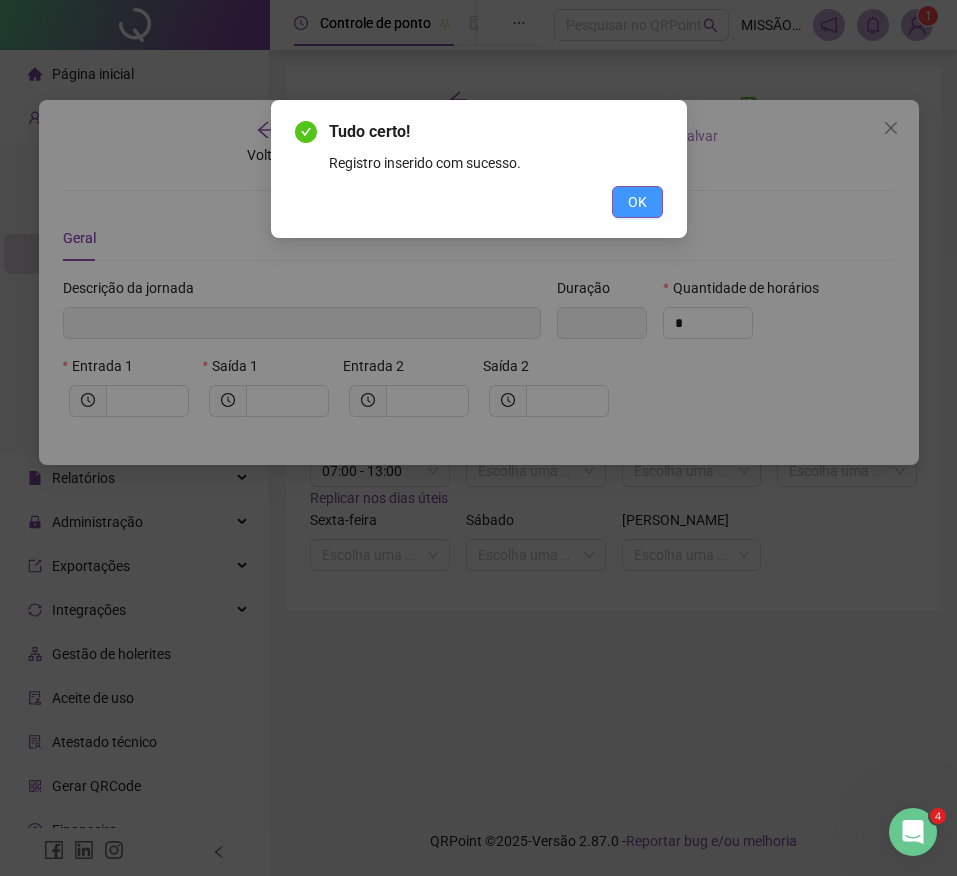 click on "OK" at bounding box center (637, 202) 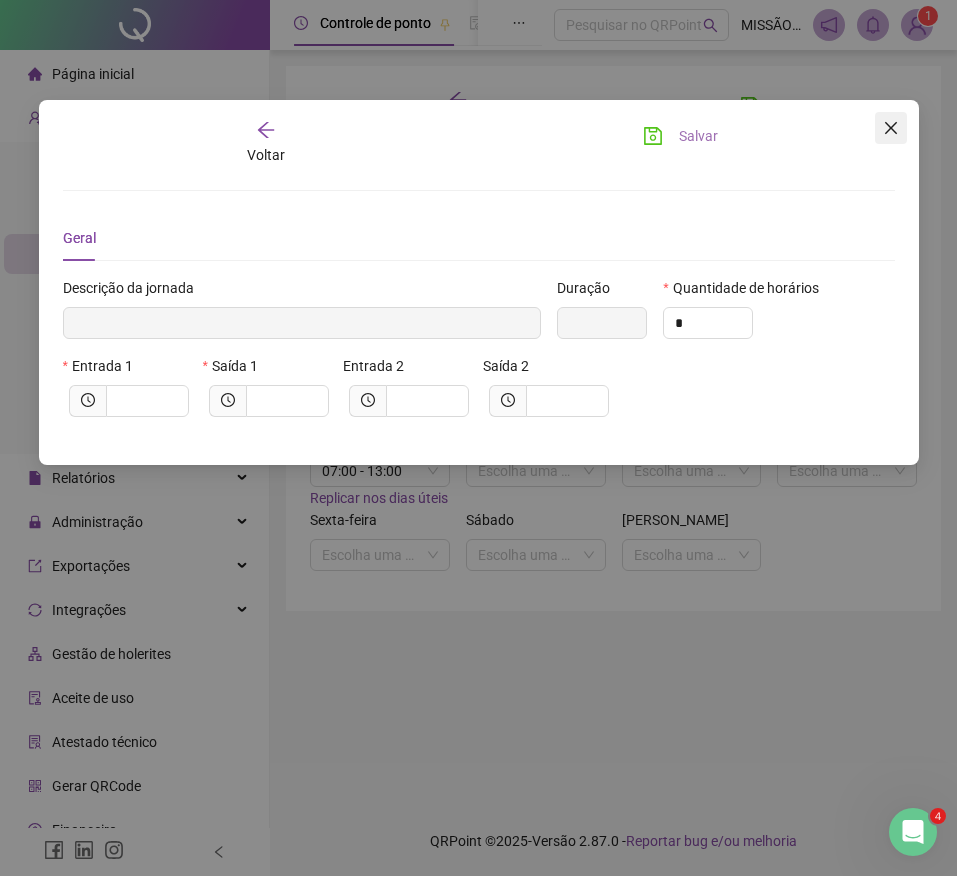 click at bounding box center (891, 128) 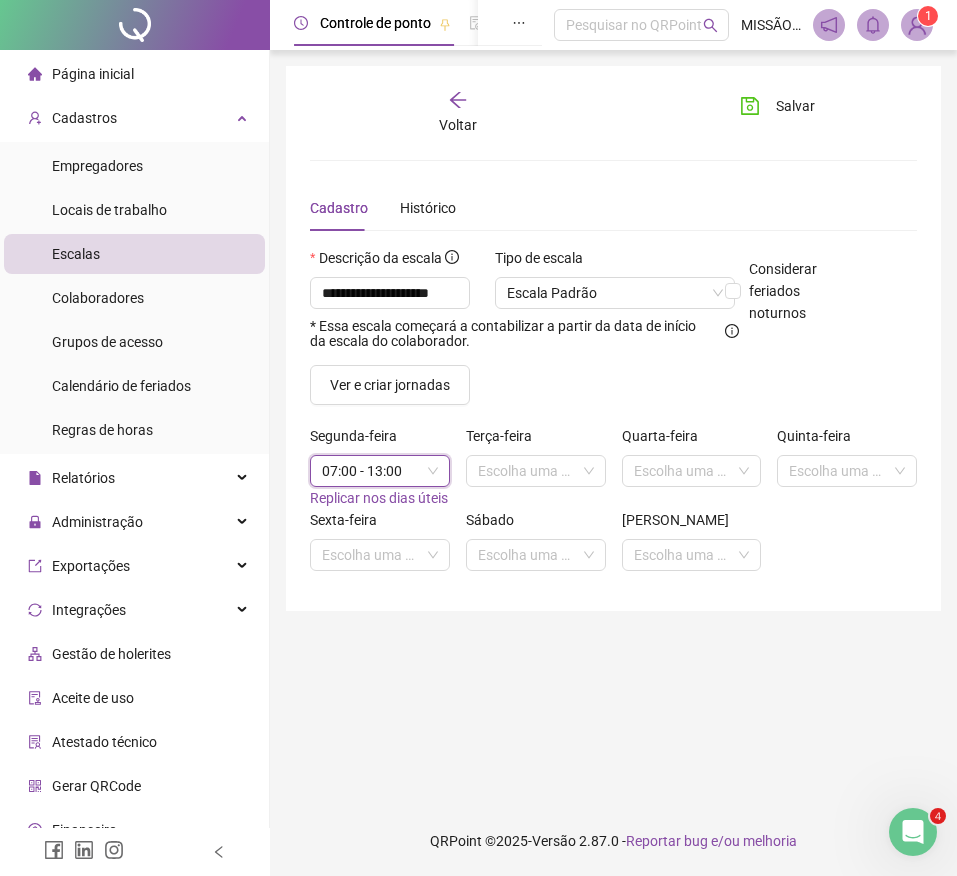 click on "07:00 - 13:00" at bounding box center (380, 471) 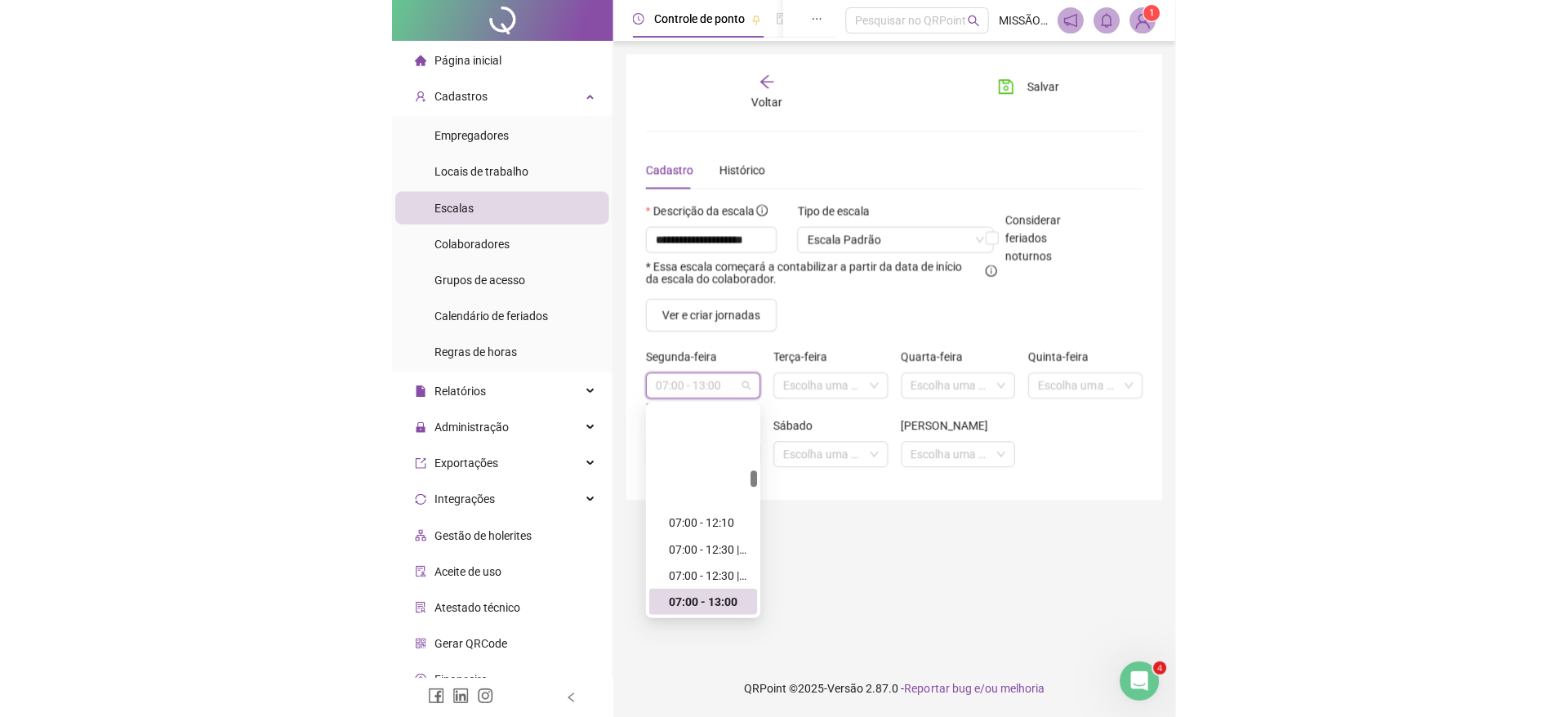 scroll, scrollTop: 1019, scrollLeft: 0, axis: vertical 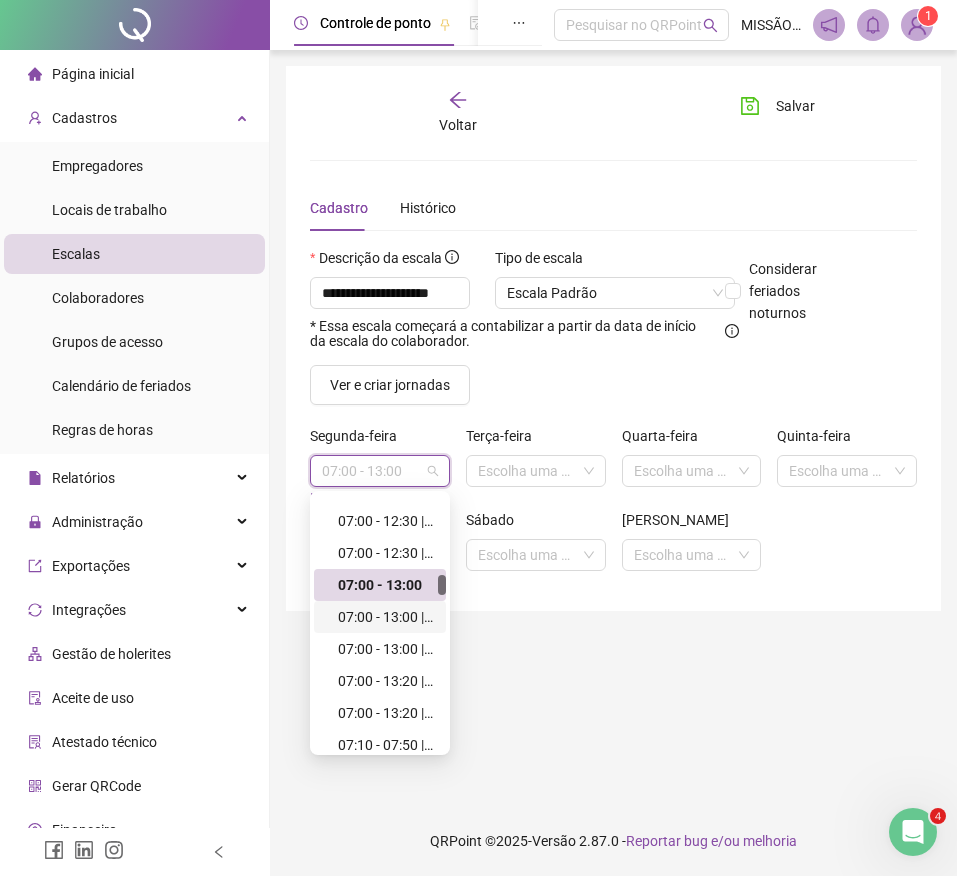 click on "07:00 - 13:00 | 14:00 - 16:00" at bounding box center [386, 617] 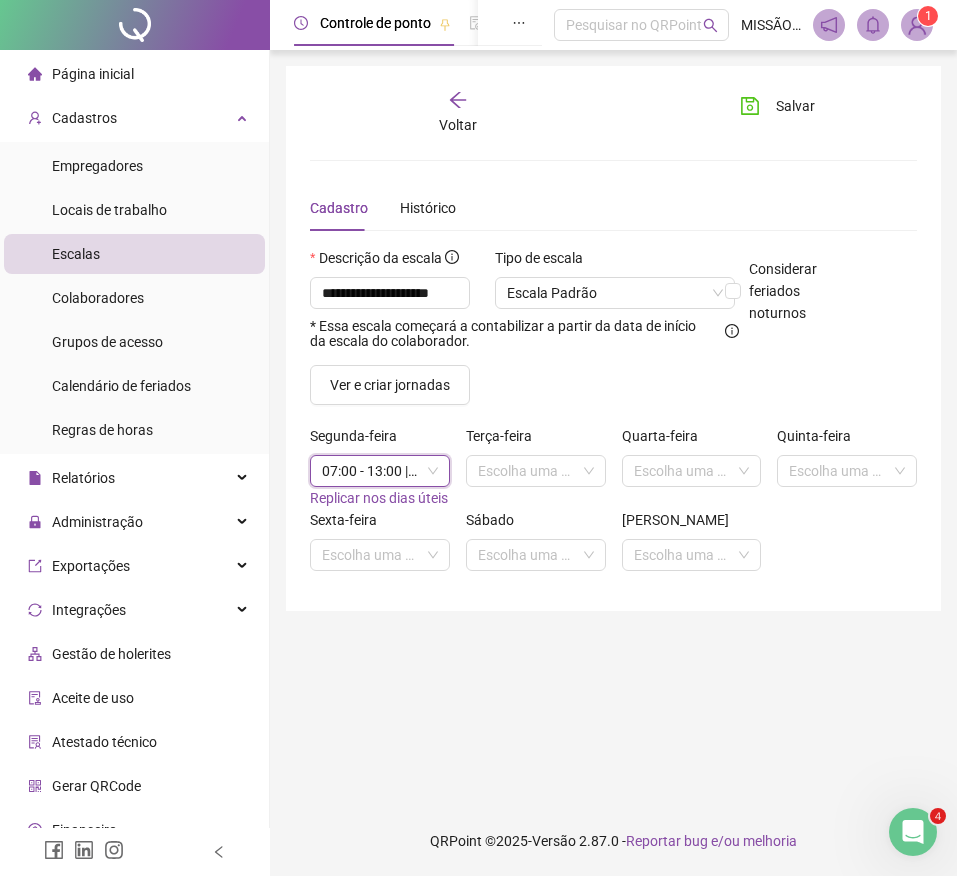 click on "07:00 - 13:00 | 14:00 - 16:00" at bounding box center (380, 471) 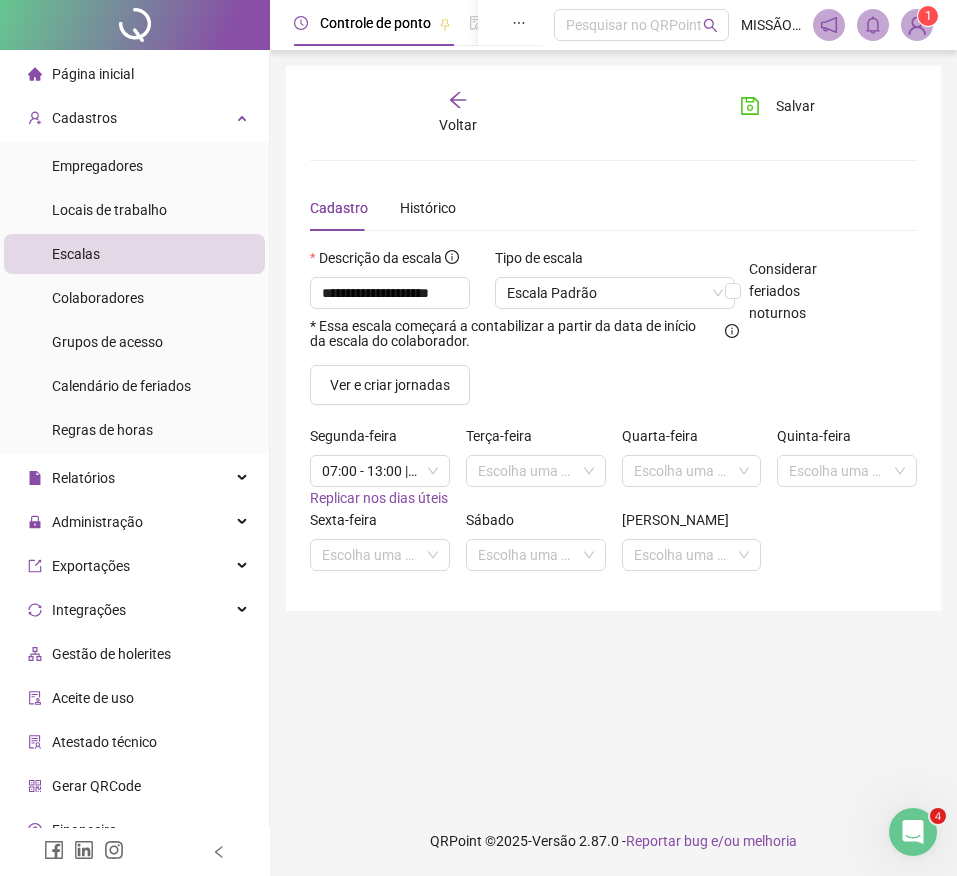 click on "Voltar Salvar" at bounding box center [613, 113] 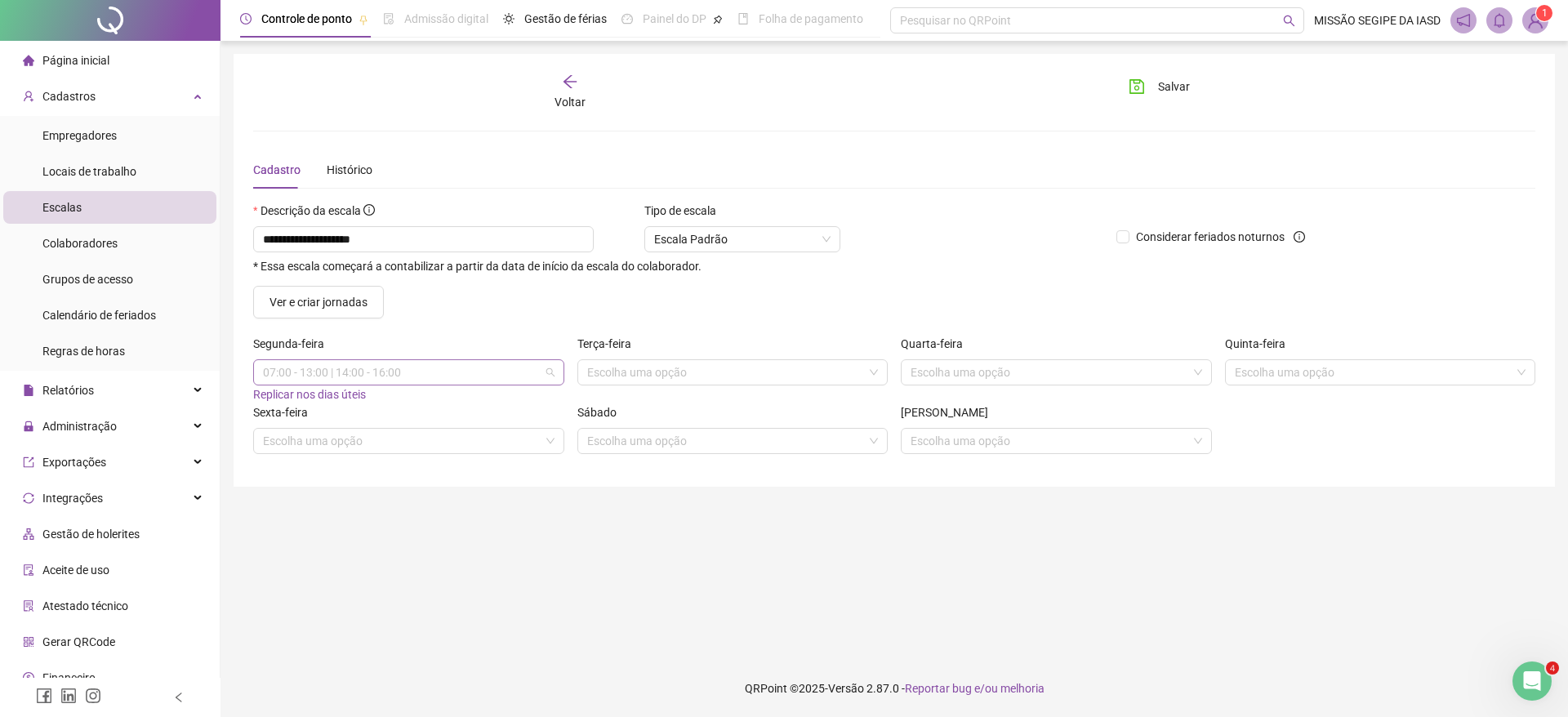 click on "07:00 - 13:00 | 14:00 - 16:00" at bounding box center [408, 372] 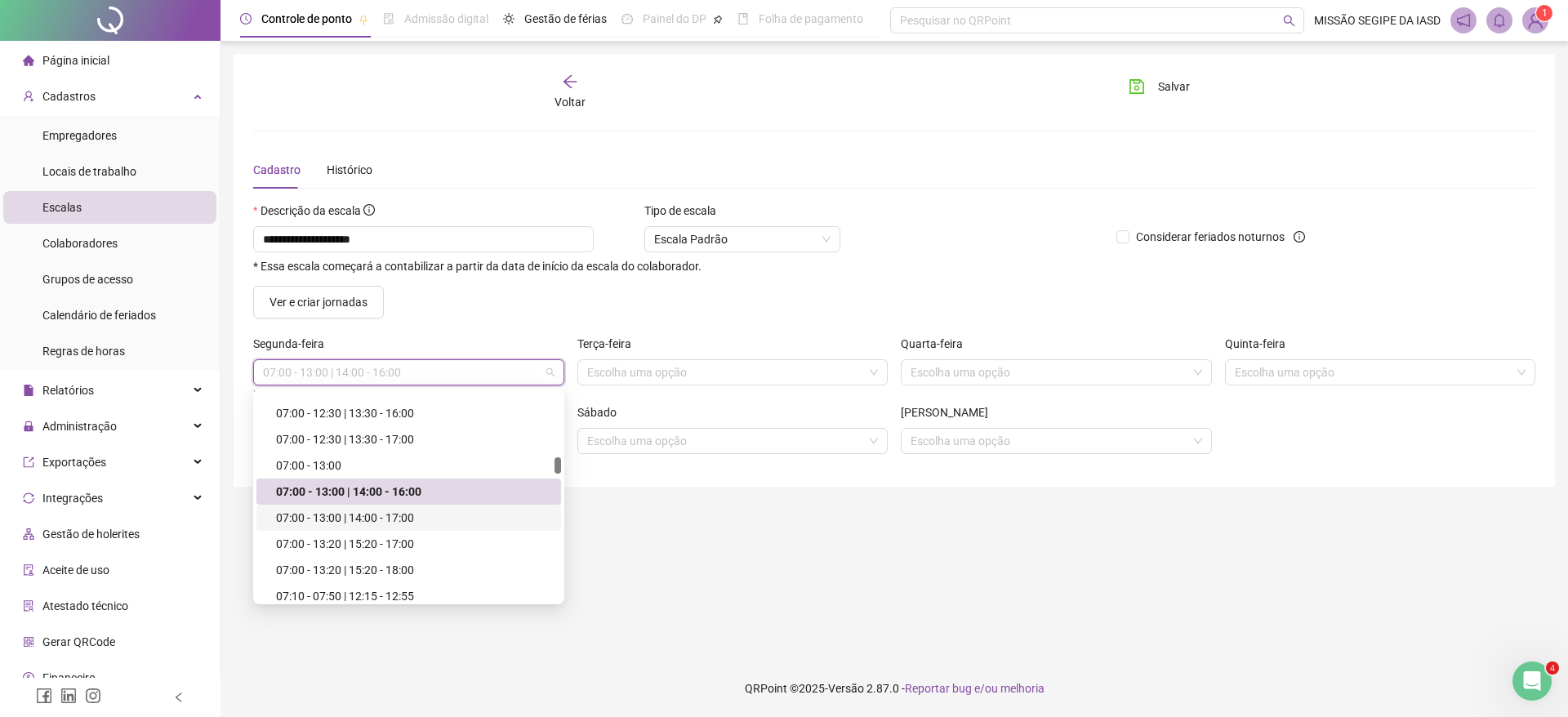 click on "07:00 - 13:00 | 14:00 - 17:00" at bounding box center (413, 518) 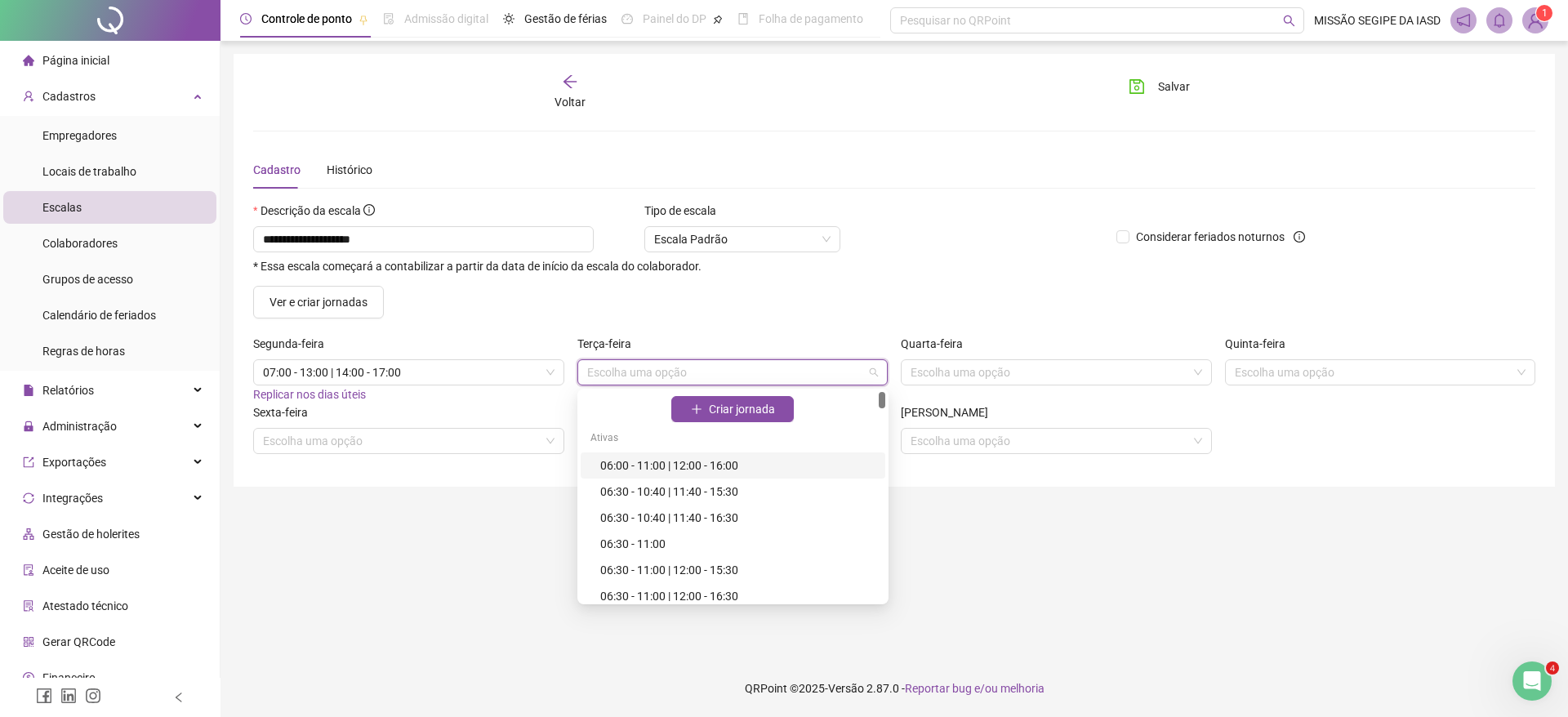 click at bounding box center (728, 372) 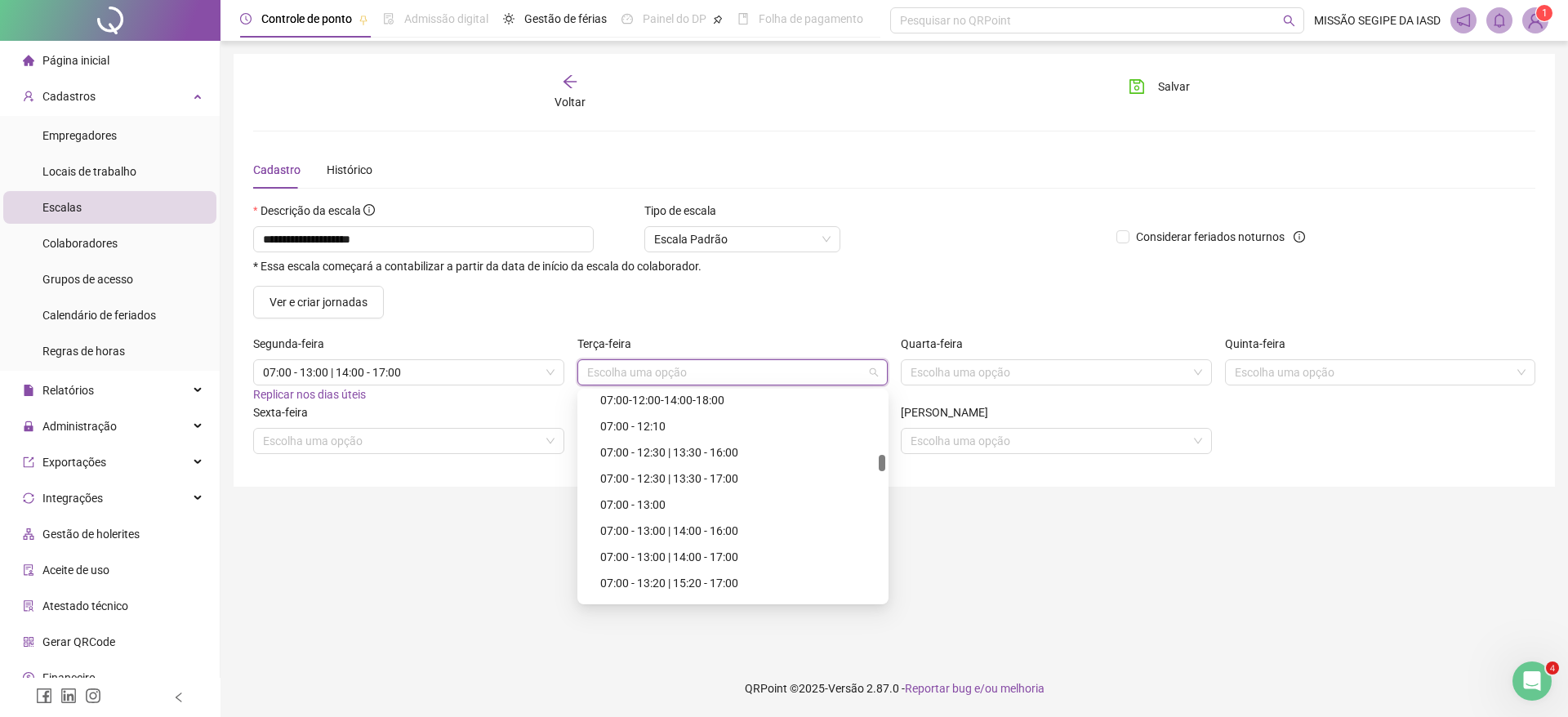 scroll, scrollTop: 1102, scrollLeft: 0, axis: vertical 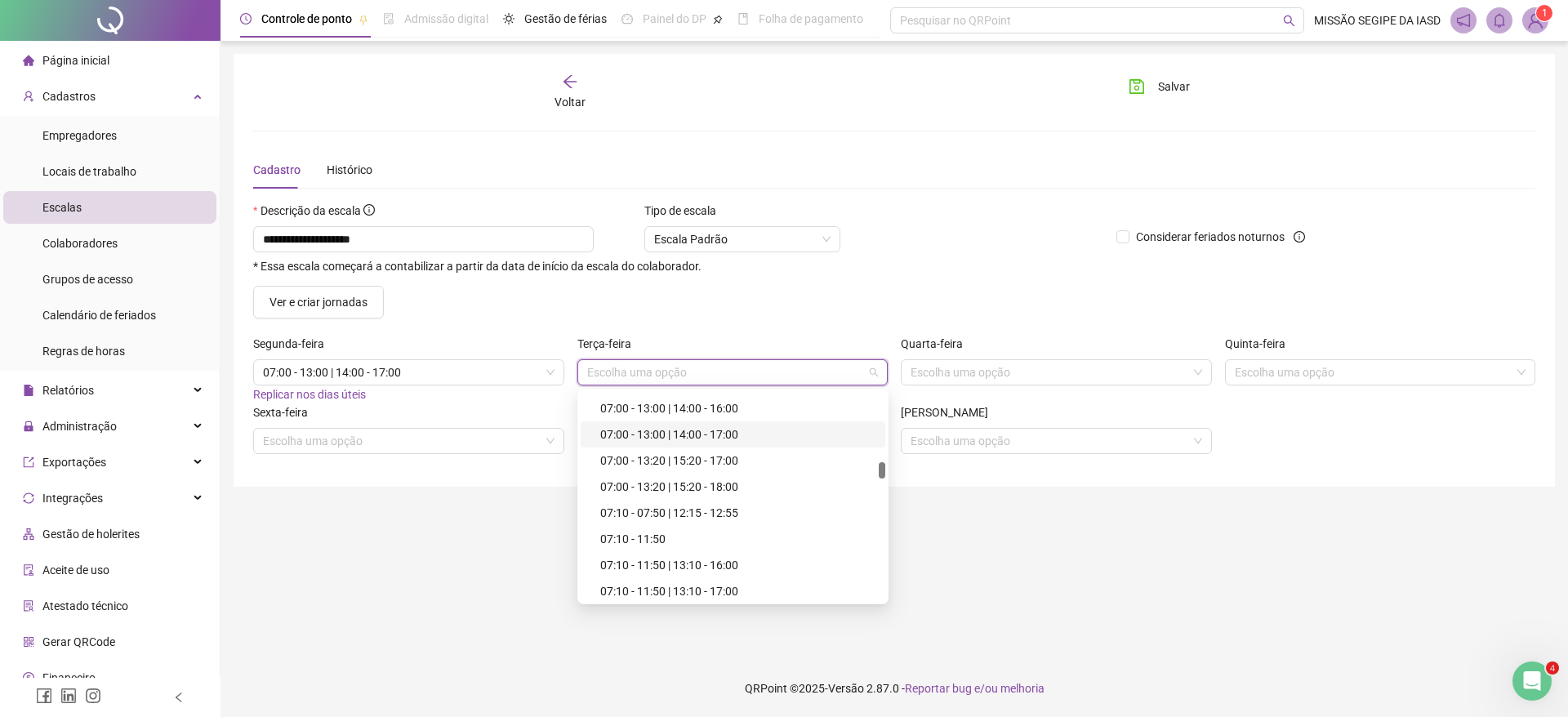 click on "07:00 - 13:00 | 14:00 - 17:00" at bounding box center [737, 434] 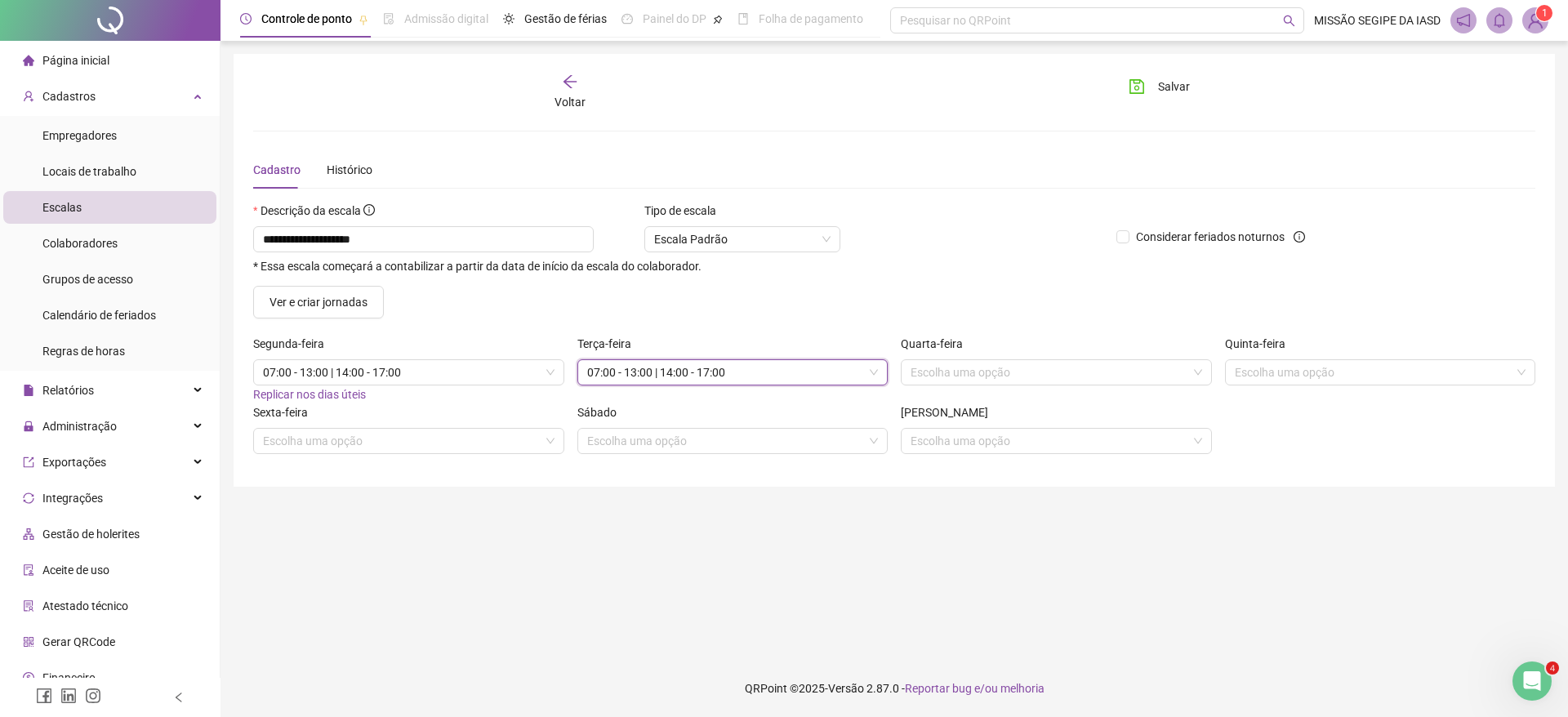 click on "Quarta-feira" at bounding box center [1056, 347] 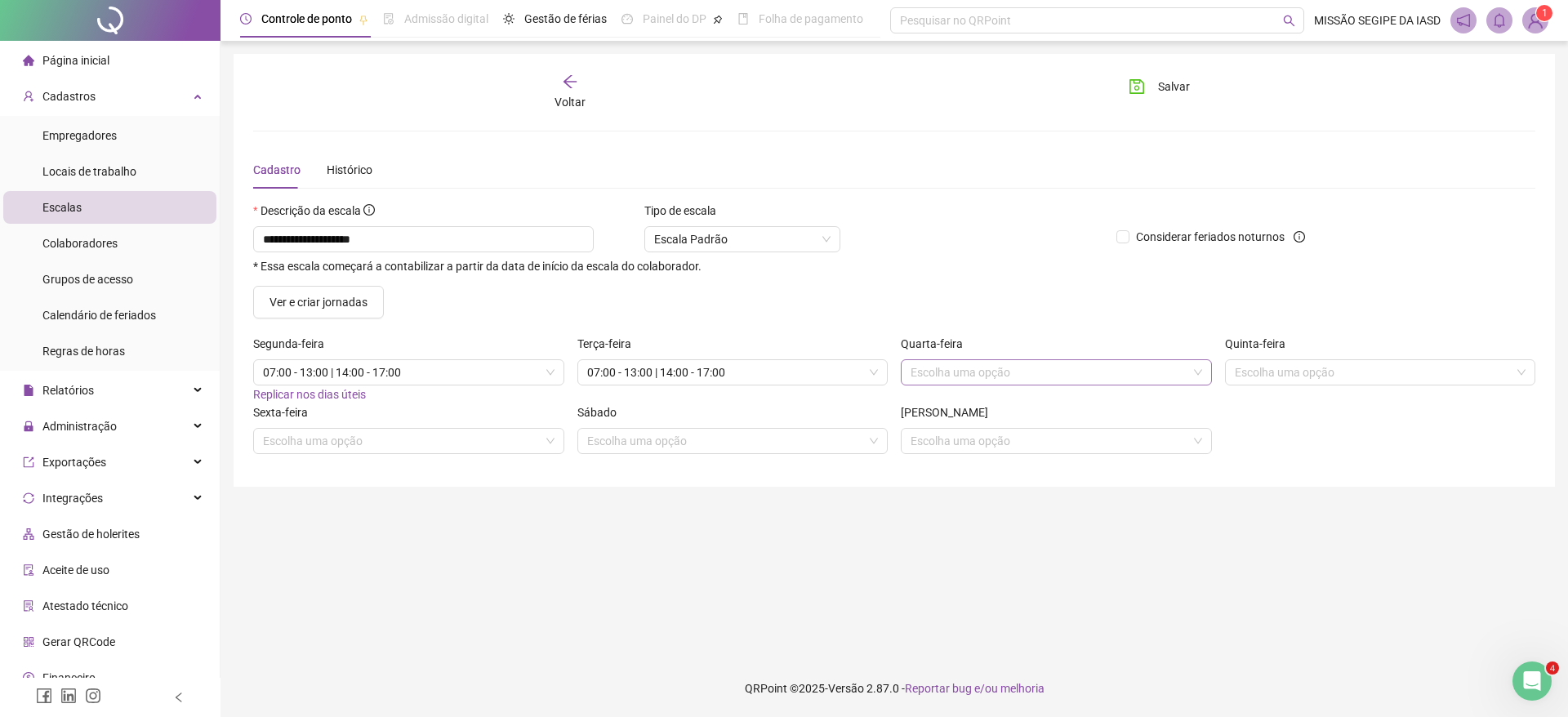 click at bounding box center [1051, 372] 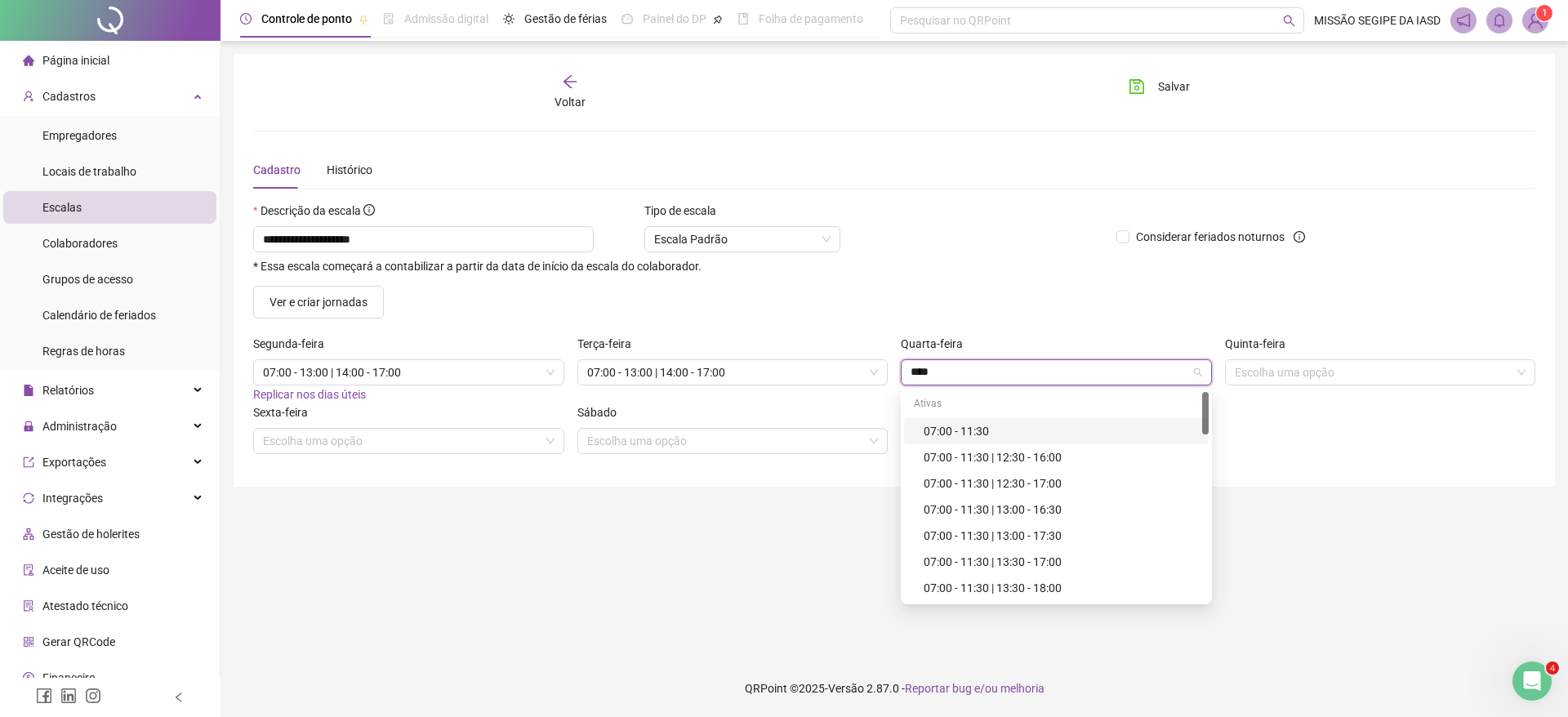 type on "*****" 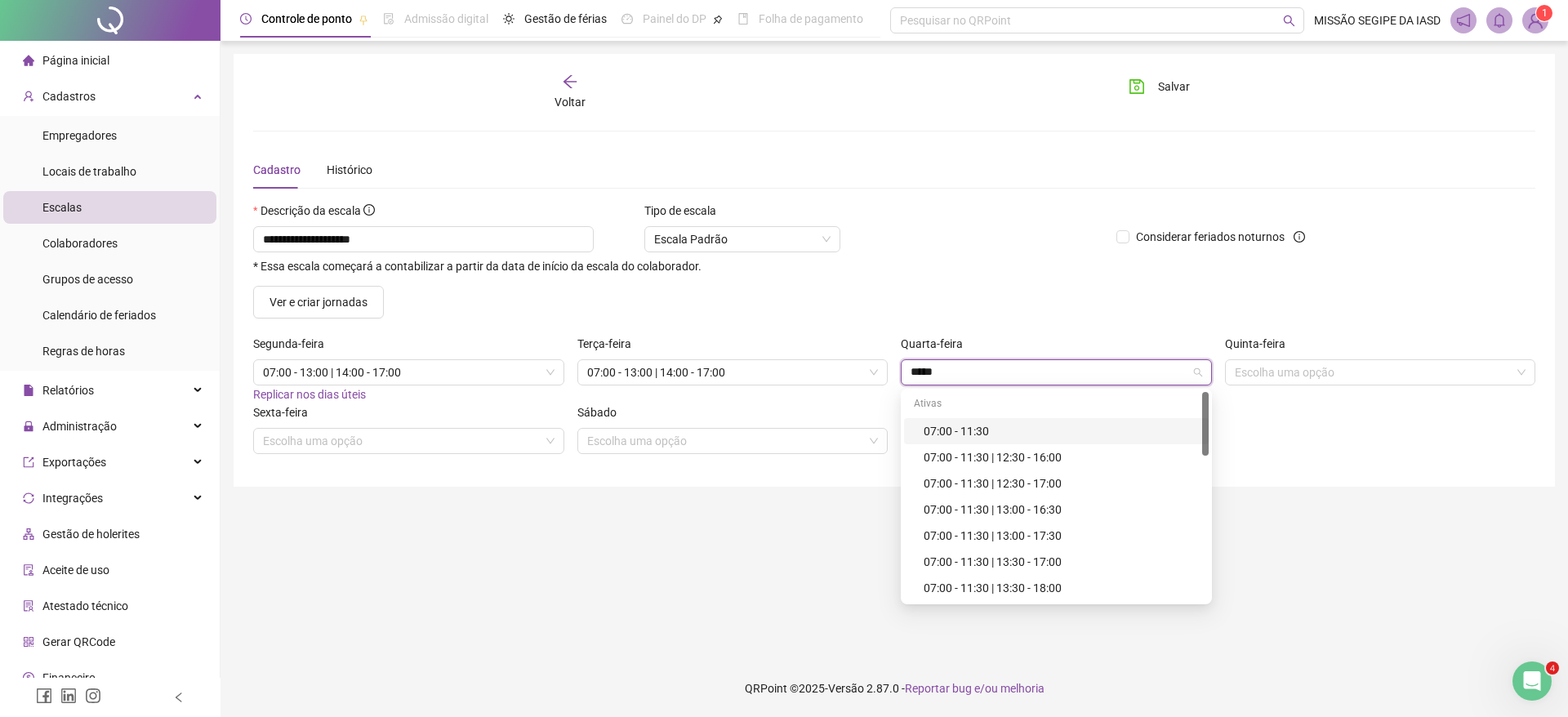 type 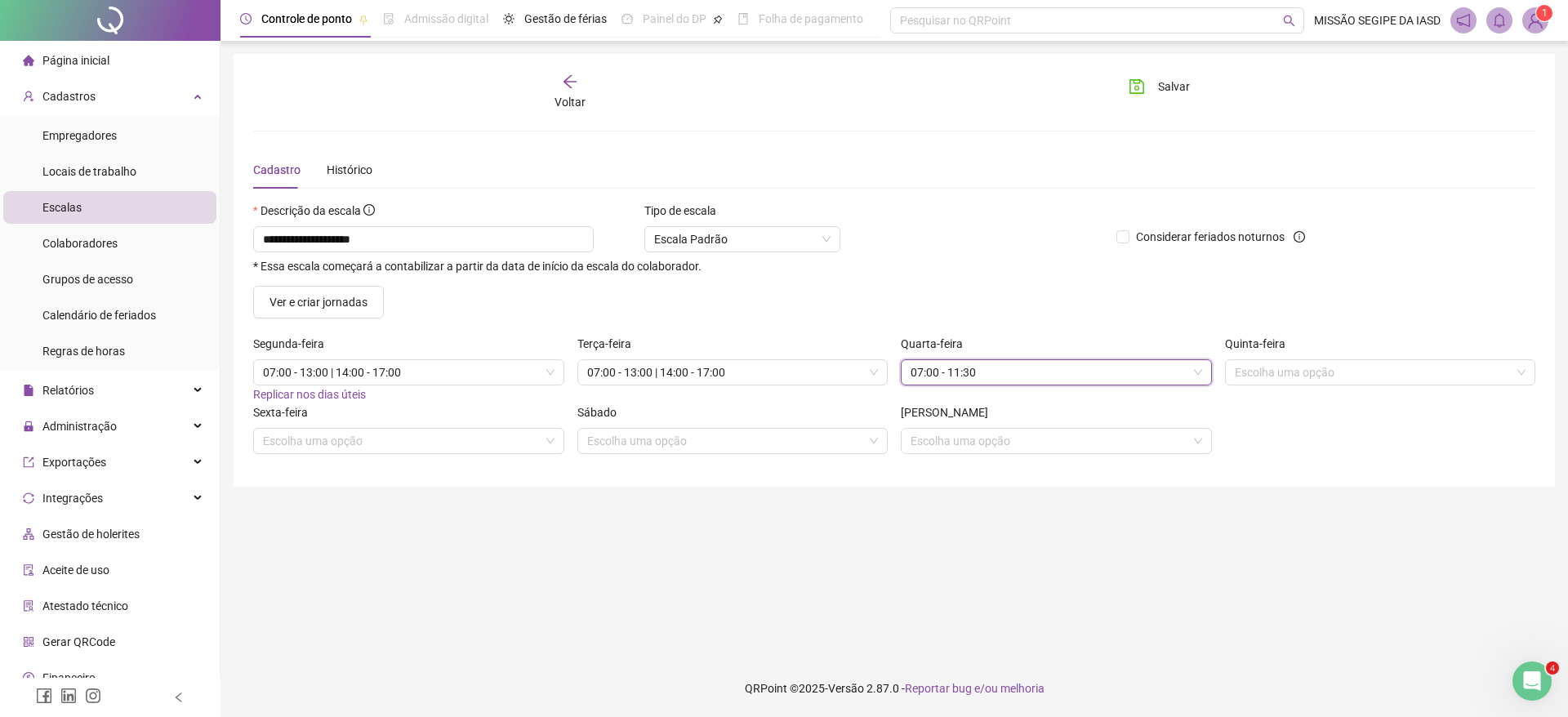 click on "Quarta-feira 130486 07:00 - 11:30" at bounding box center [1056, 369] 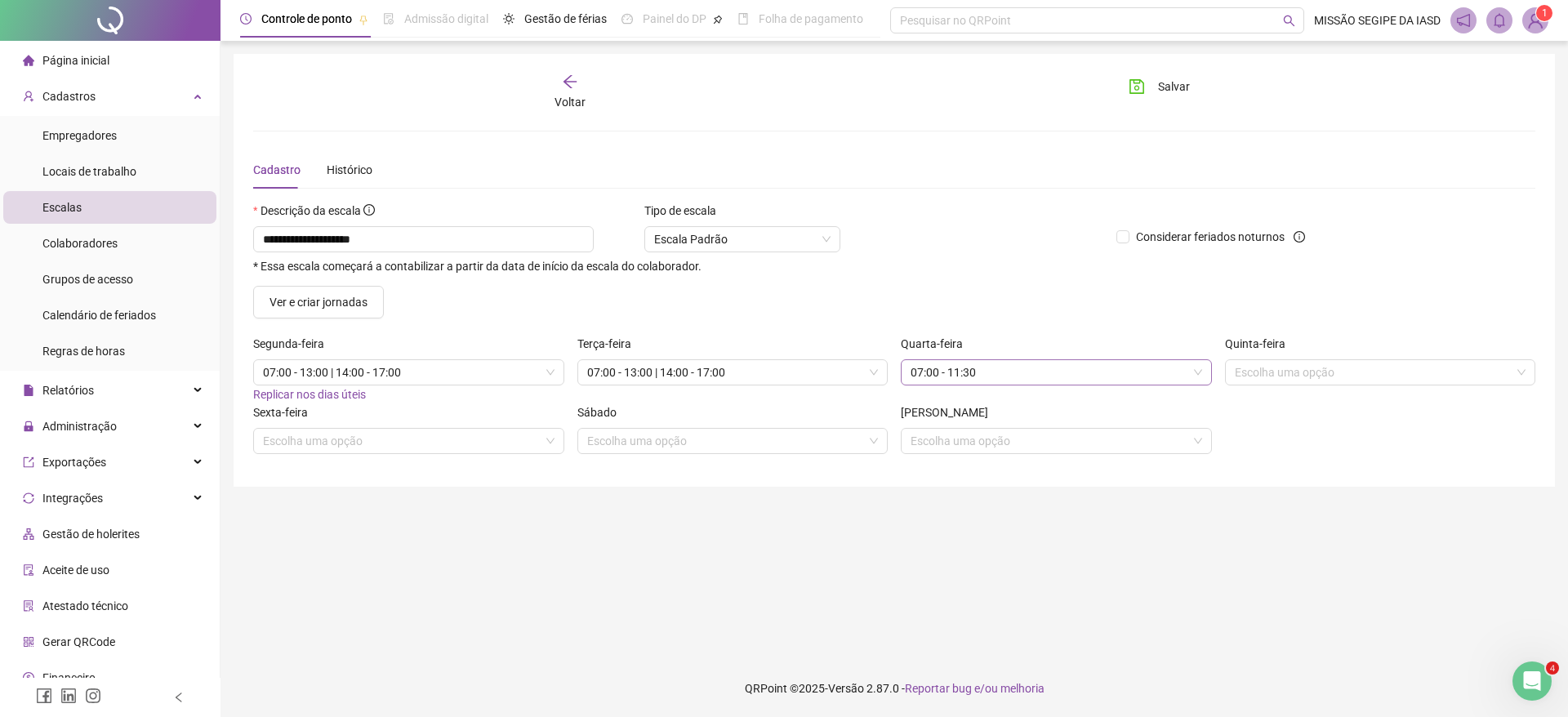 click on "07:00 - 11:30" at bounding box center (1056, 372) 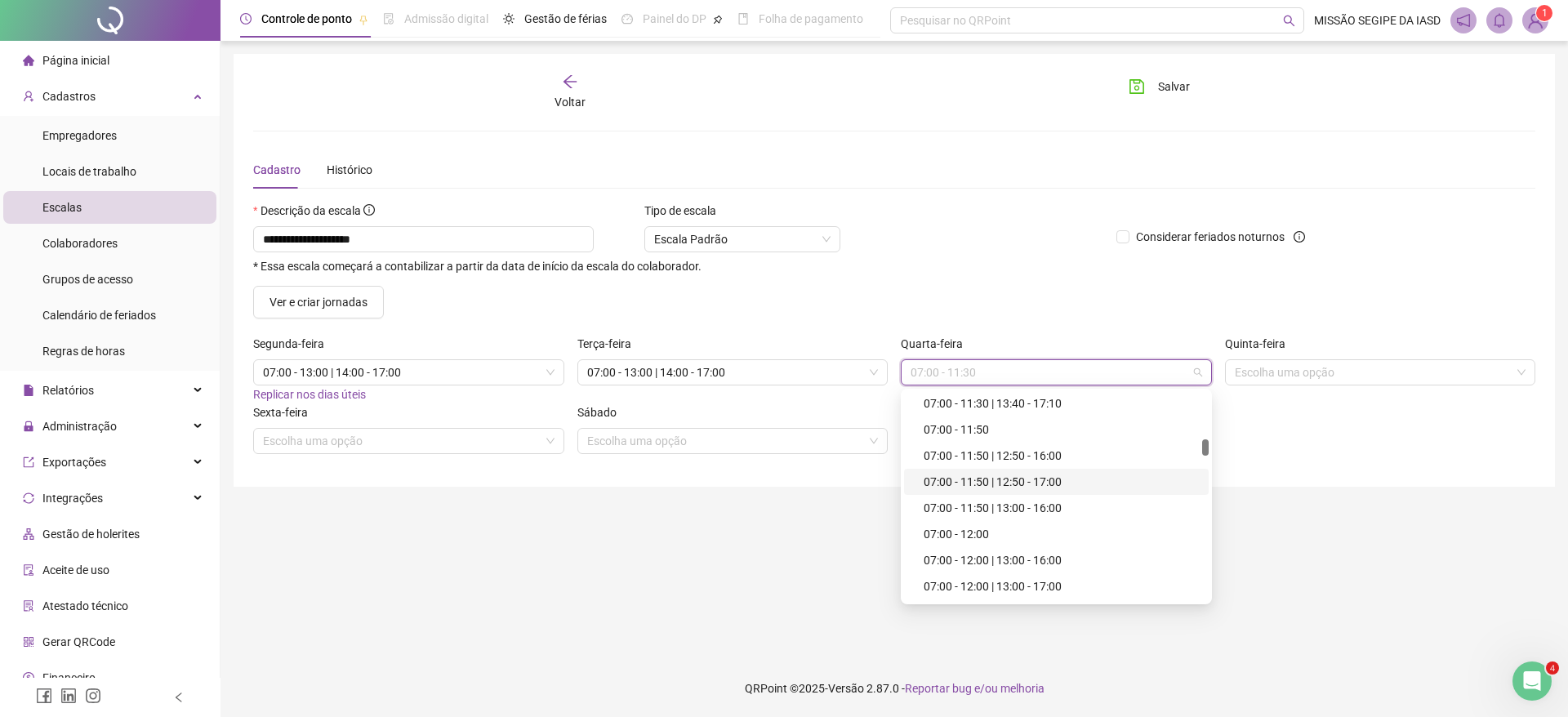 scroll, scrollTop: 986, scrollLeft: 0, axis: vertical 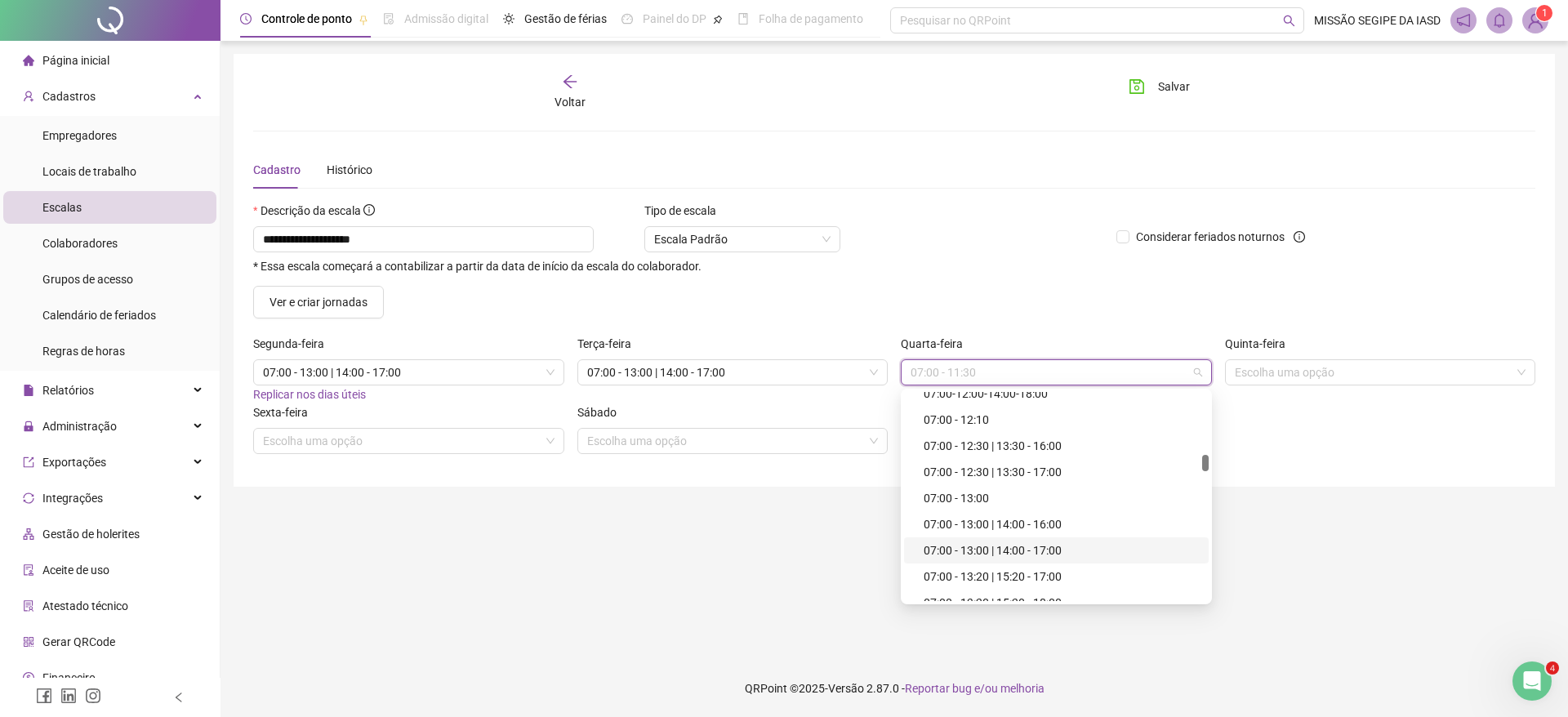 click on "07:00 - 13:00 | 14:00 - 17:00" at bounding box center [1061, 550] 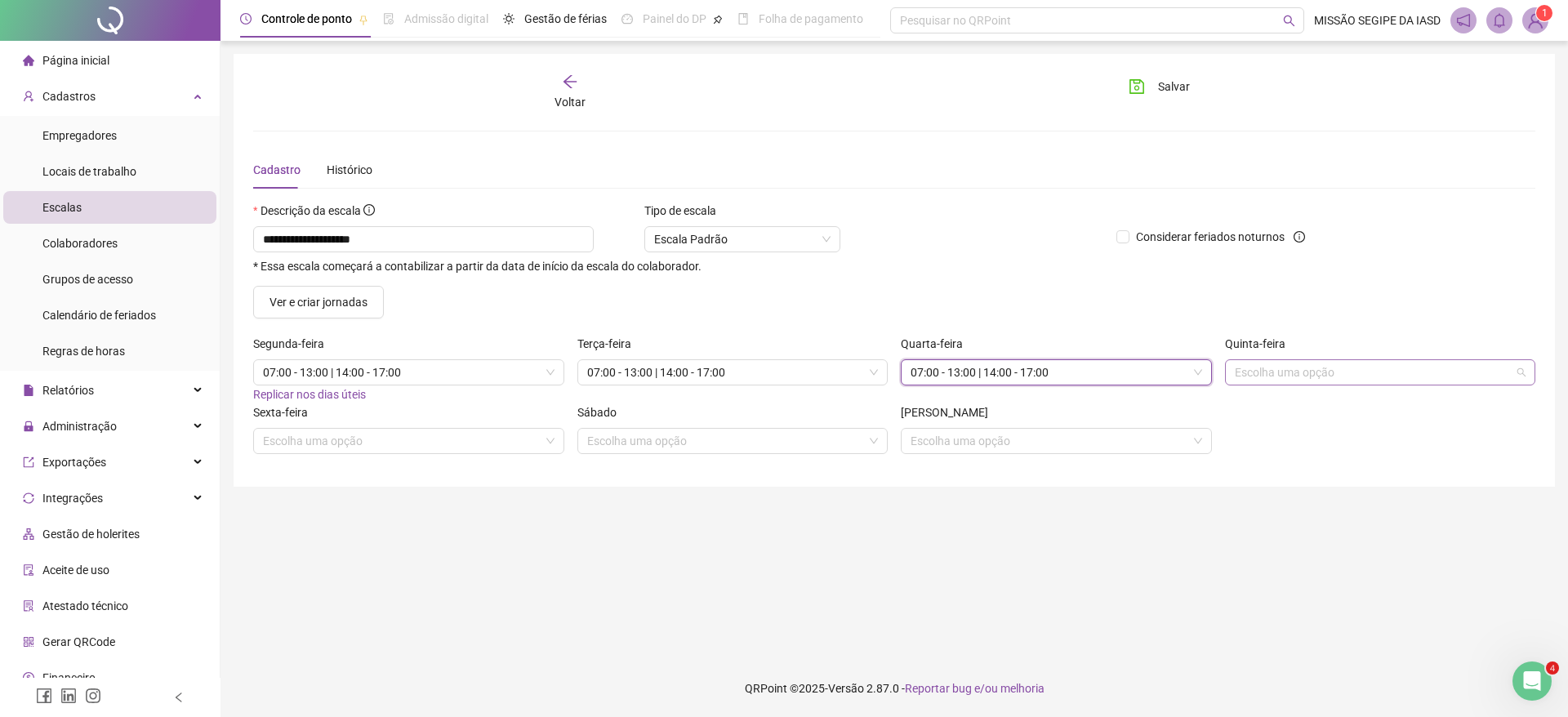 click on "Escolha uma opção" at bounding box center (1380, 372) 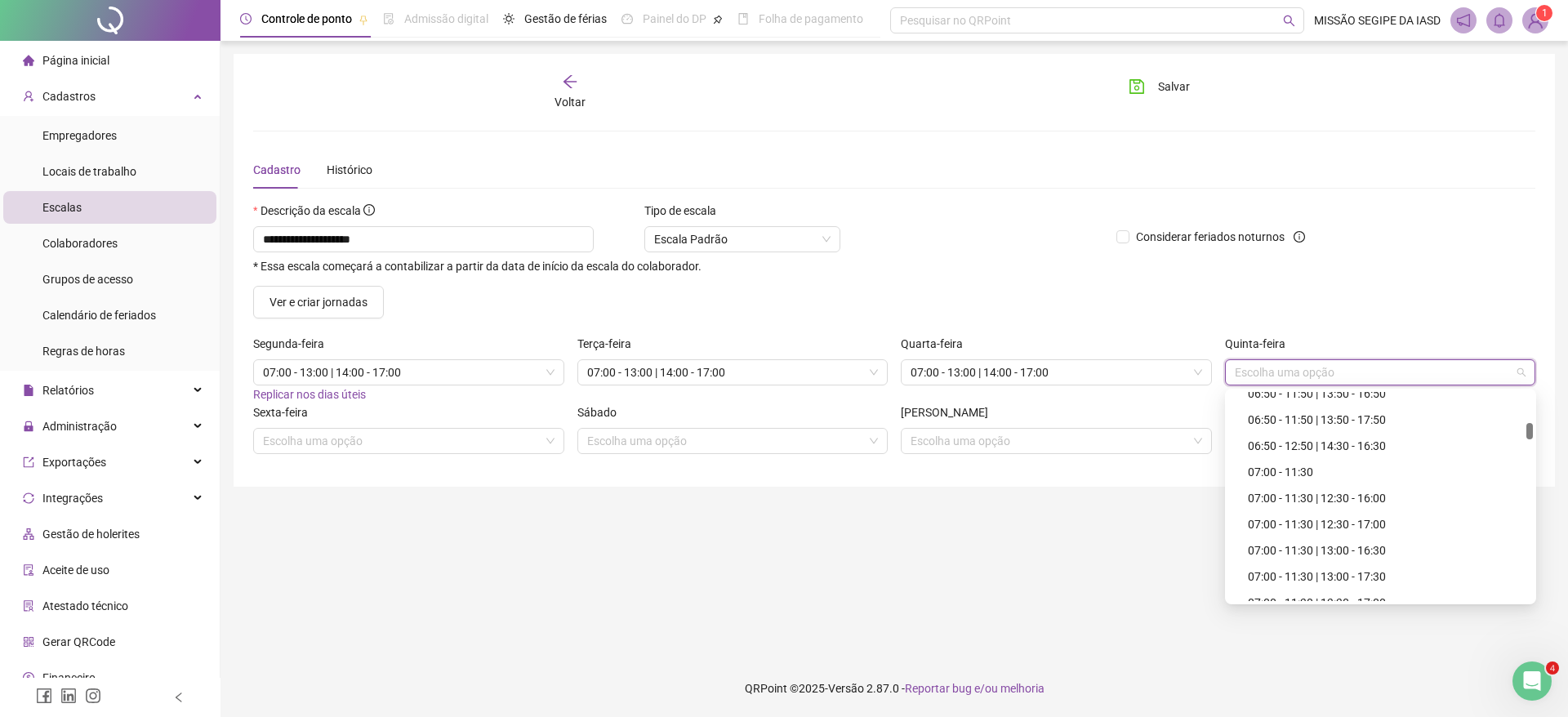scroll, scrollTop: 1102, scrollLeft: 0, axis: vertical 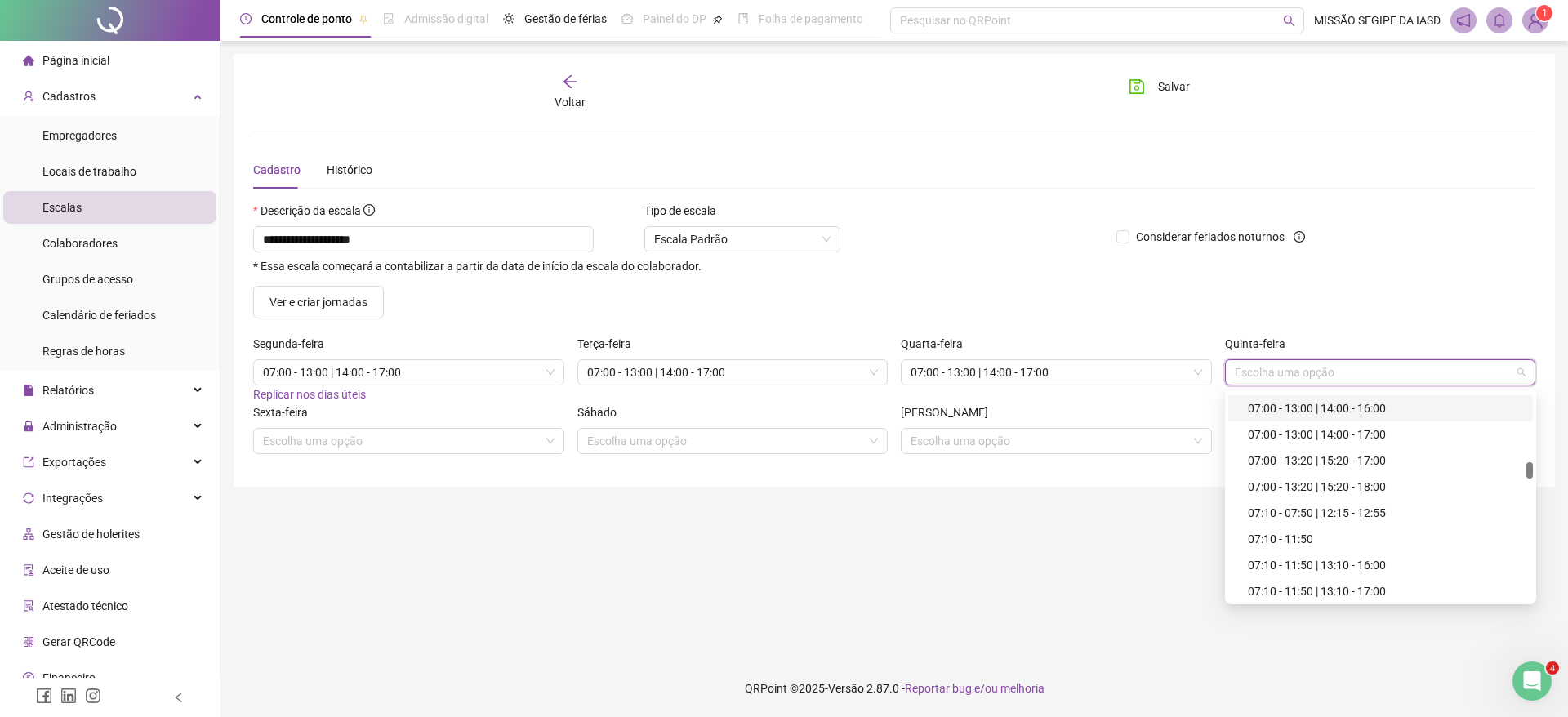 click on "07:00 - 13:00 | 14:00 - 16:00" at bounding box center [1385, 408] 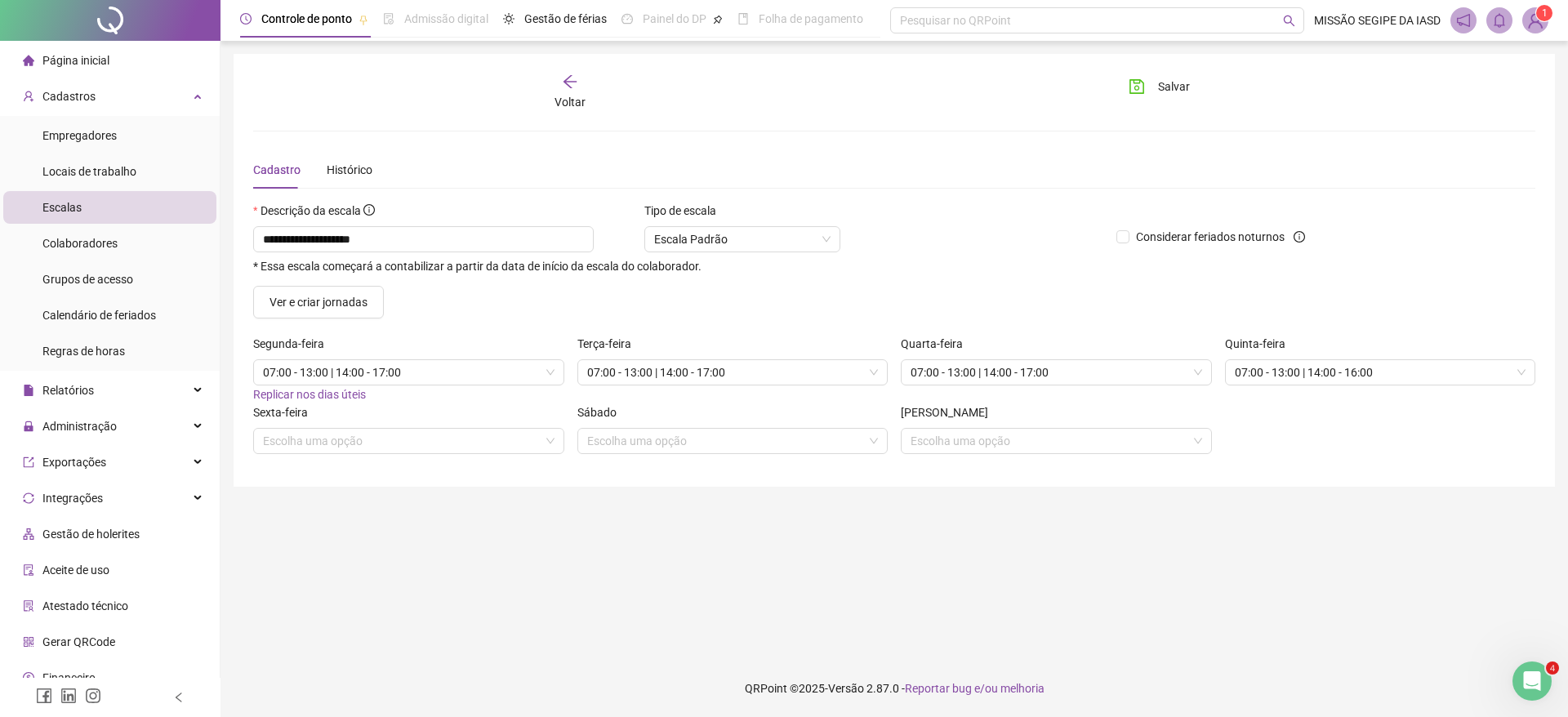 click on "Quinta-feira" at bounding box center (1380, 347) 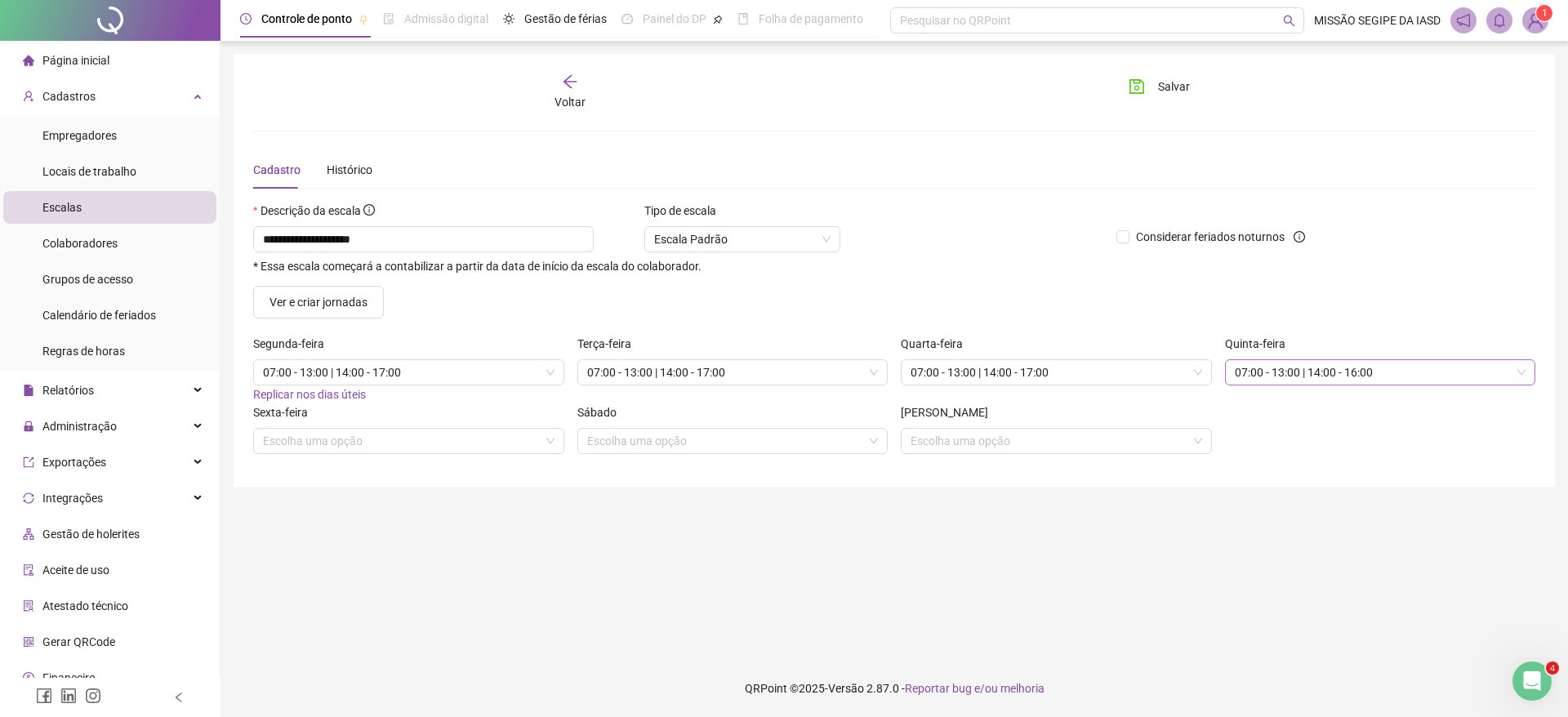 click on "07:00 - 13:00 | 14:00 - 16:00" at bounding box center [1380, 372] 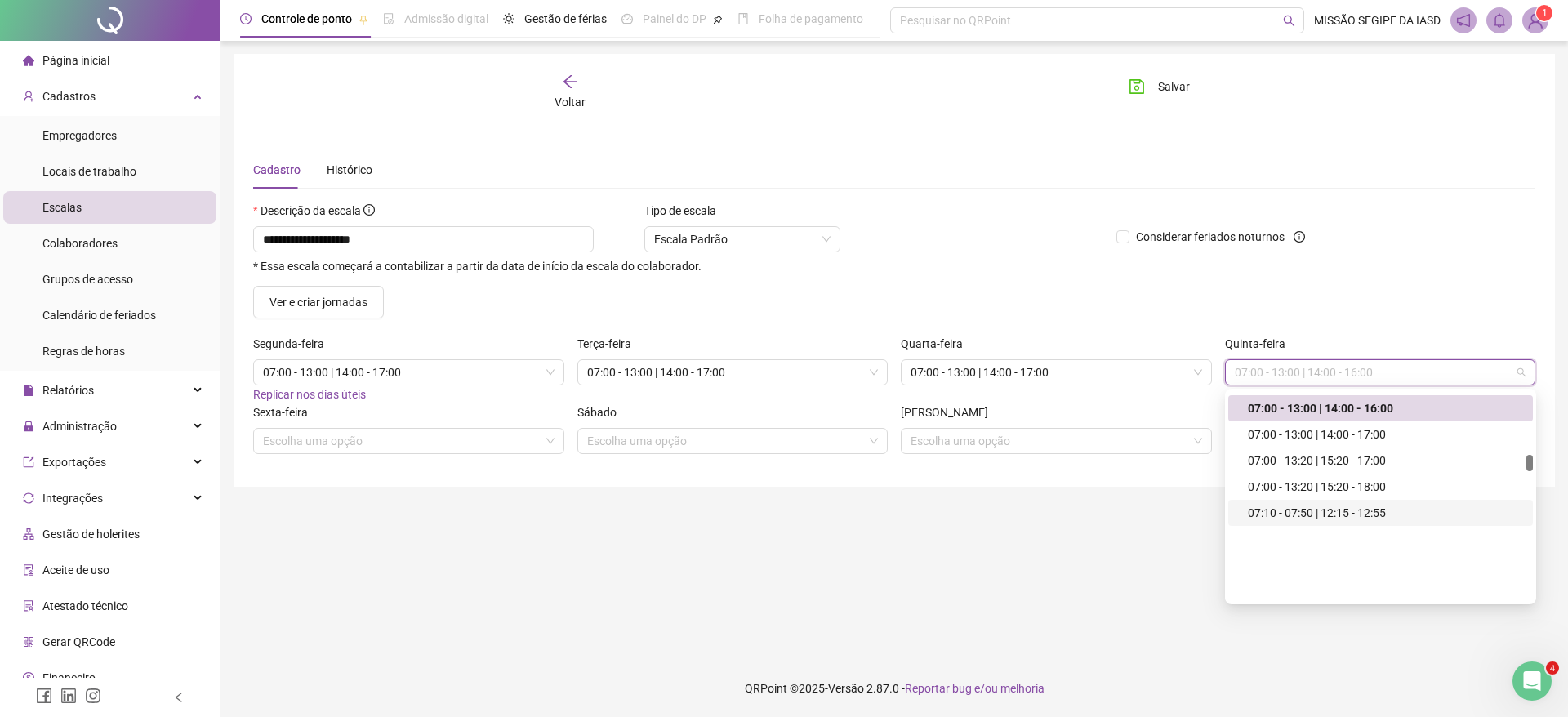 scroll, scrollTop: 980, scrollLeft: 0, axis: vertical 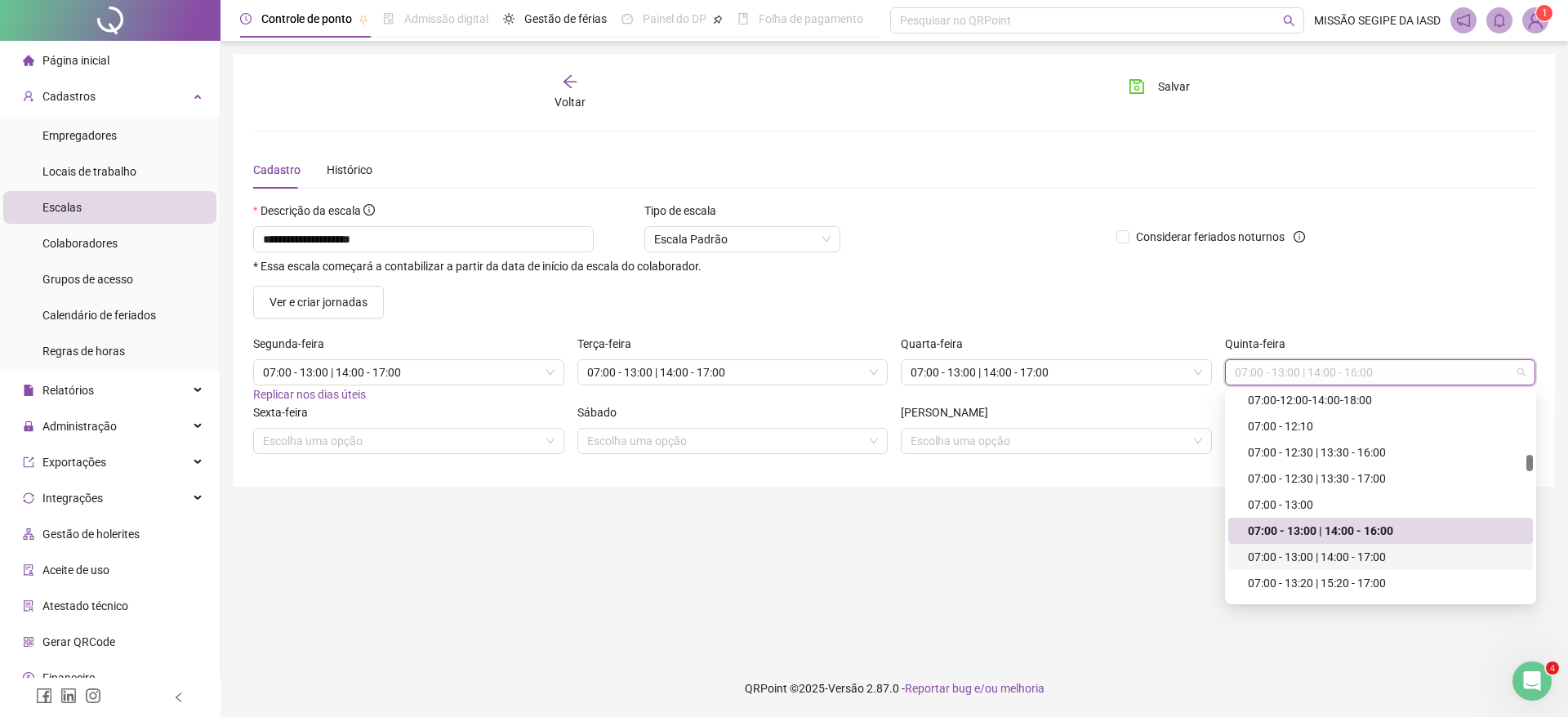 click on "07:00 - 13:00 | 14:00 - 17:00" at bounding box center [1385, 557] 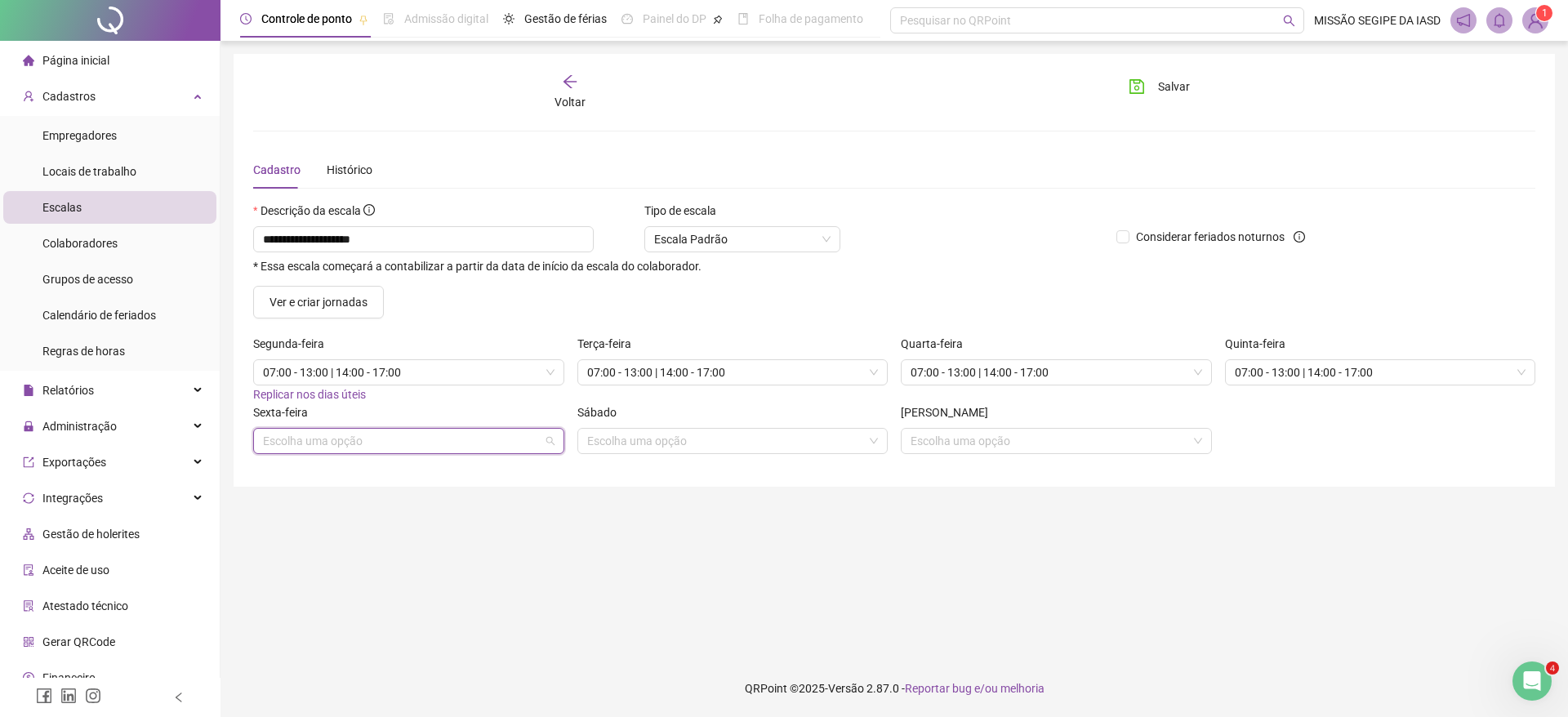 click at bounding box center [403, 441] 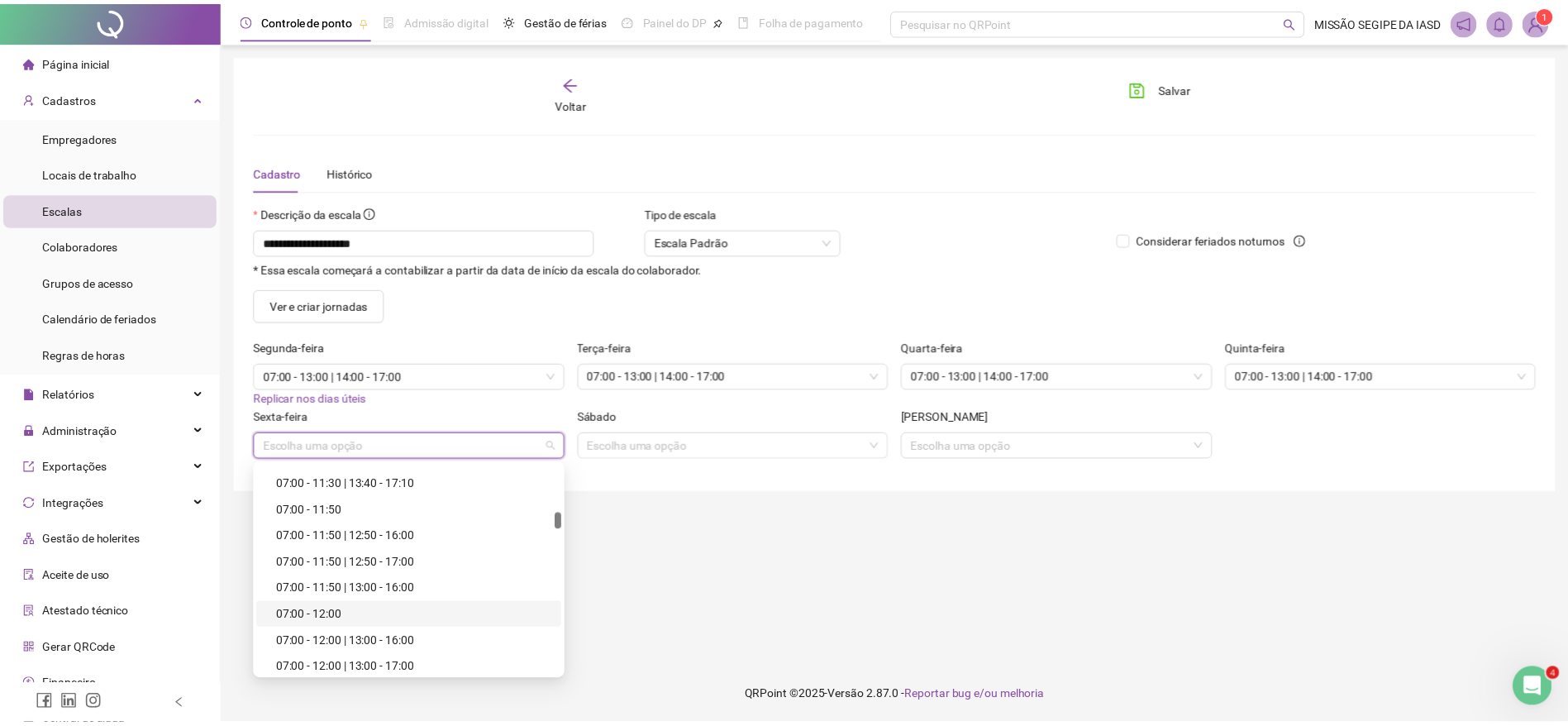 scroll, scrollTop: 992, scrollLeft: 0, axis: vertical 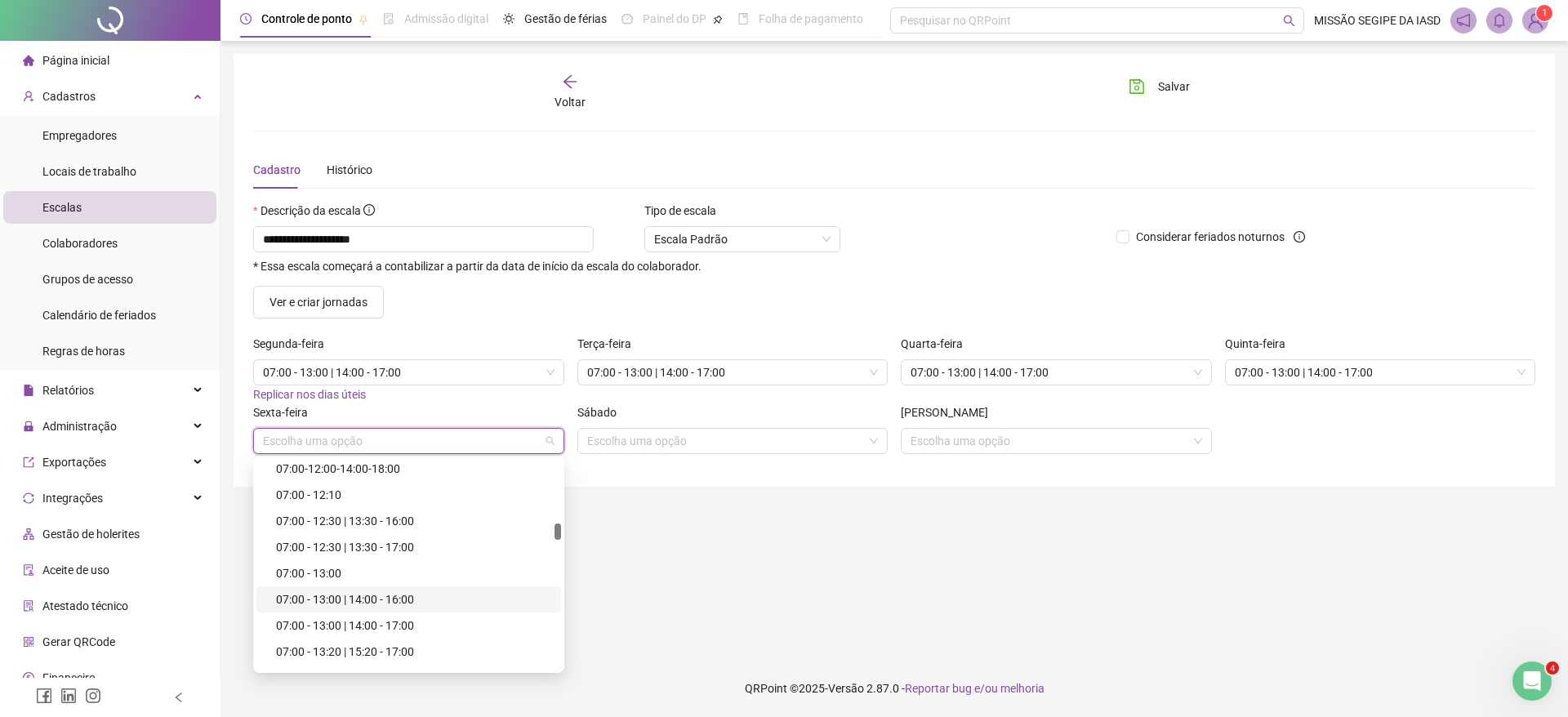 click on "07:00 - 13:00 | 14:00 - 16:00" at bounding box center (413, 599) 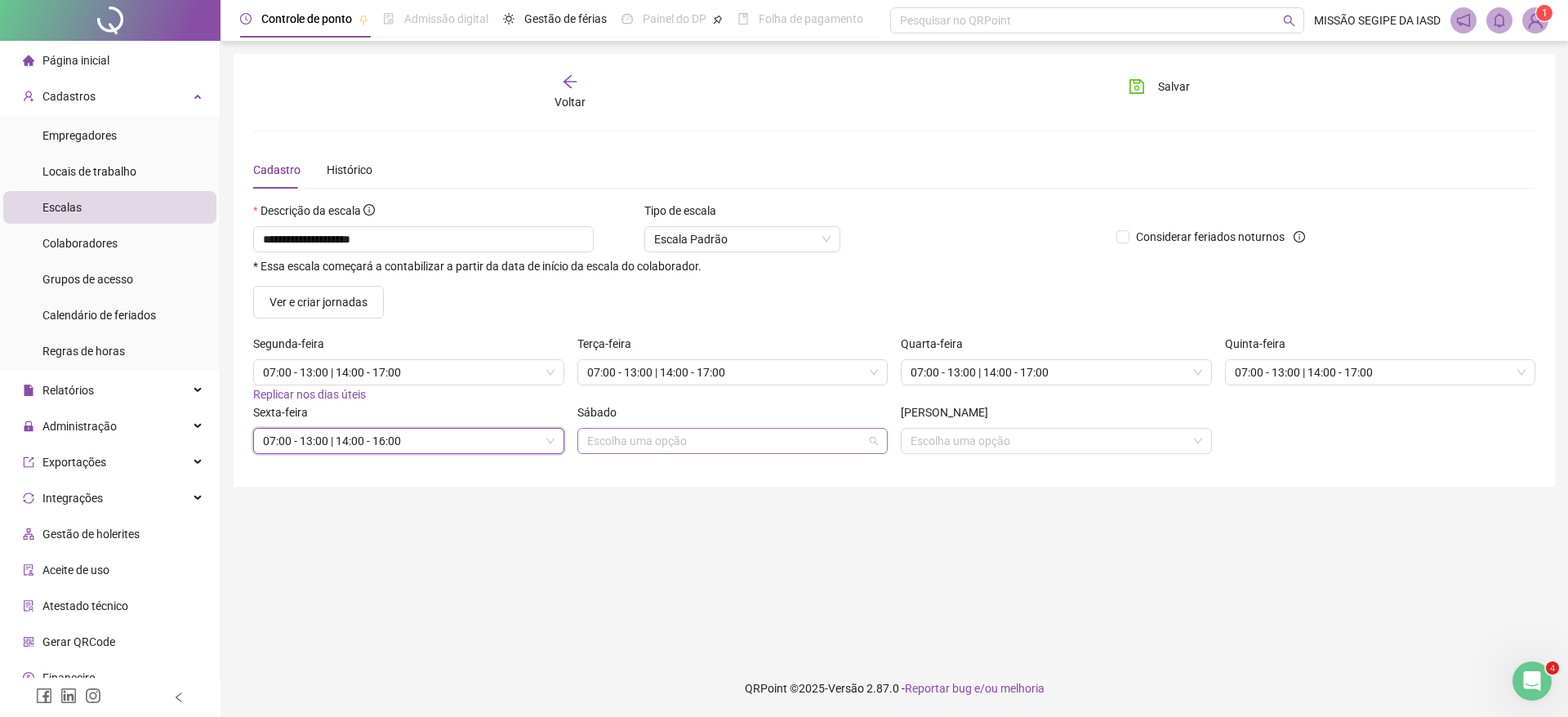 click at bounding box center (728, 441) 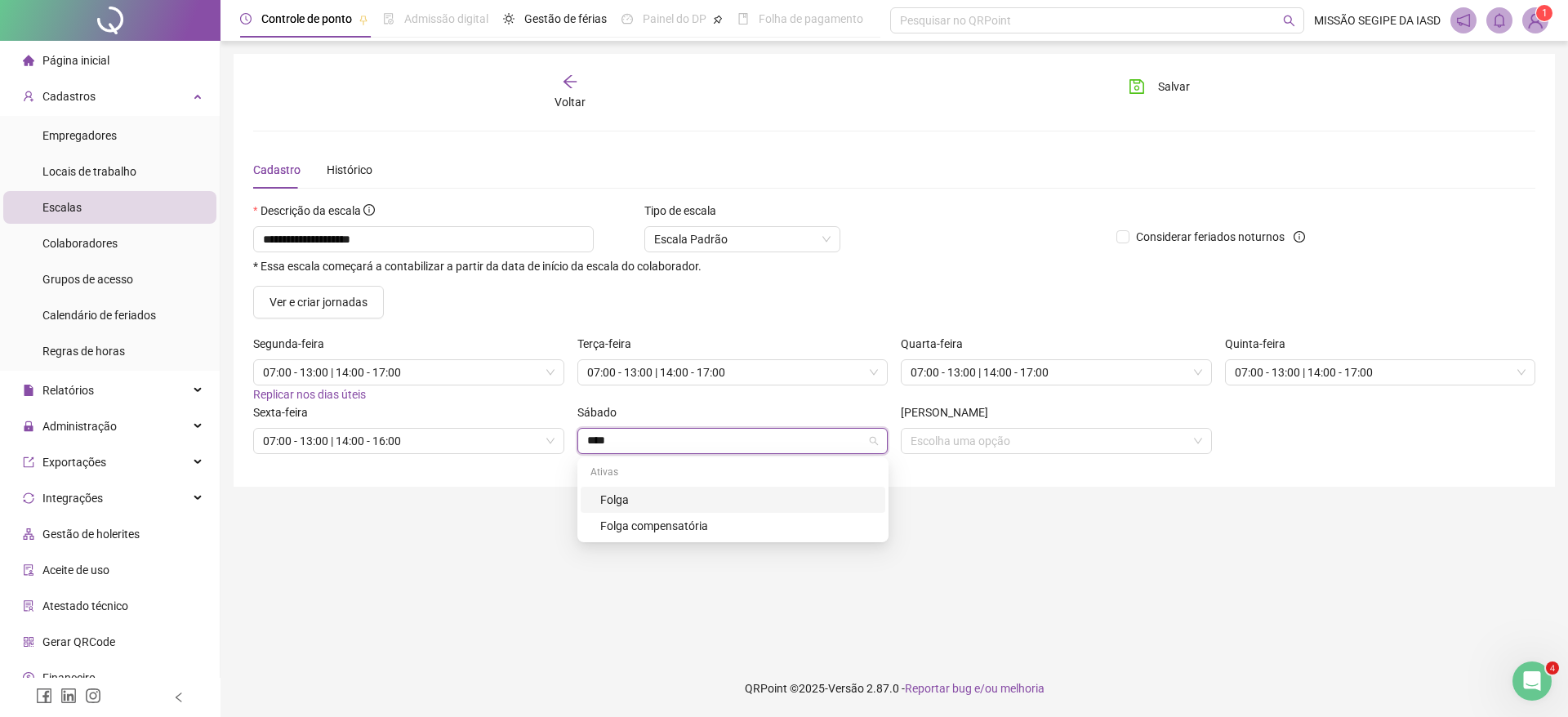 type on "*****" 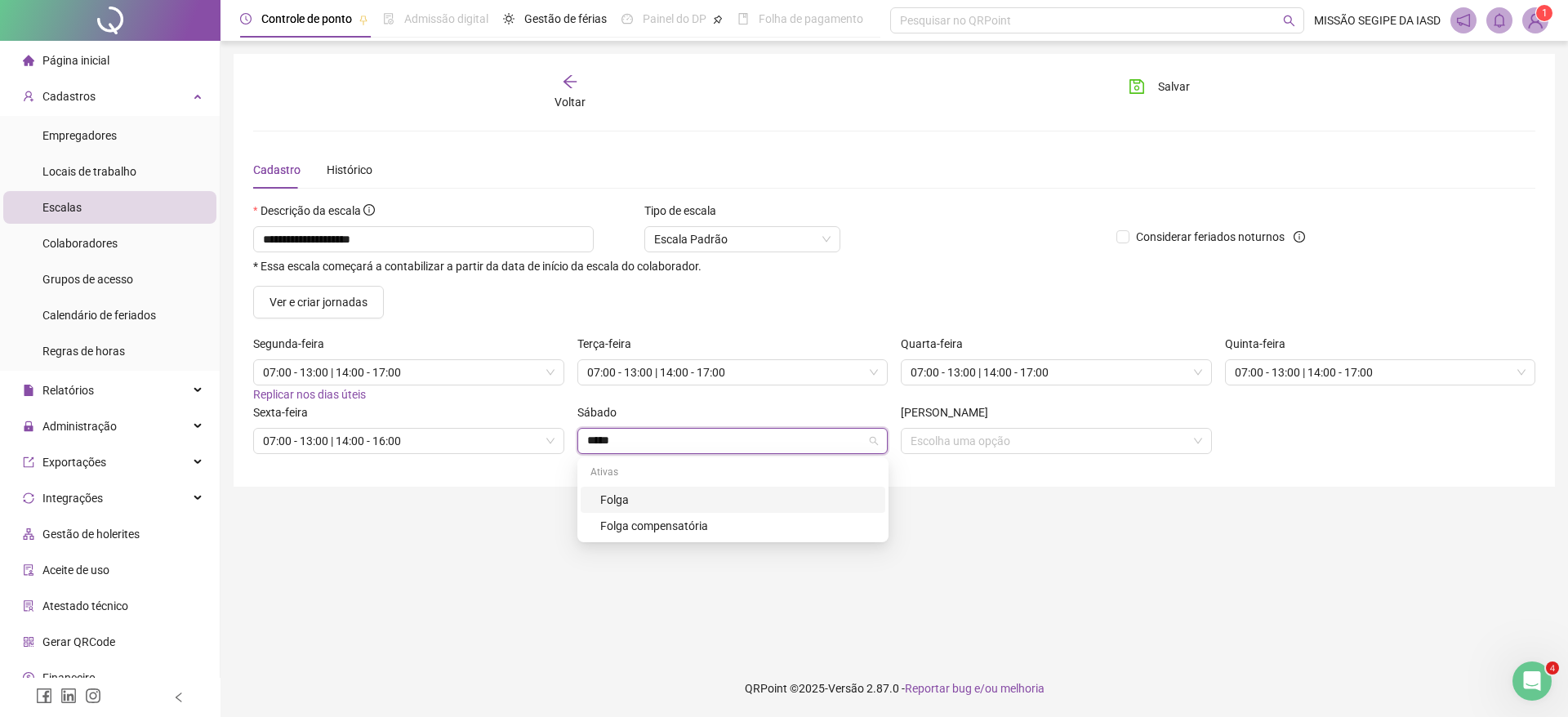 click on "Folga" at bounding box center [733, 500] 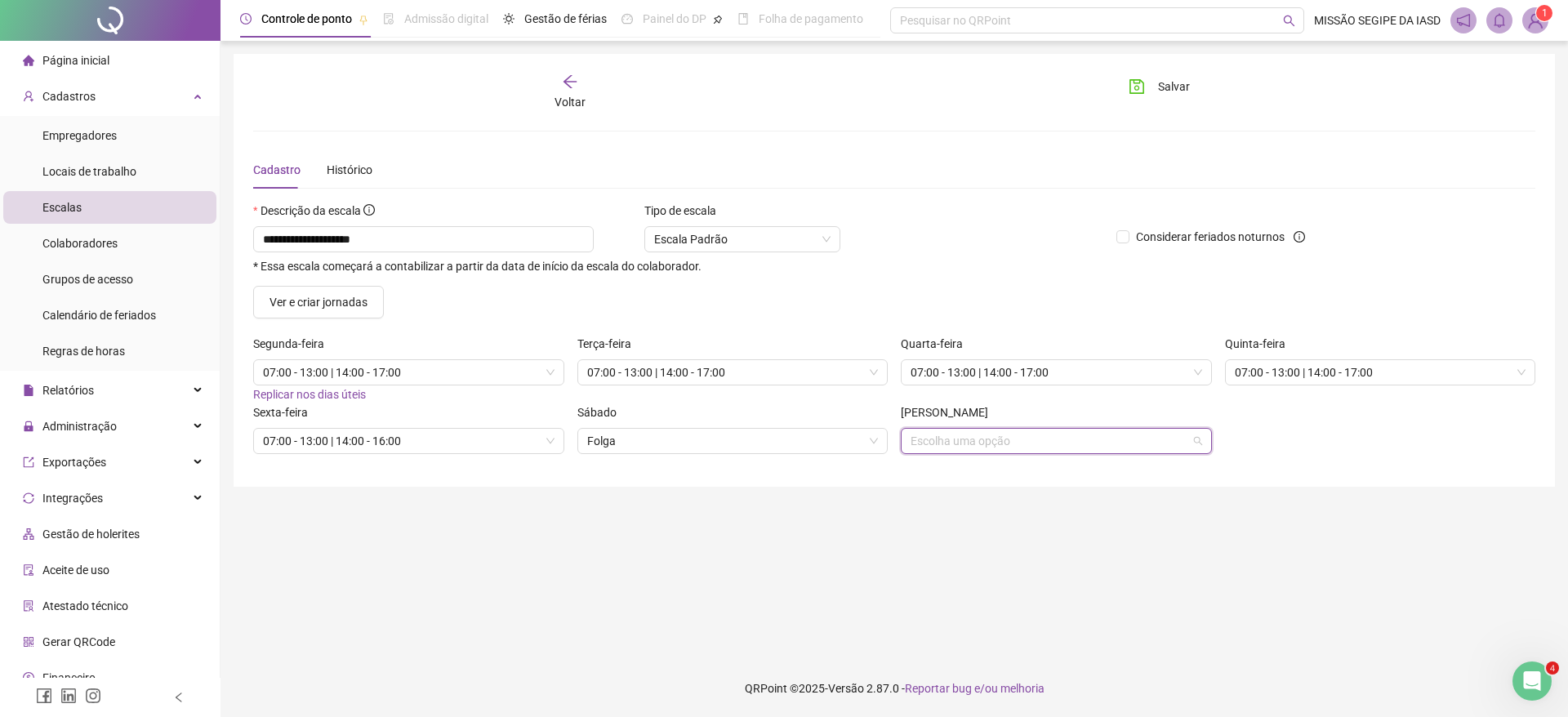 click at bounding box center [1051, 441] 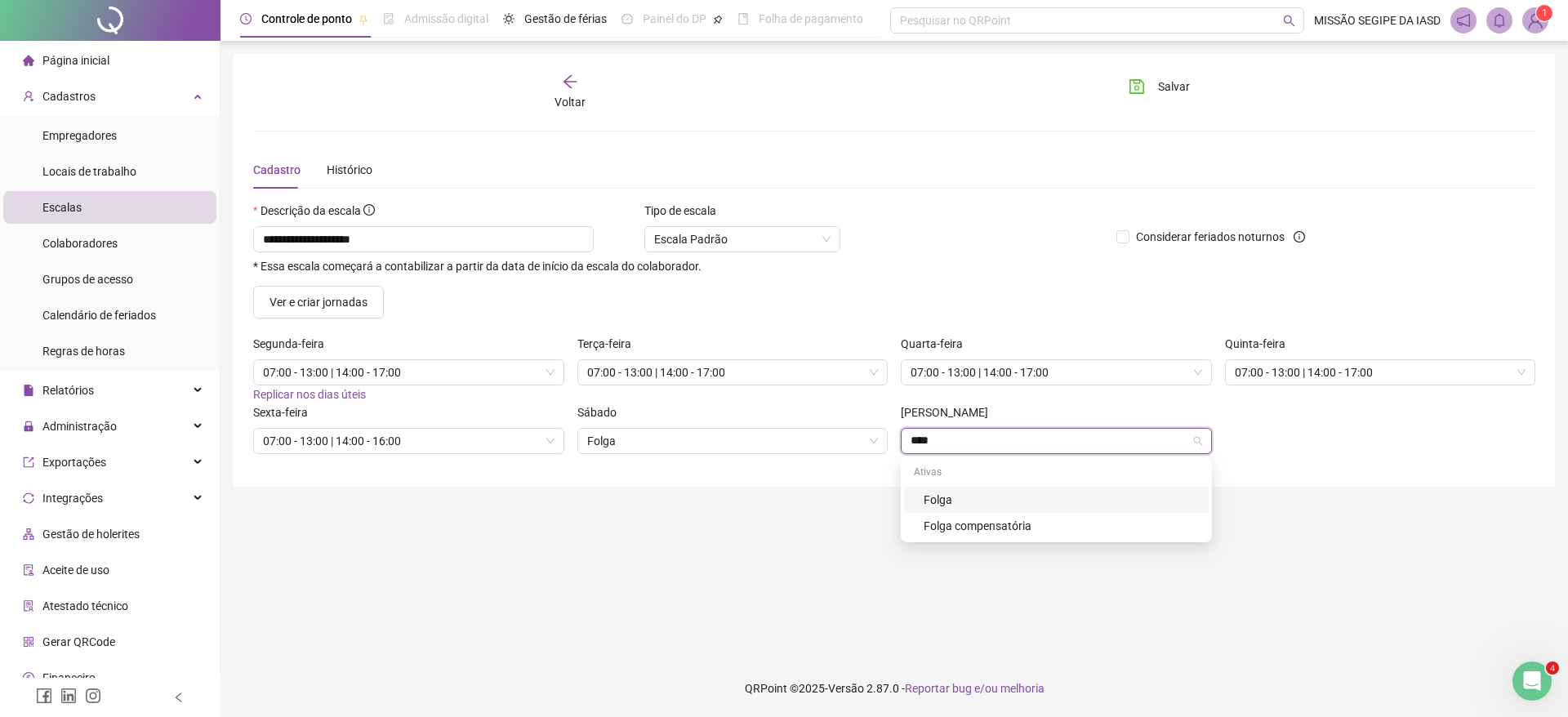 type on "*****" 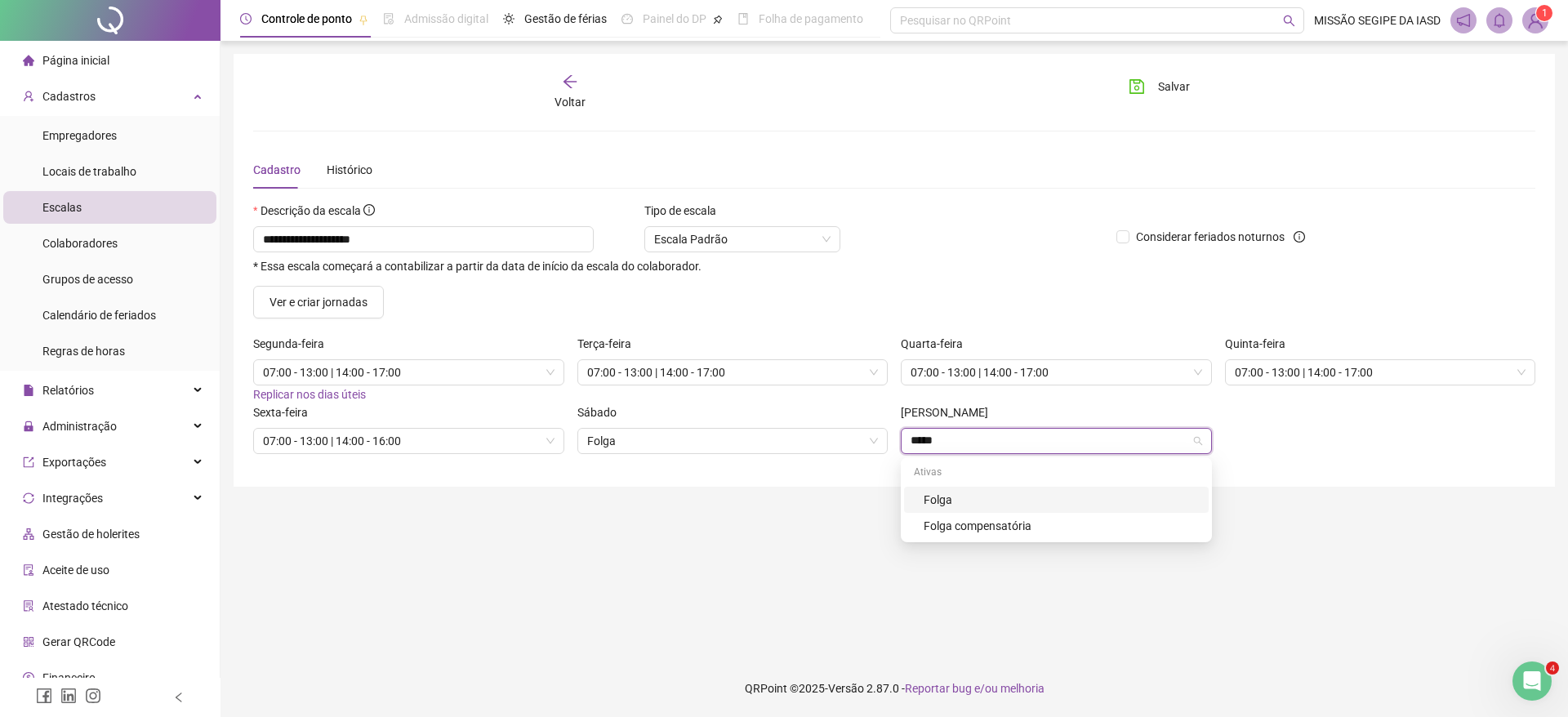 click on "Folga" at bounding box center [1061, 500] 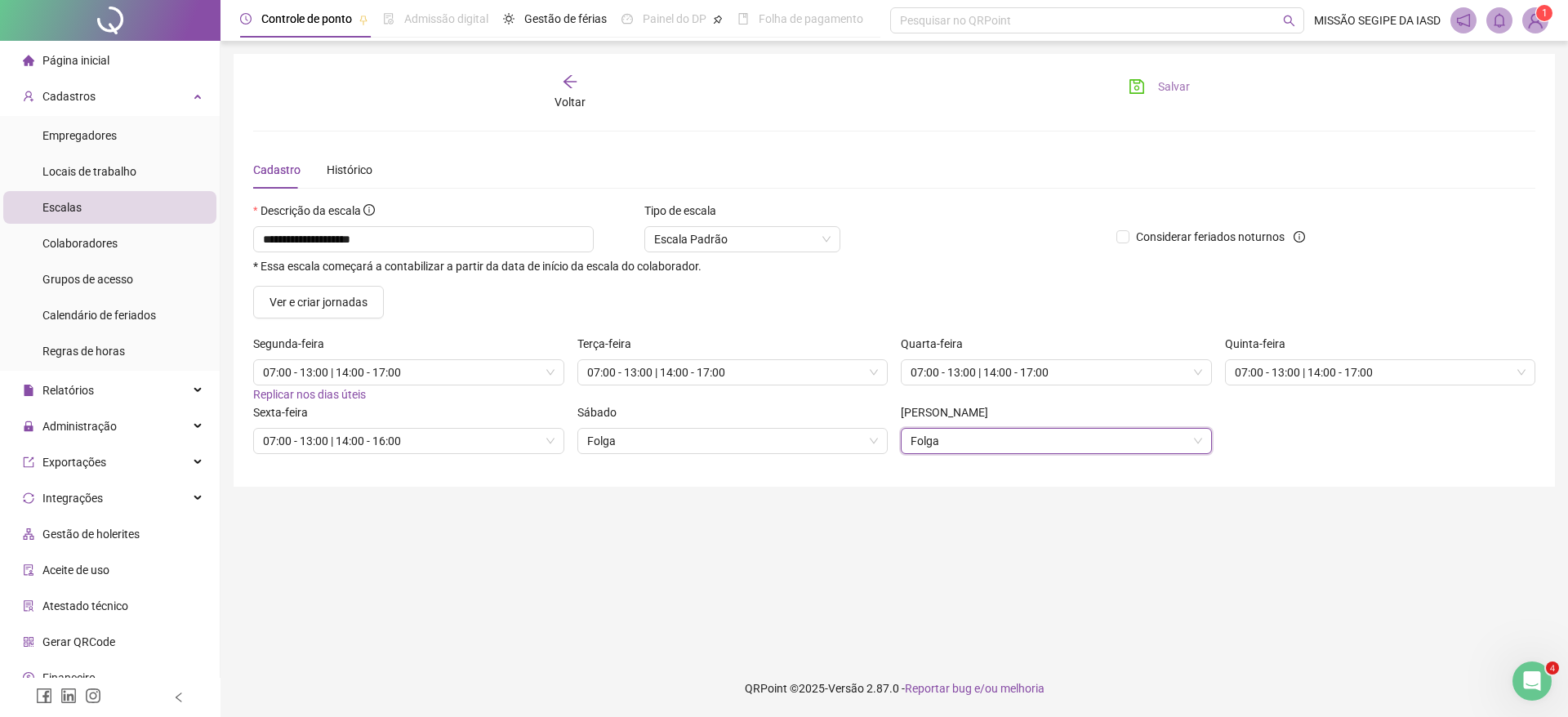 click on "Salvar" at bounding box center (1174, 87) 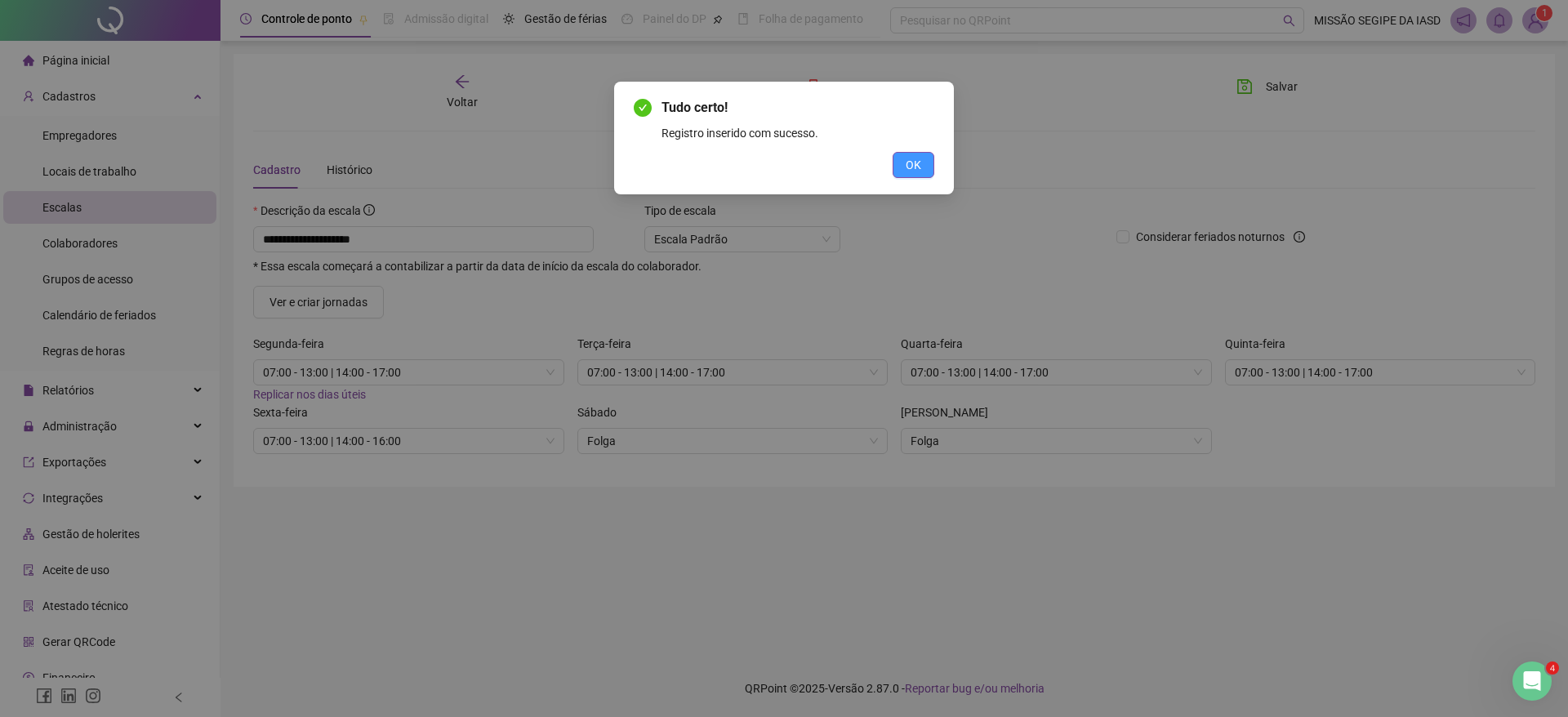 click on "OK" at bounding box center [913, 165] 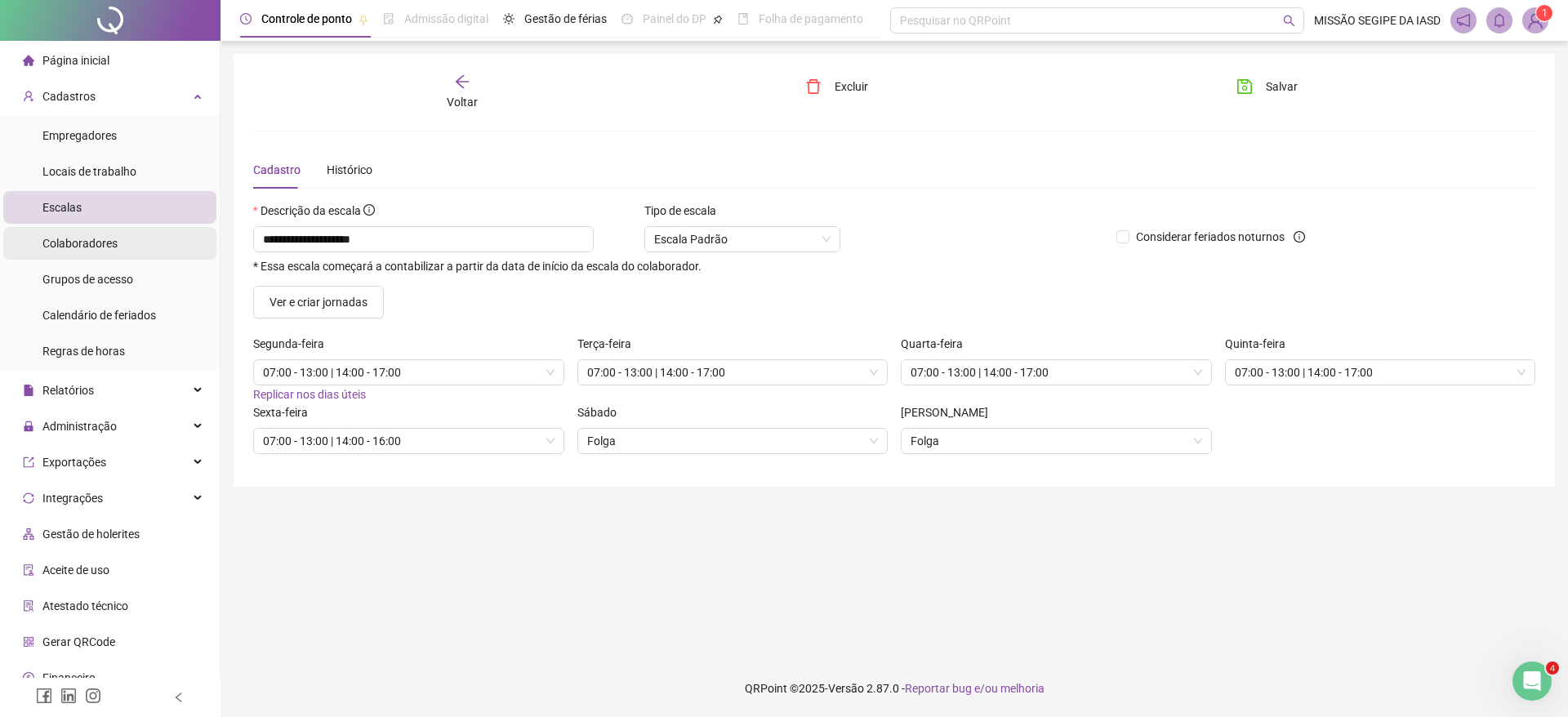 click on "Colaboradores" at bounding box center (109, 243) 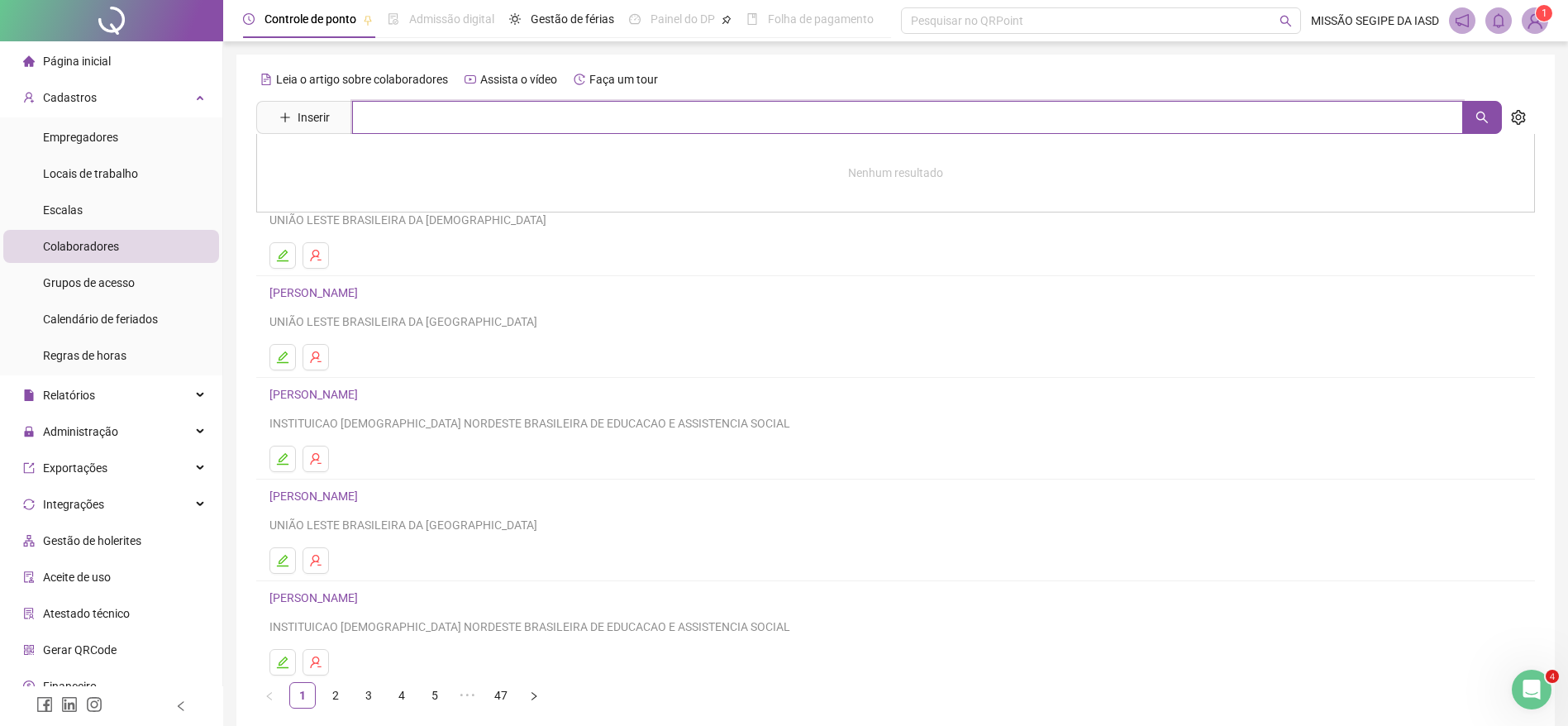 click at bounding box center (908, 117) 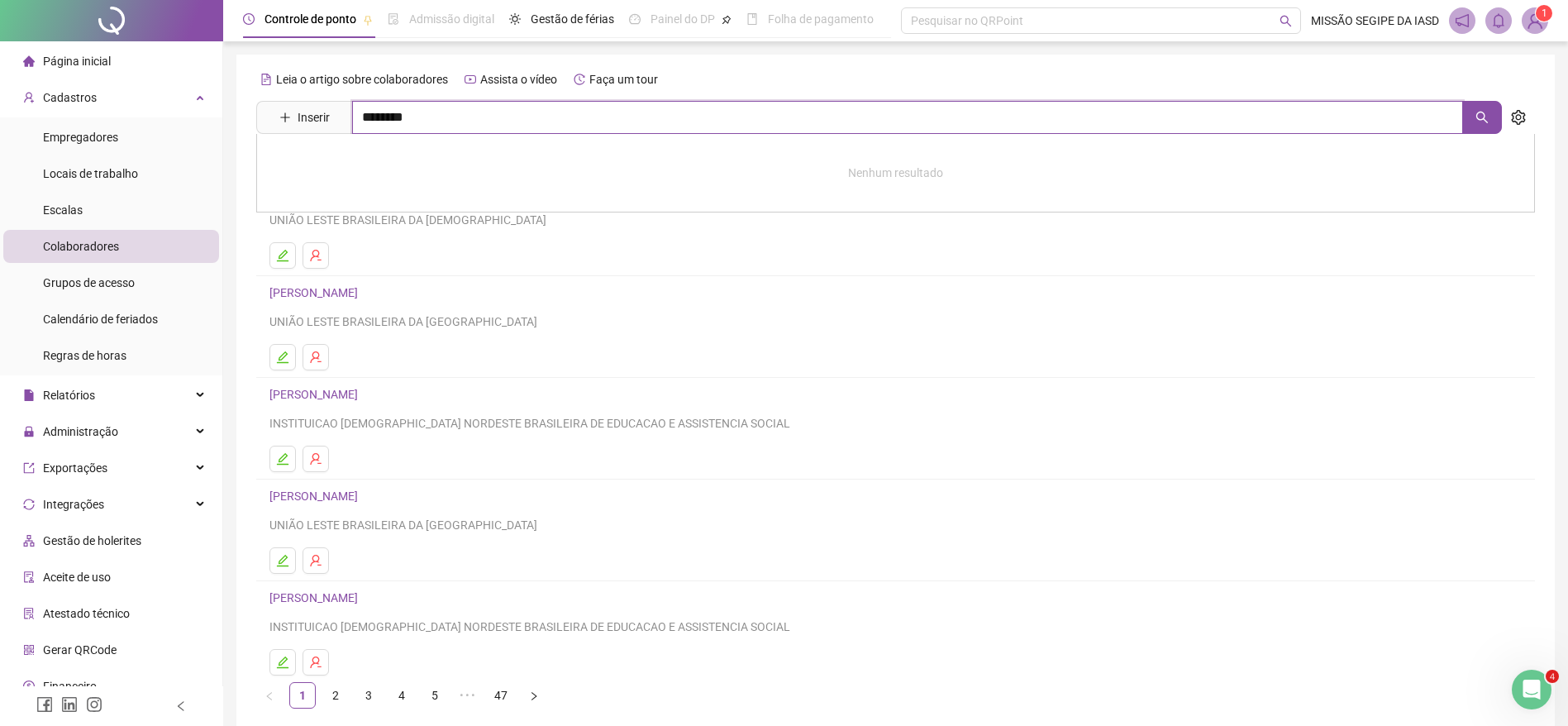 type on "********" 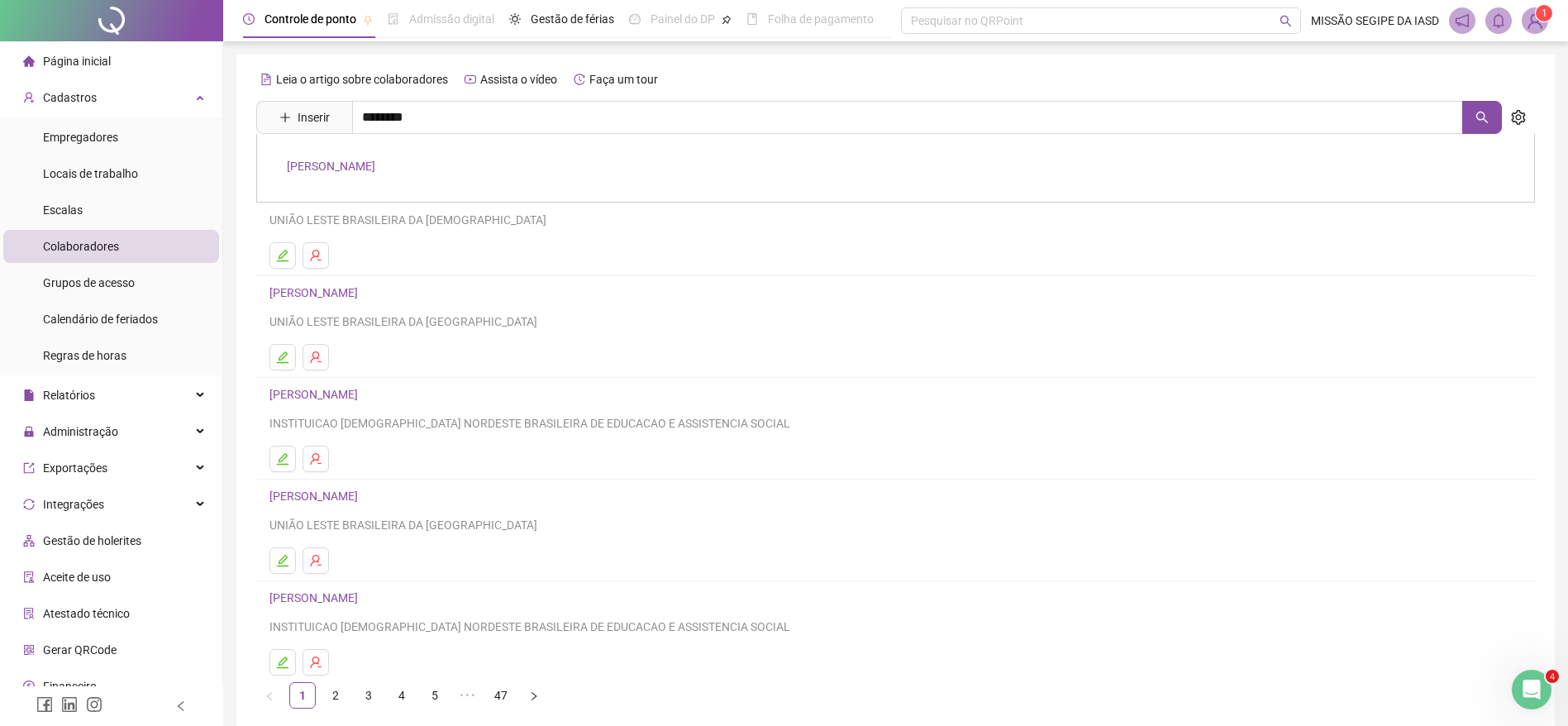 click on "[PERSON_NAME]" at bounding box center (331, 166) 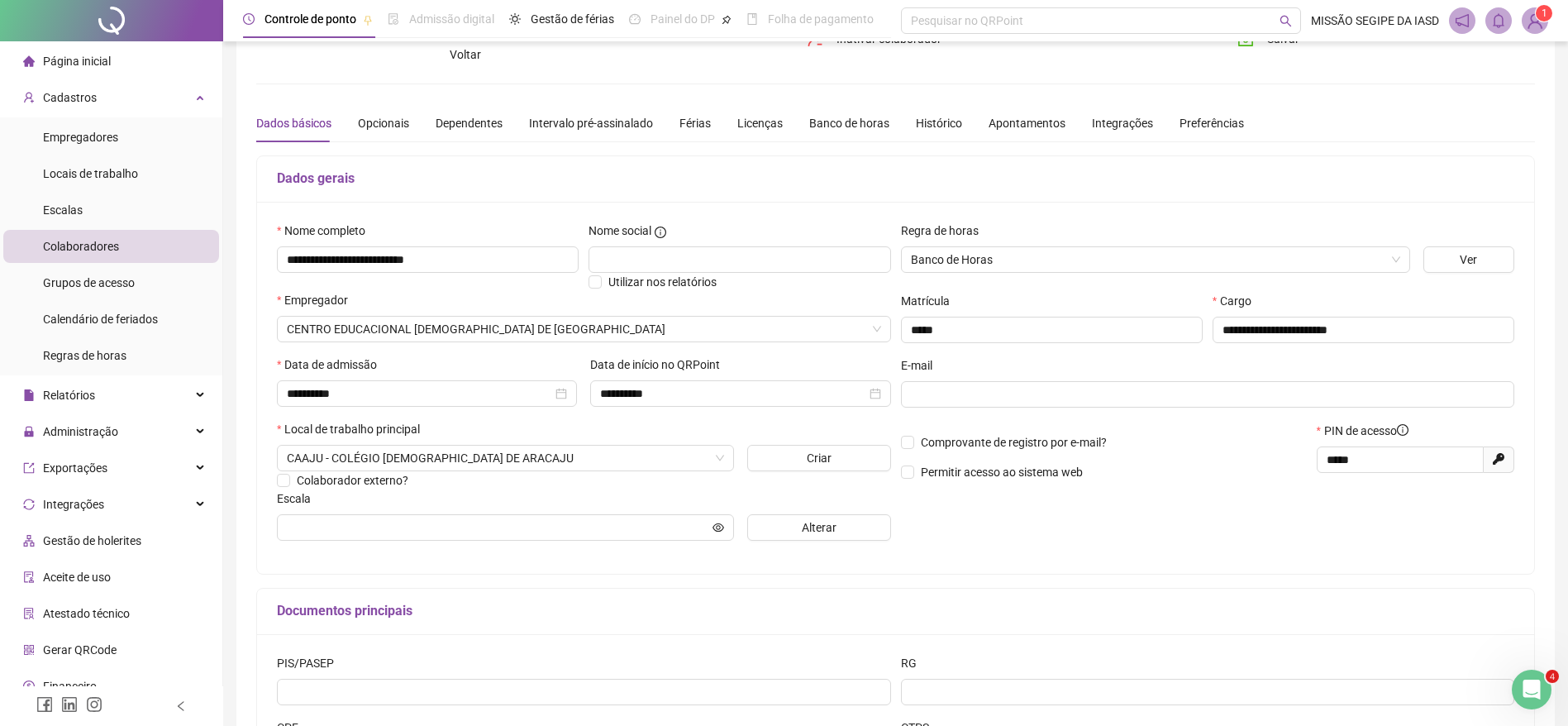 scroll, scrollTop: 124, scrollLeft: 0, axis: vertical 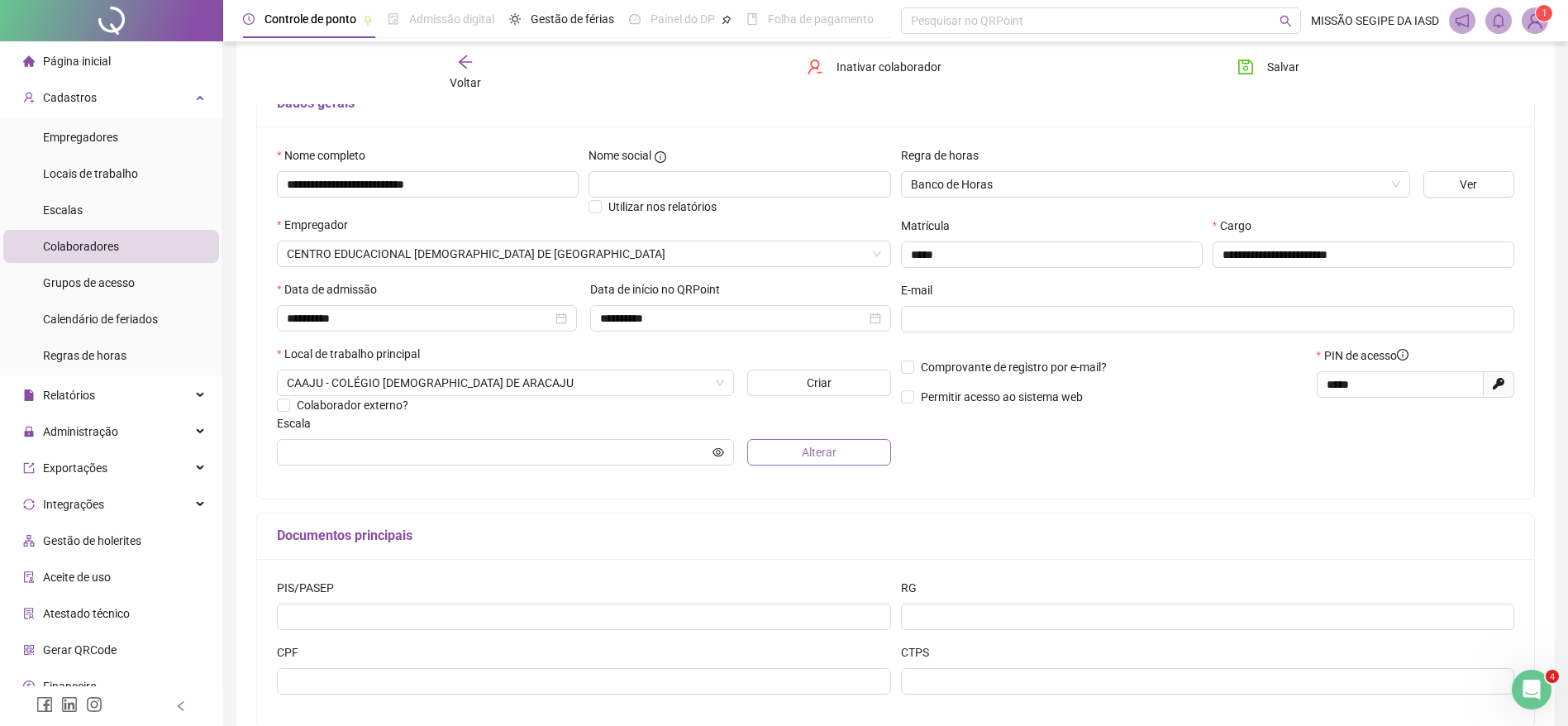 click on "Alterar" at bounding box center (819, 452) 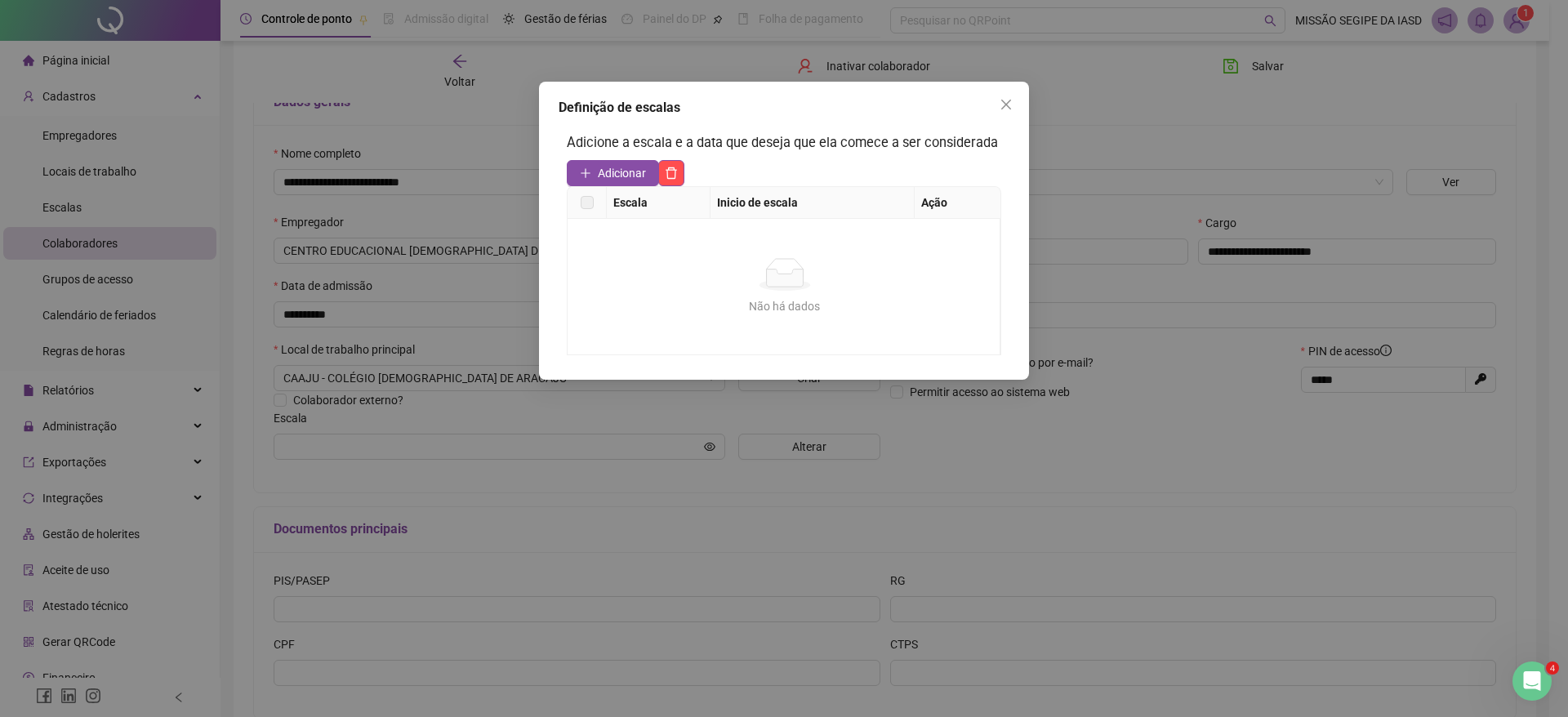 click on "Adicionar" at bounding box center (612, 173) 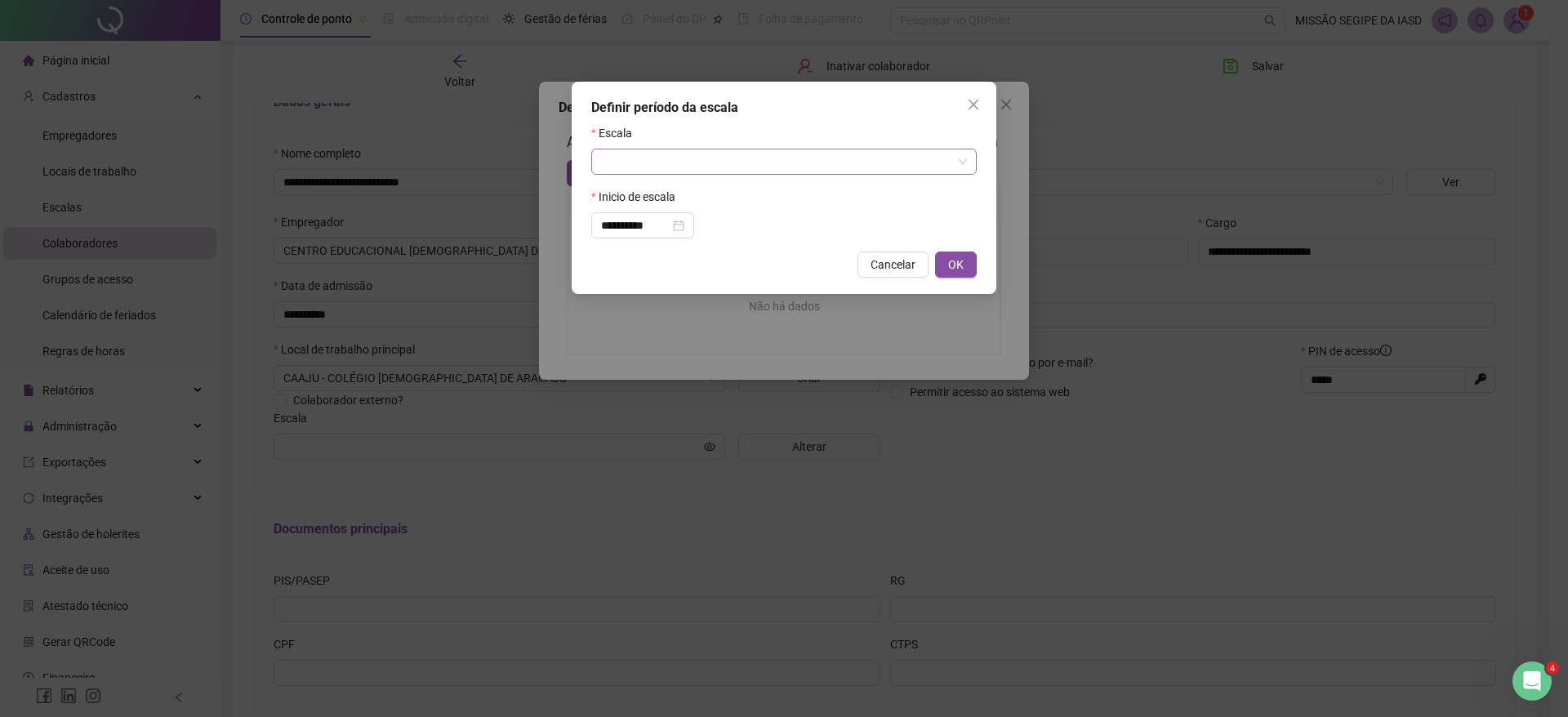 click at bounding box center (779, 162) 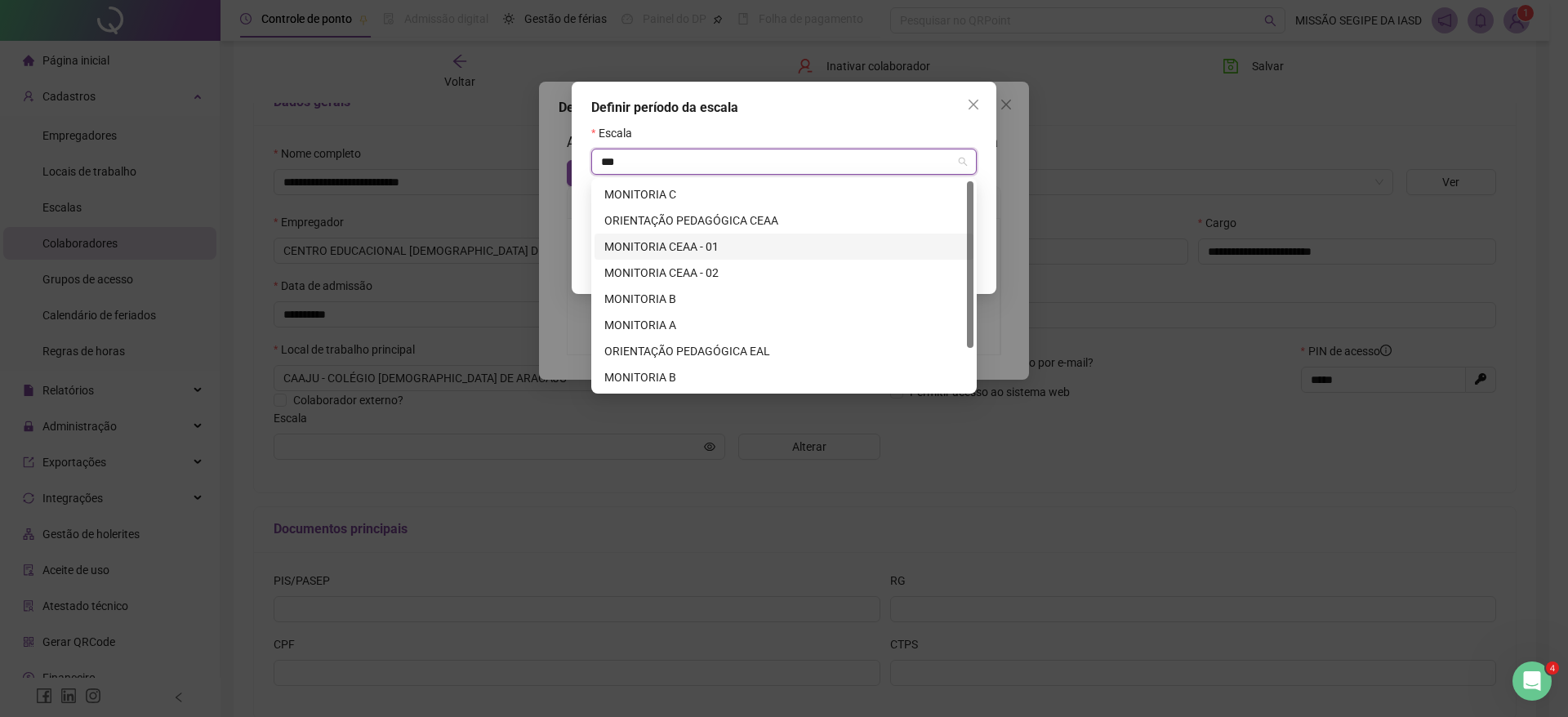 type on "****" 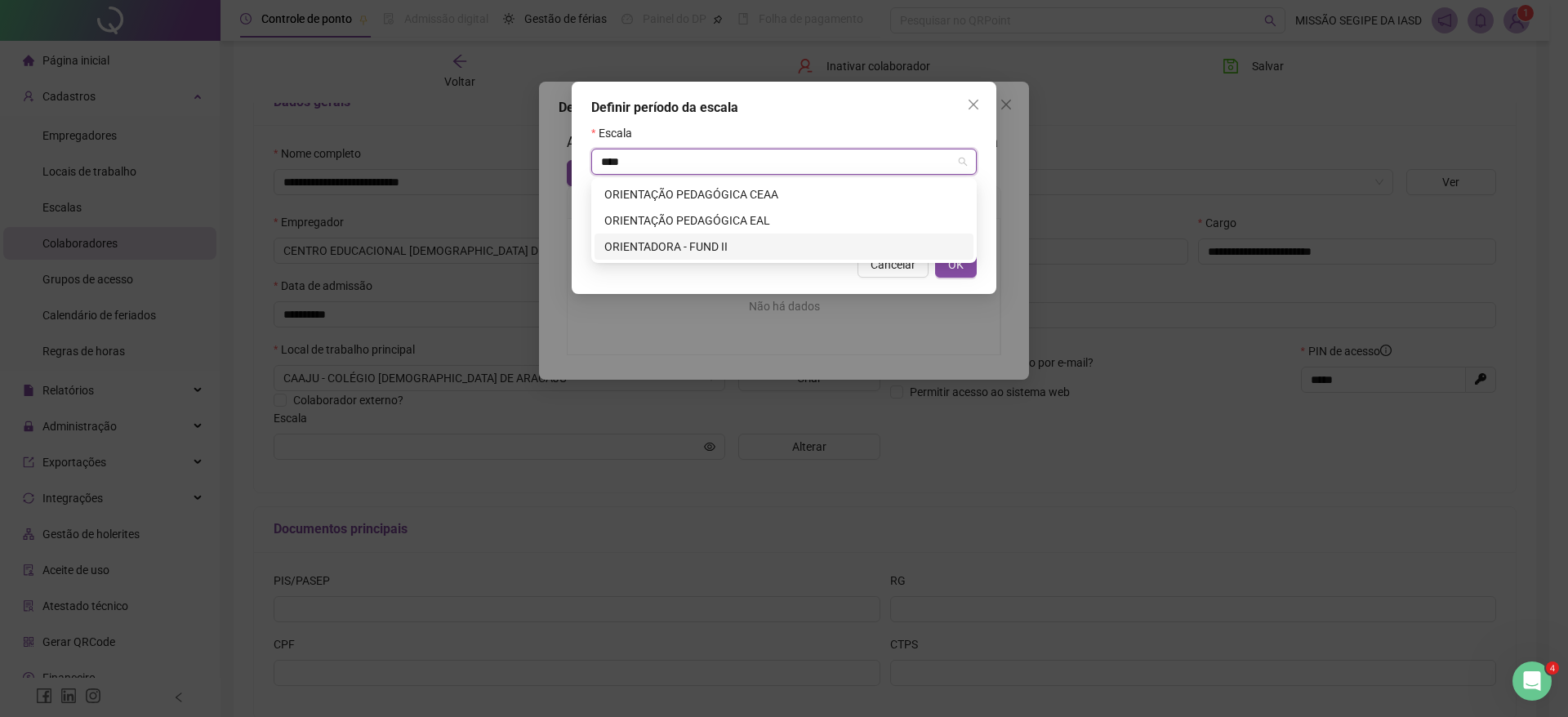 click on "ORIENTADORA - FUND II" at bounding box center (784, 247) 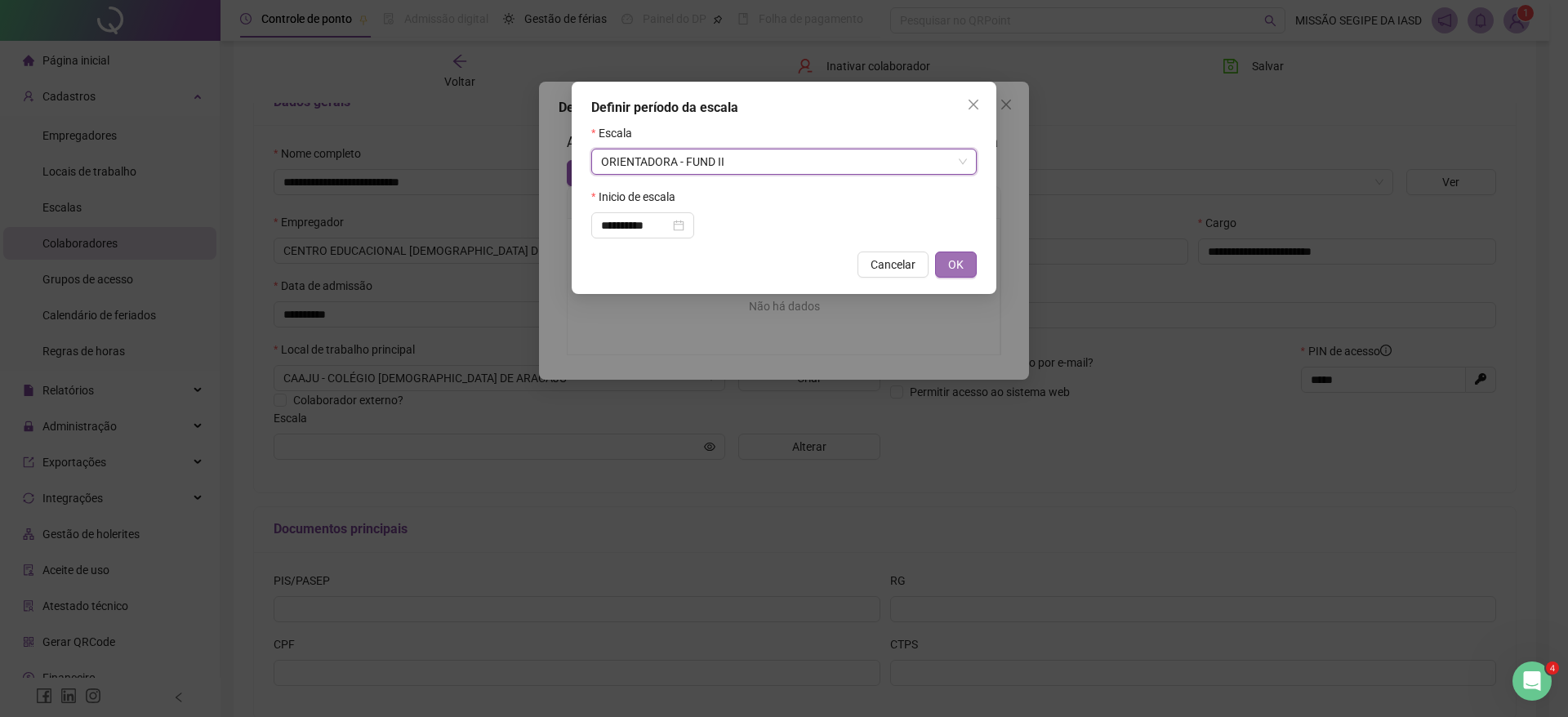 click on "OK" at bounding box center [956, 265] 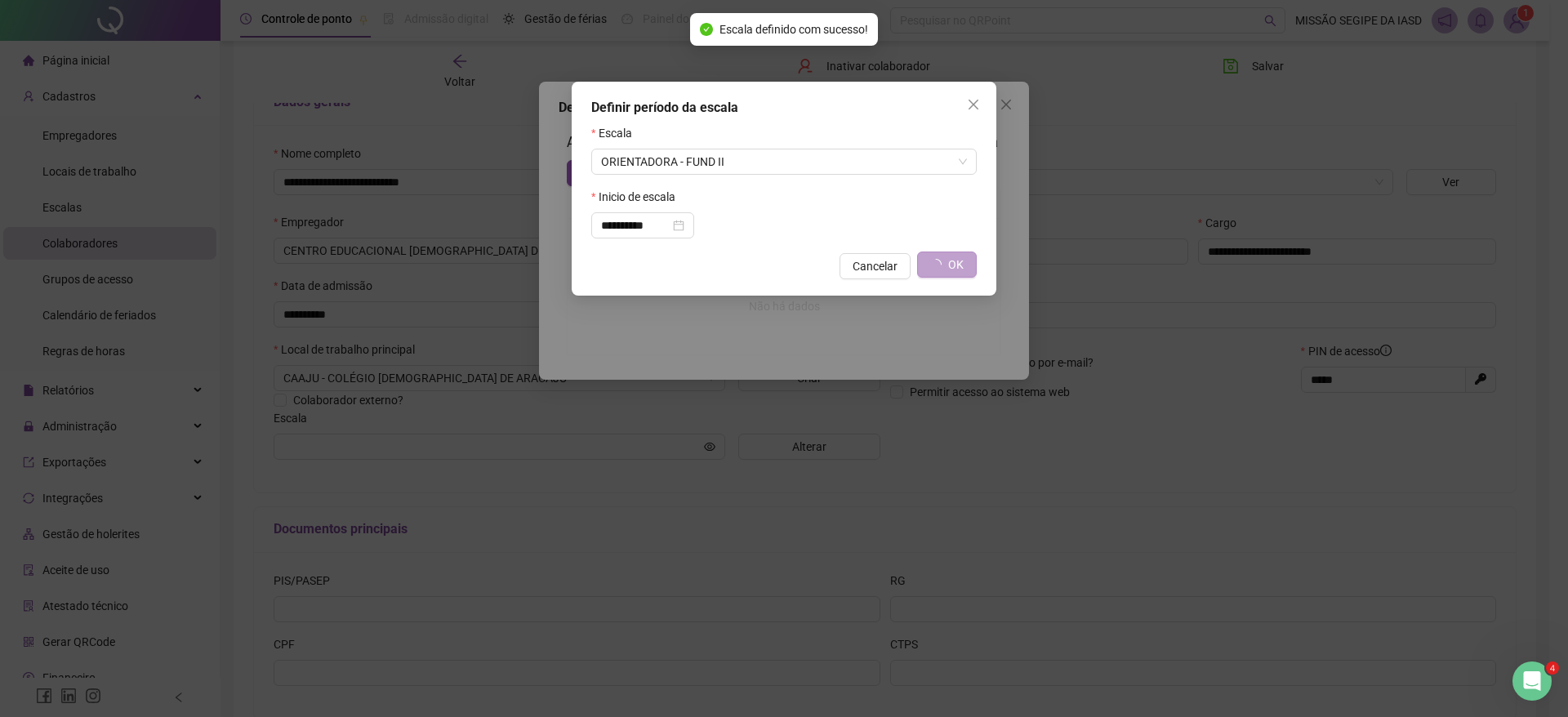 type on "**********" 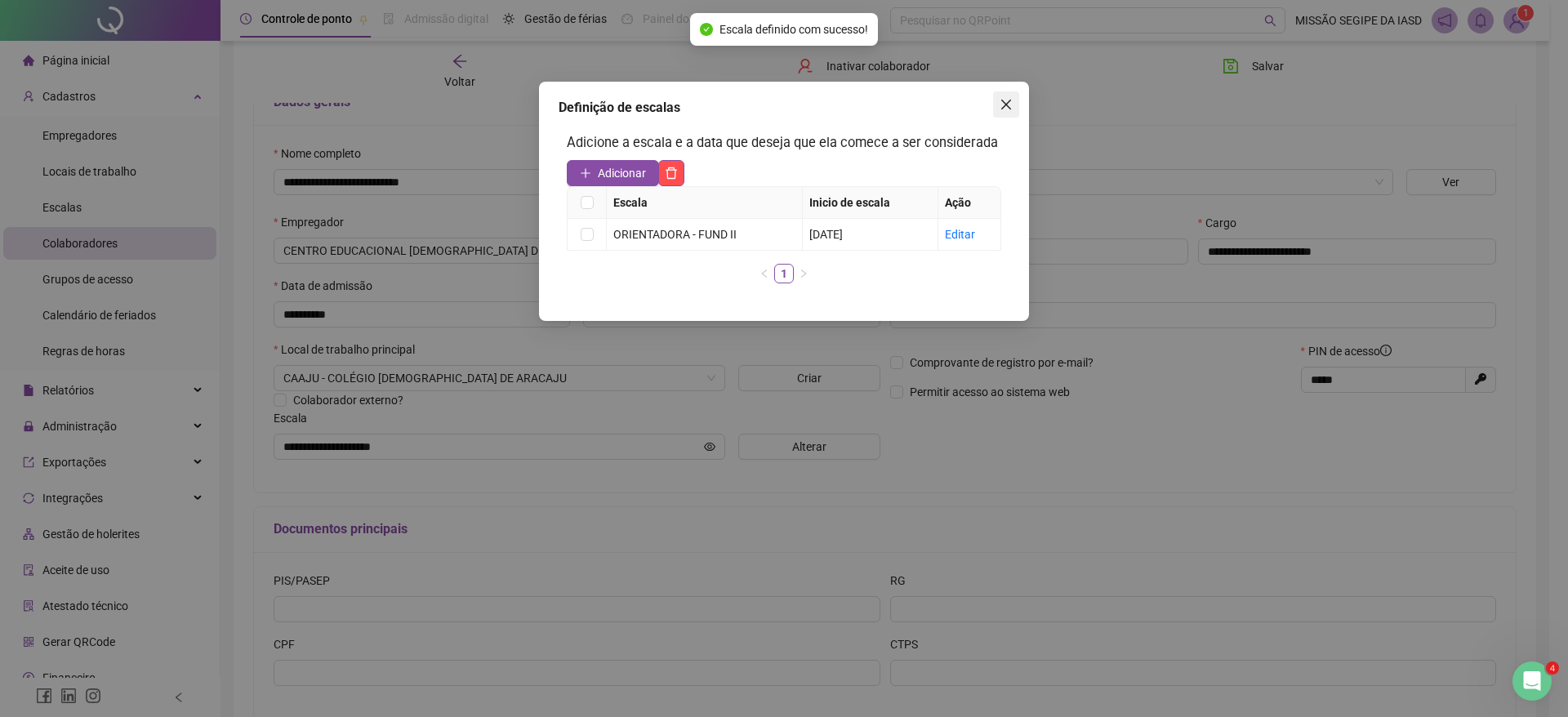 click at bounding box center [1006, 105] 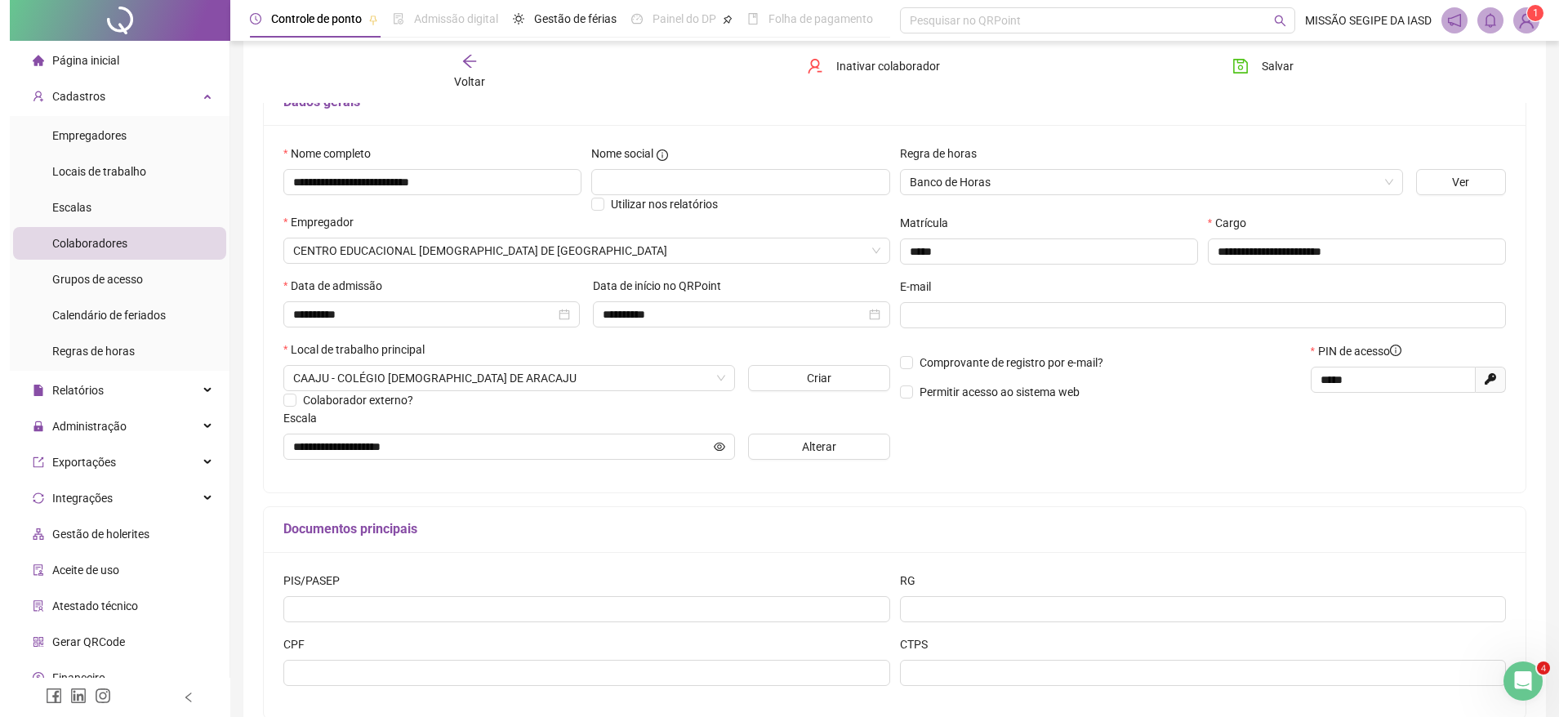 scroll, scrollTop: 0, scrollLeft: 0, axis: both 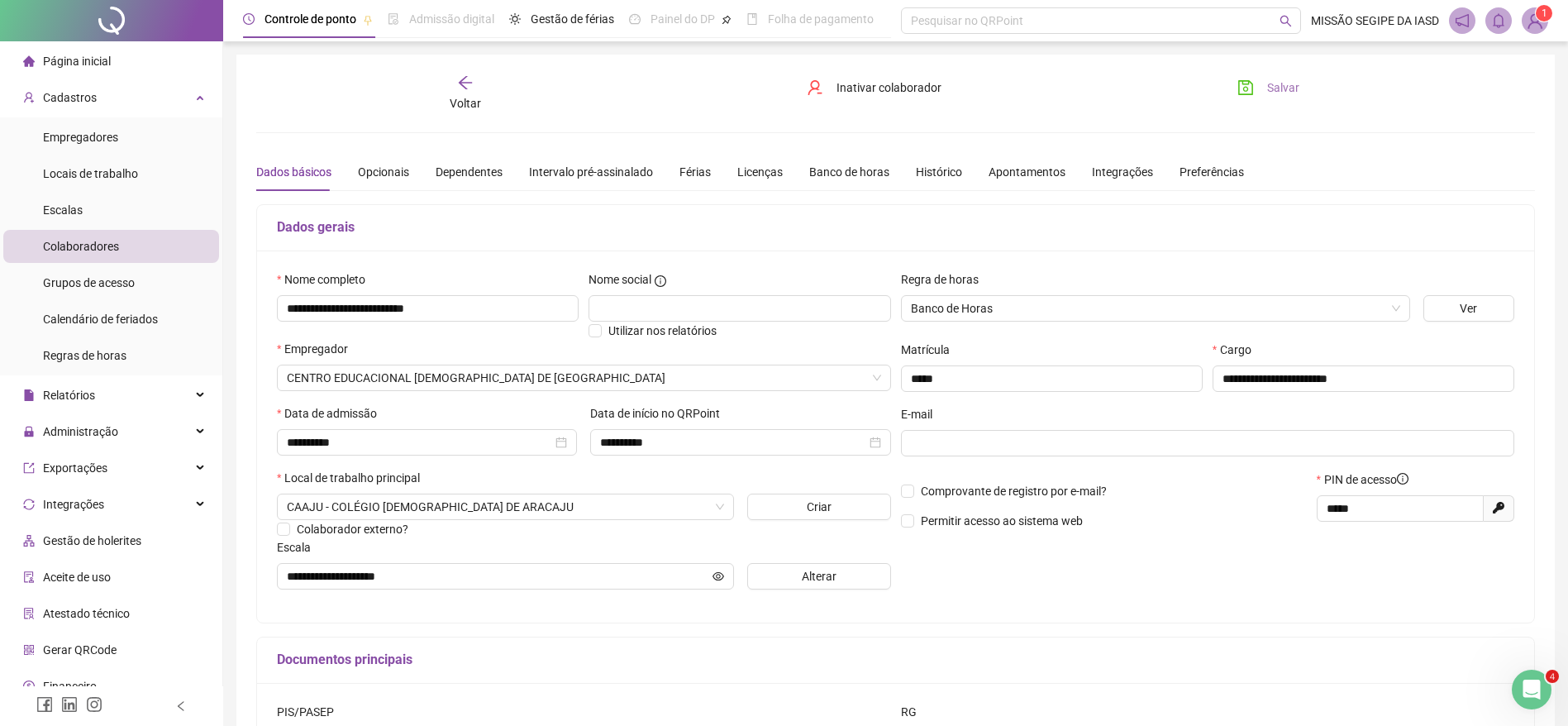 click on "Salvar" at bounding box center [1268, 88] 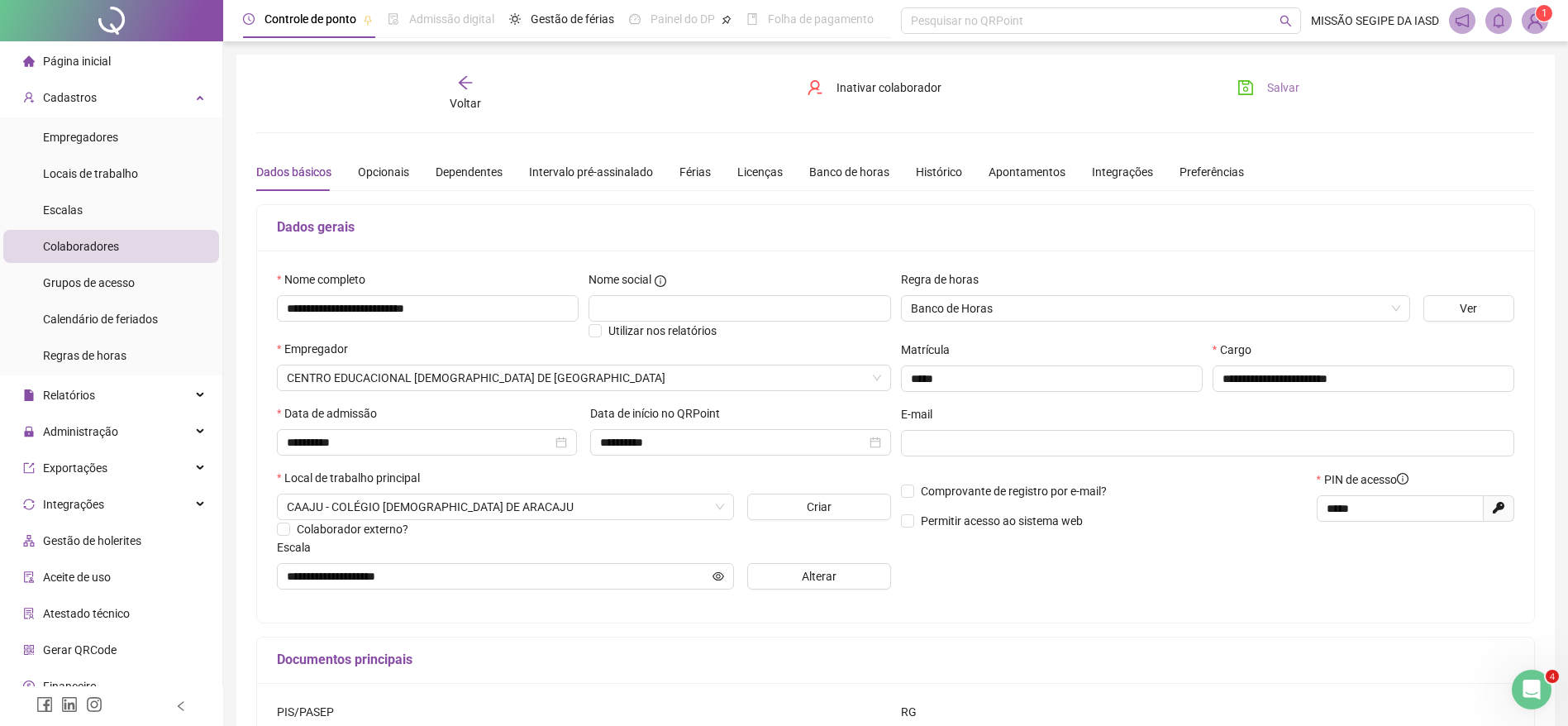 click on "Salvar" at bounding box center (1283, 88) 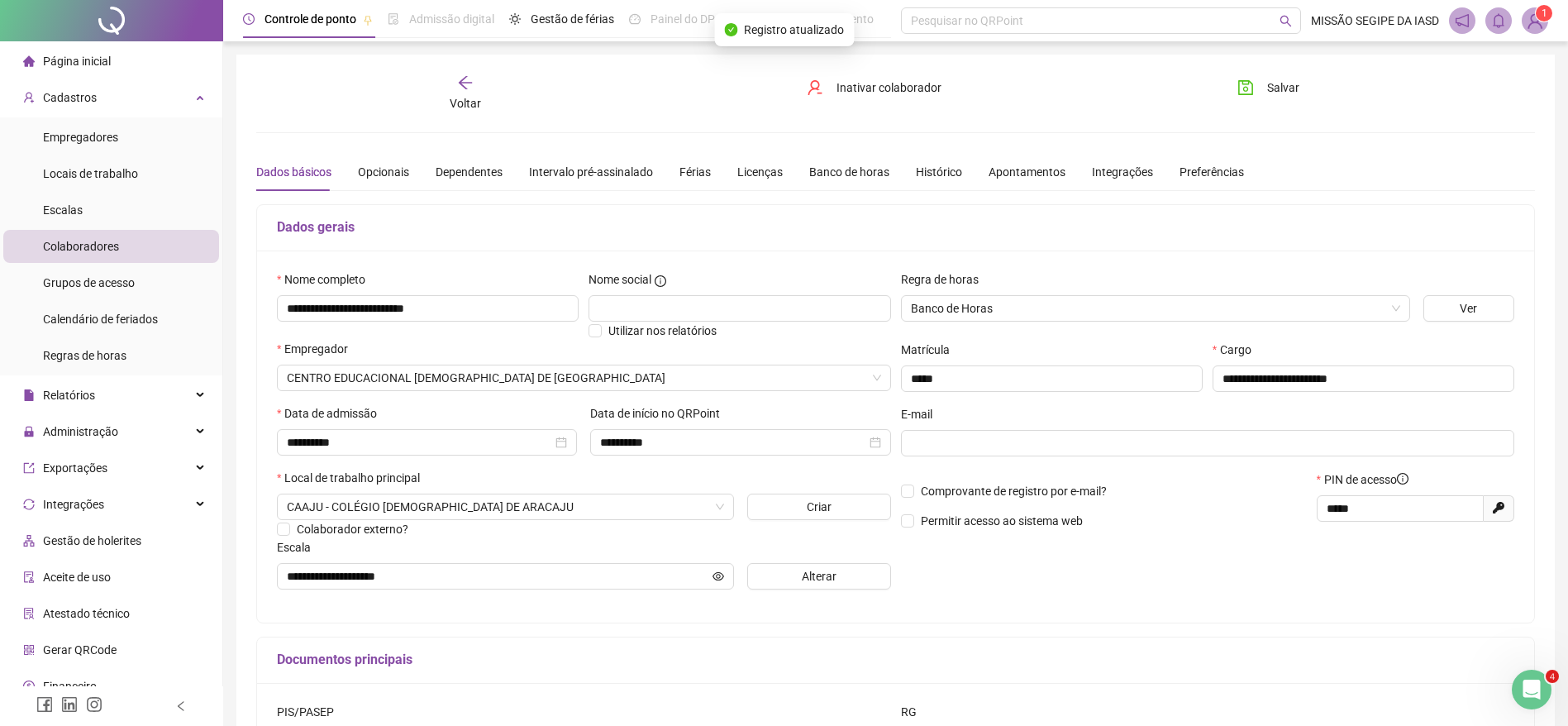 click 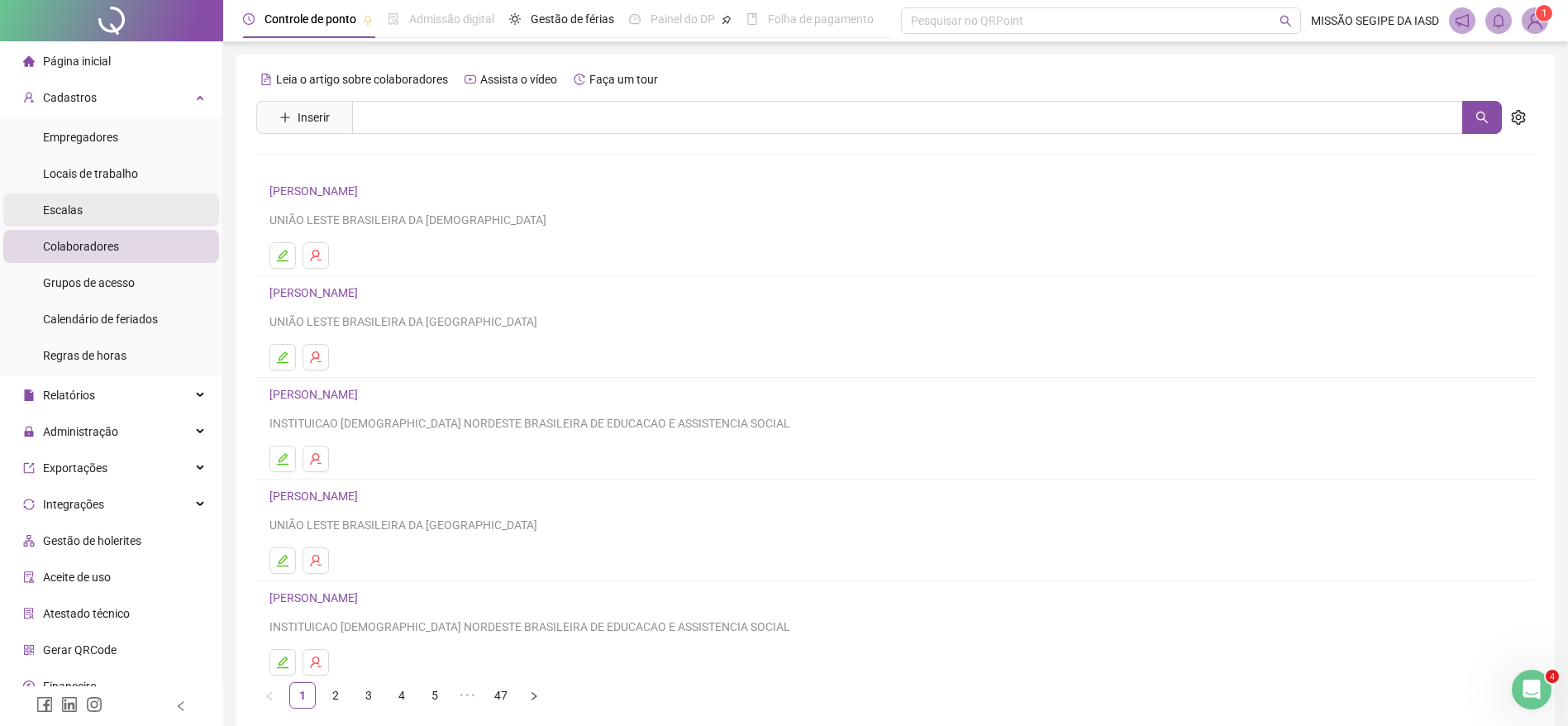 click on "Escalas" at bounding box center (111, 210) 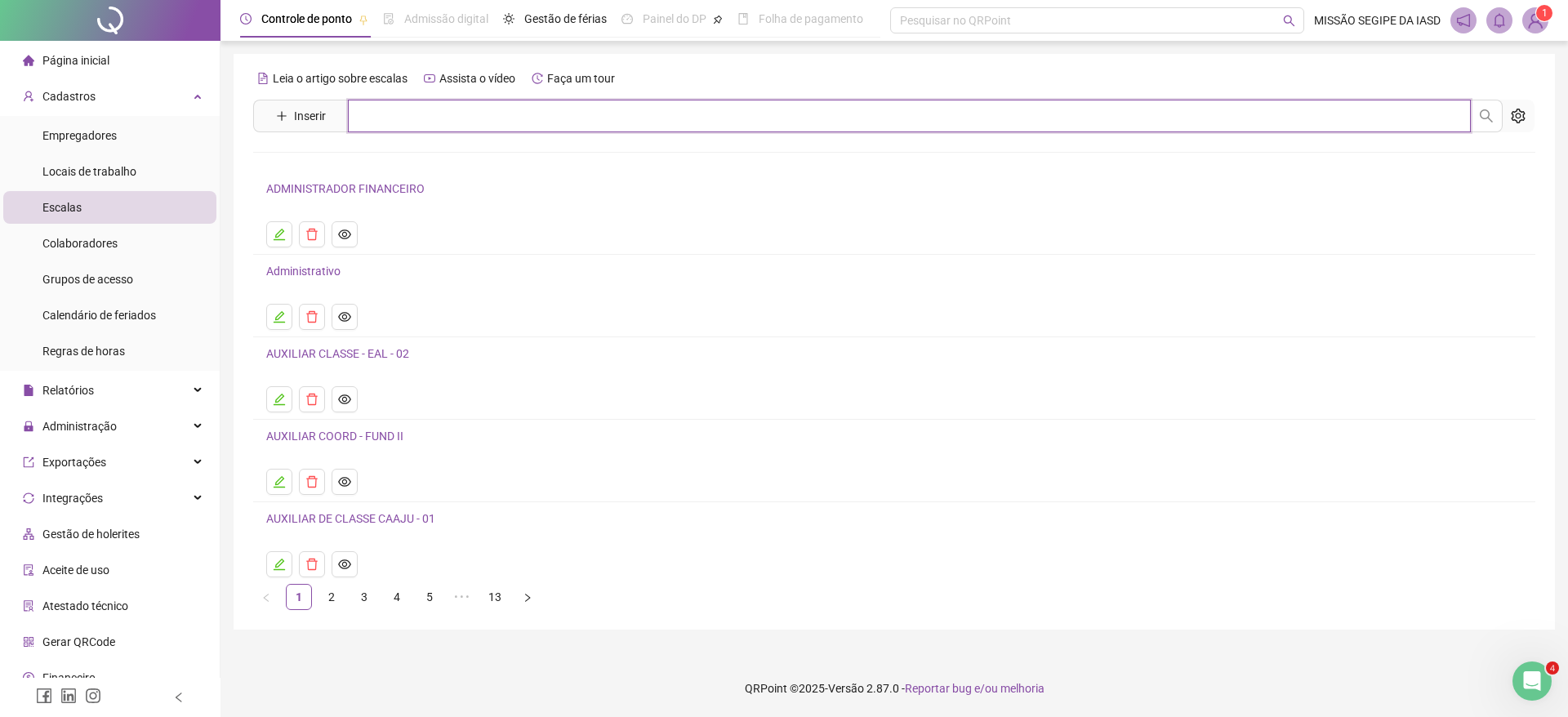 click at bounding box center [909, 116] 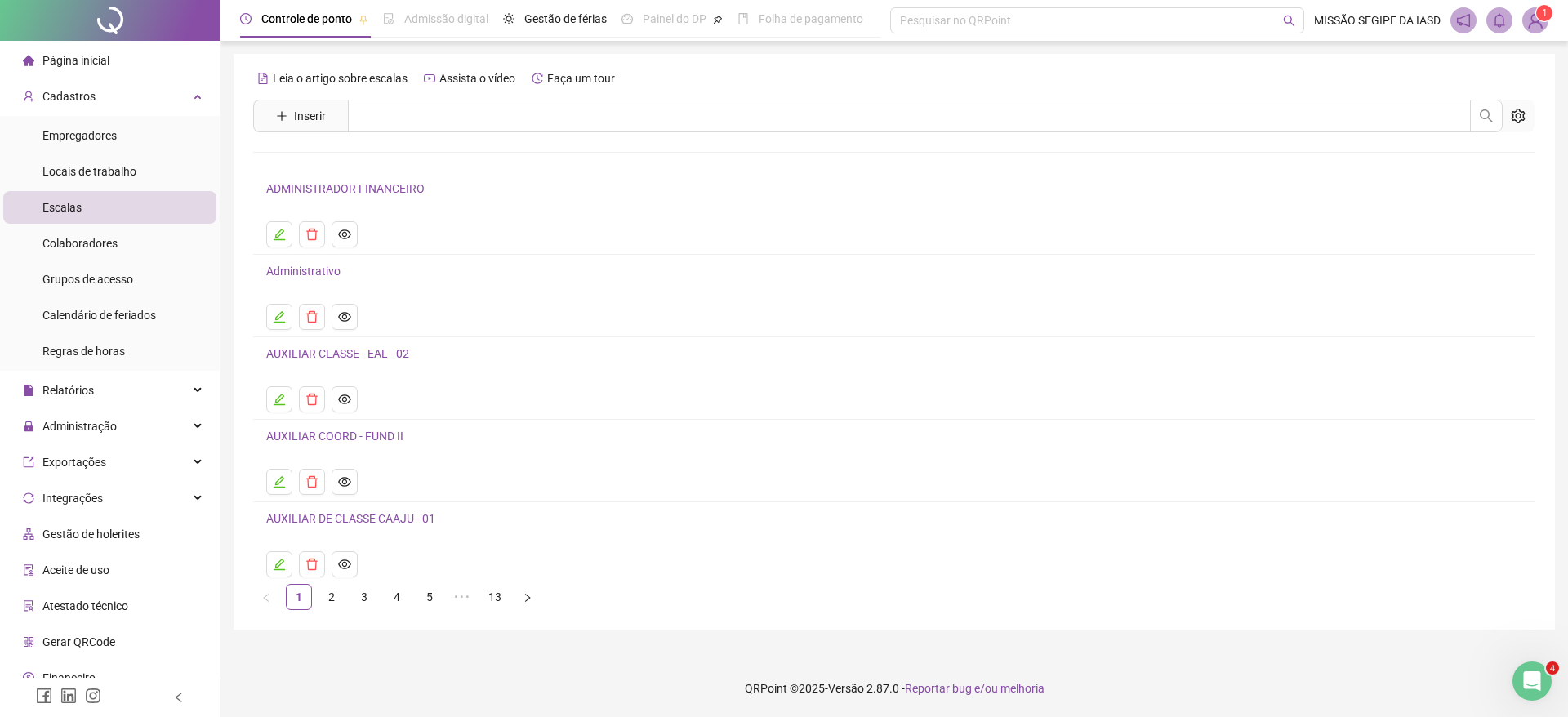 click on "5" at bounding box center [430, 597] 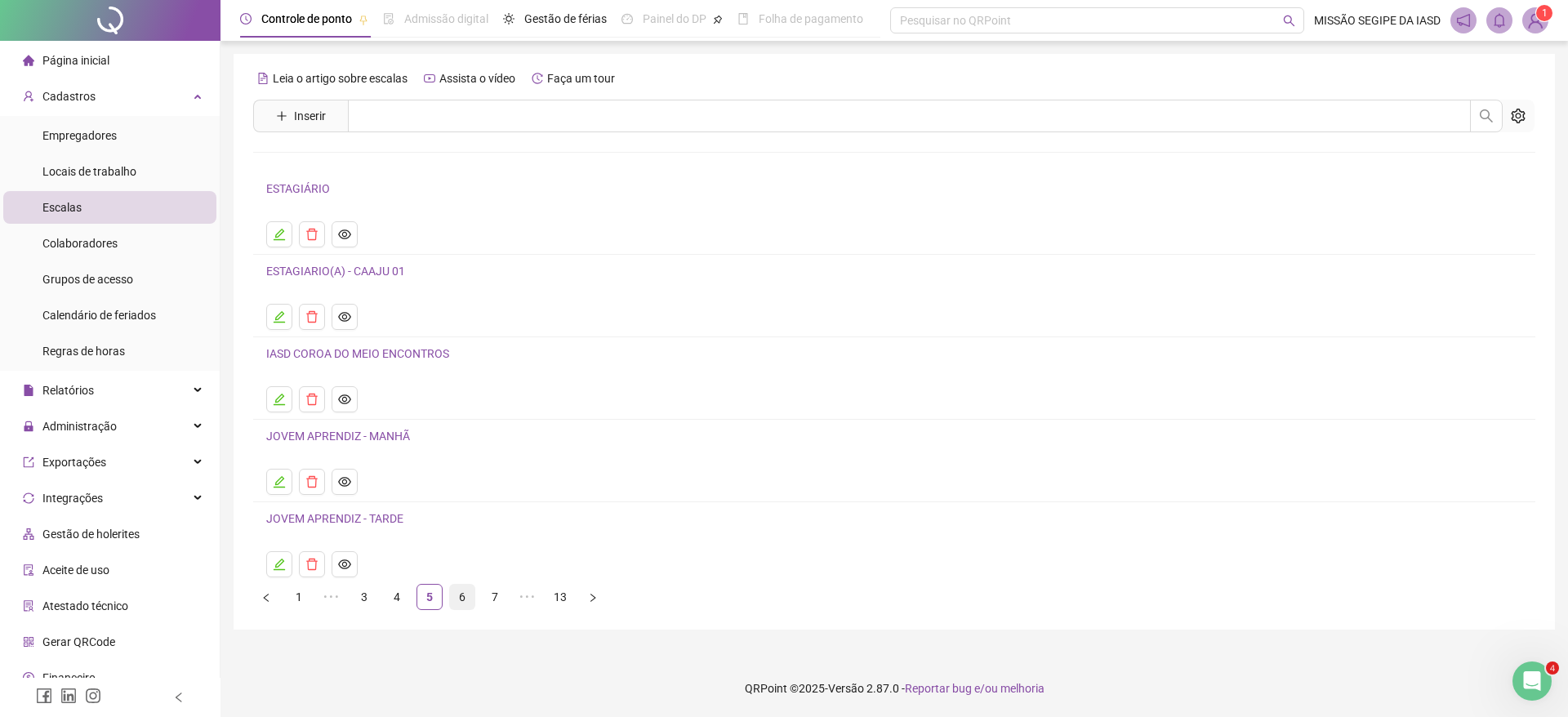click on "6" at bounding box center (462, 597) 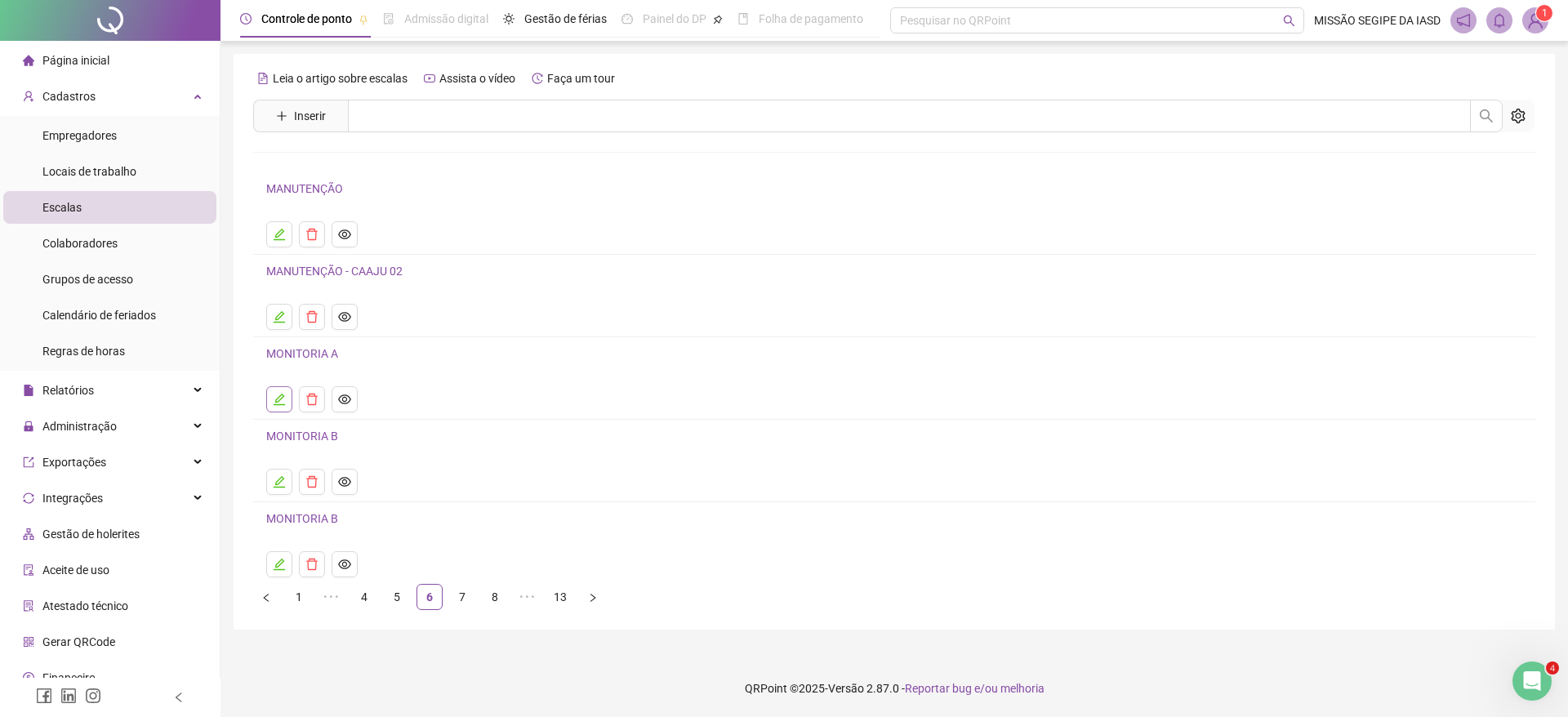 click at bounding box center [279, 399] 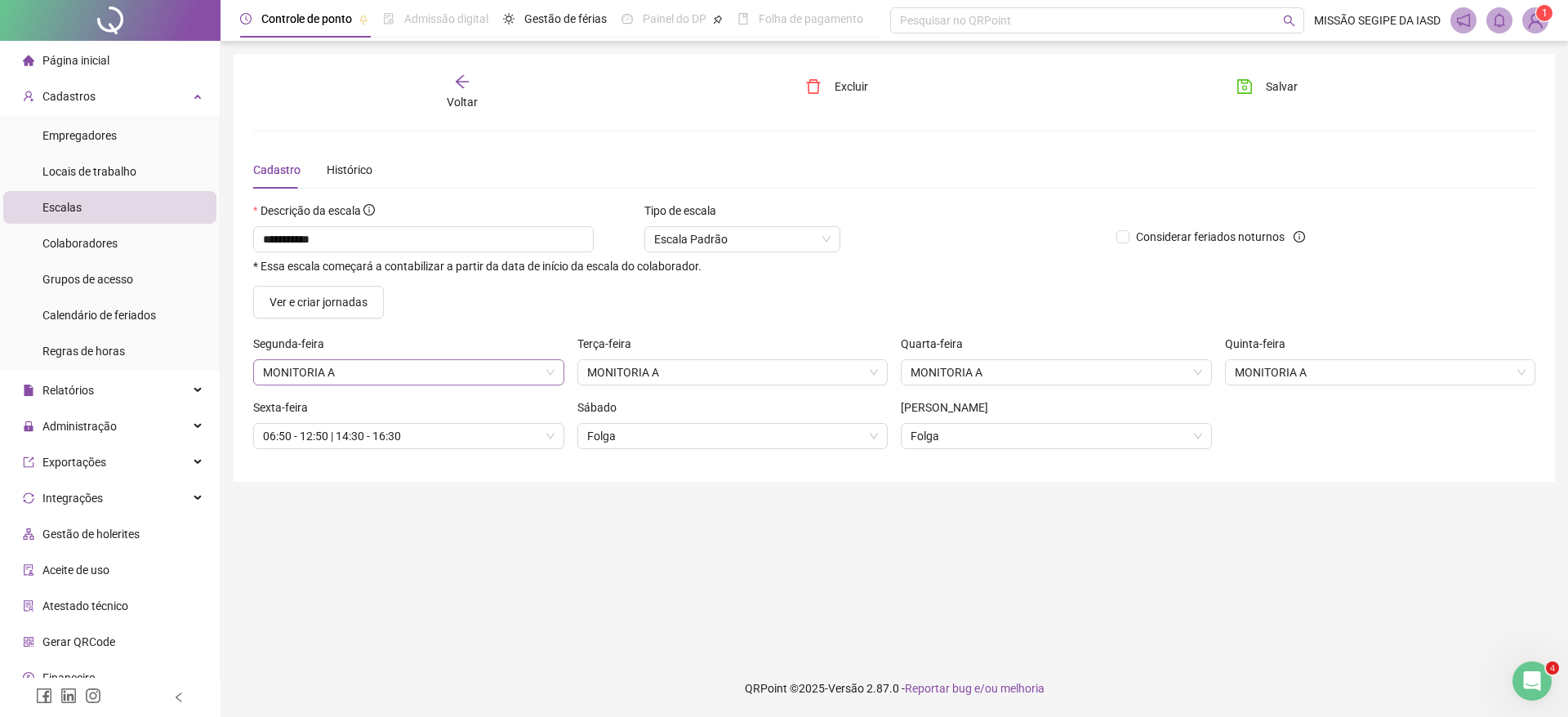 click on "MONITORIA A" at bounding box center (408, 372) 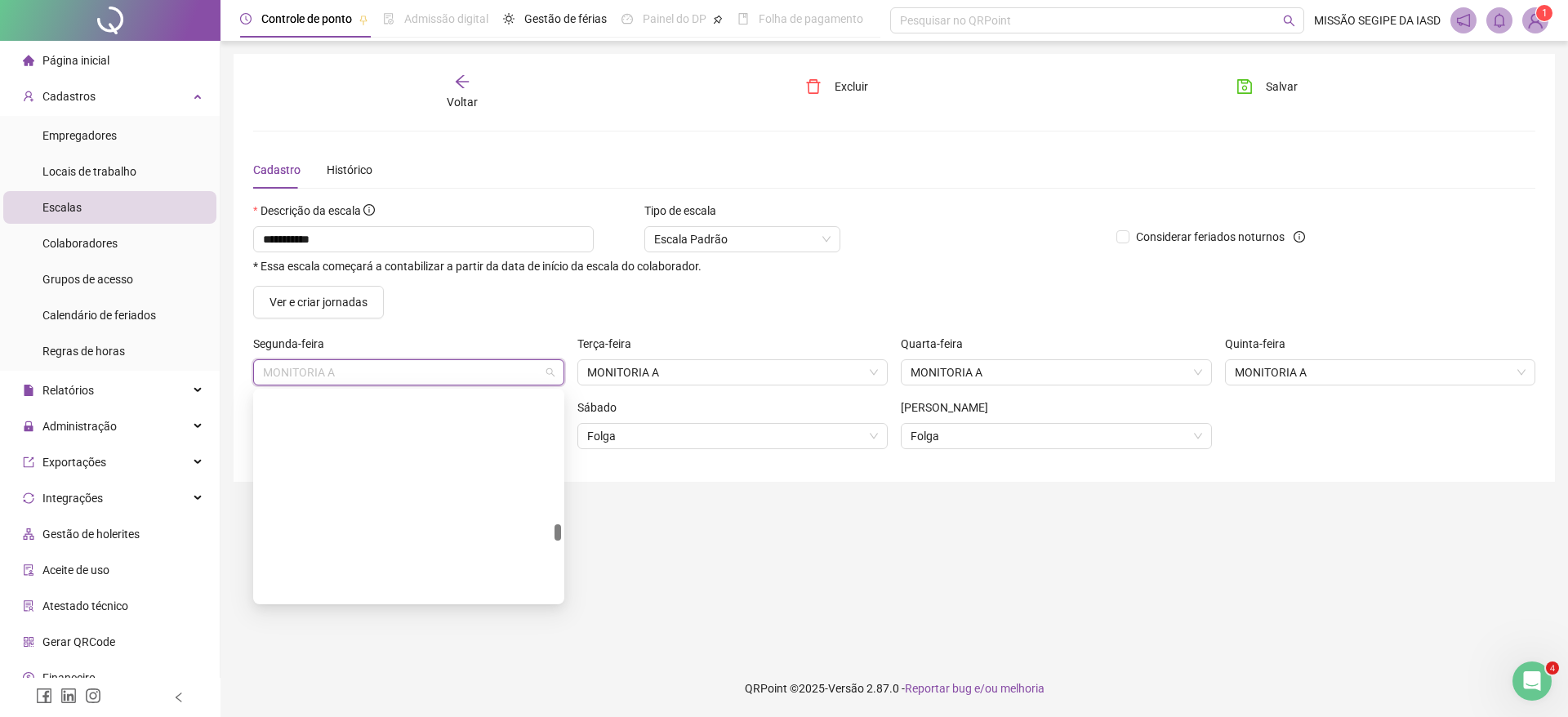 scroll, scrollTop: 2073, scrollLeft: 0, axis: vertical 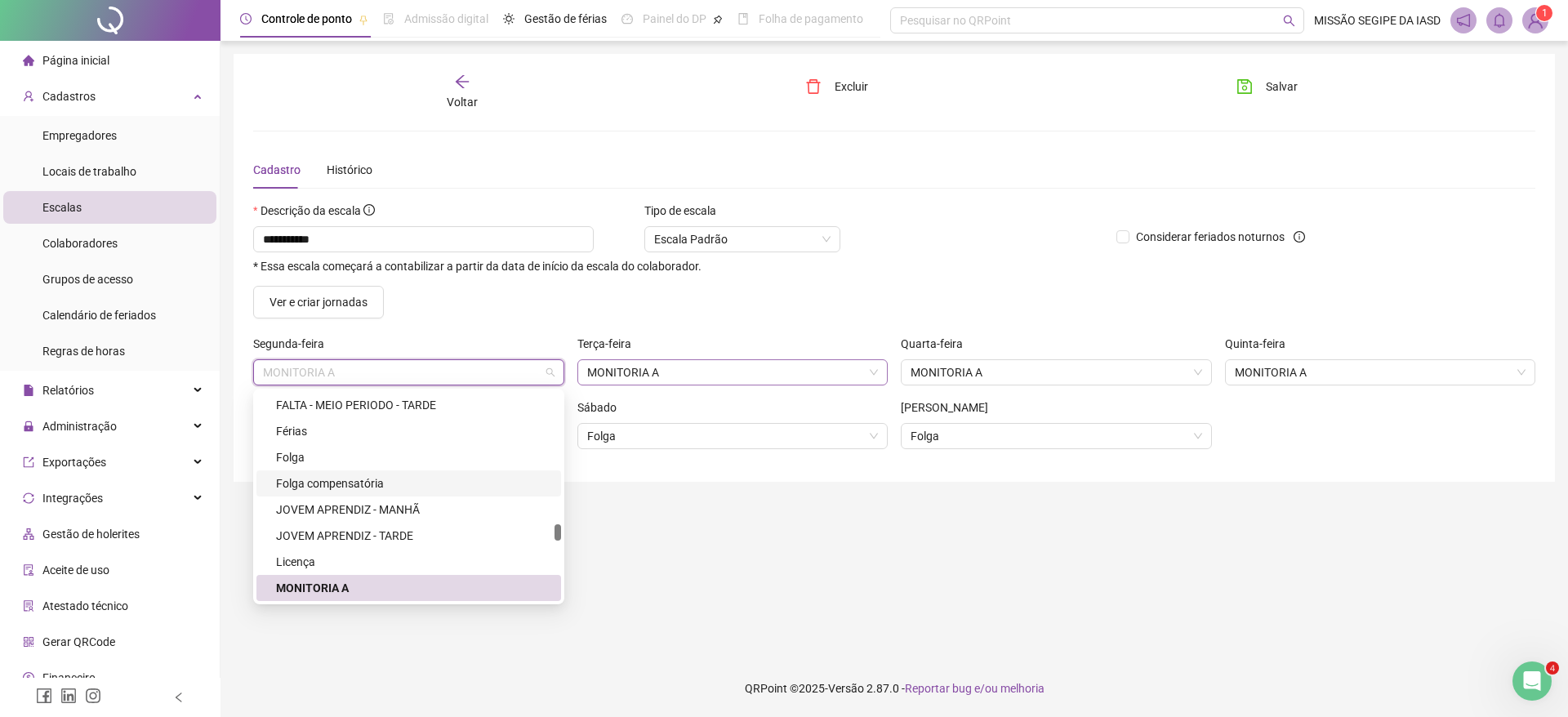 click on "MONITORIA A" at bounding box center (733, 372) 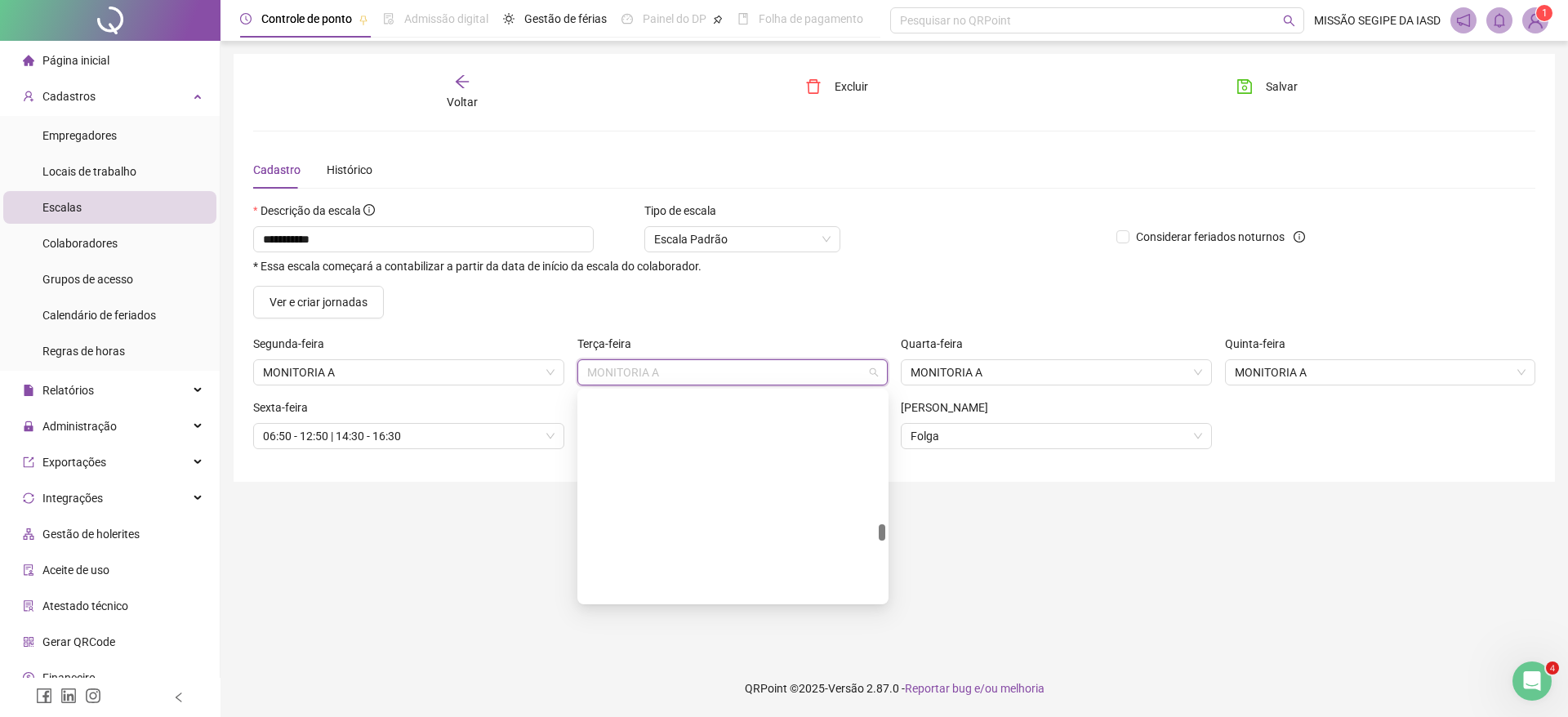 scroll, scrollTop: 2073, scrollLeft: 0, axis: vertical 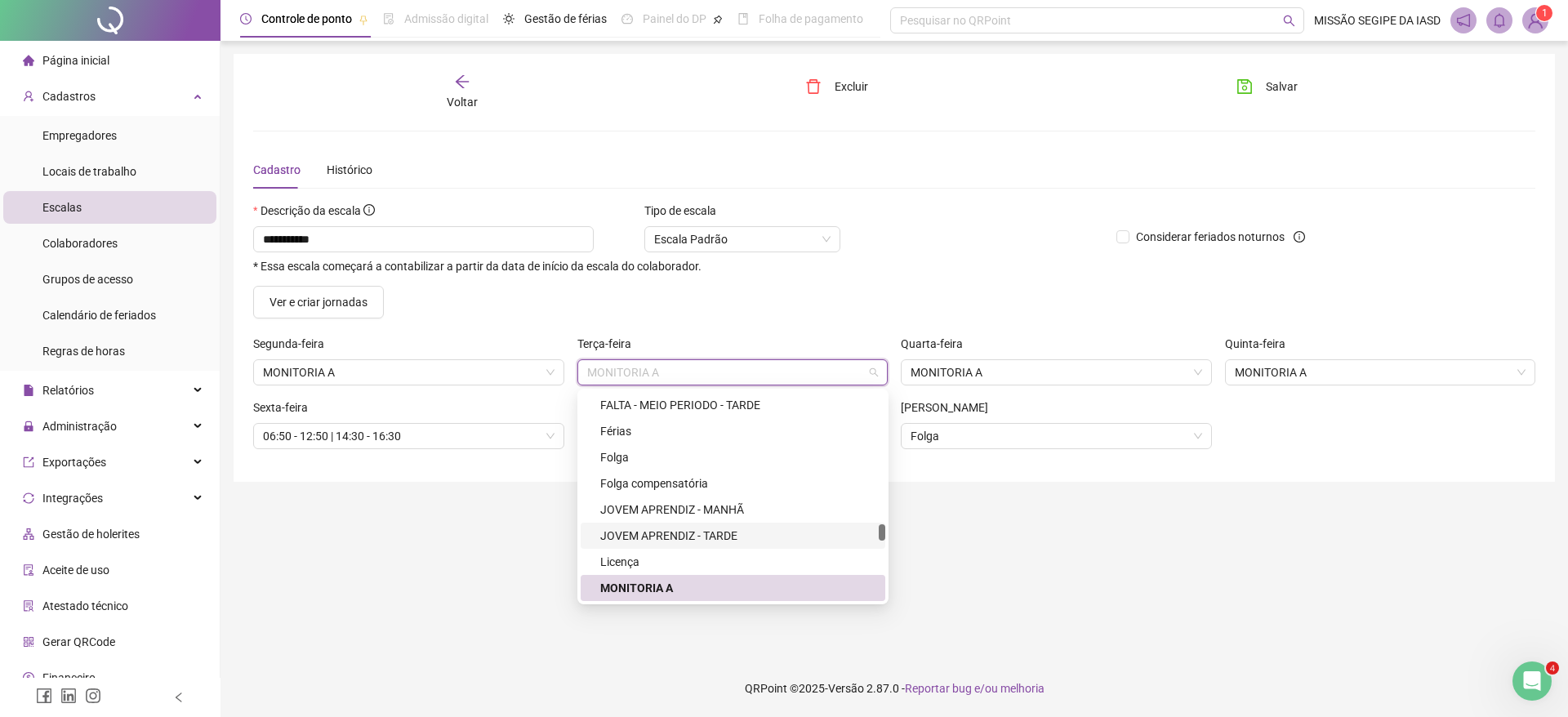 click on "**********" at bounding box center [894, 350] 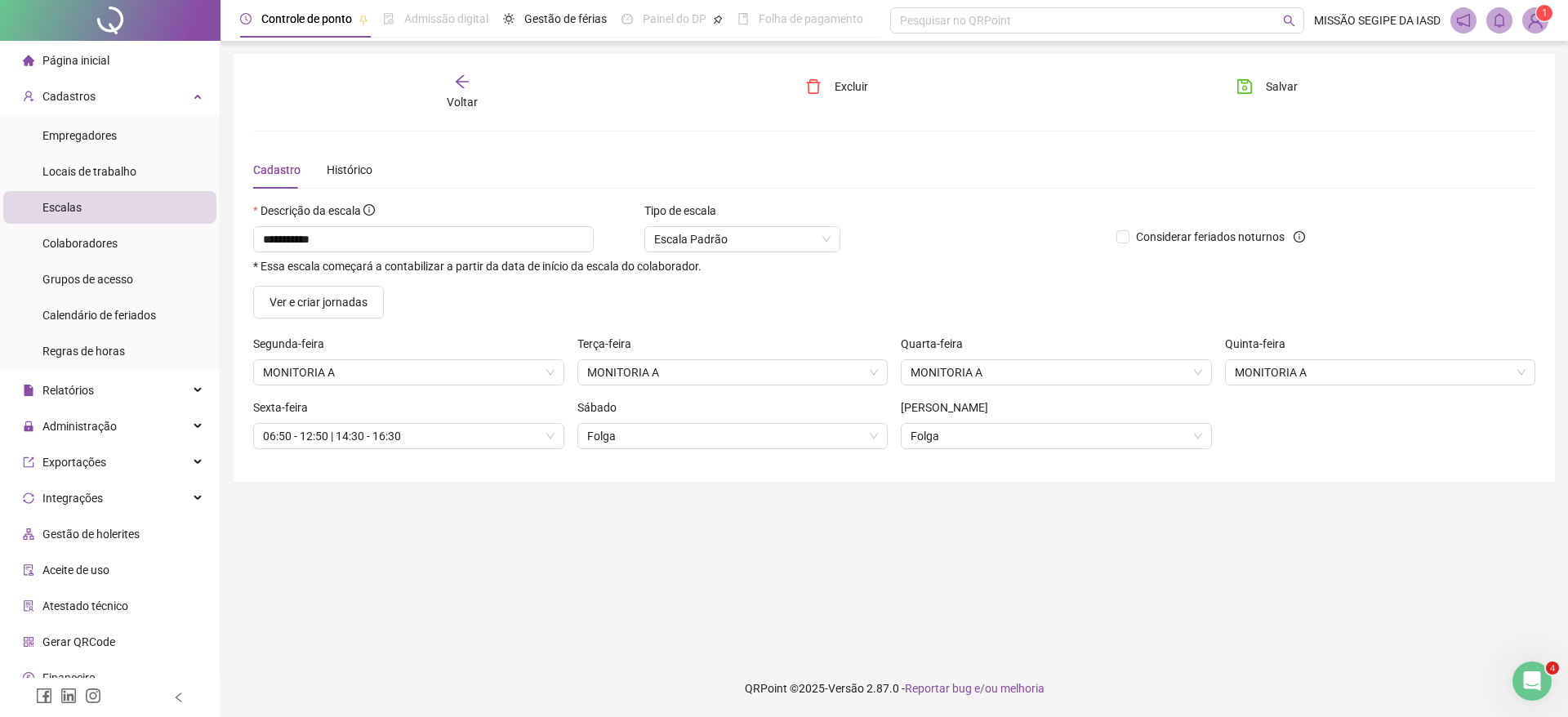 click on "Voltar" at bounding box center [462, 92] 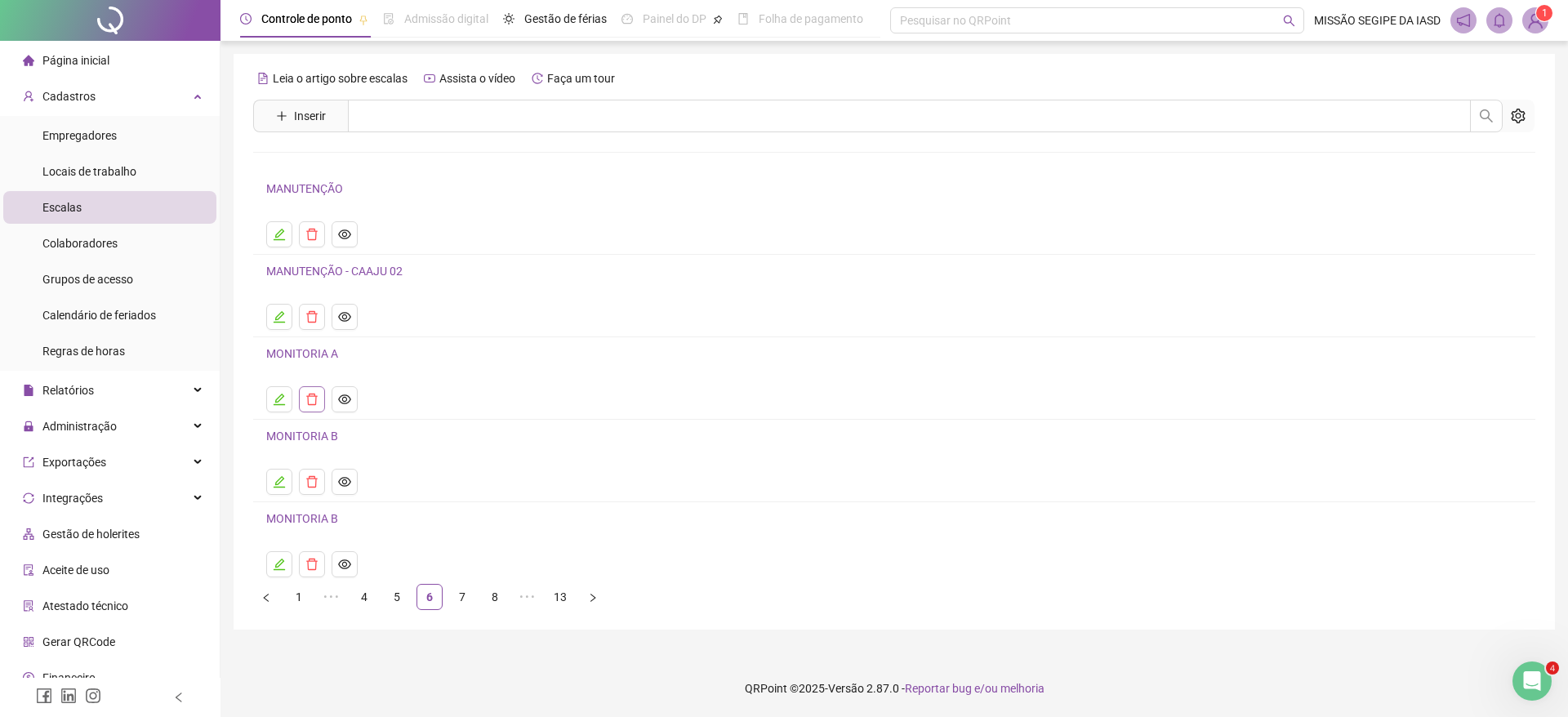click at bounding box center [312, 399] 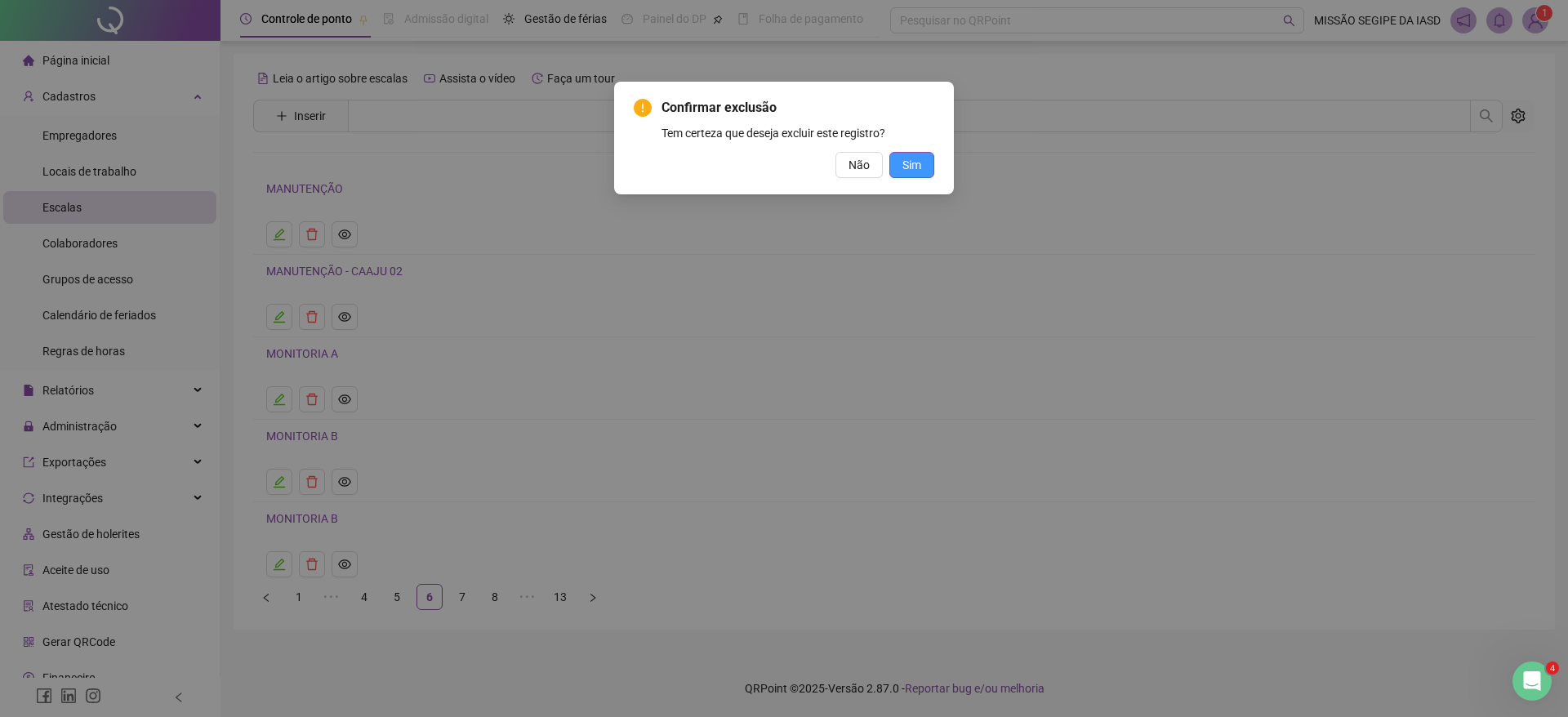 click on "Sim" at bounding box center (911, 165) 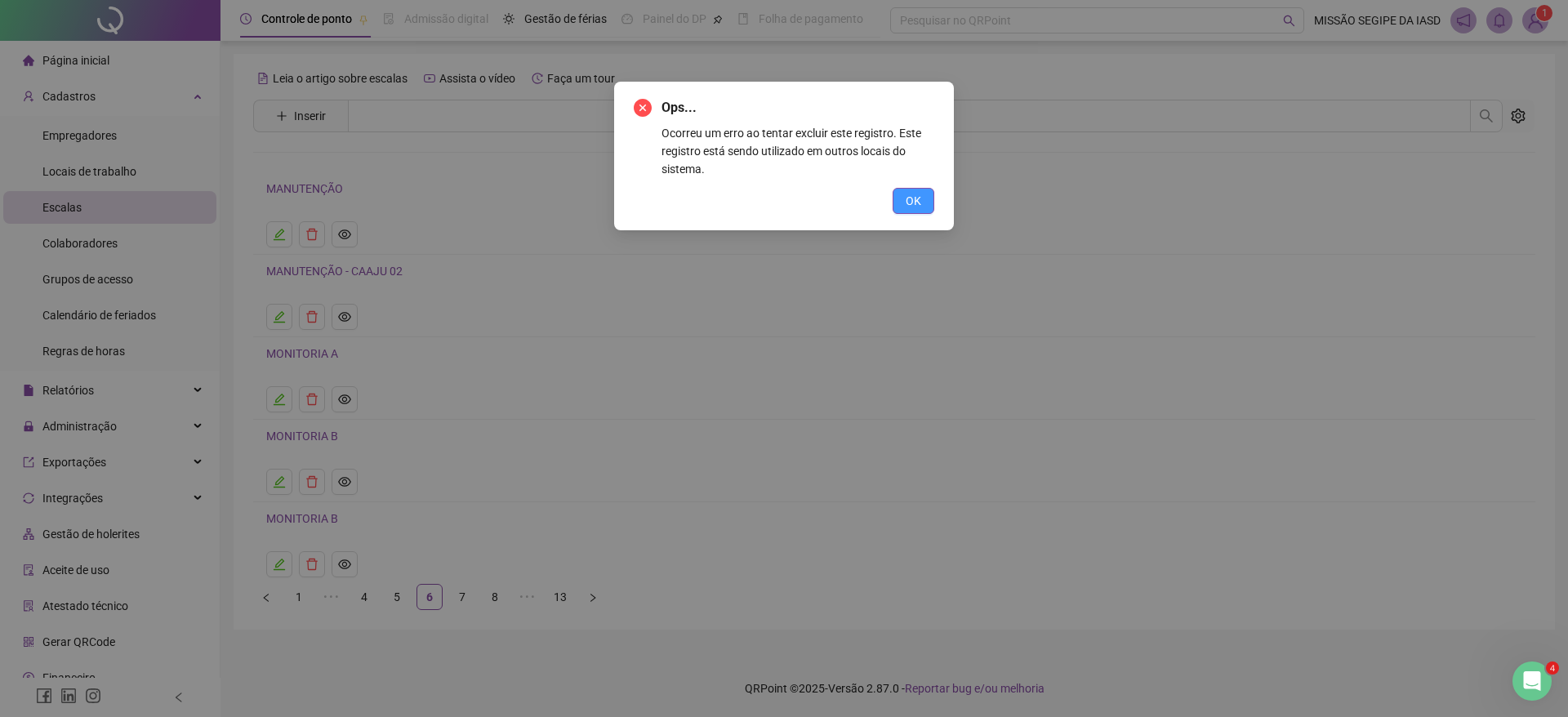 click on "OK" at bounding box center (913, 201) 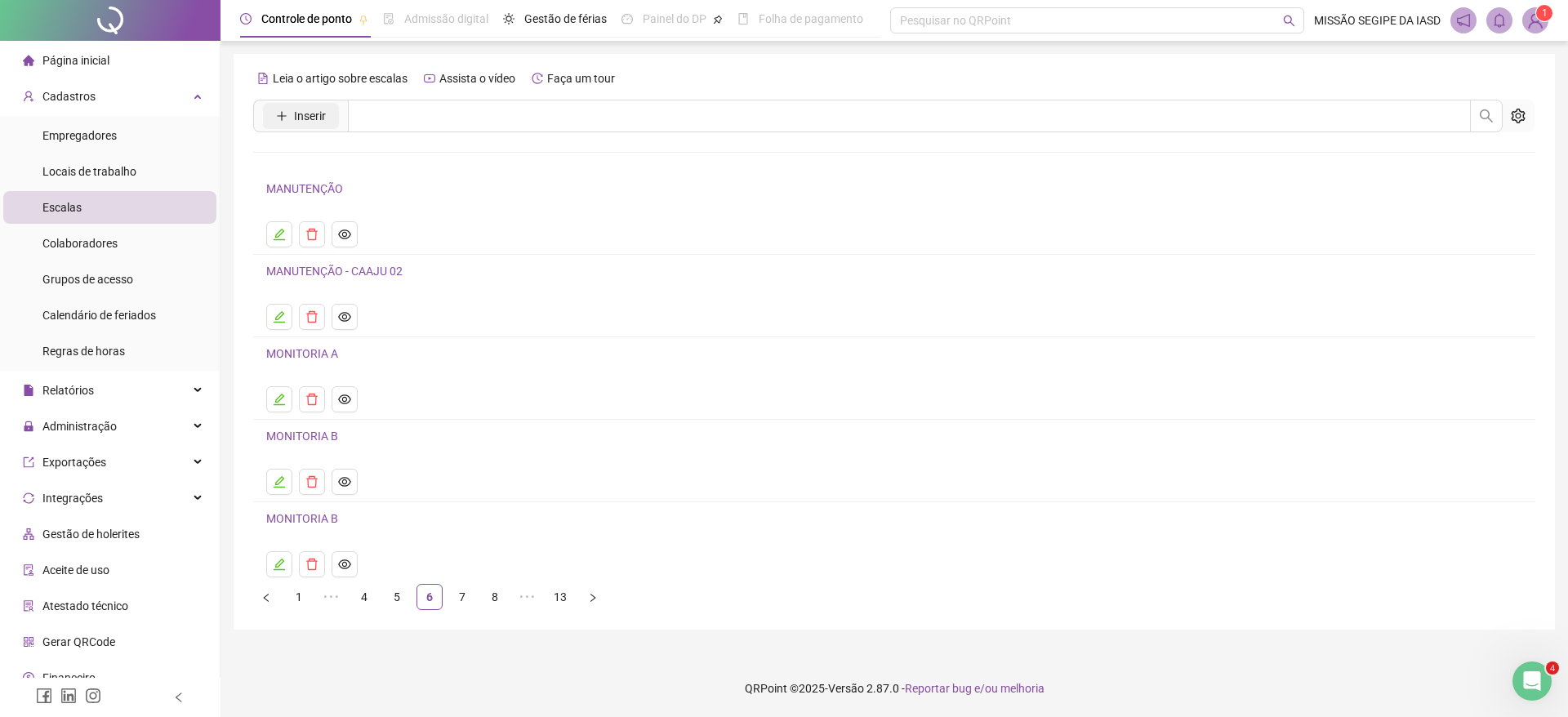 click on "Inserir" at bounding box center [310, 116] 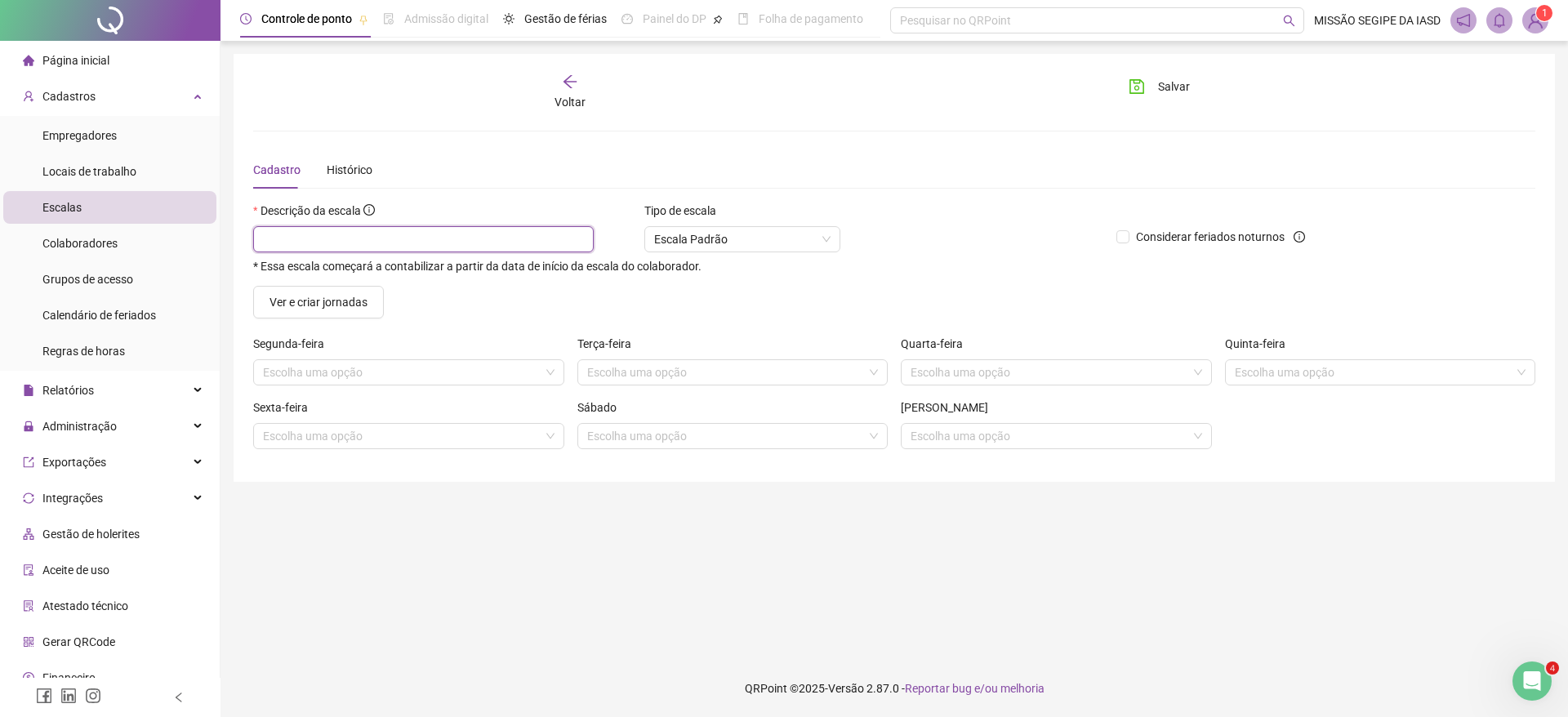 click at bounding box center [423, 239] 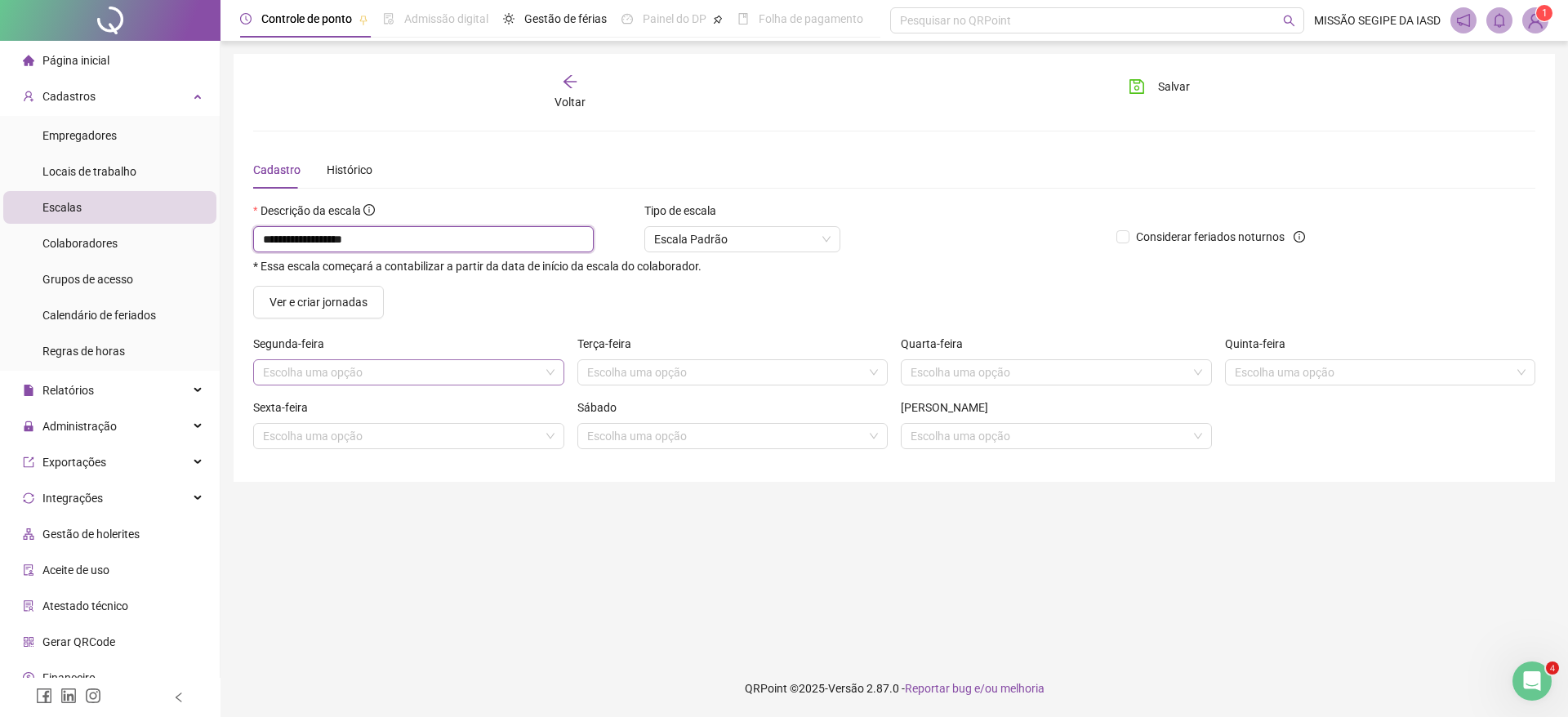 type on "**********" 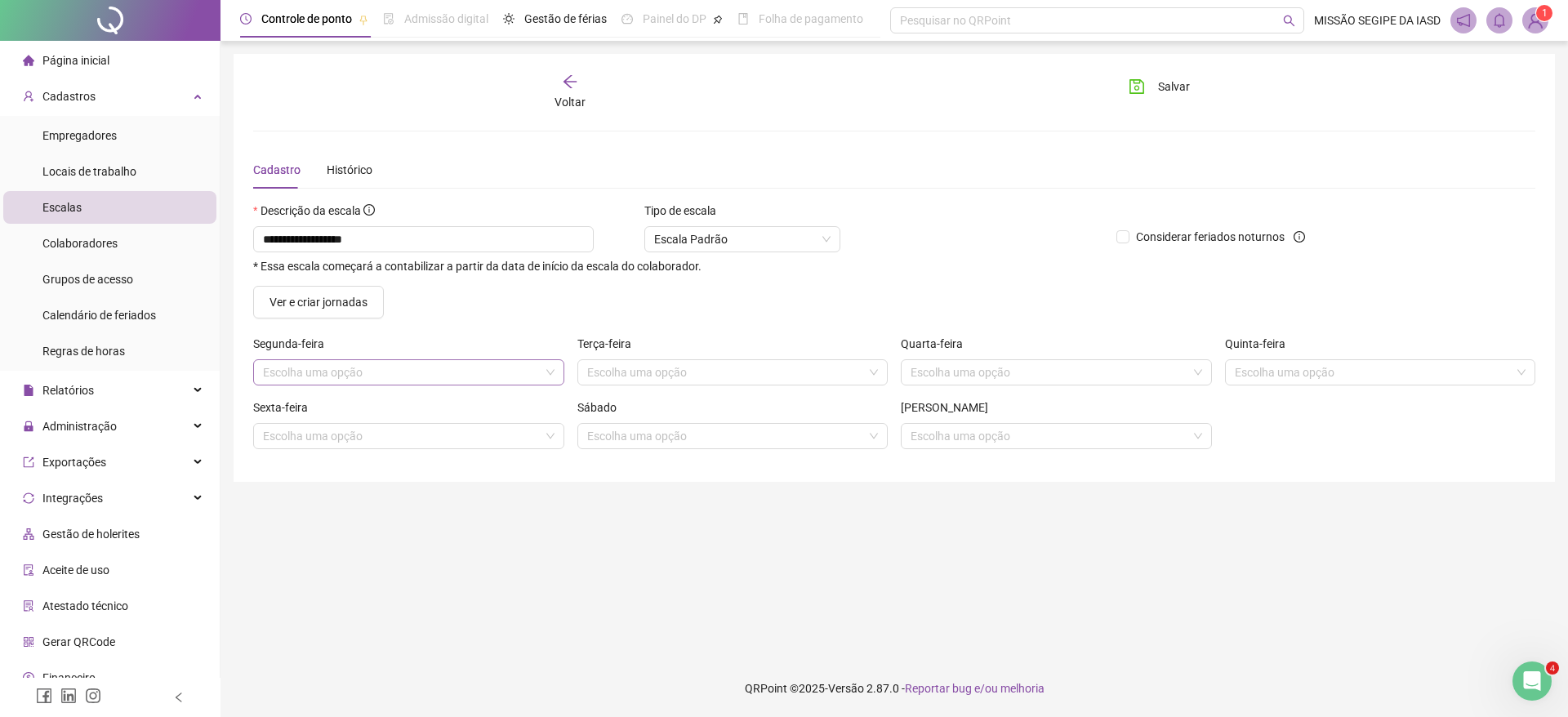 click at bounding box center (403, 372) 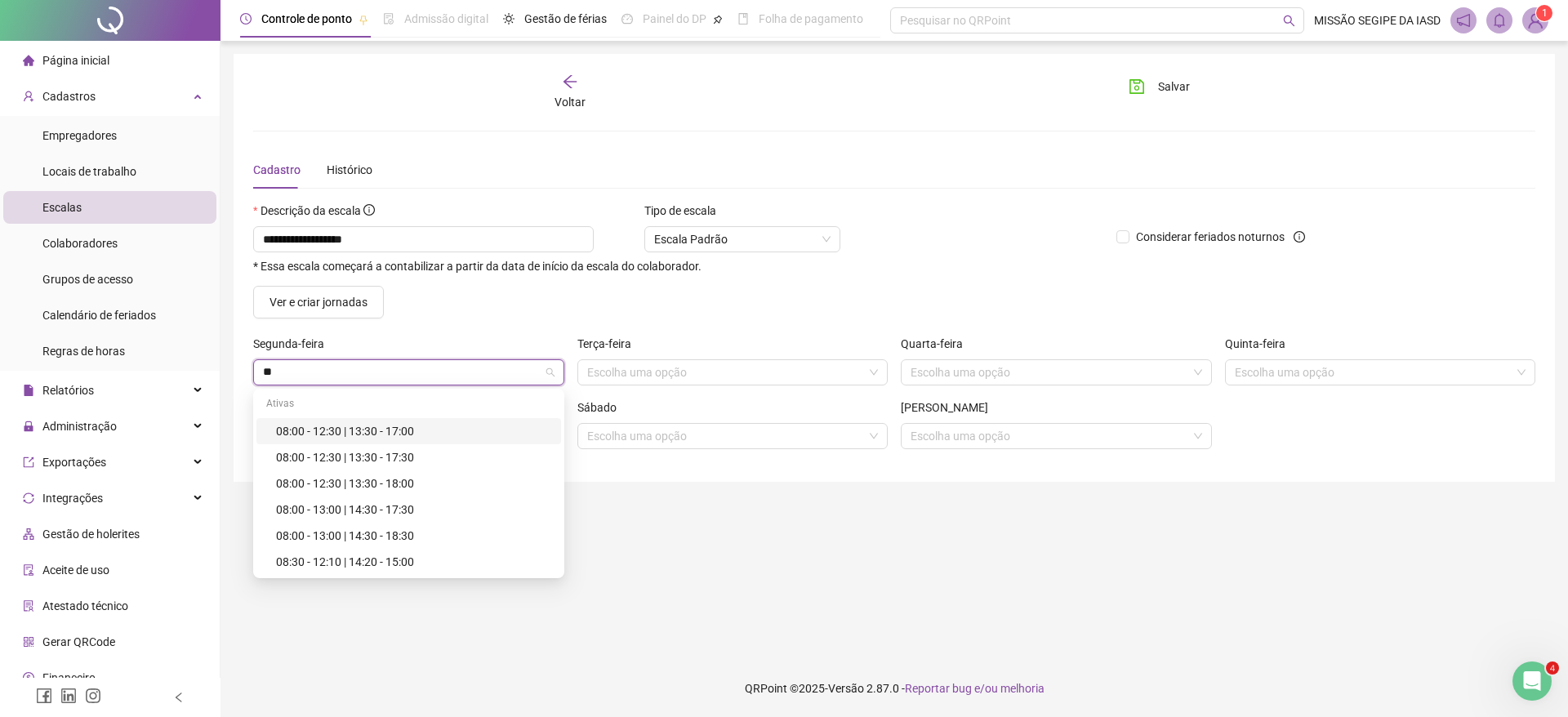 type on "*" 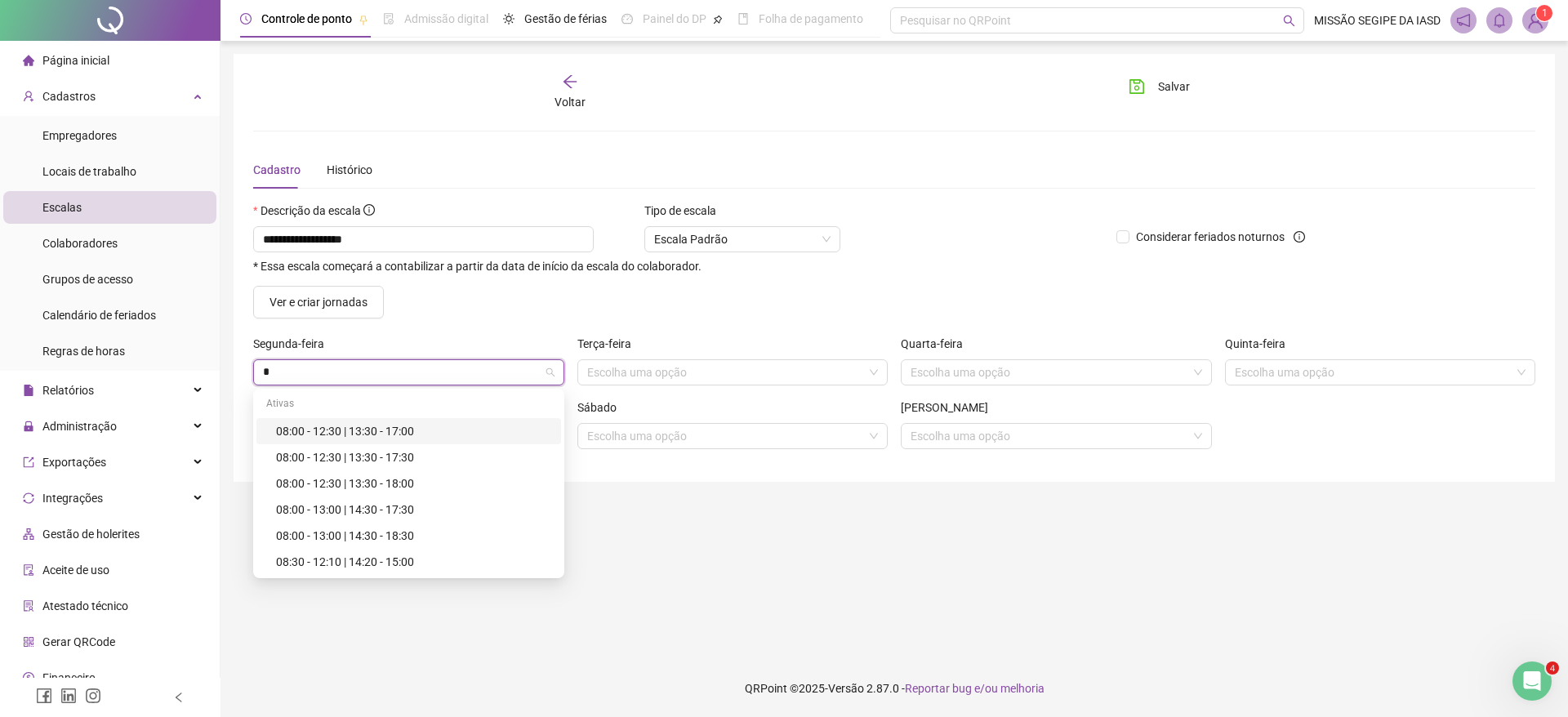 type 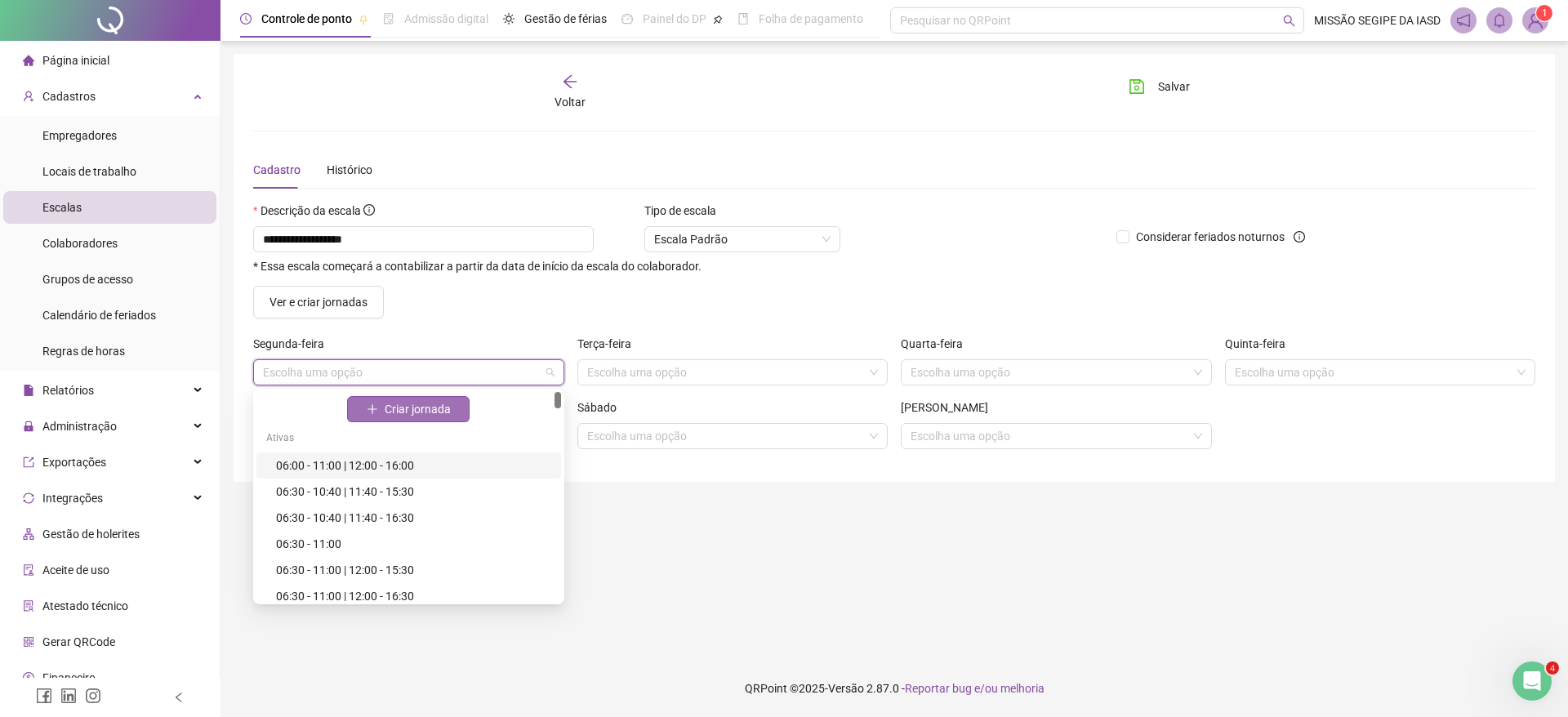 click on "Criar jornada" at bounding box center [417, 409] 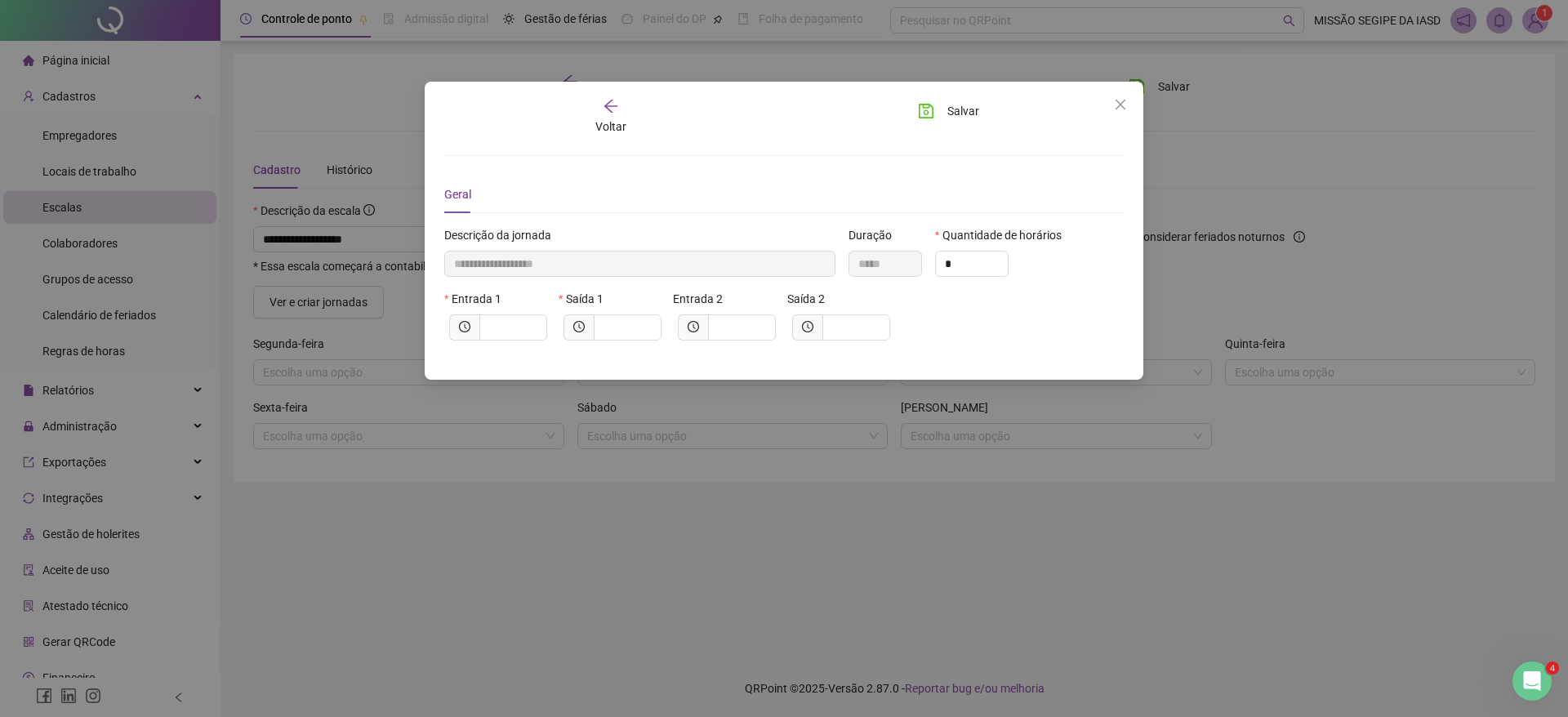 type 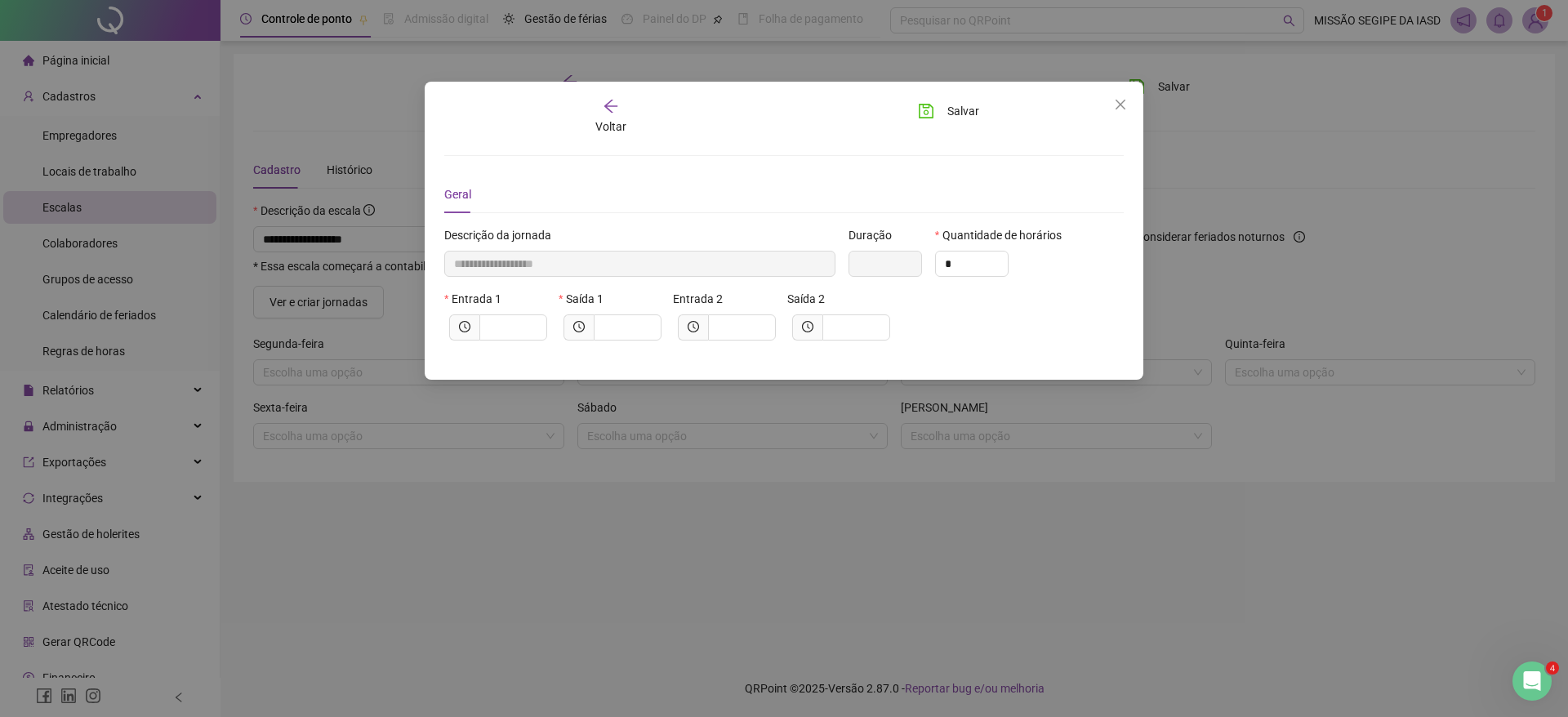 click on "Entrada 1" at bounding box center (478, 299) 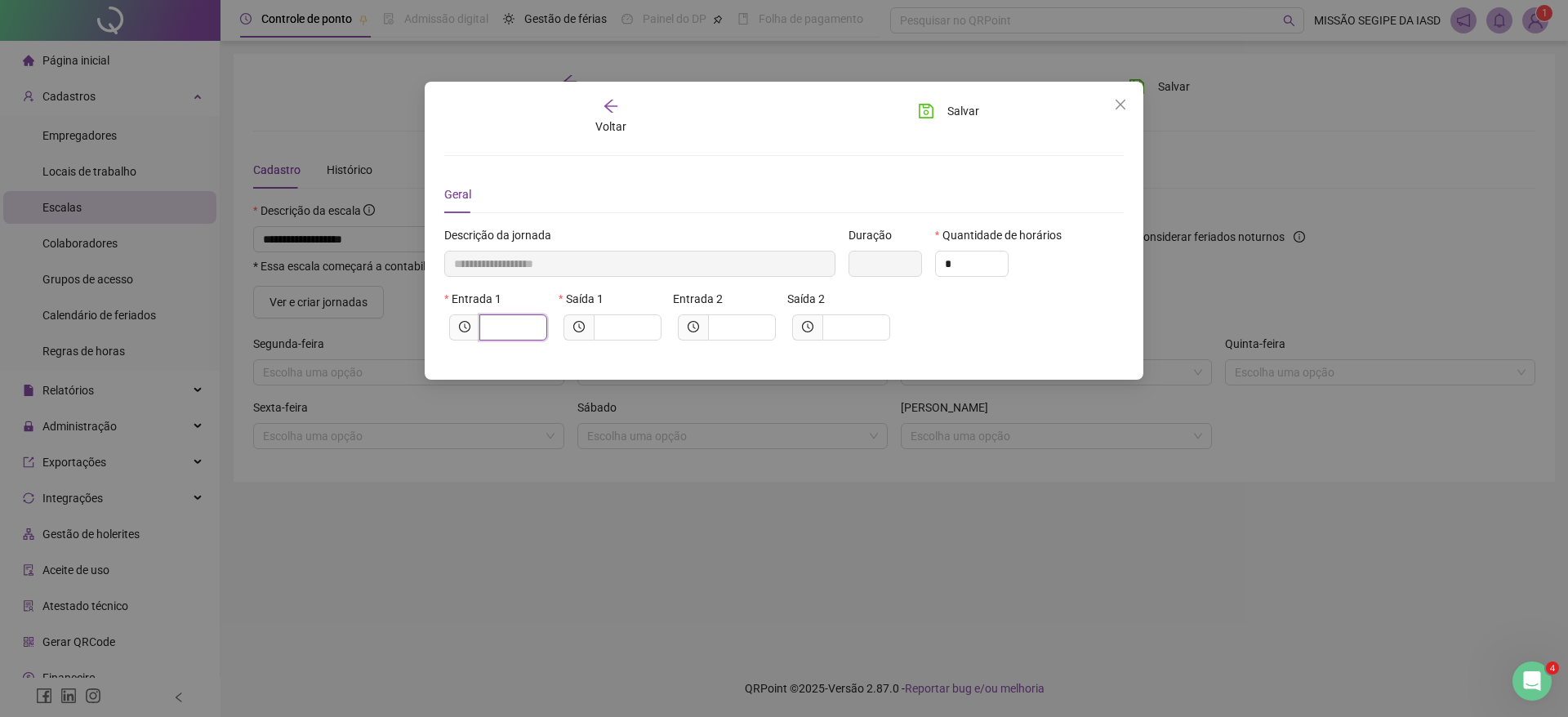 click at bounding box center (511, 327) 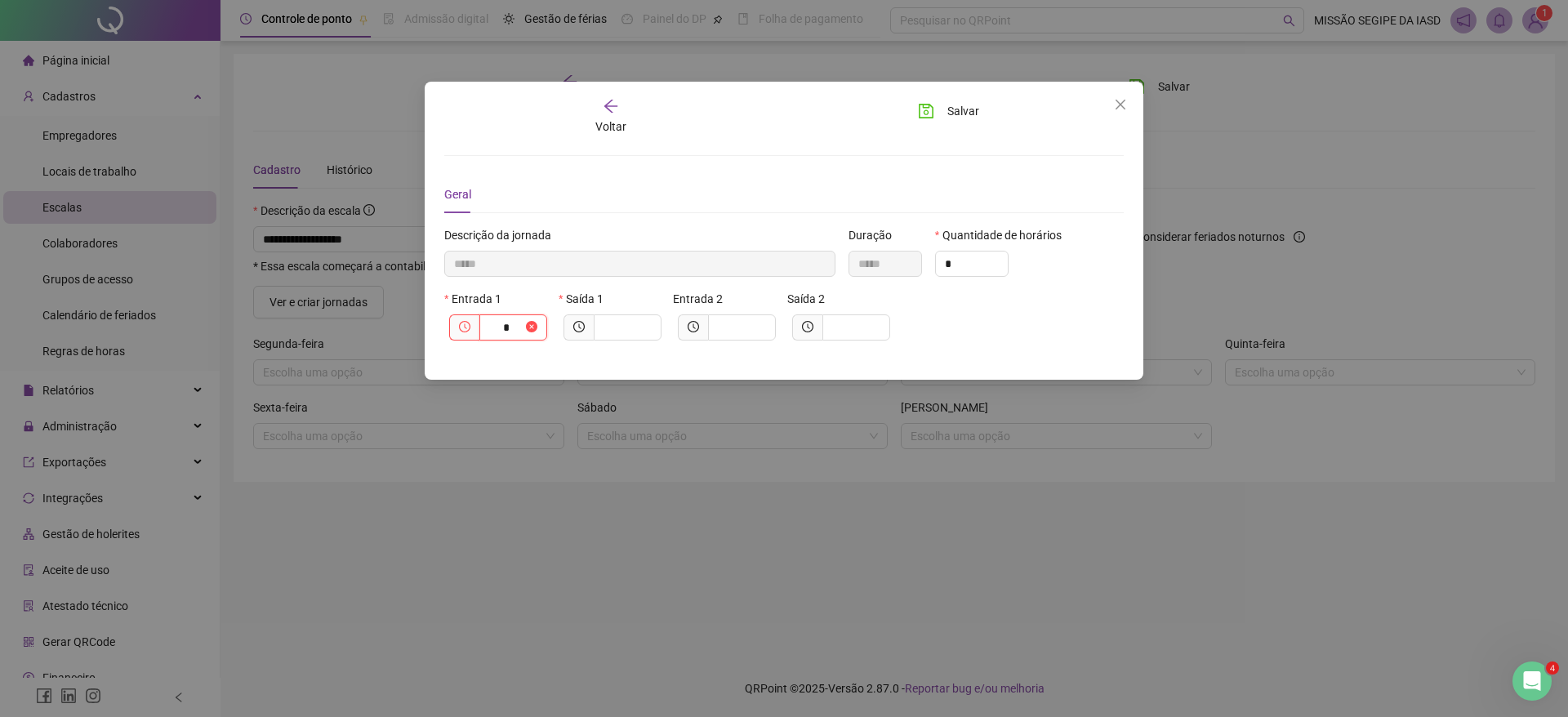 type on "******" 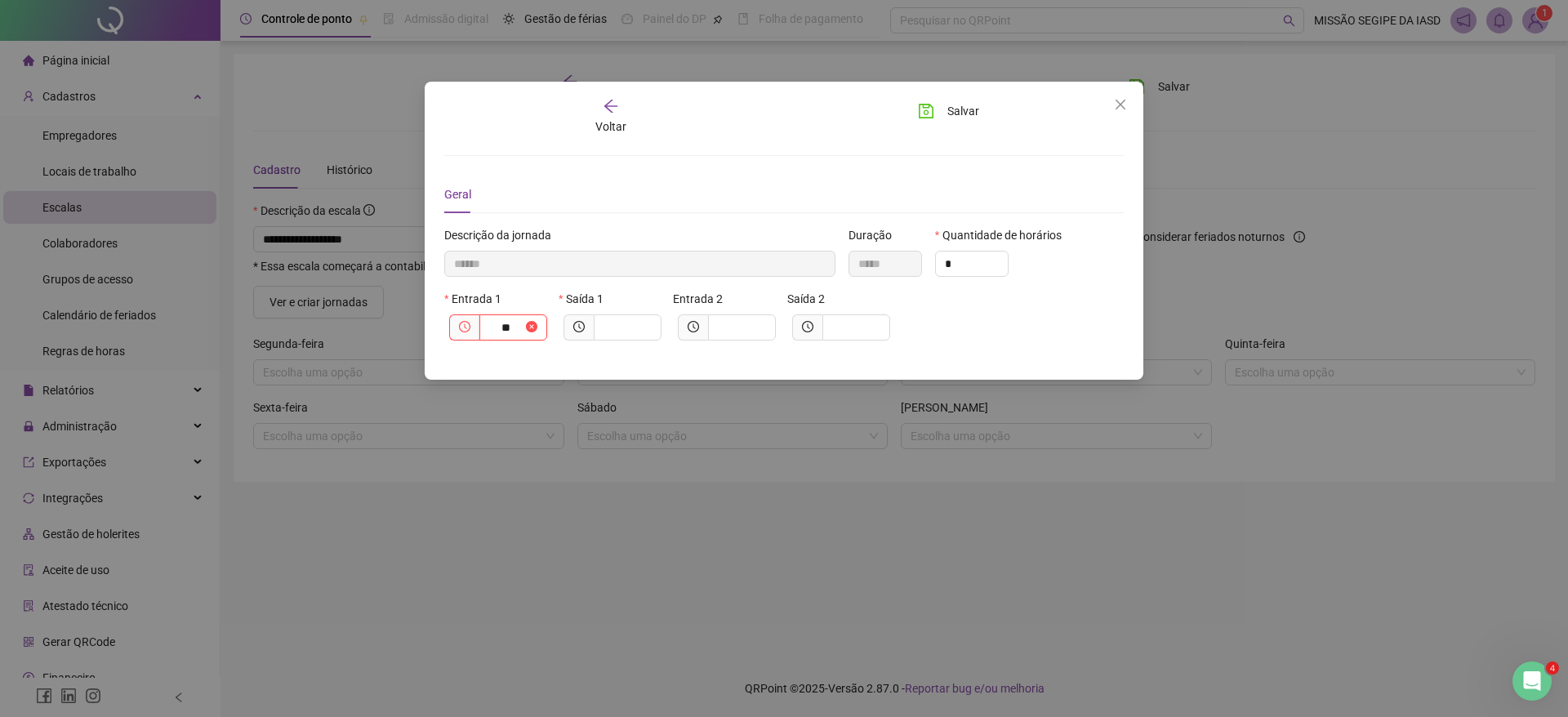 type on "***" 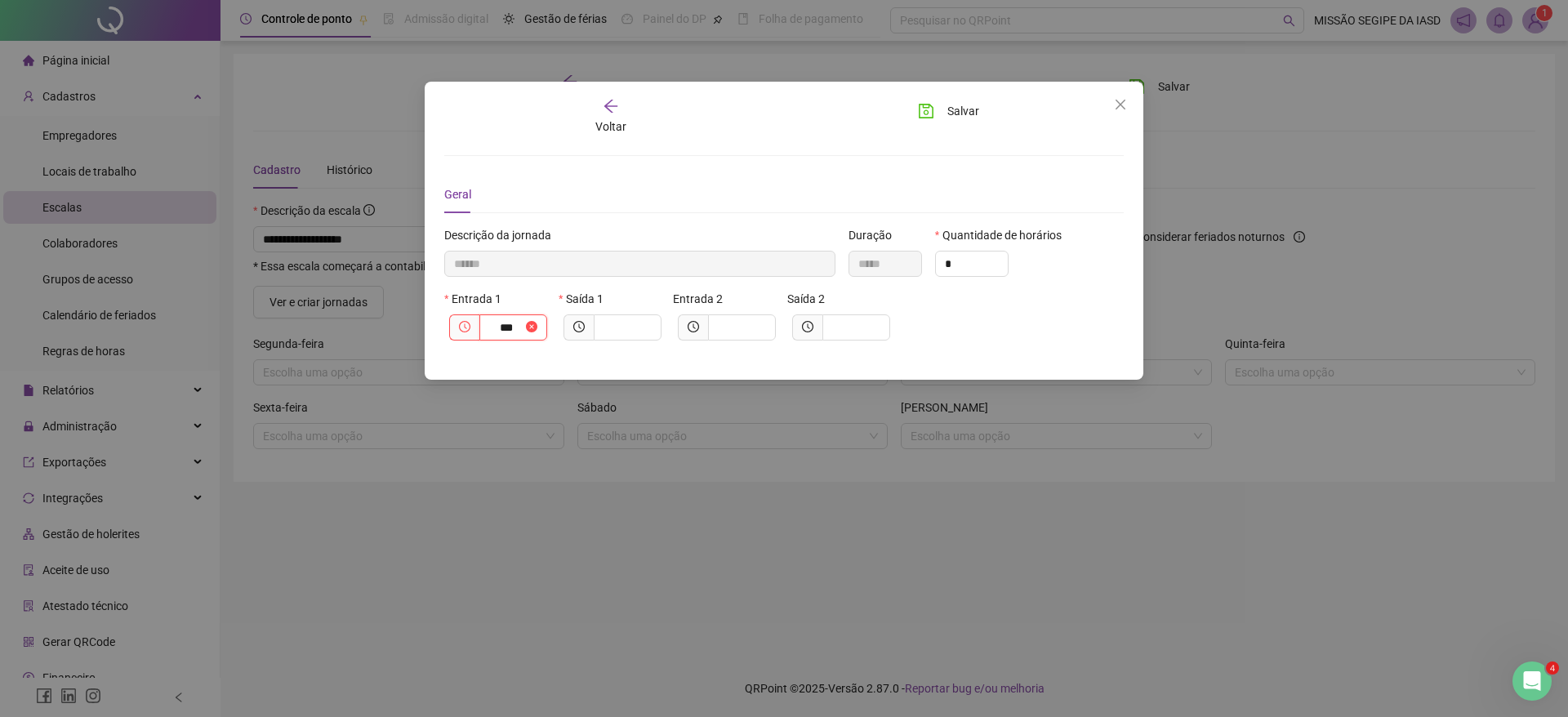 type on "********" 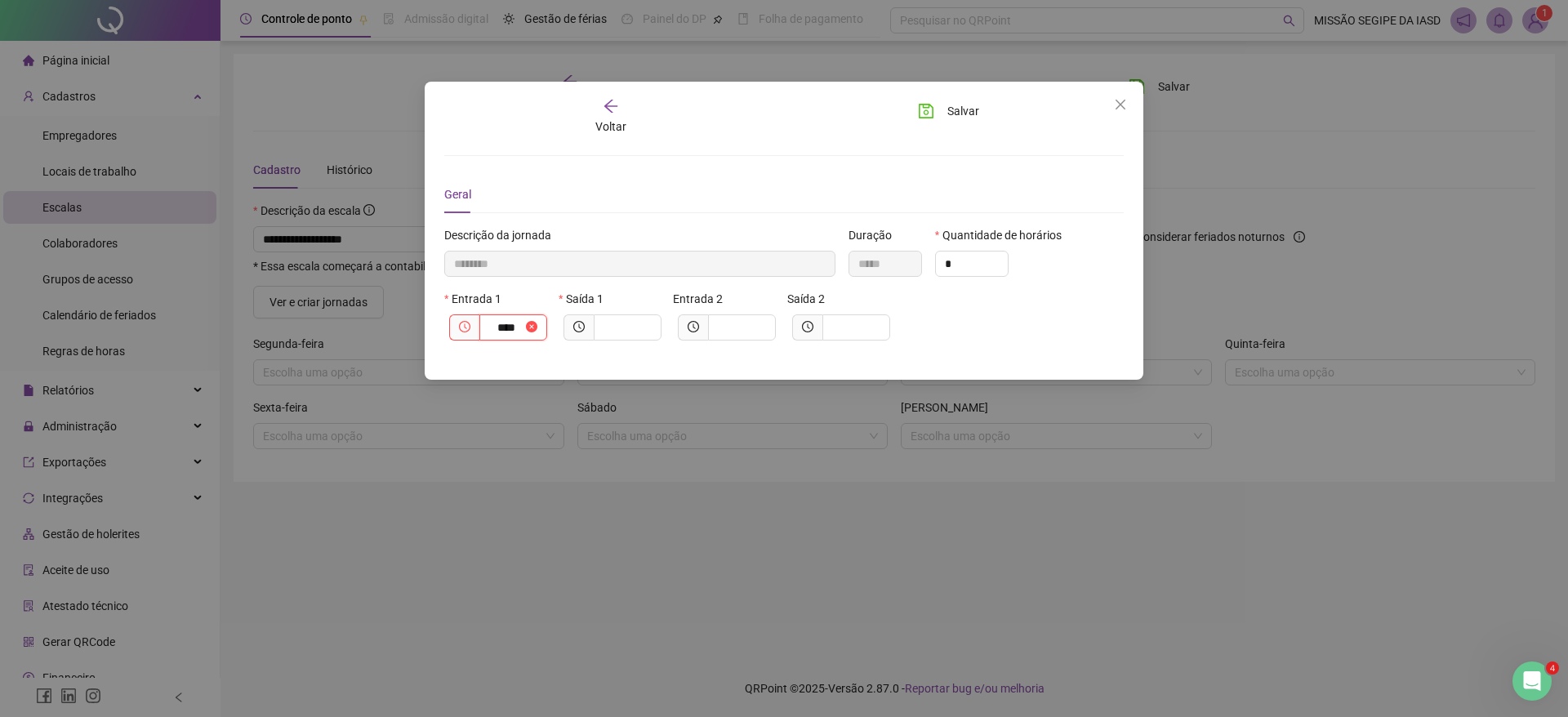 type on "*****" 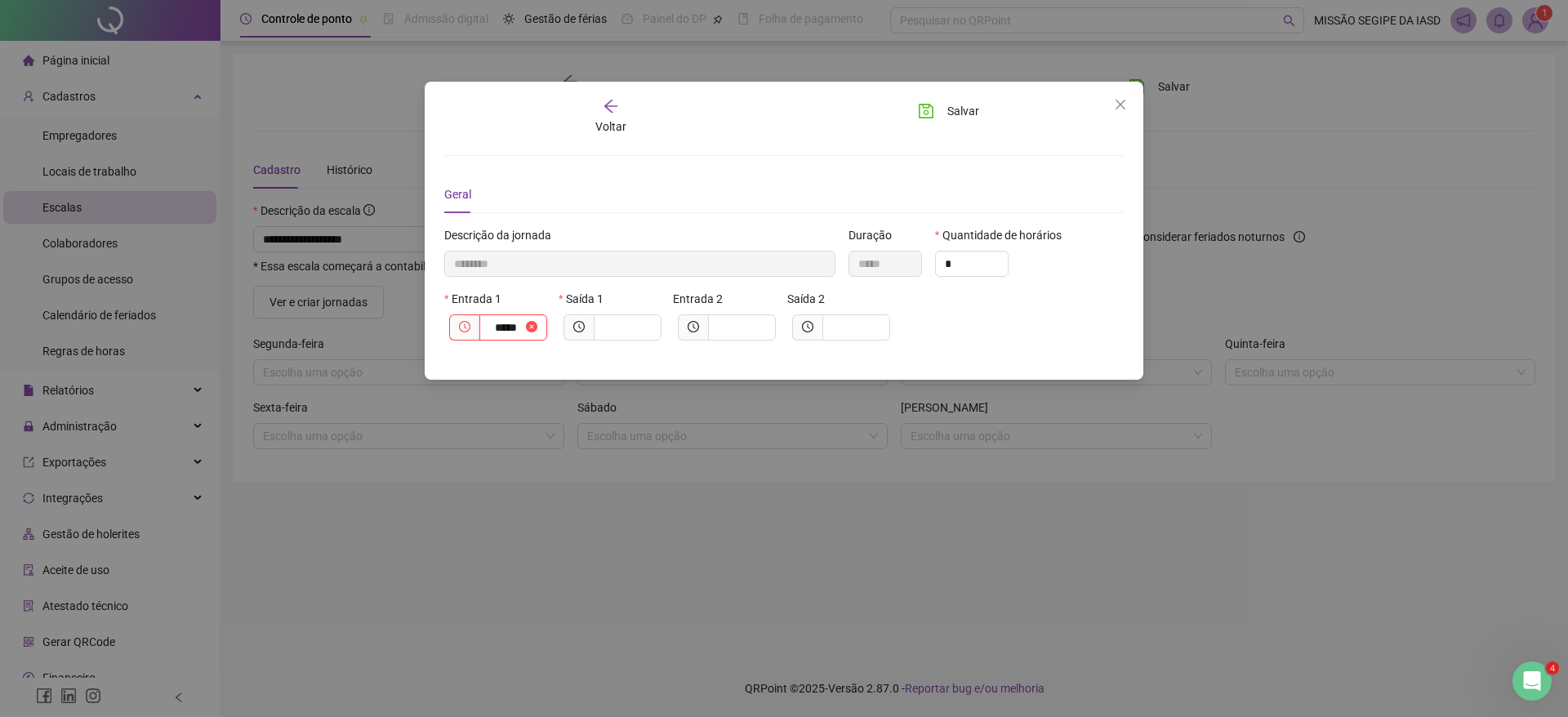 type on "*********" 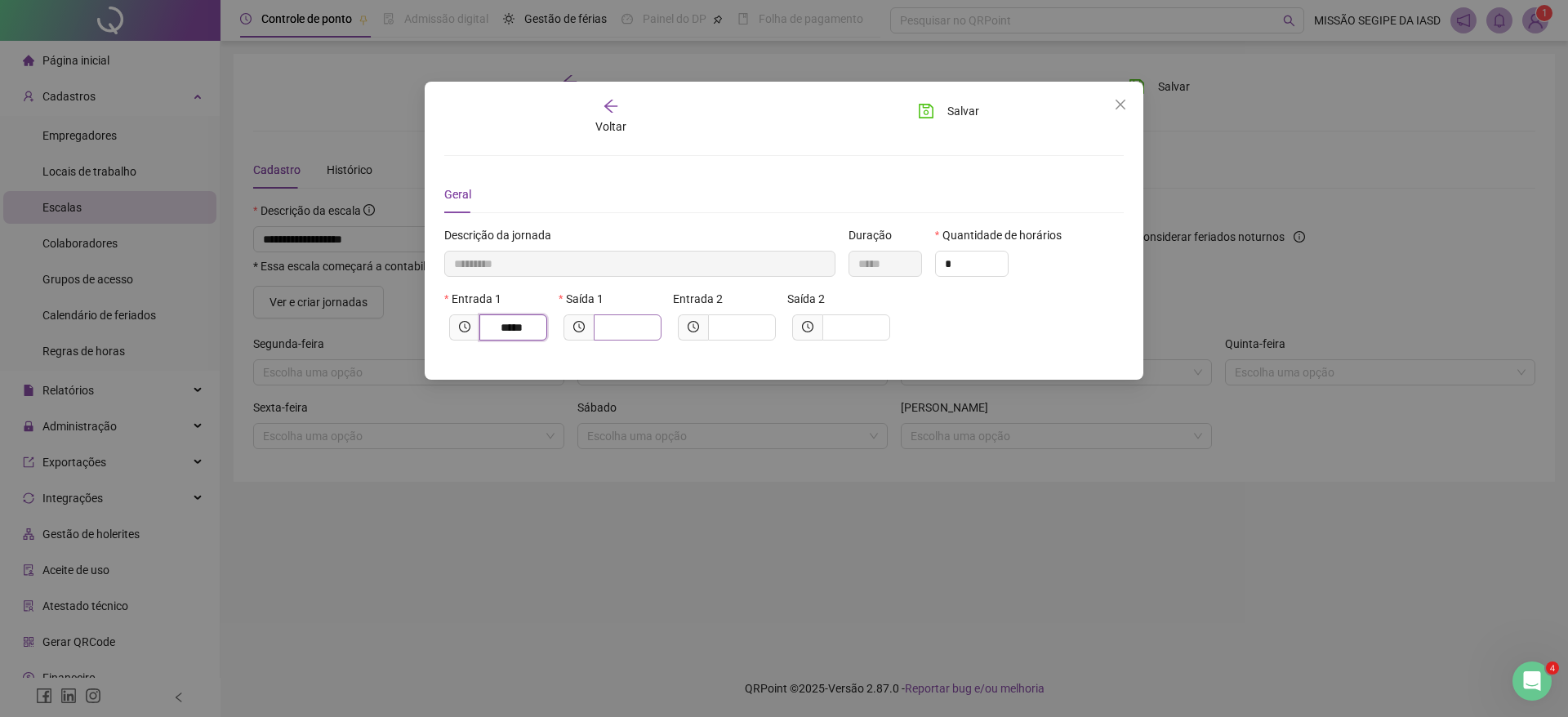 type on "*****" 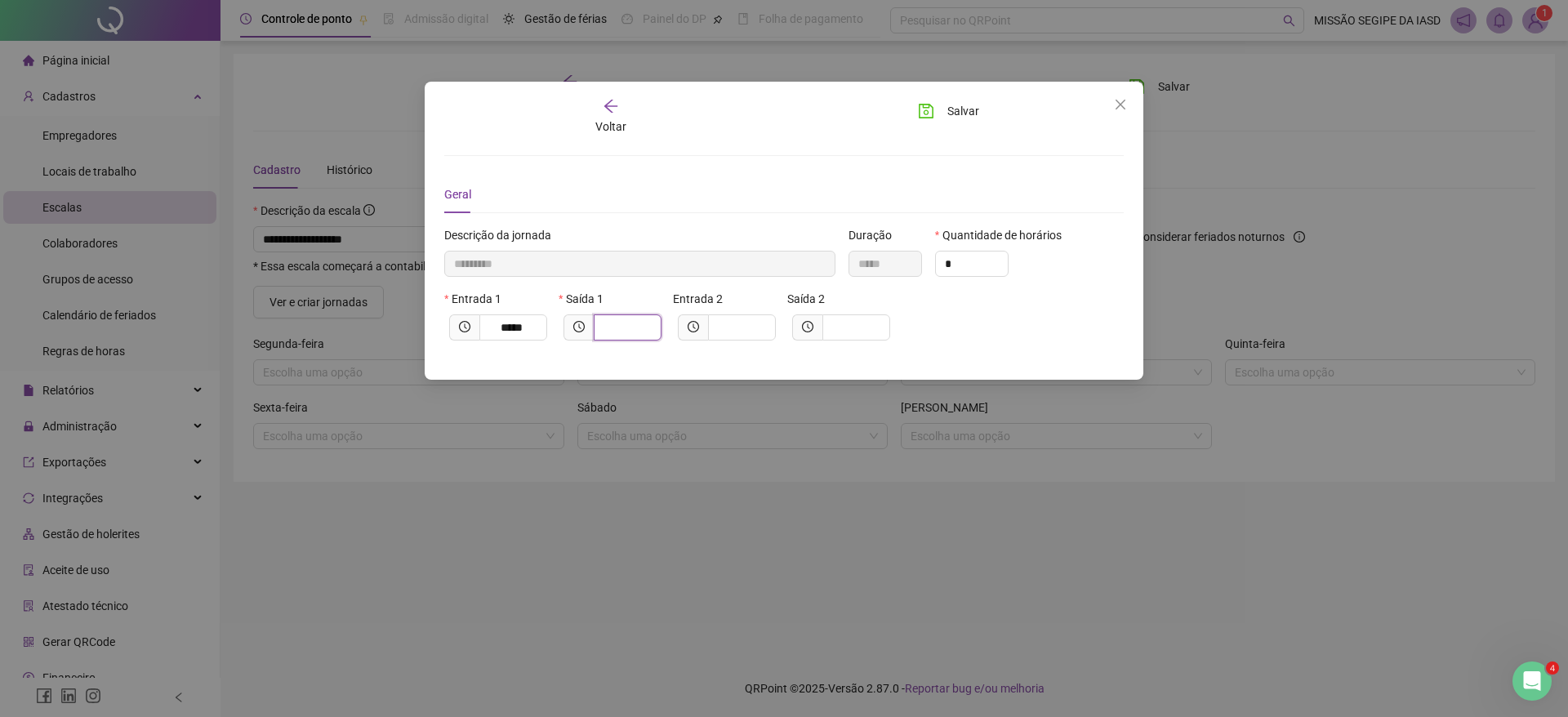 click at bounding box center (626, 327) 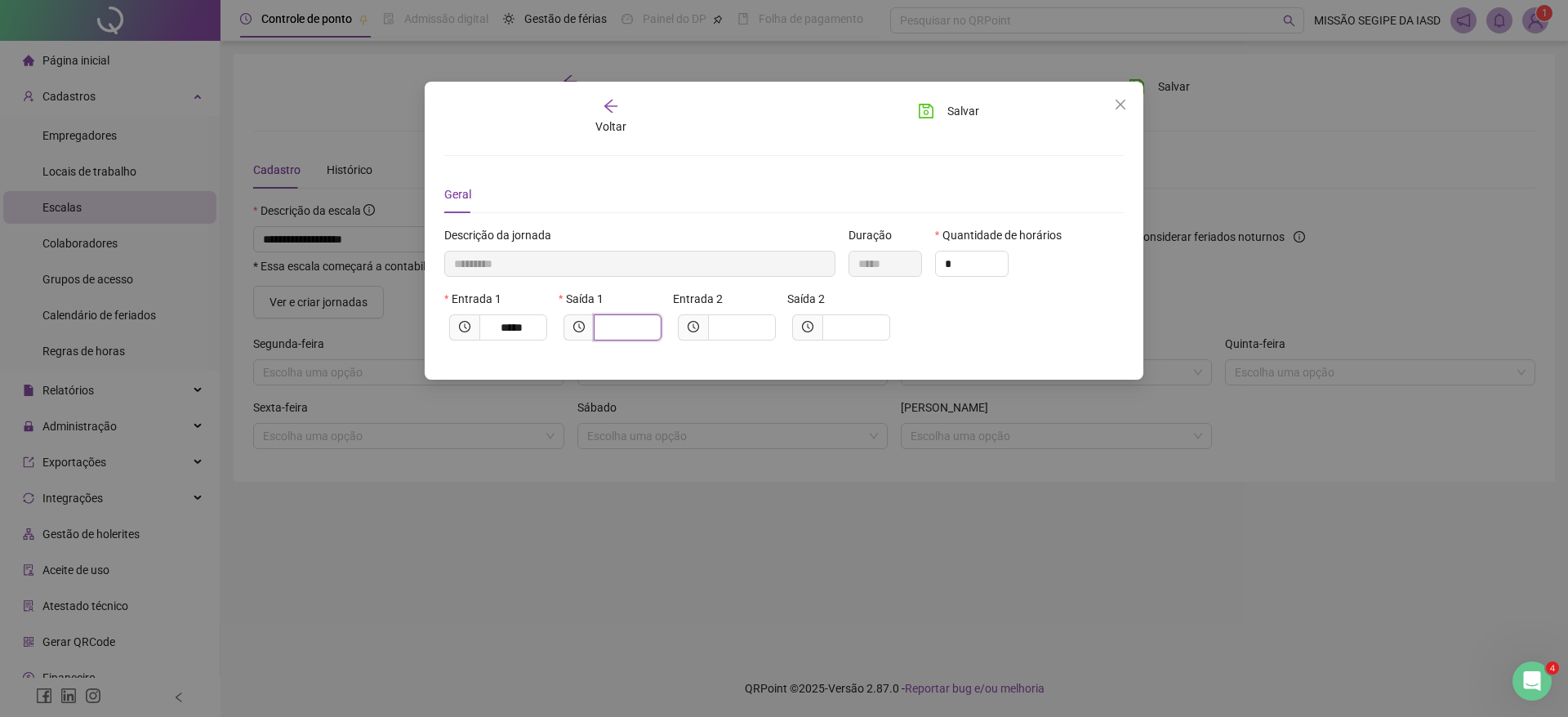 type on "*********" 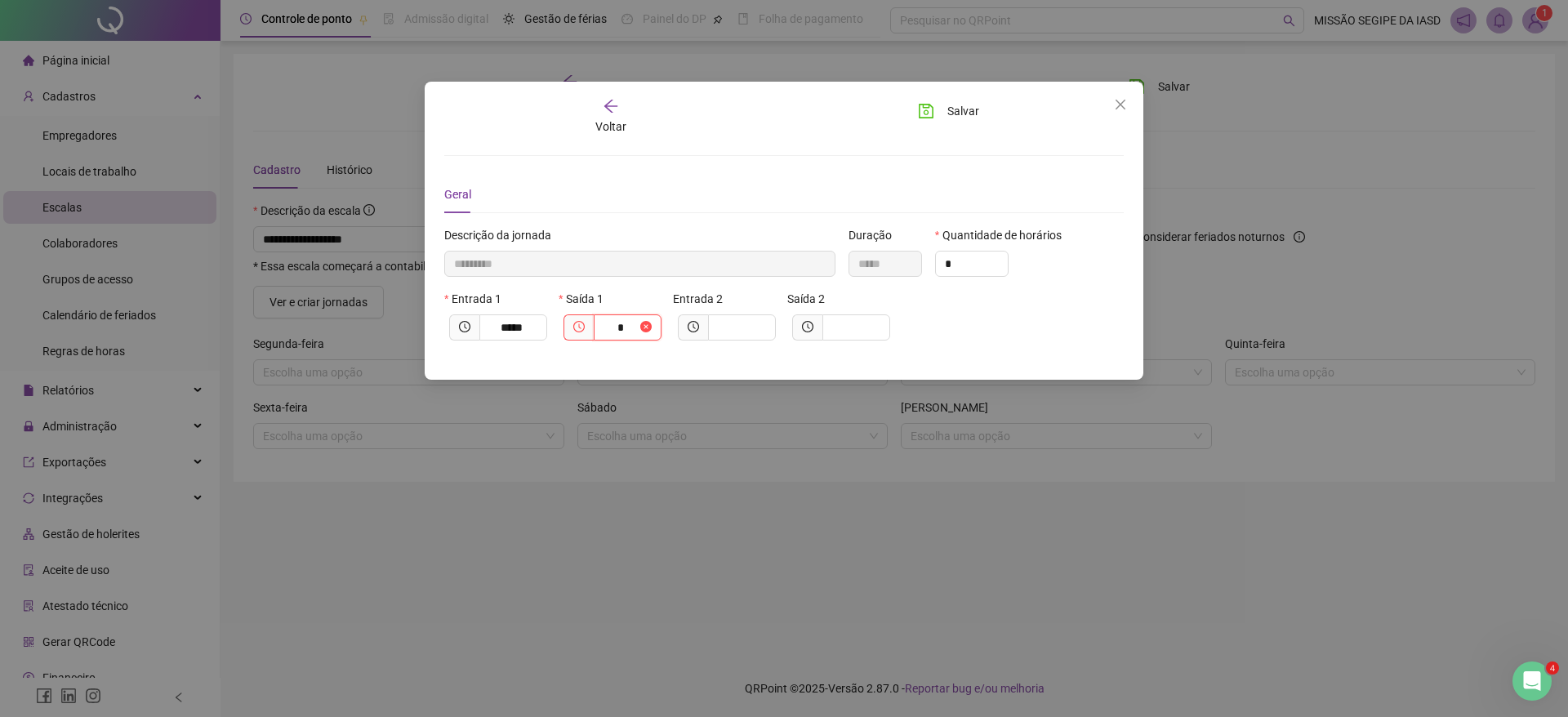 type on "**********" 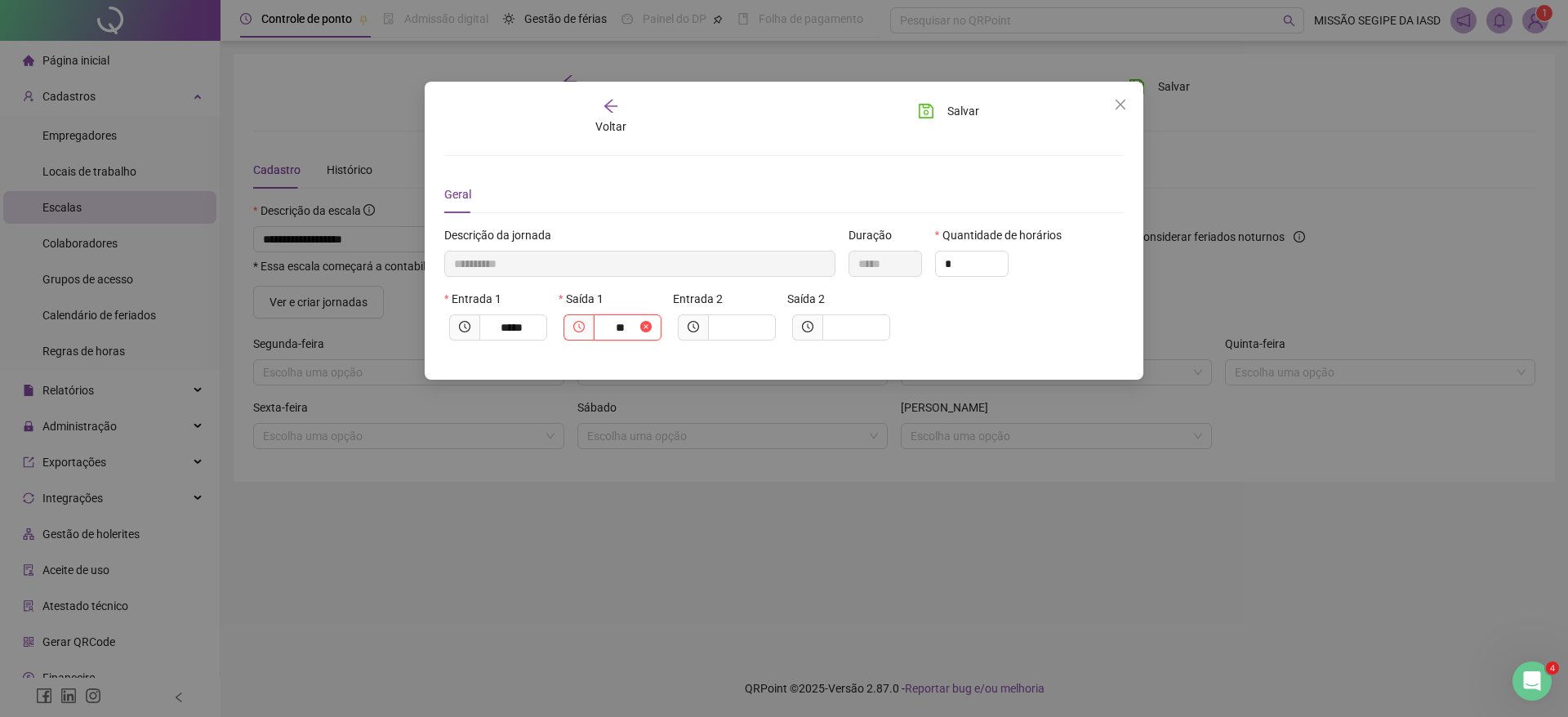 type on "***" 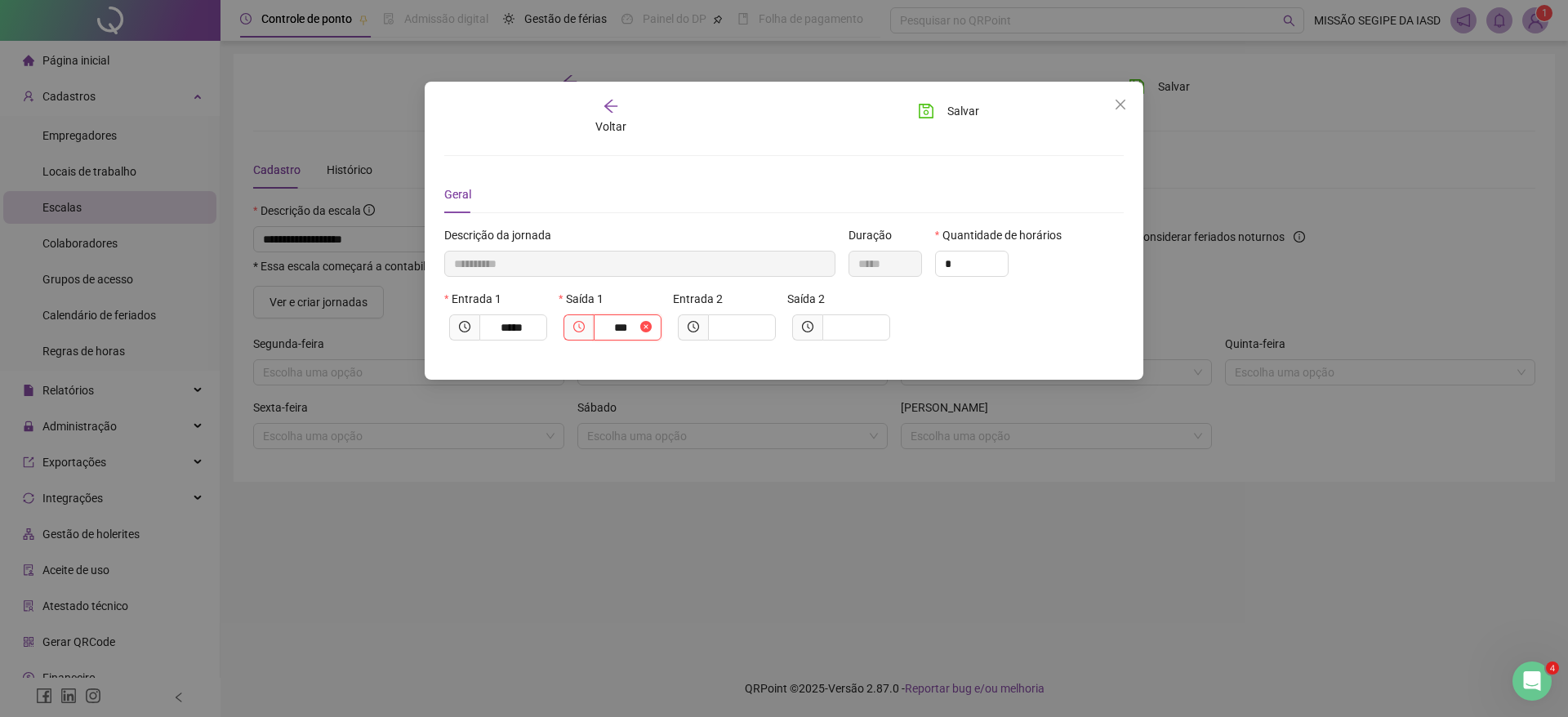 type on "**********" 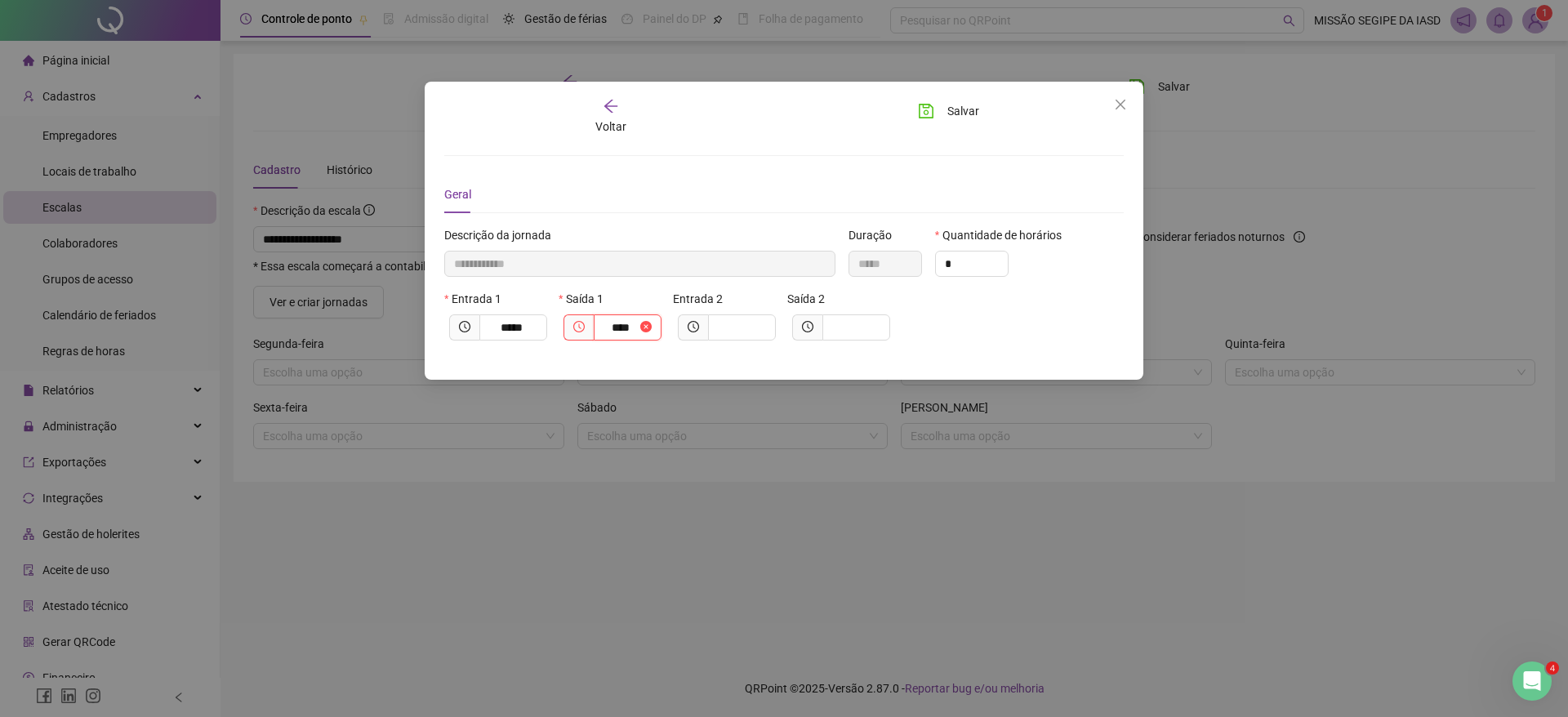 type on "**********" 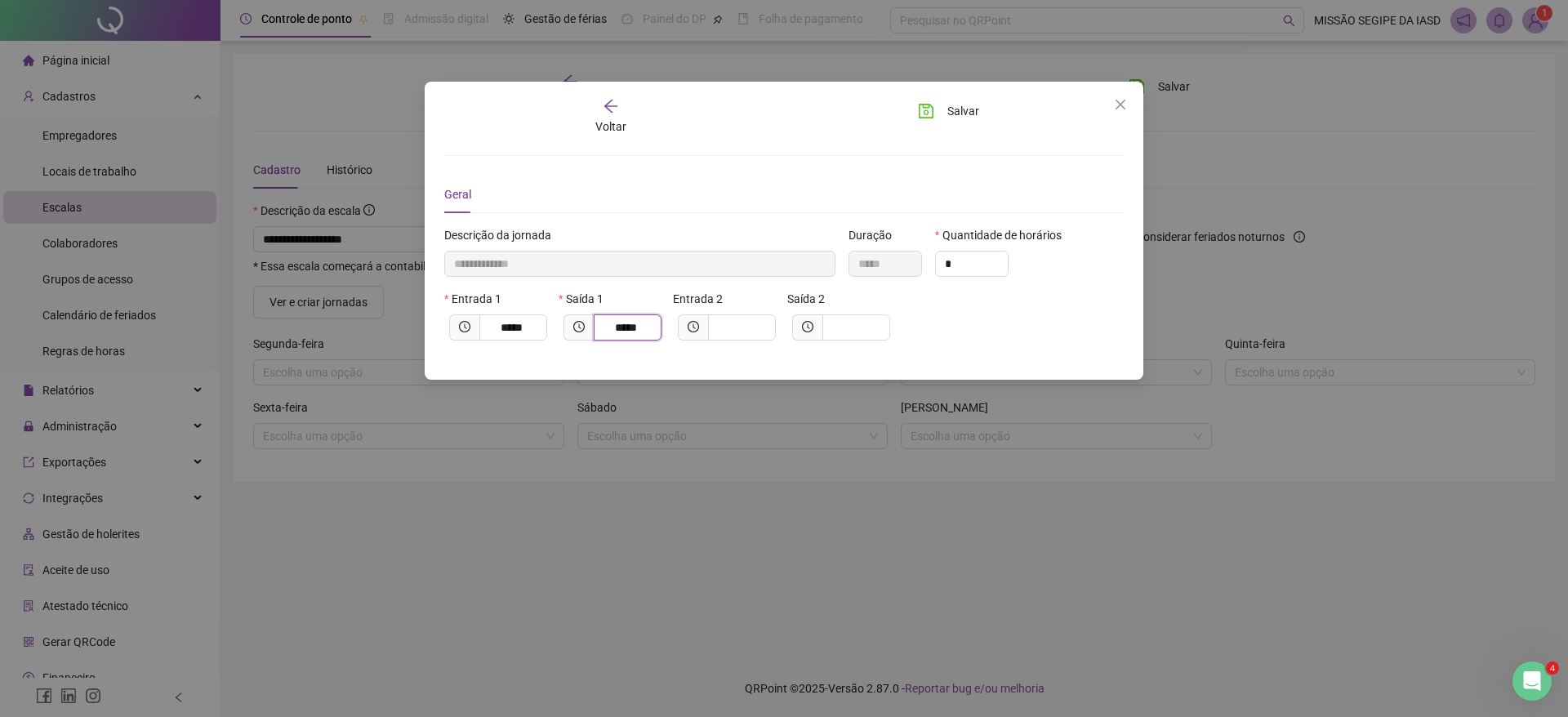 type on "*****" 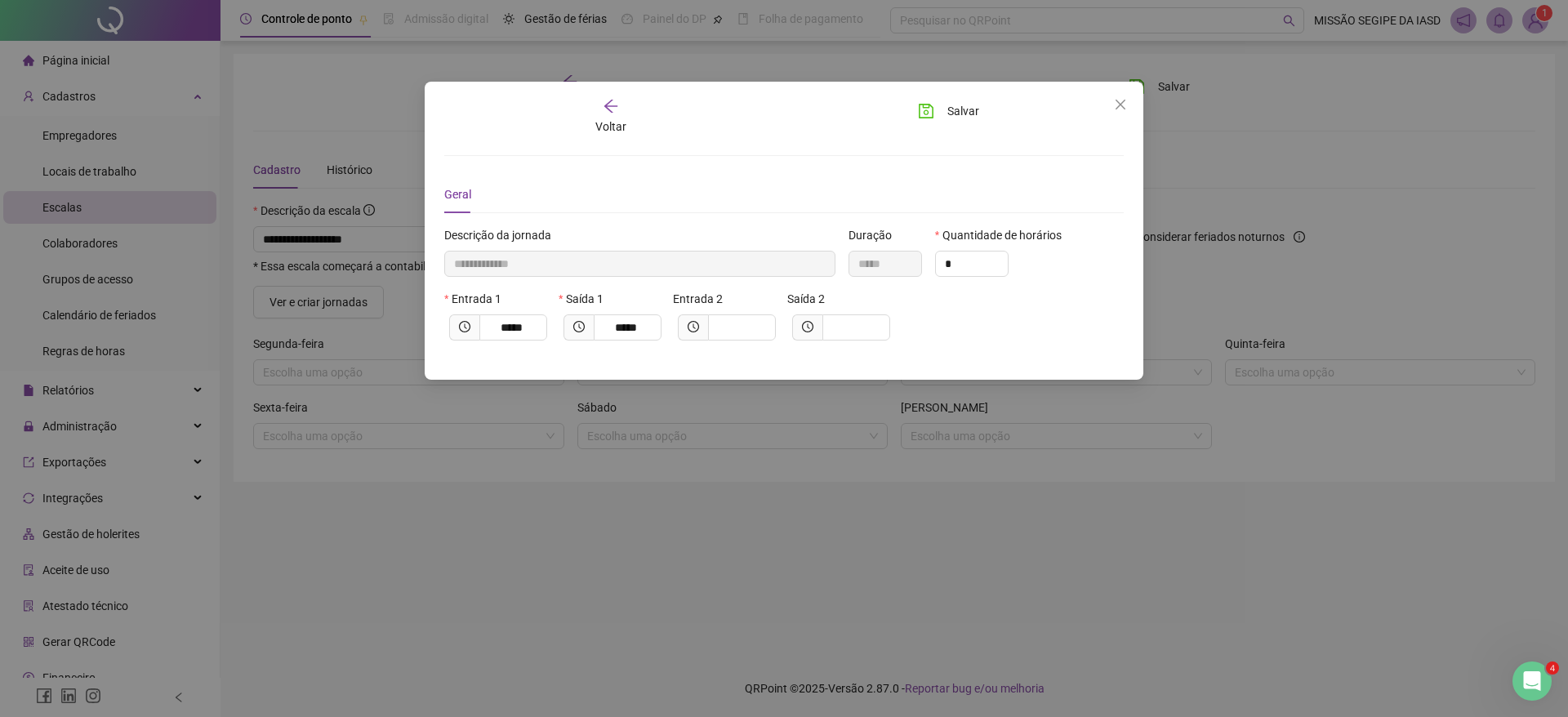 click on "Entrada 2" at bounding box center (727, 322) 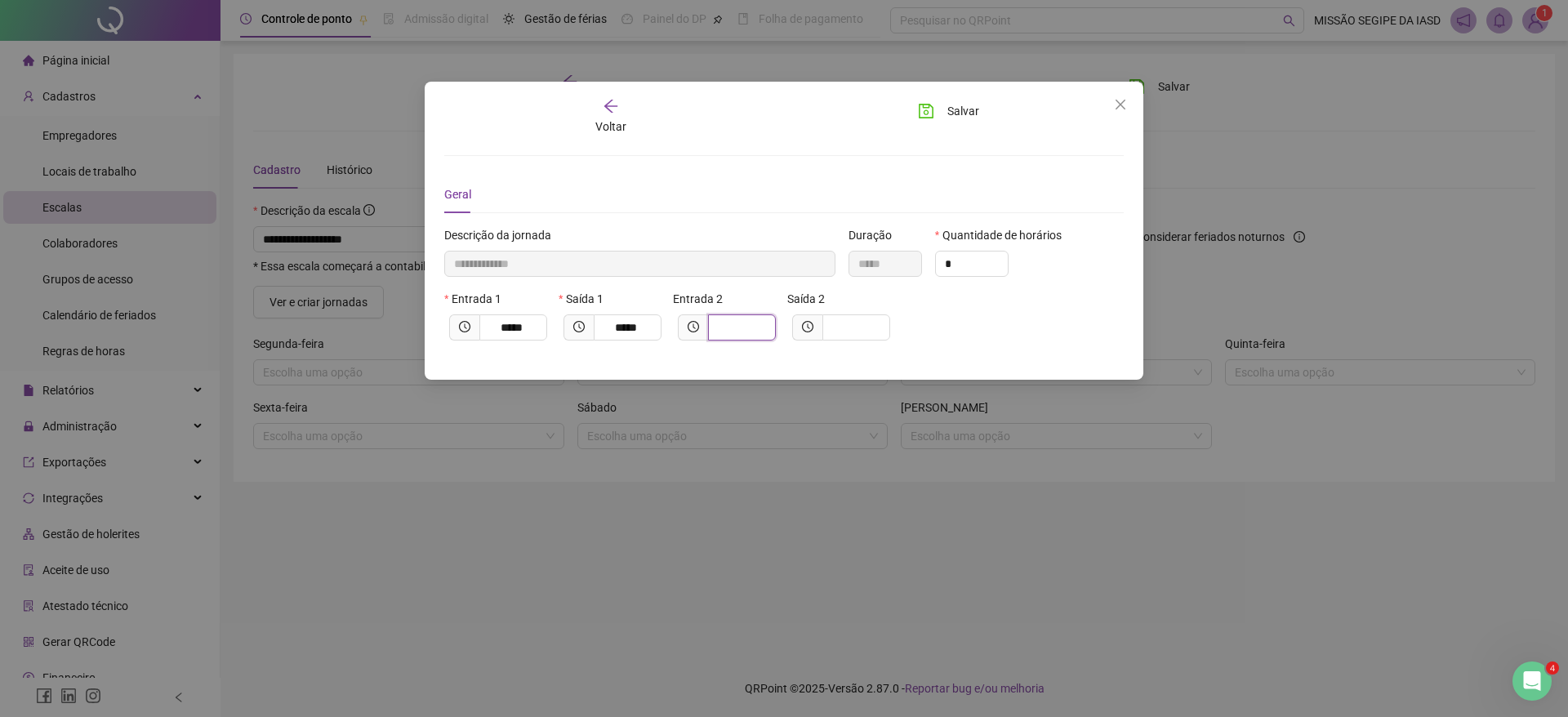 click at bounding box center (740, 327) 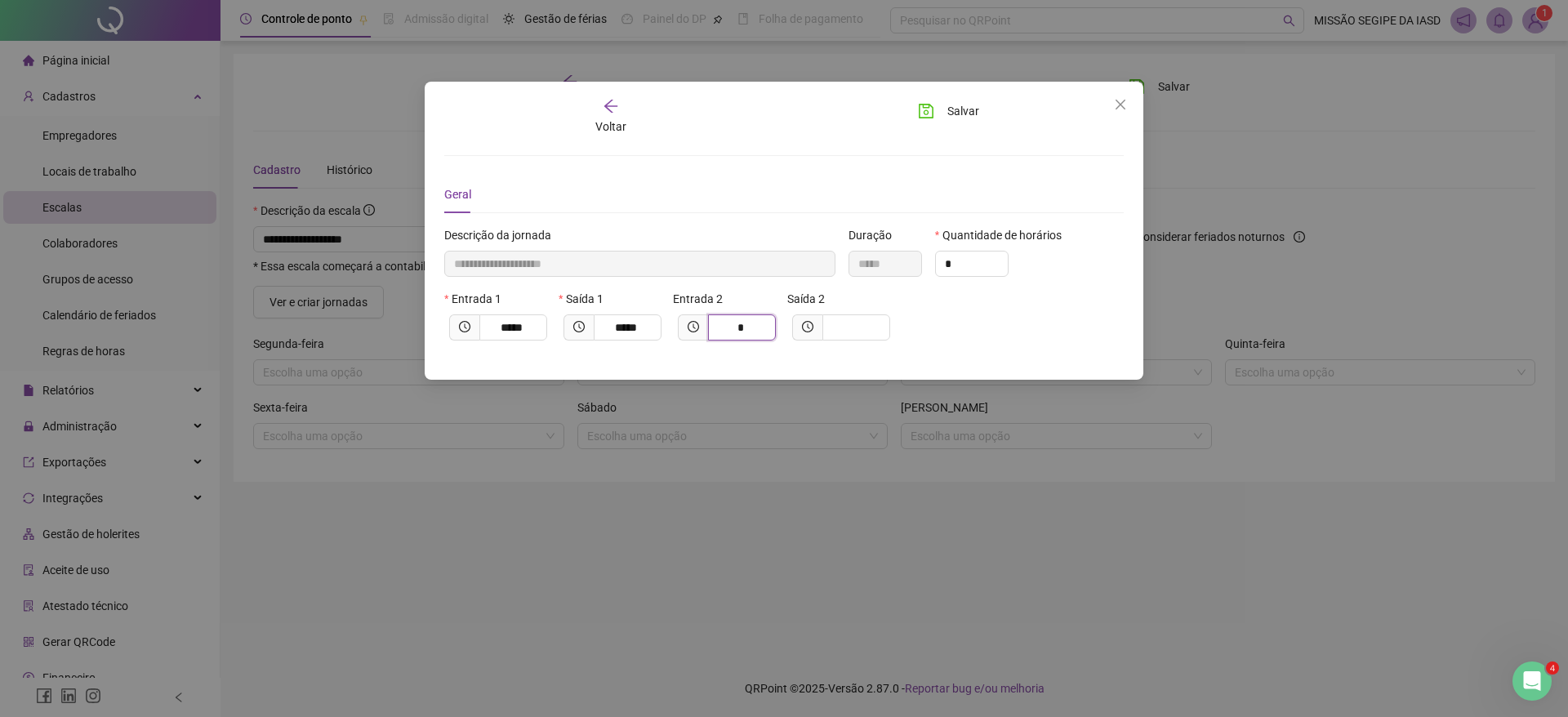 type on "**********" 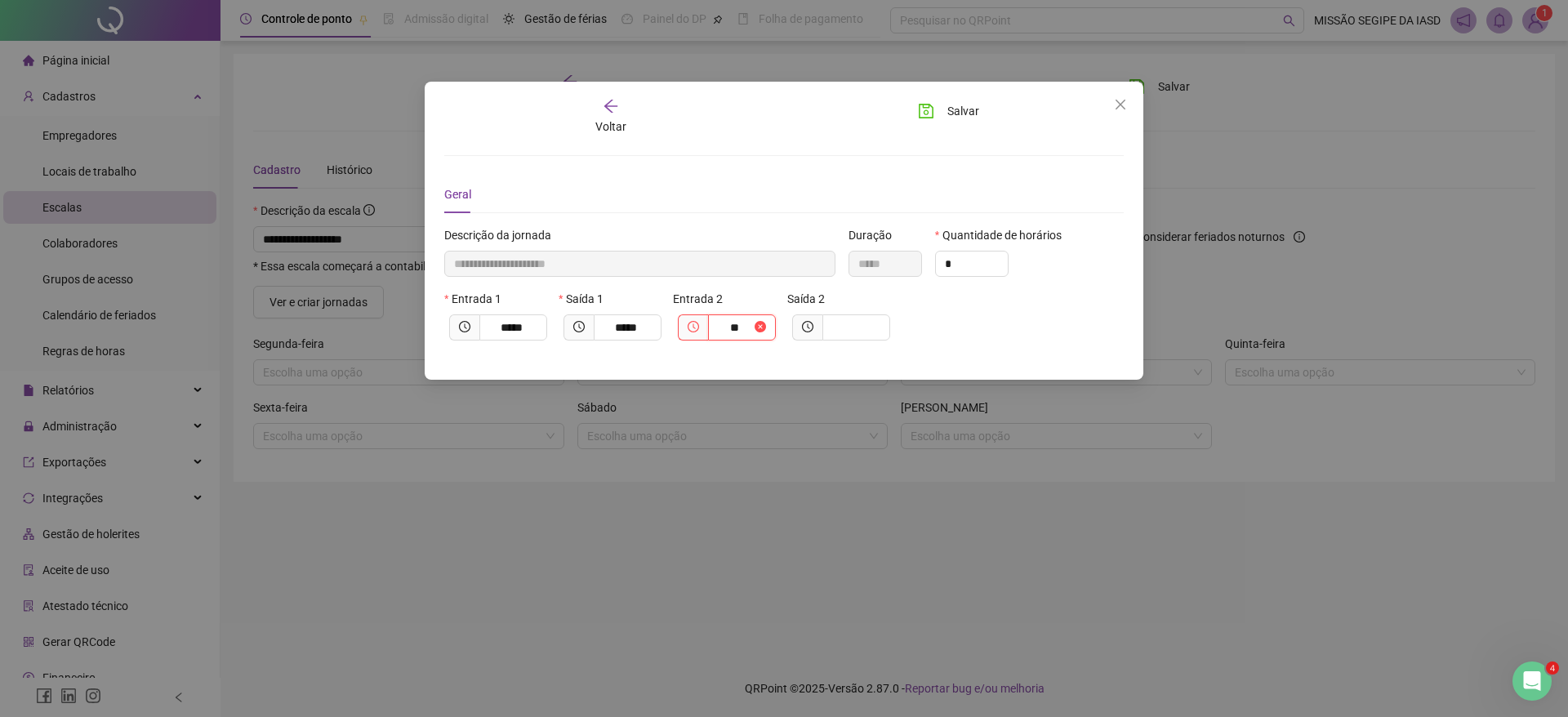 type on "***" 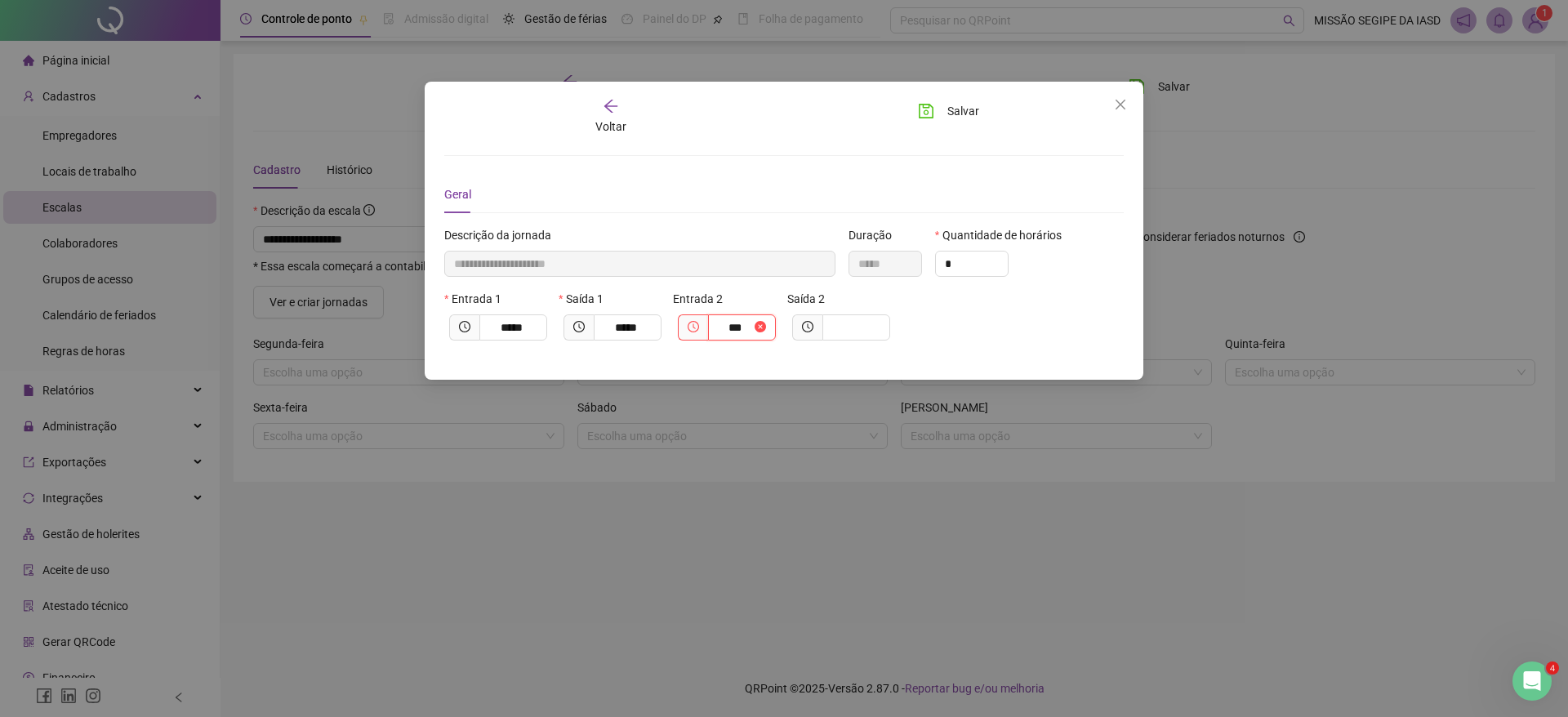 type on "**********" 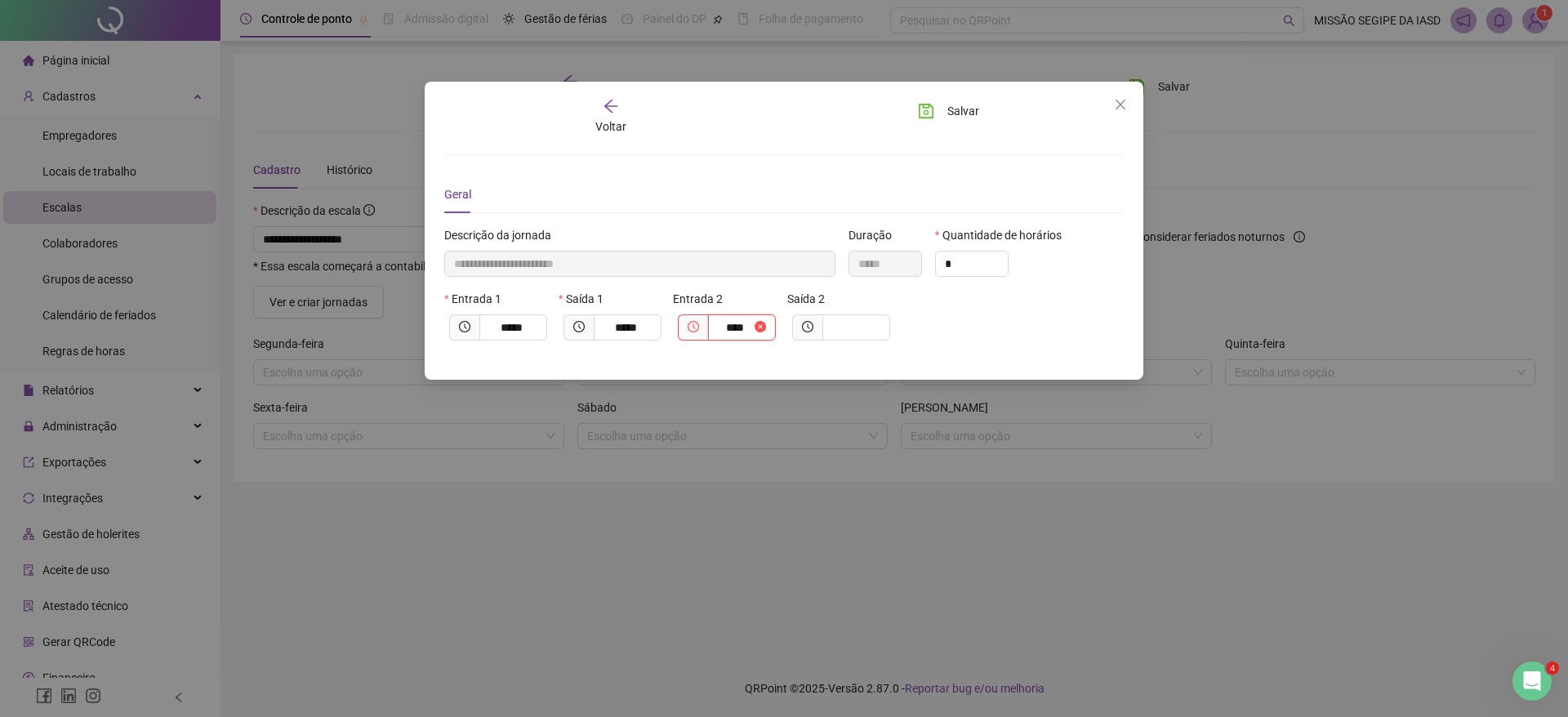 type on "**********" 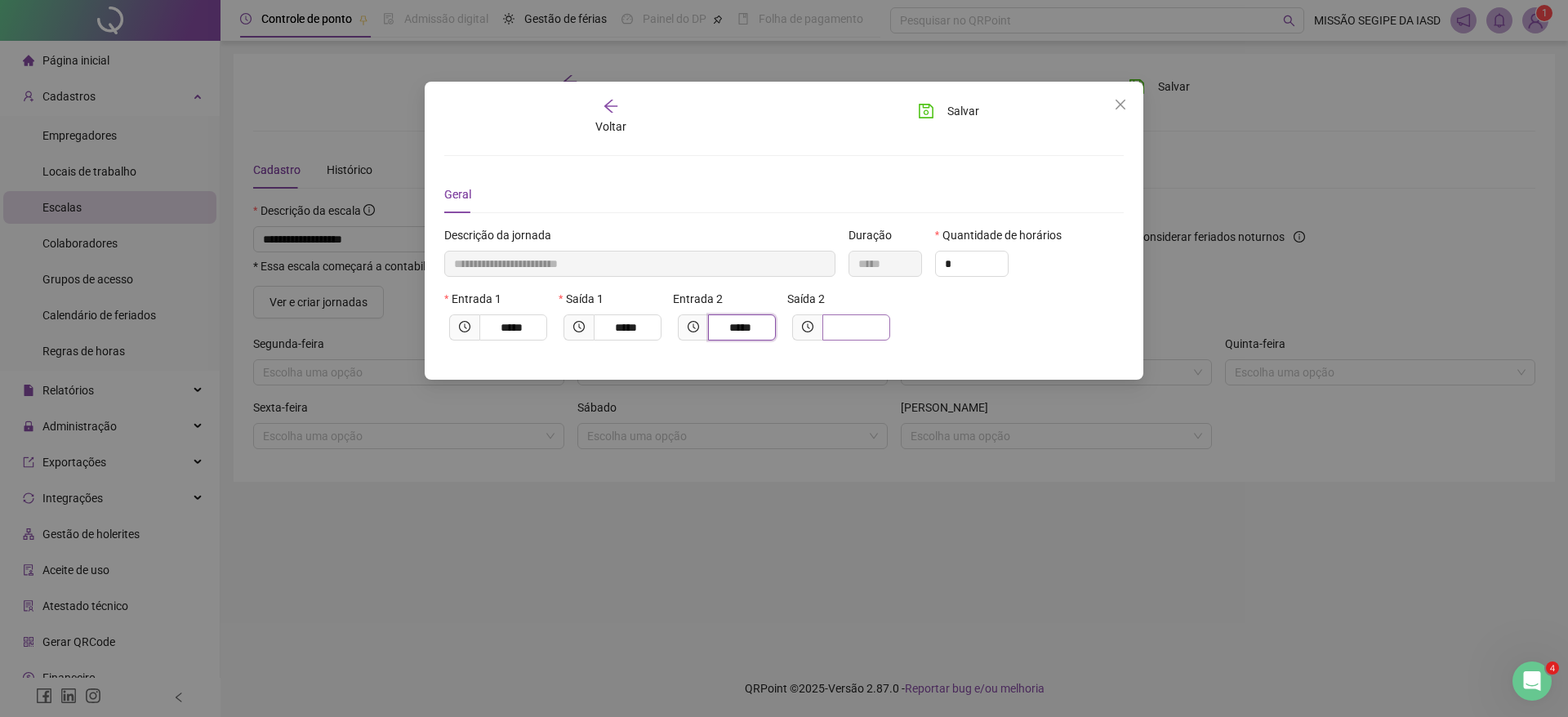 type on "*****" 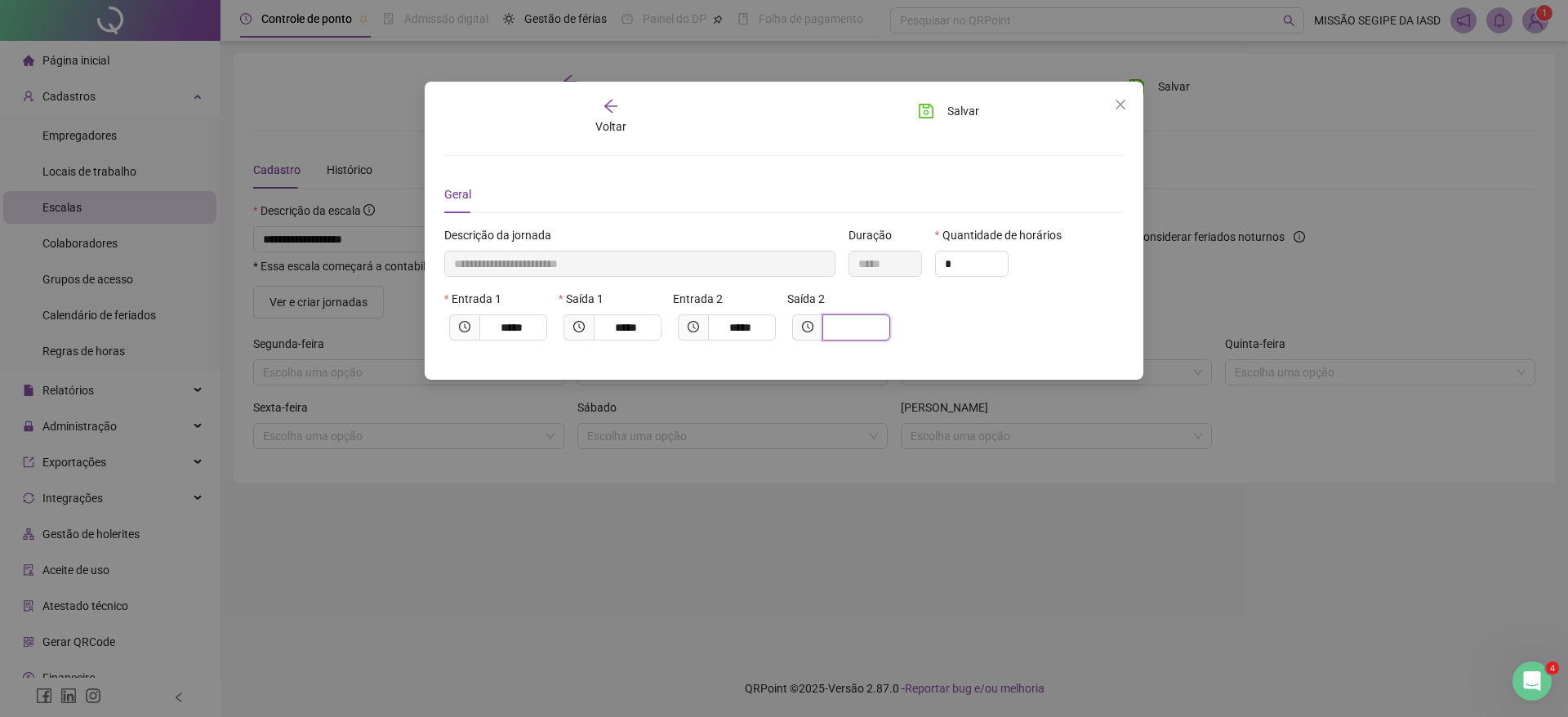 click at bounding box center [854, 327] 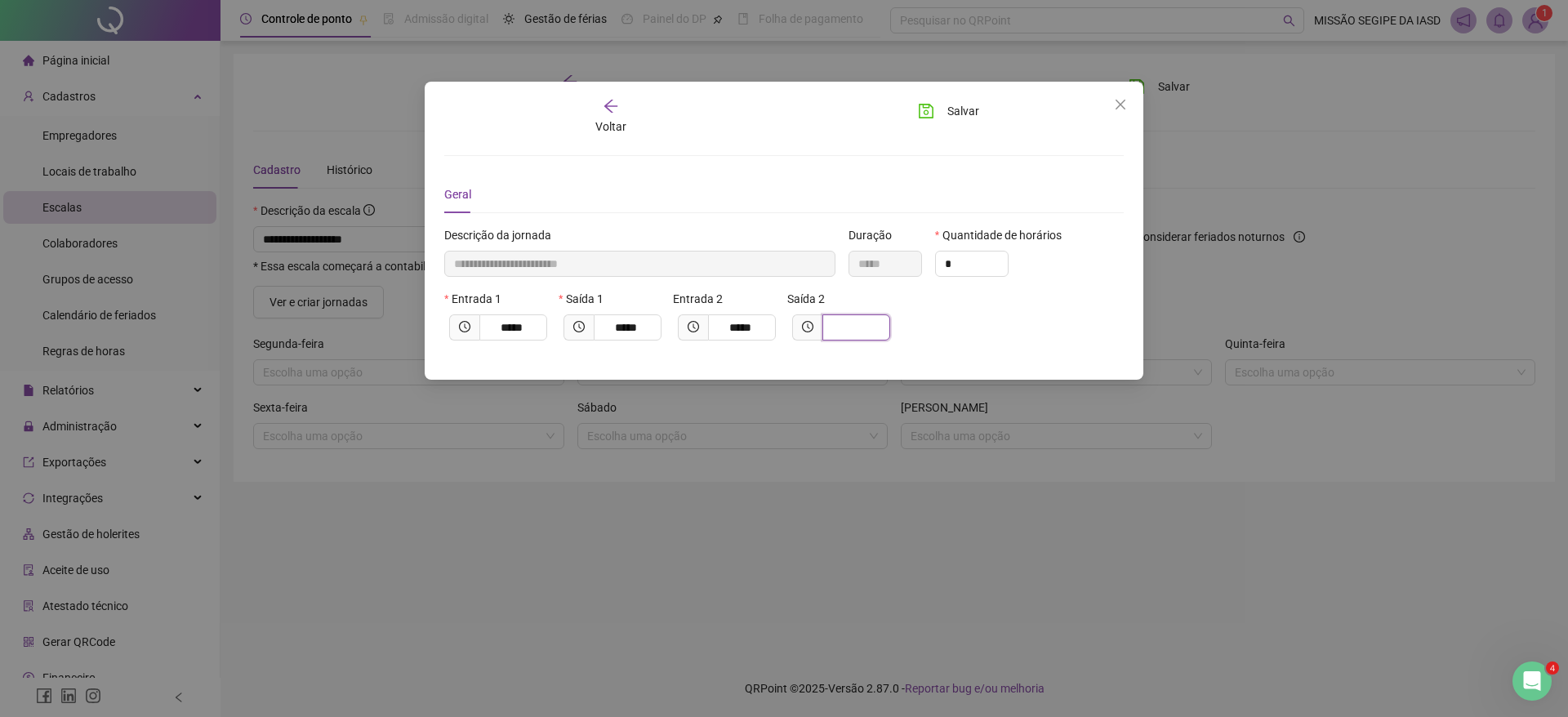 type on "**********" 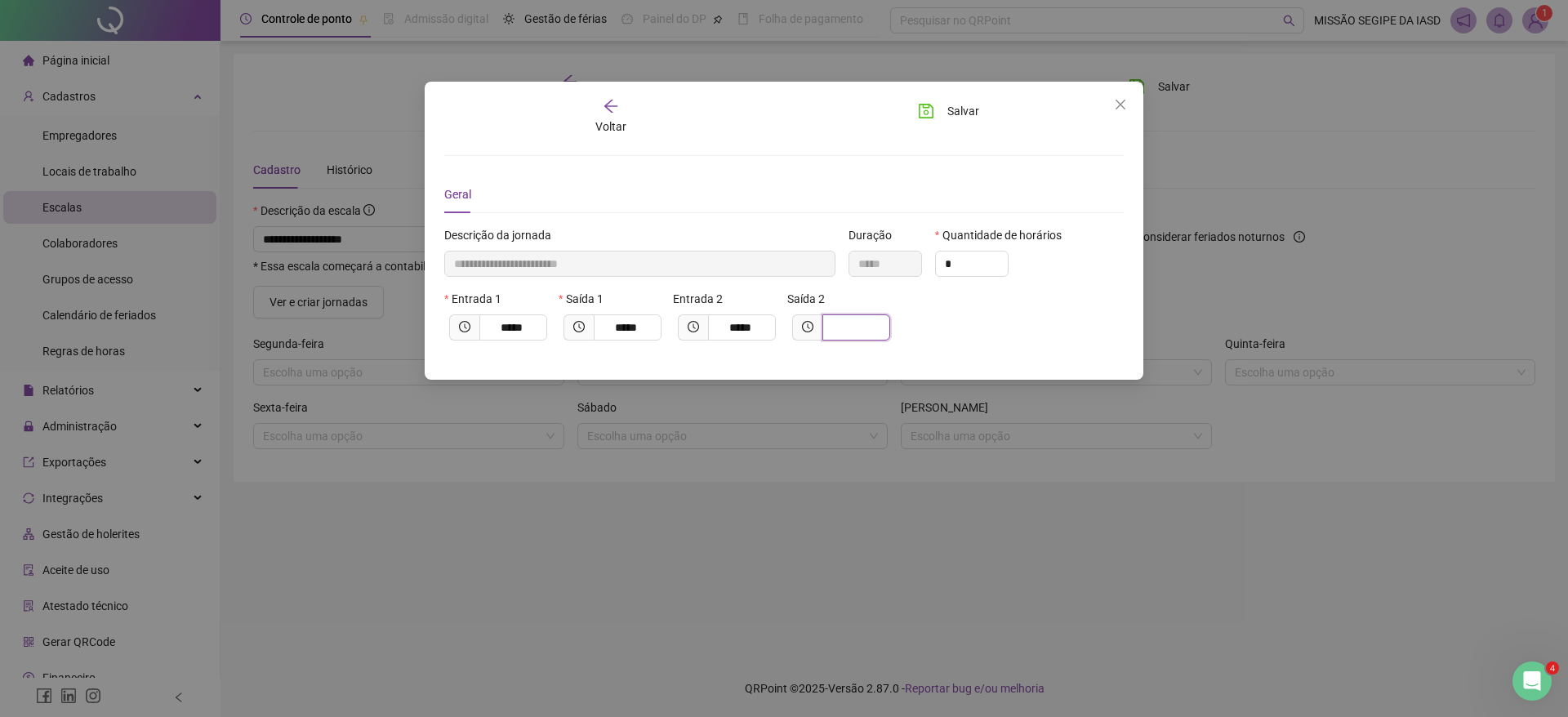 type on "*" 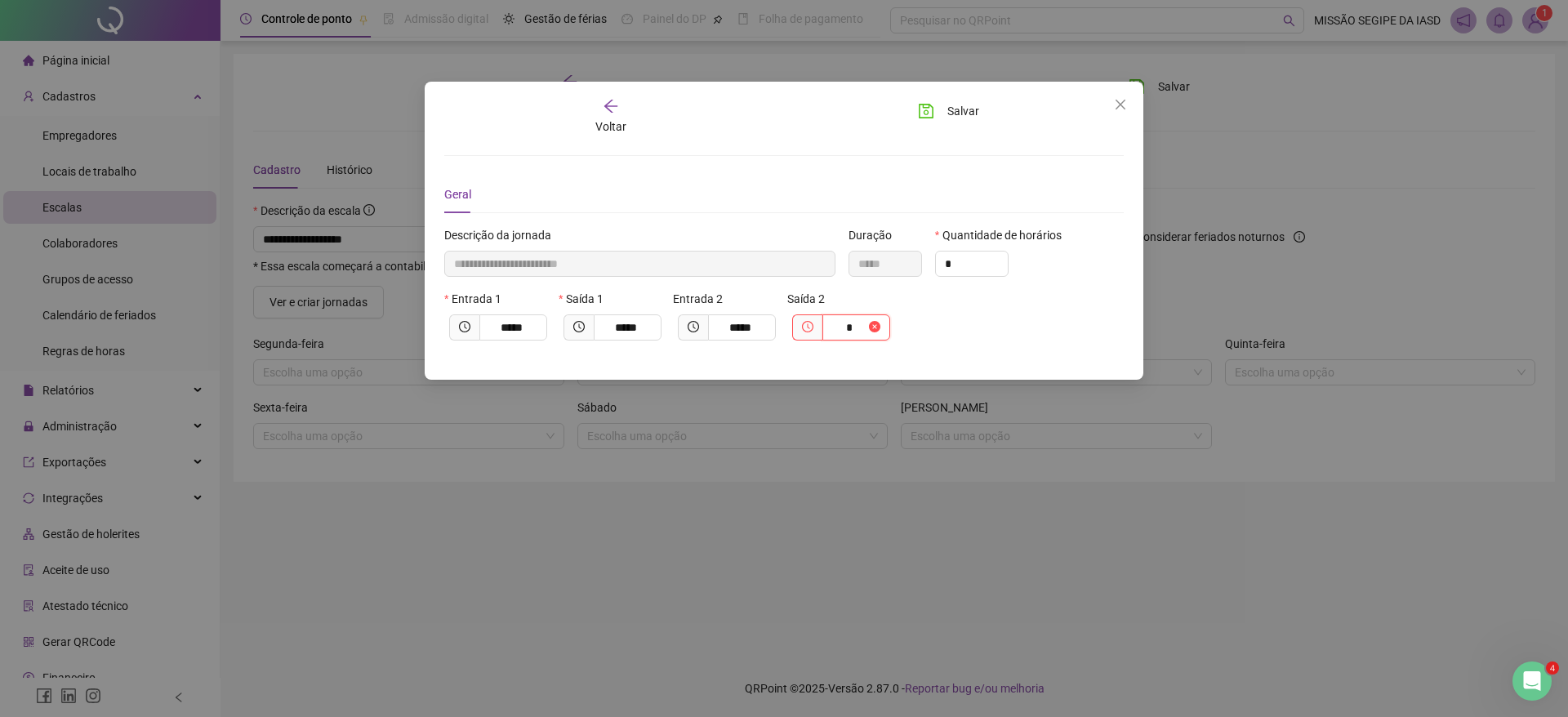 type on "**********" 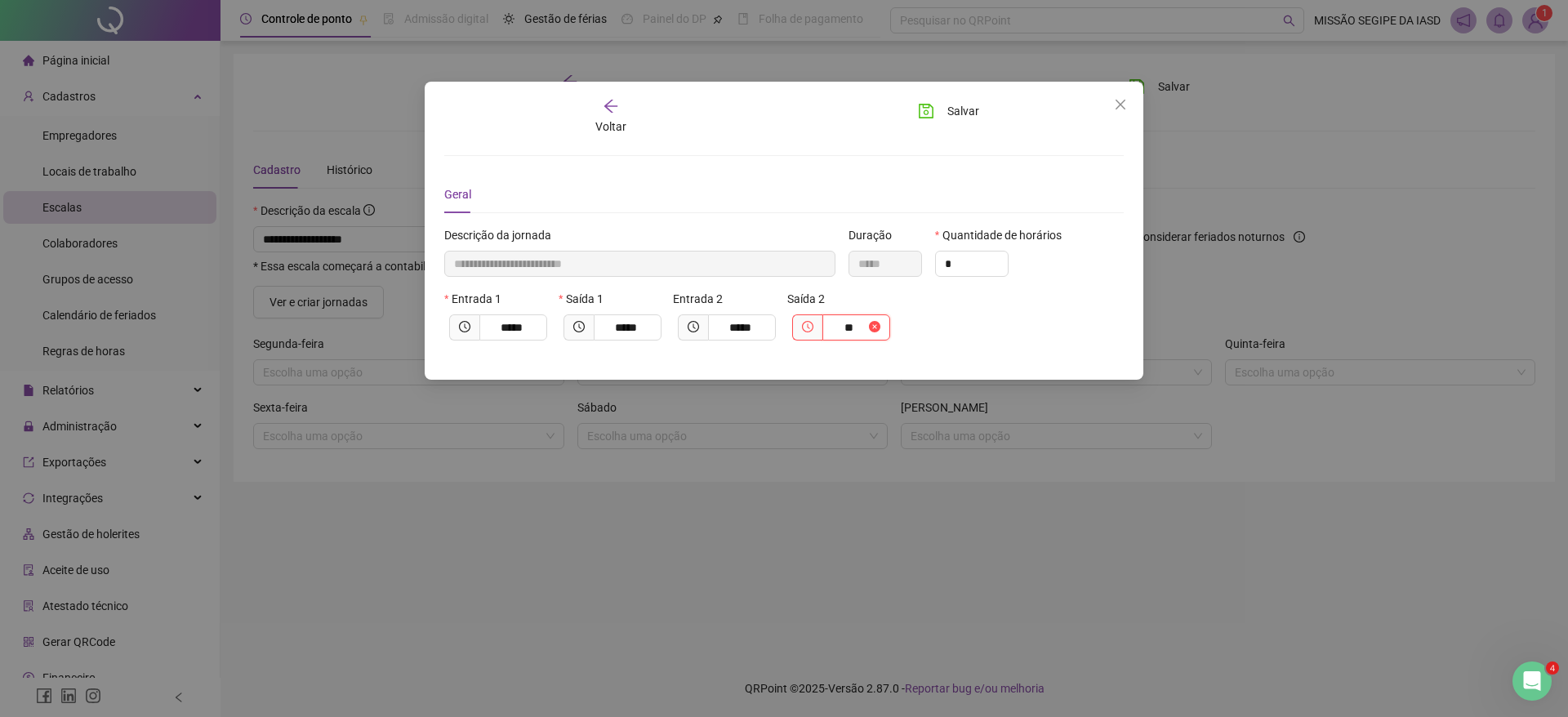 type on "***" 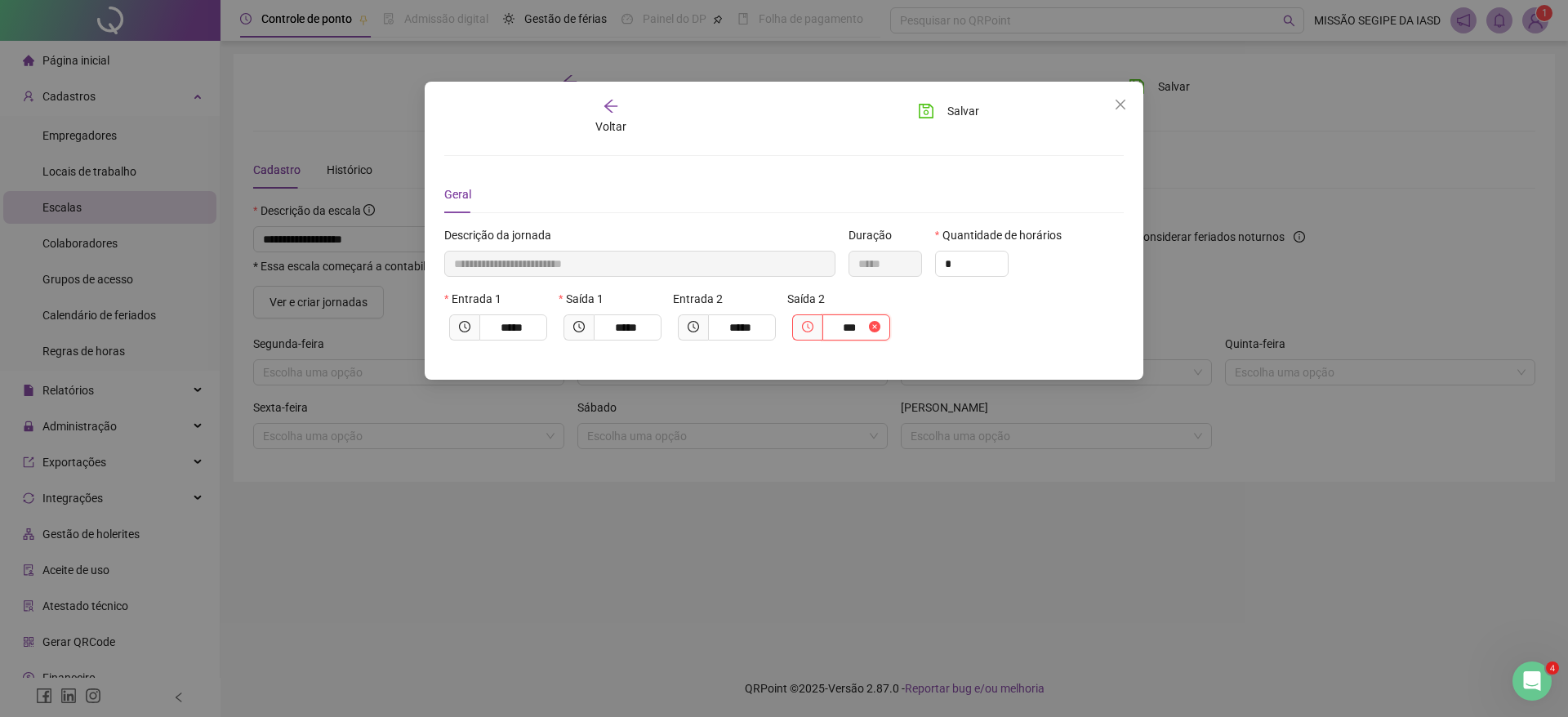 type on "**********" 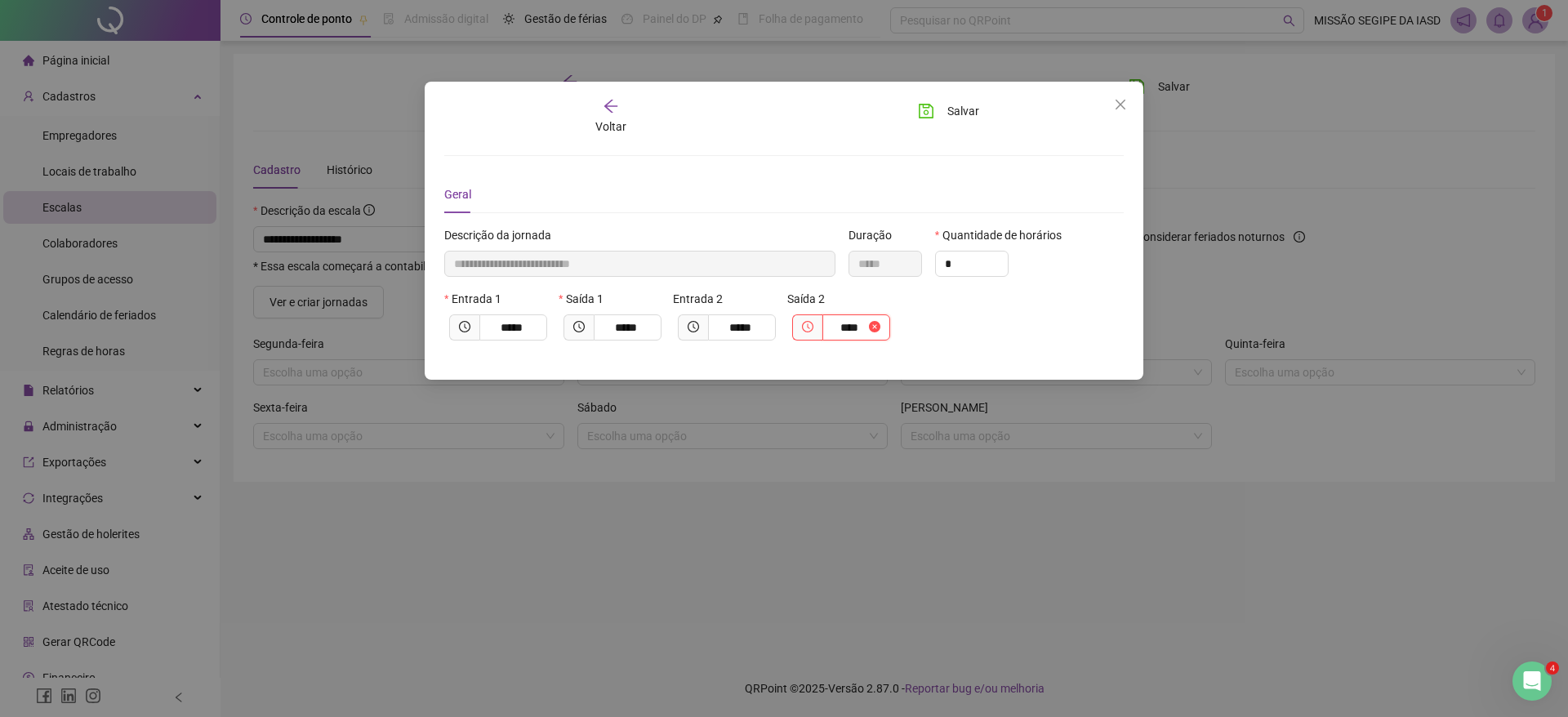 type on "**********" 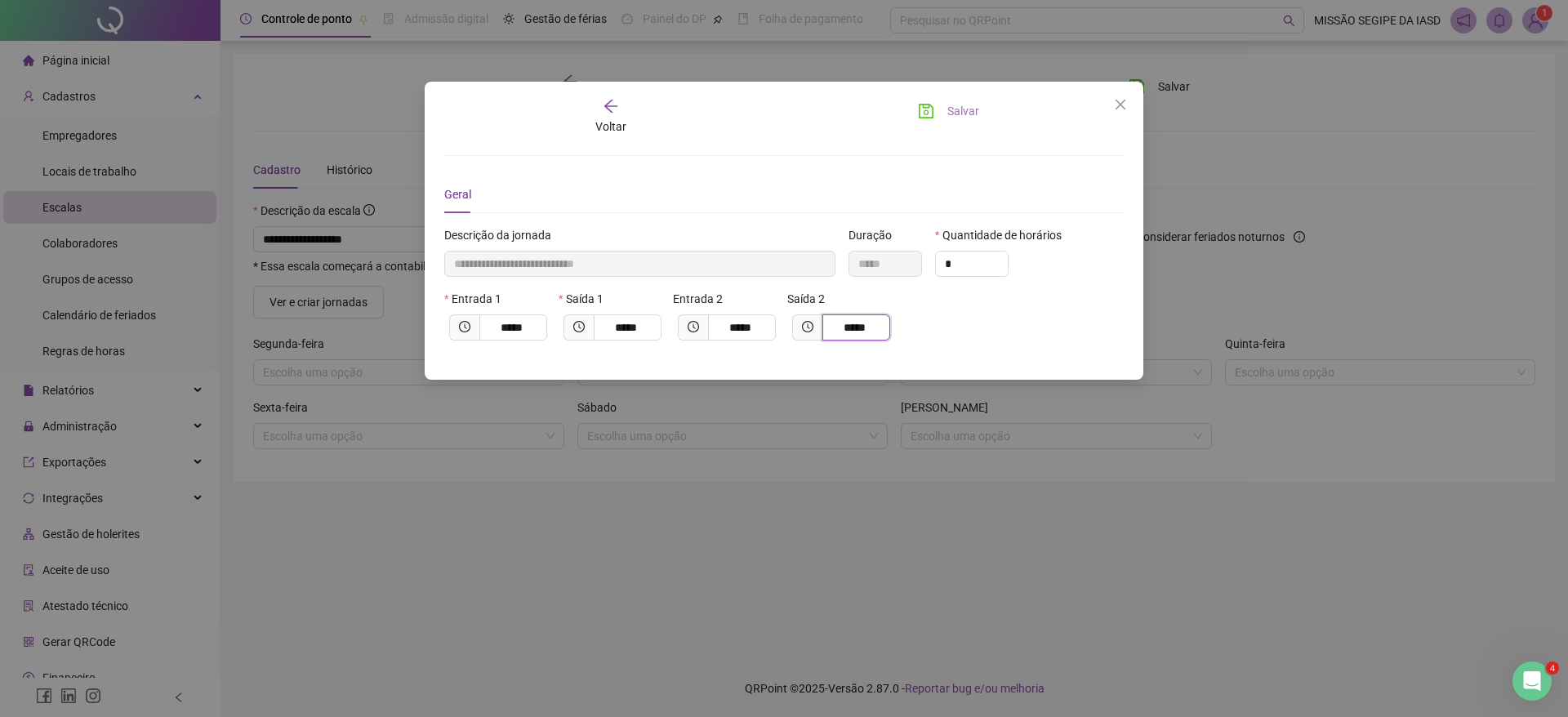 type on "*****" 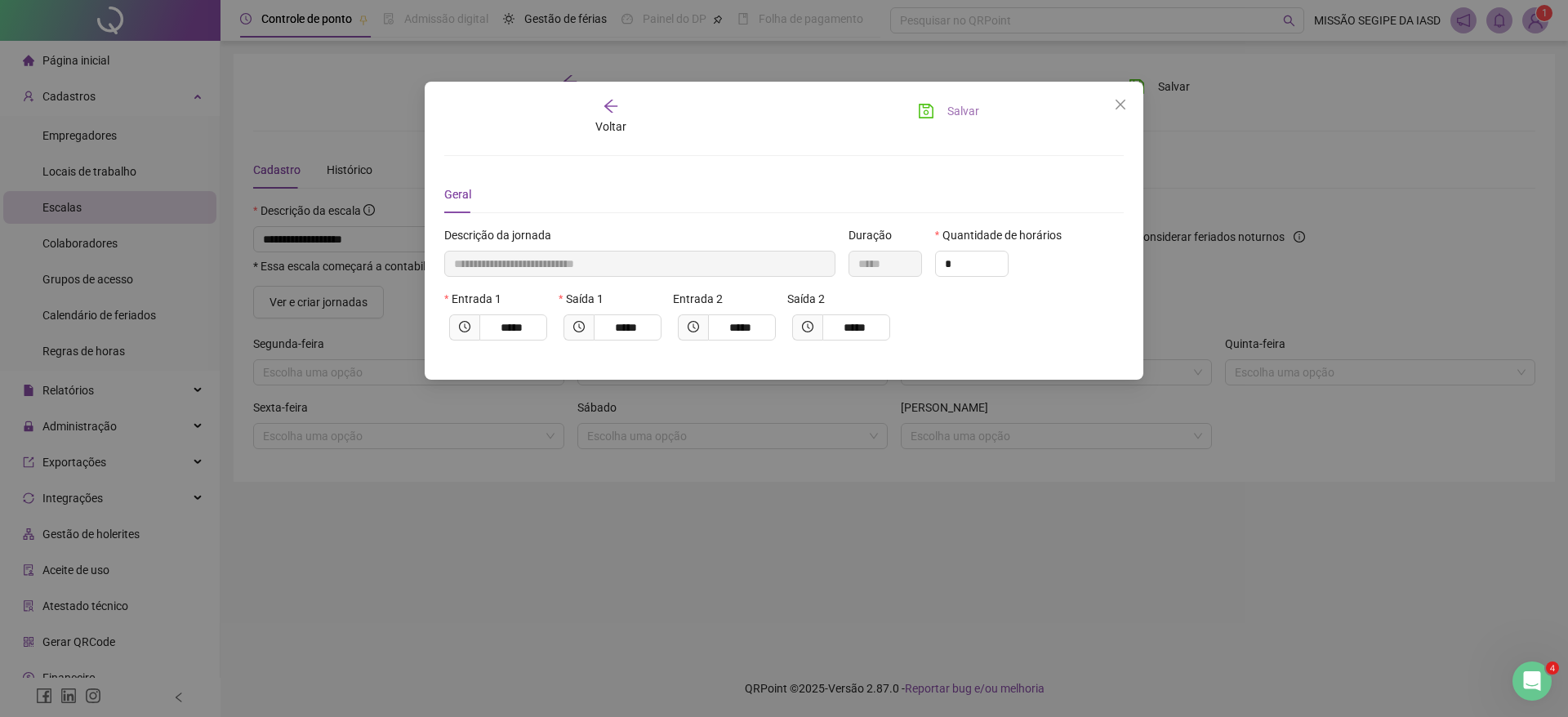 click on "Salvar" at bounding box center (963, 111) 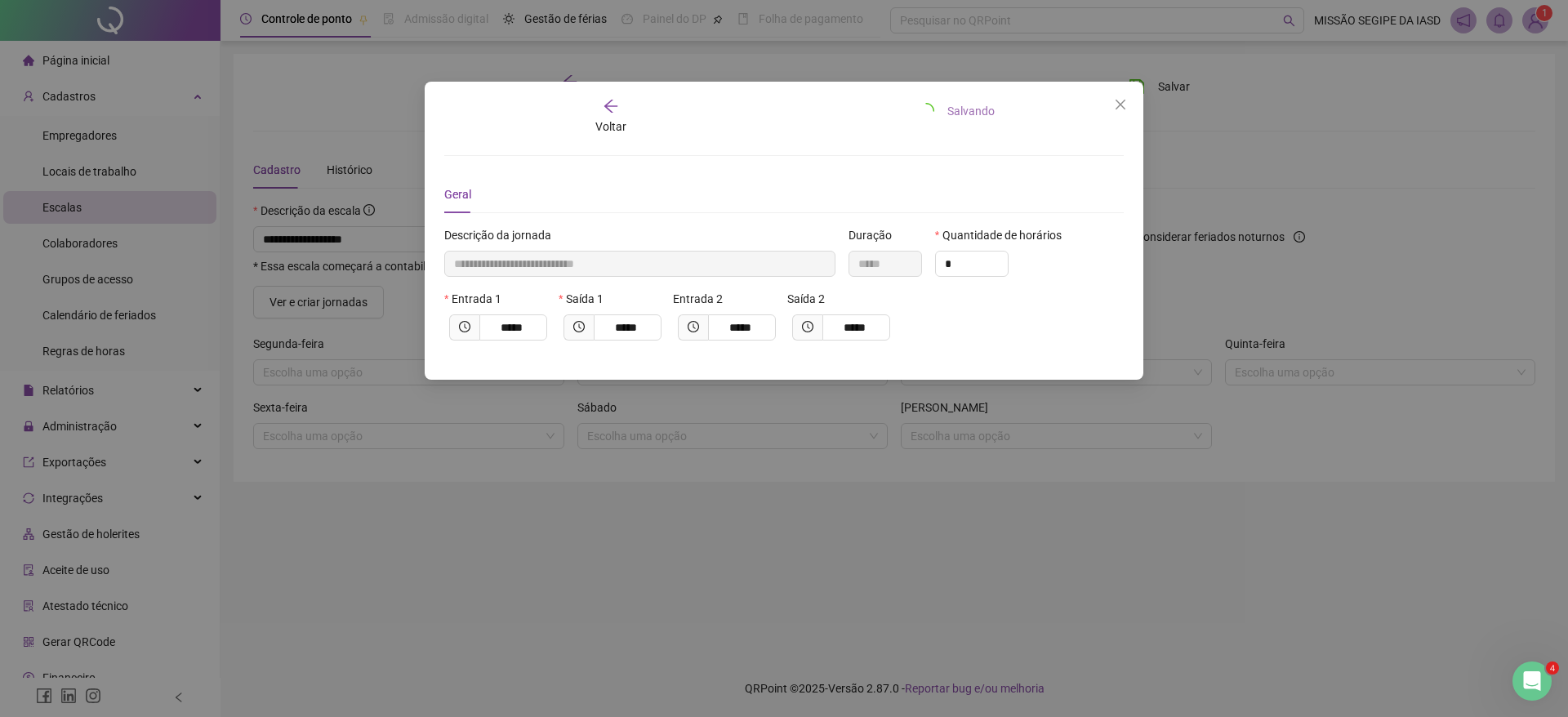 type 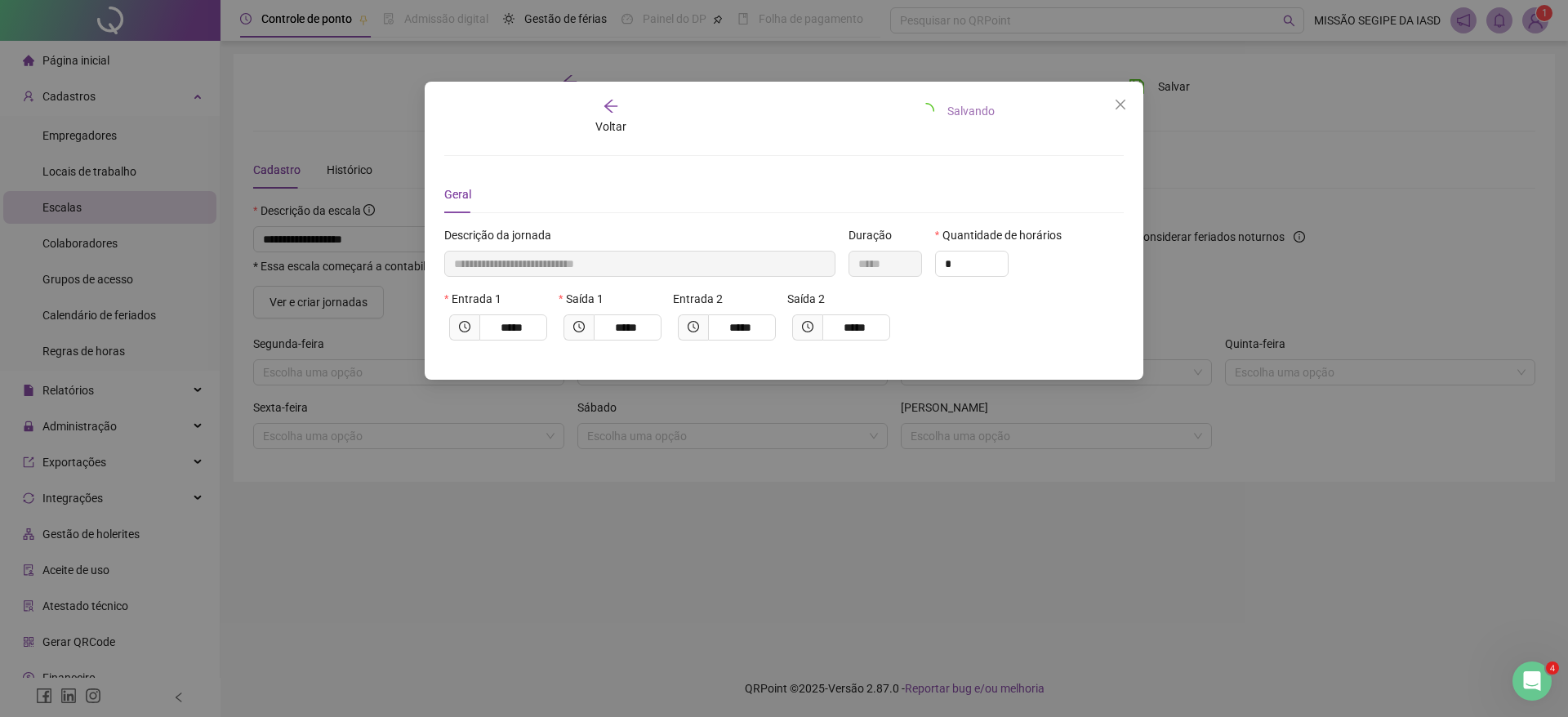 type 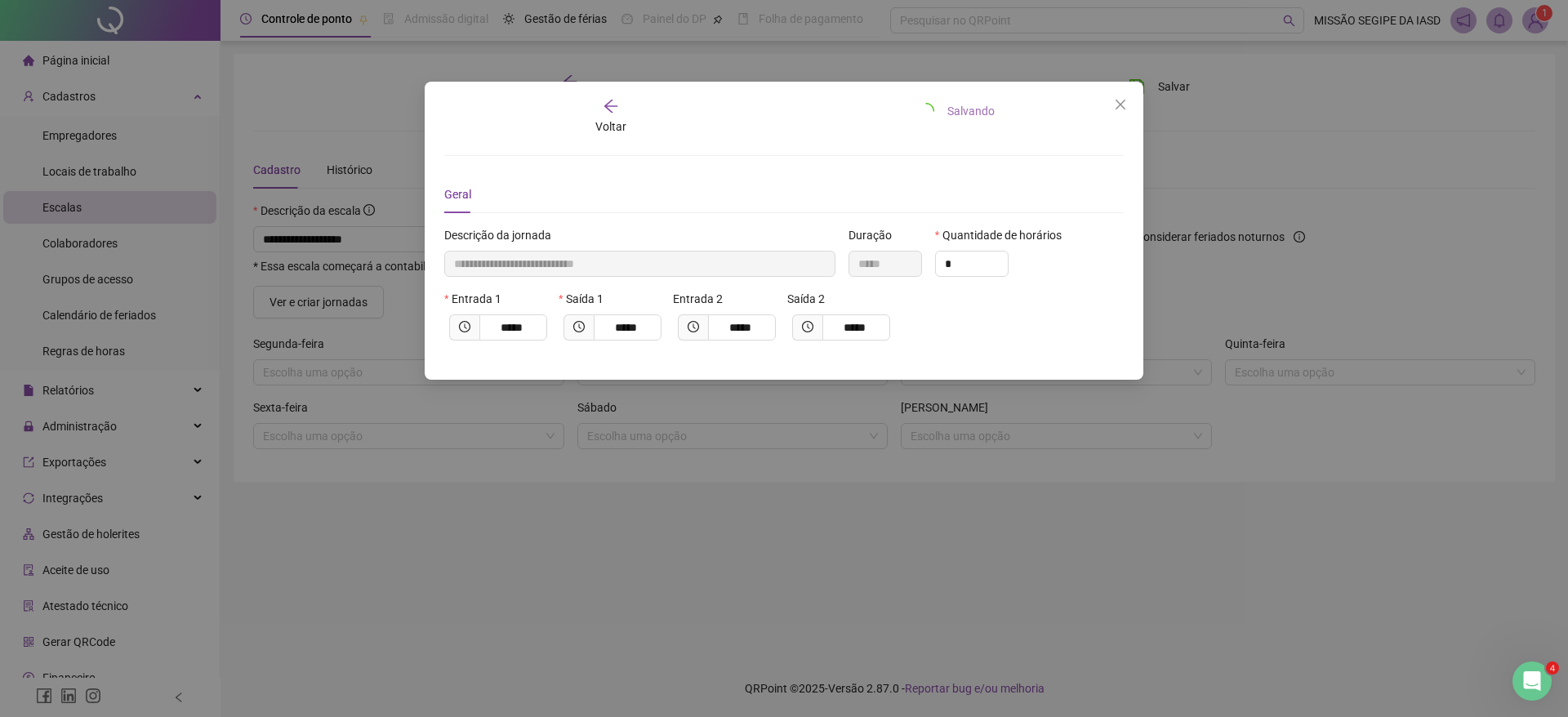 type 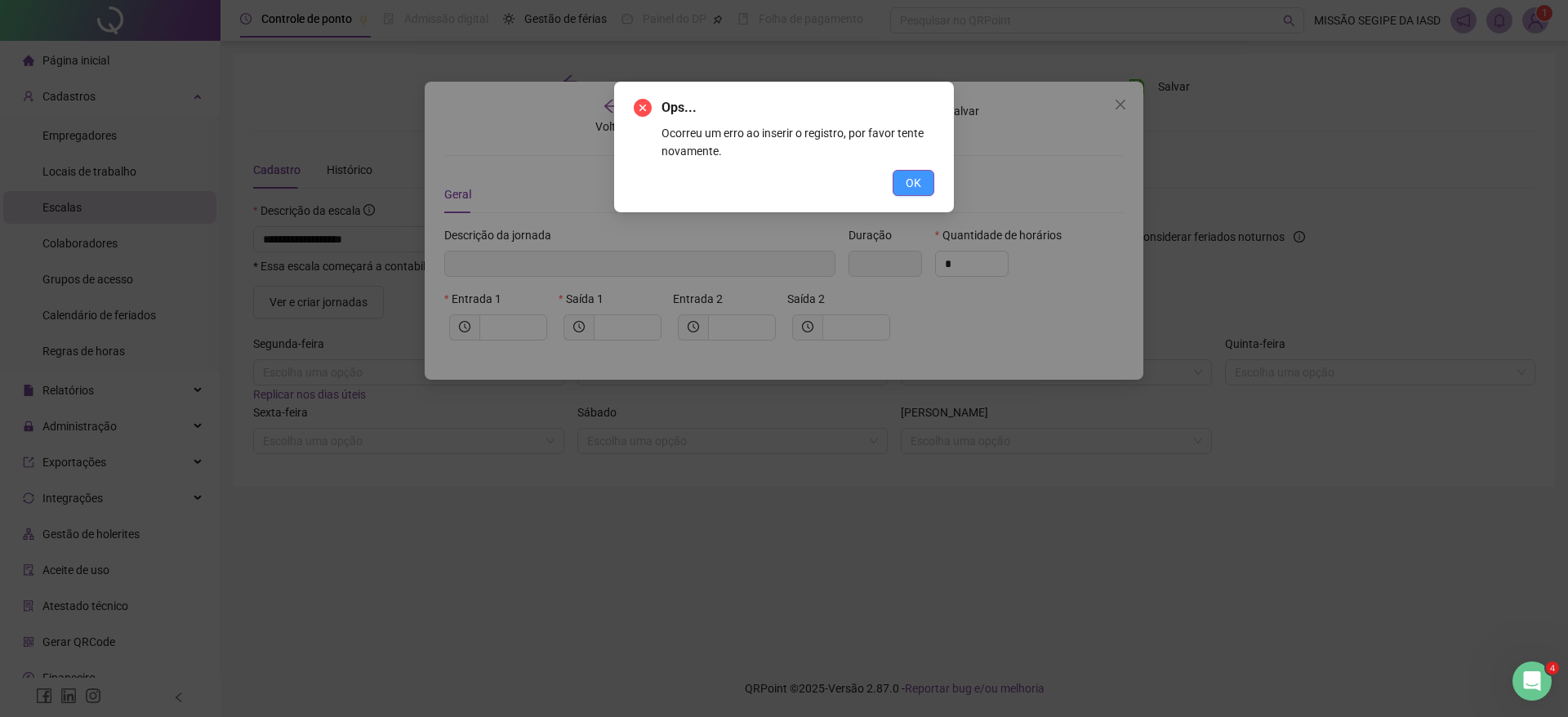 click on "OK" at bounding box center [913, 183] 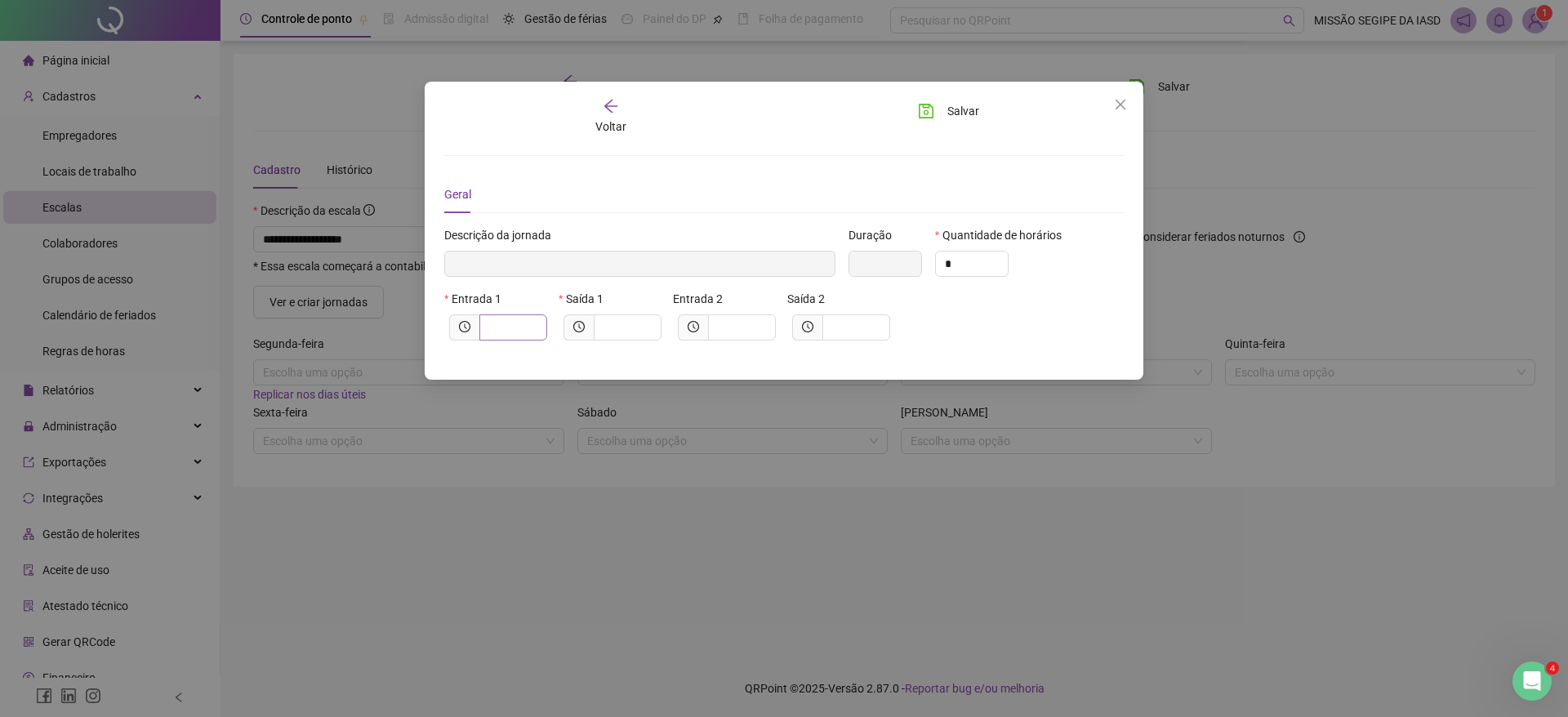 click at bounding box center (513, 327) 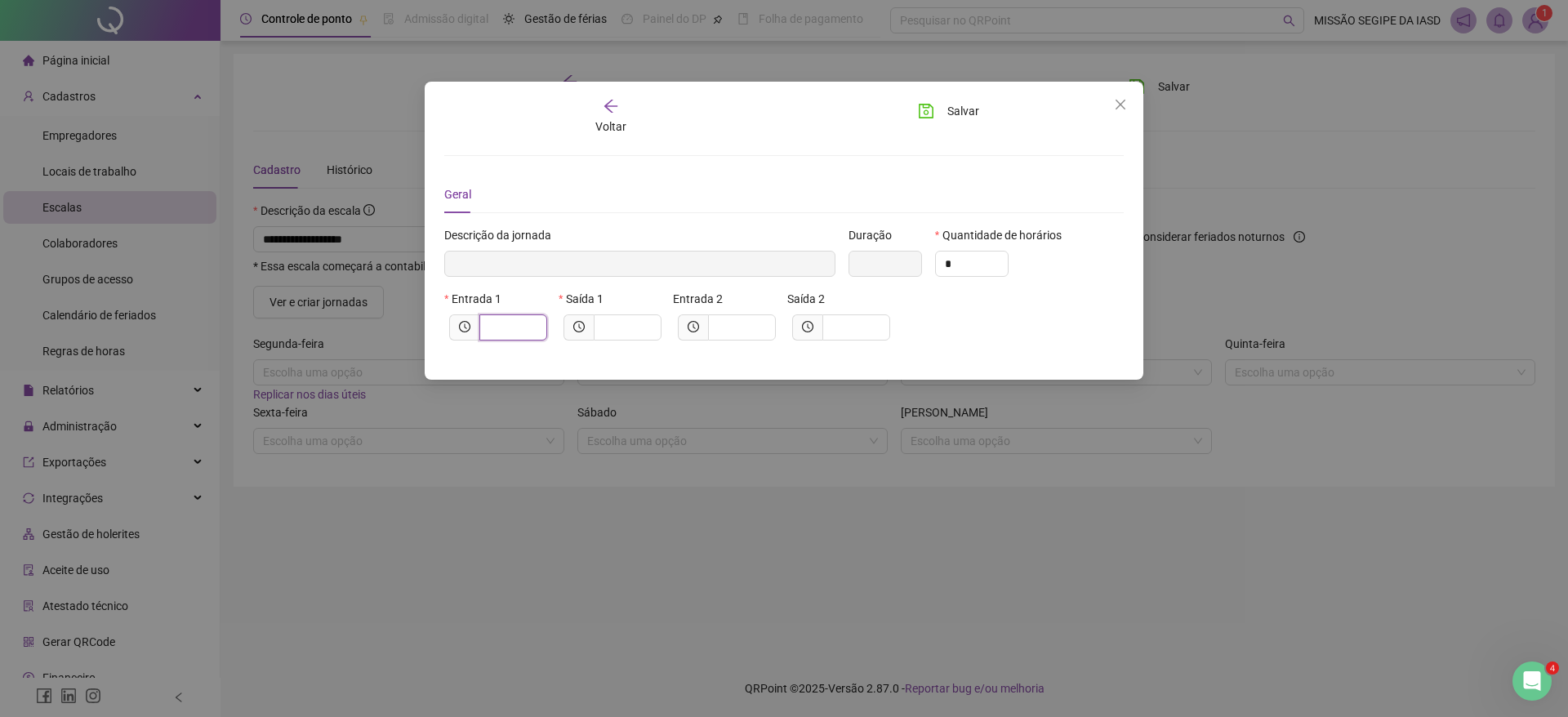 type on "*****" 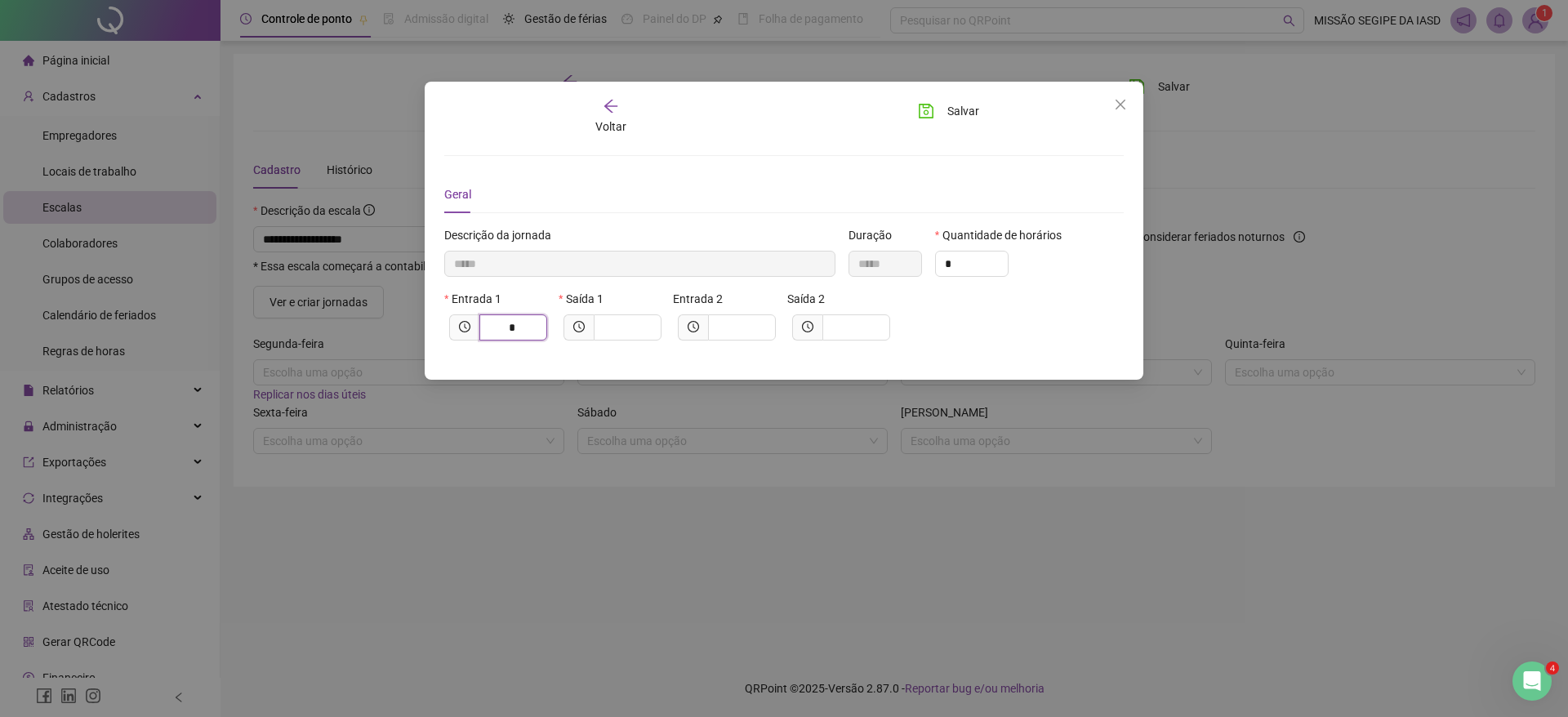 type on "******" 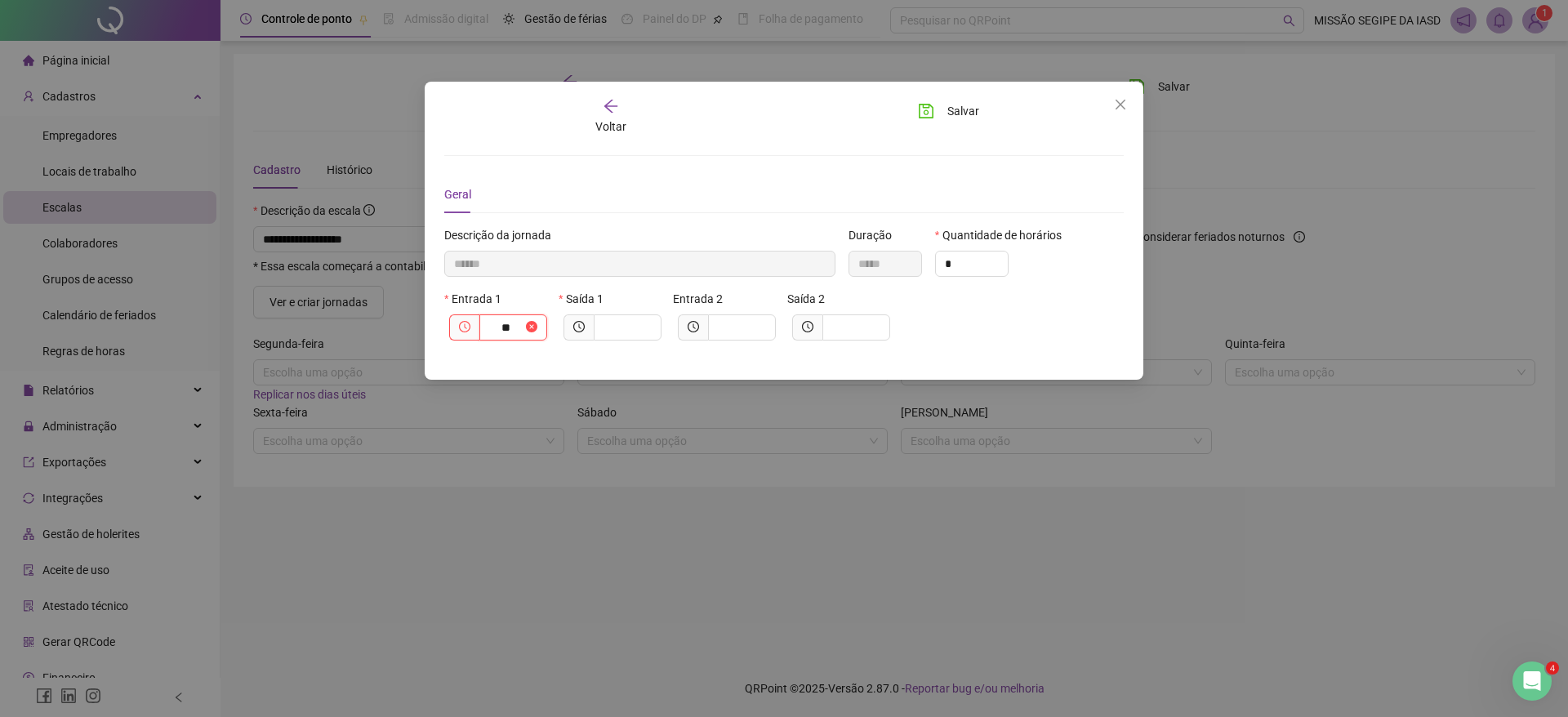 type on "***" 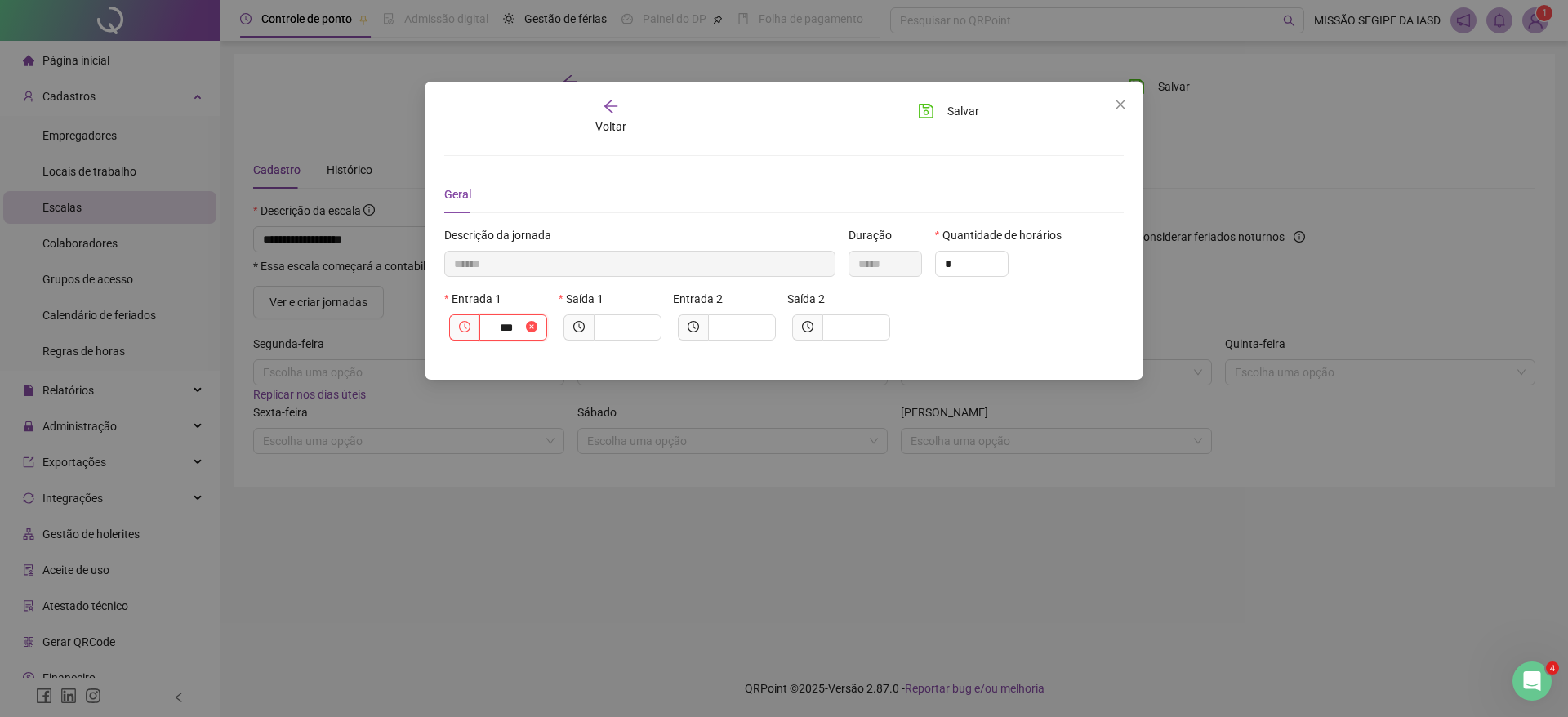 type on "********" 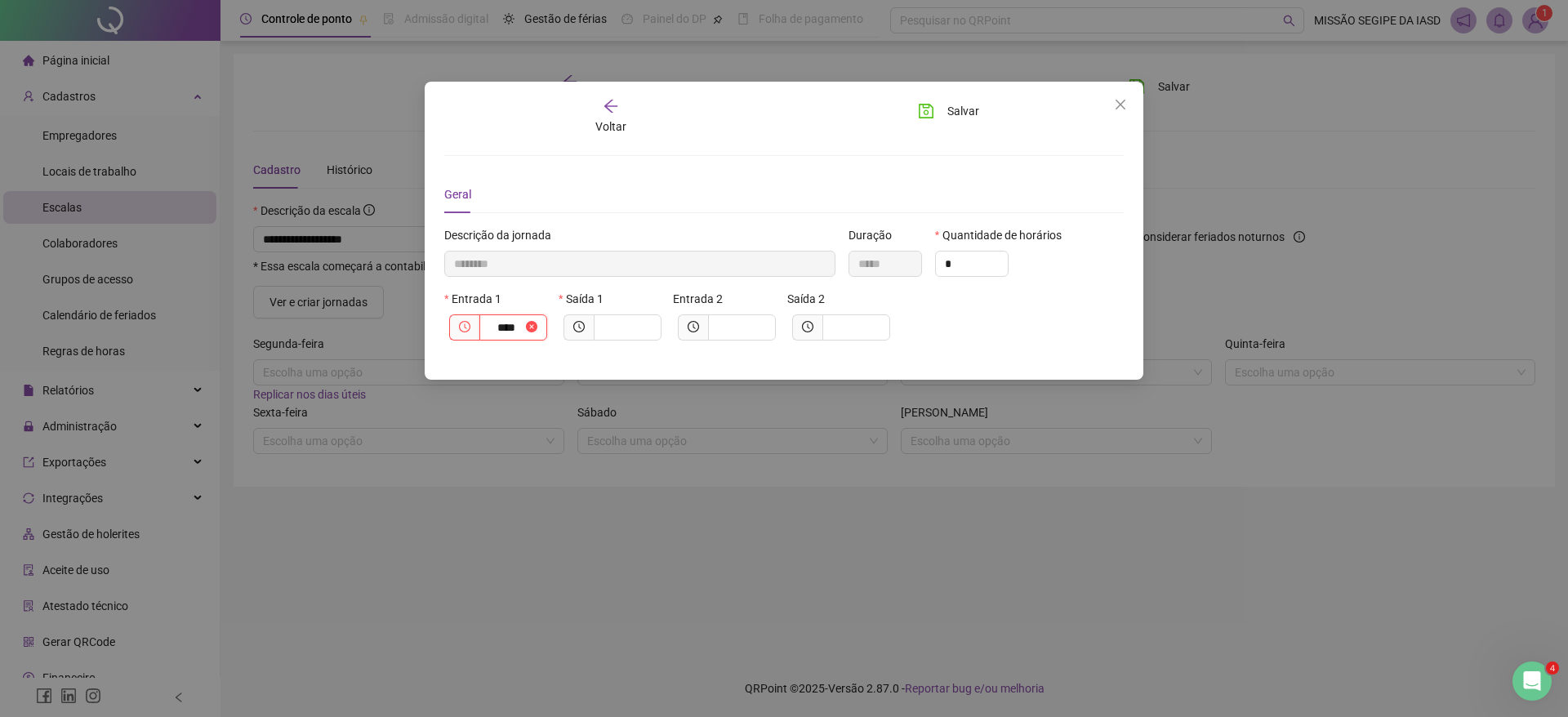 type on "*********" 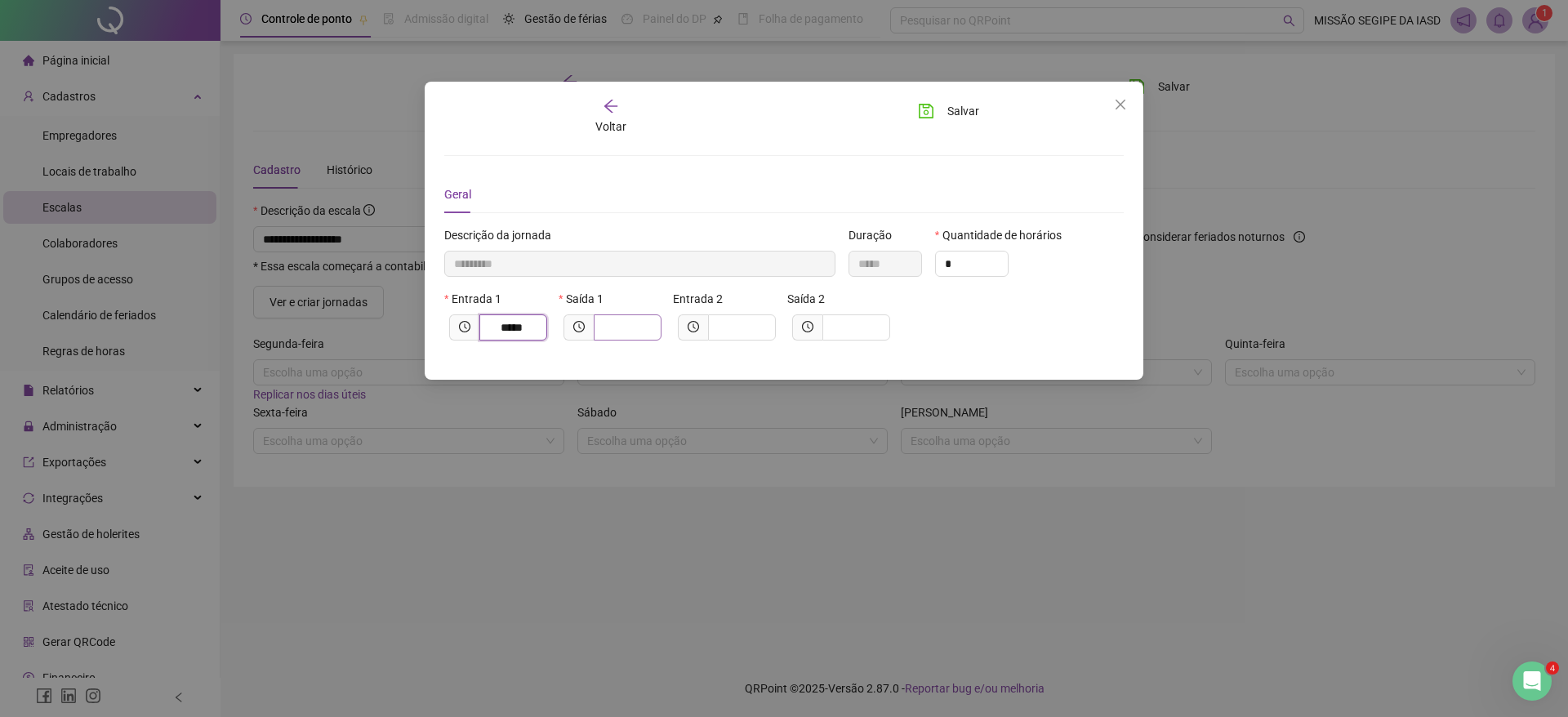 type on "*****" 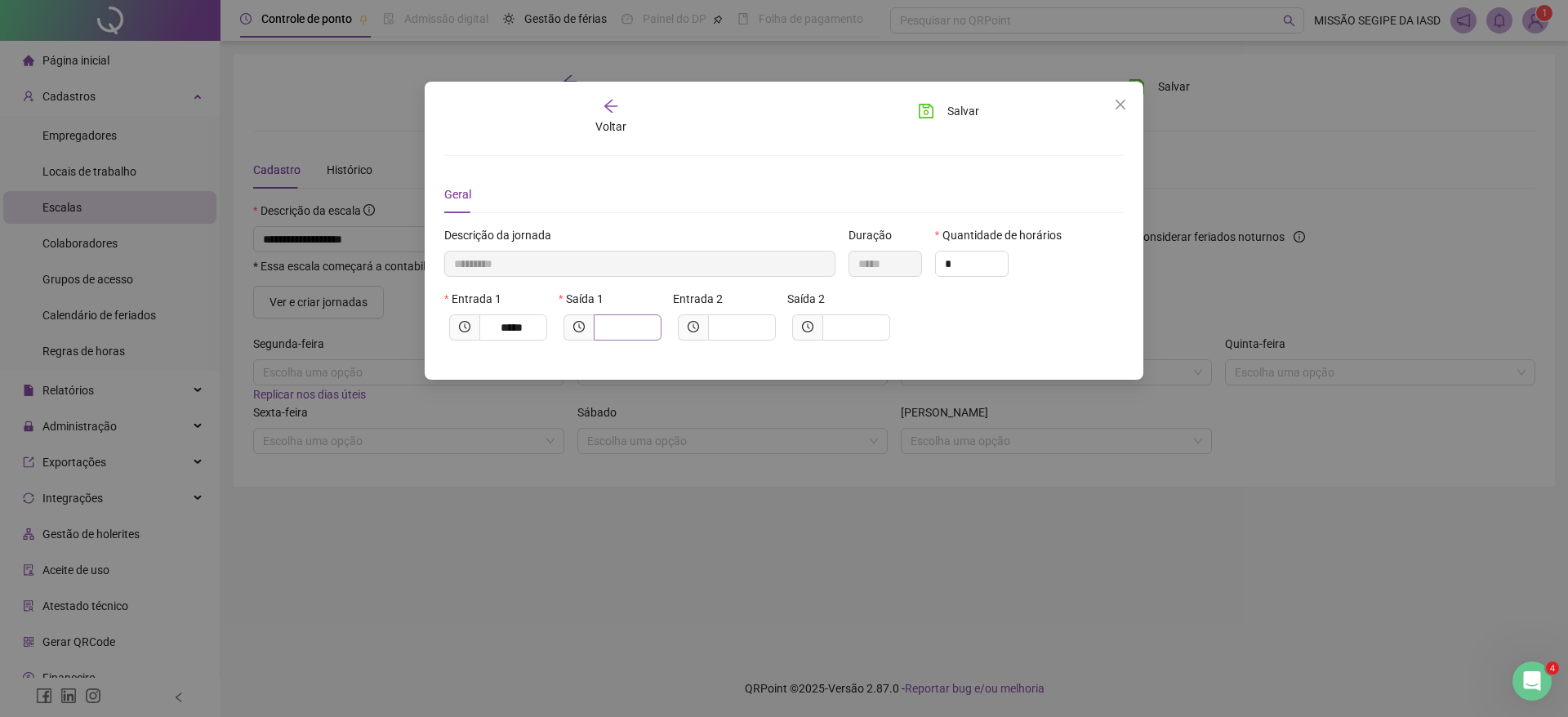 click at bounding box center [627, 327] 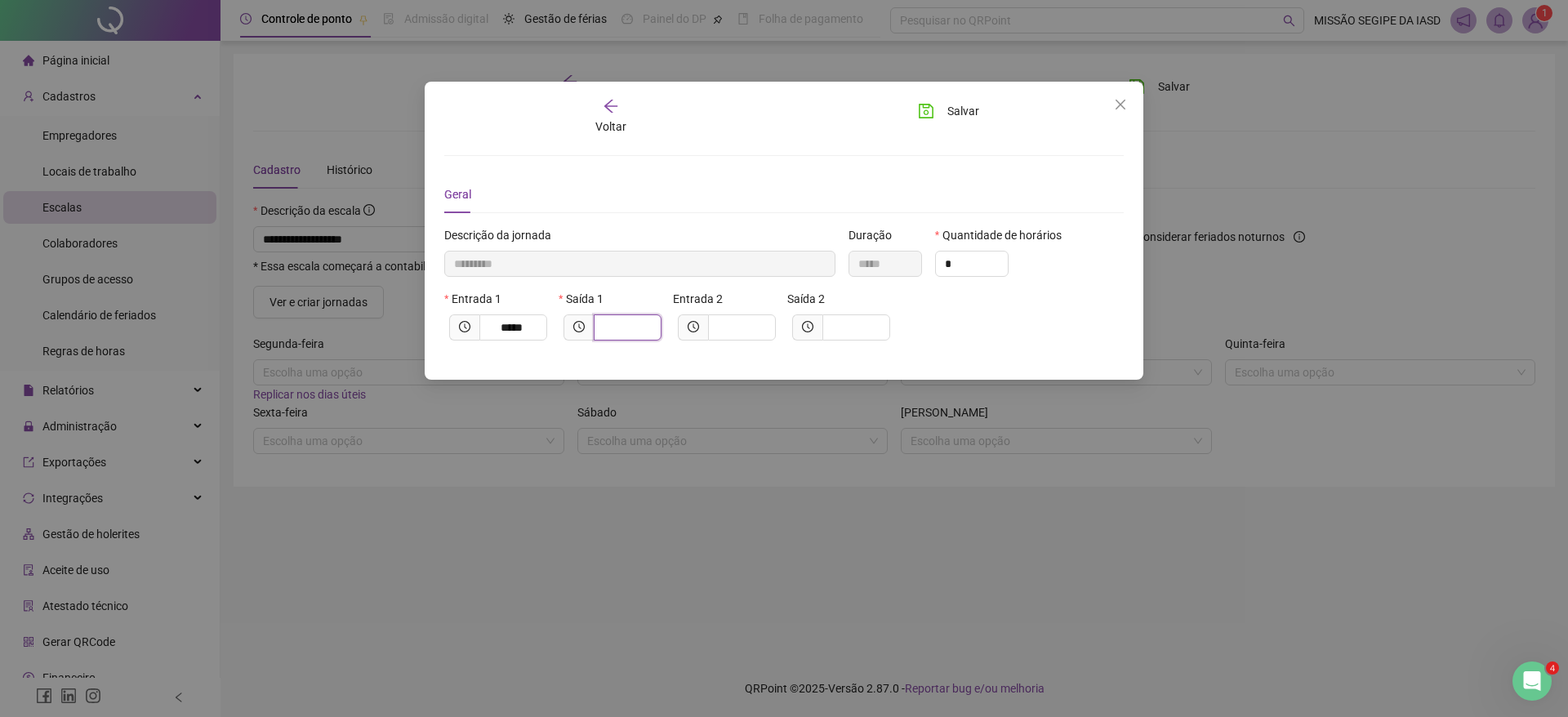 drag, startPoint x: 612, startPoint y: 321, endPoint x: 625, endPoint y: 333, distance: 17.691806 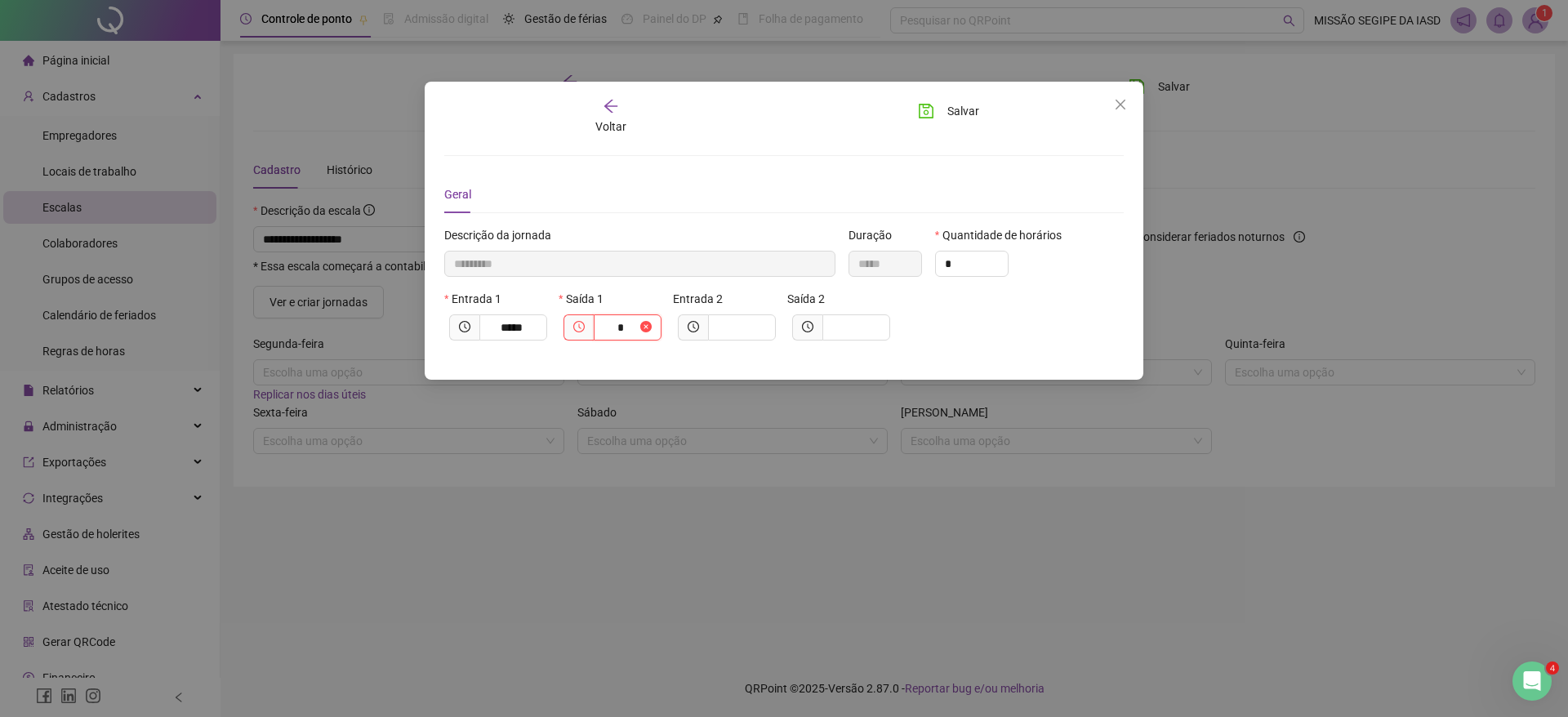 type on "**********" 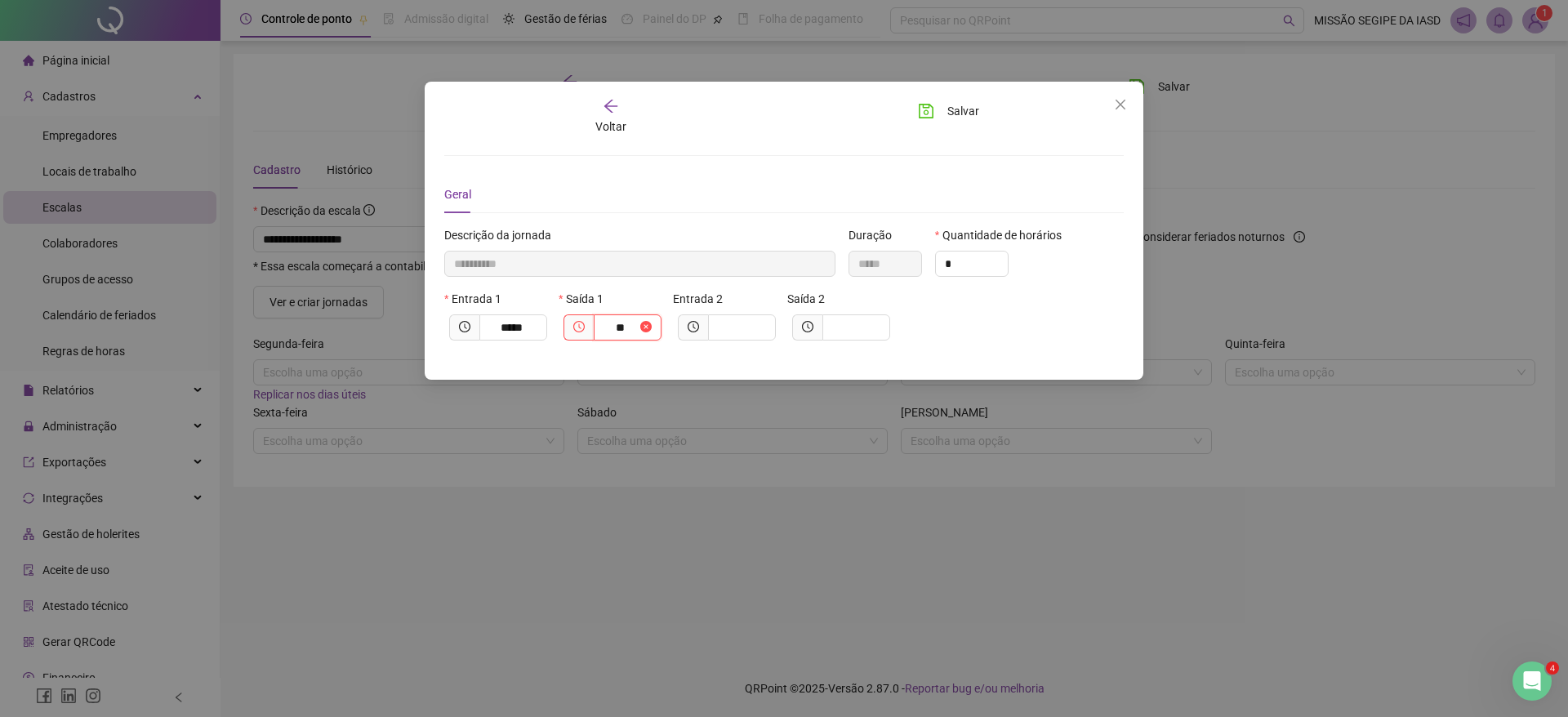 type on "***" 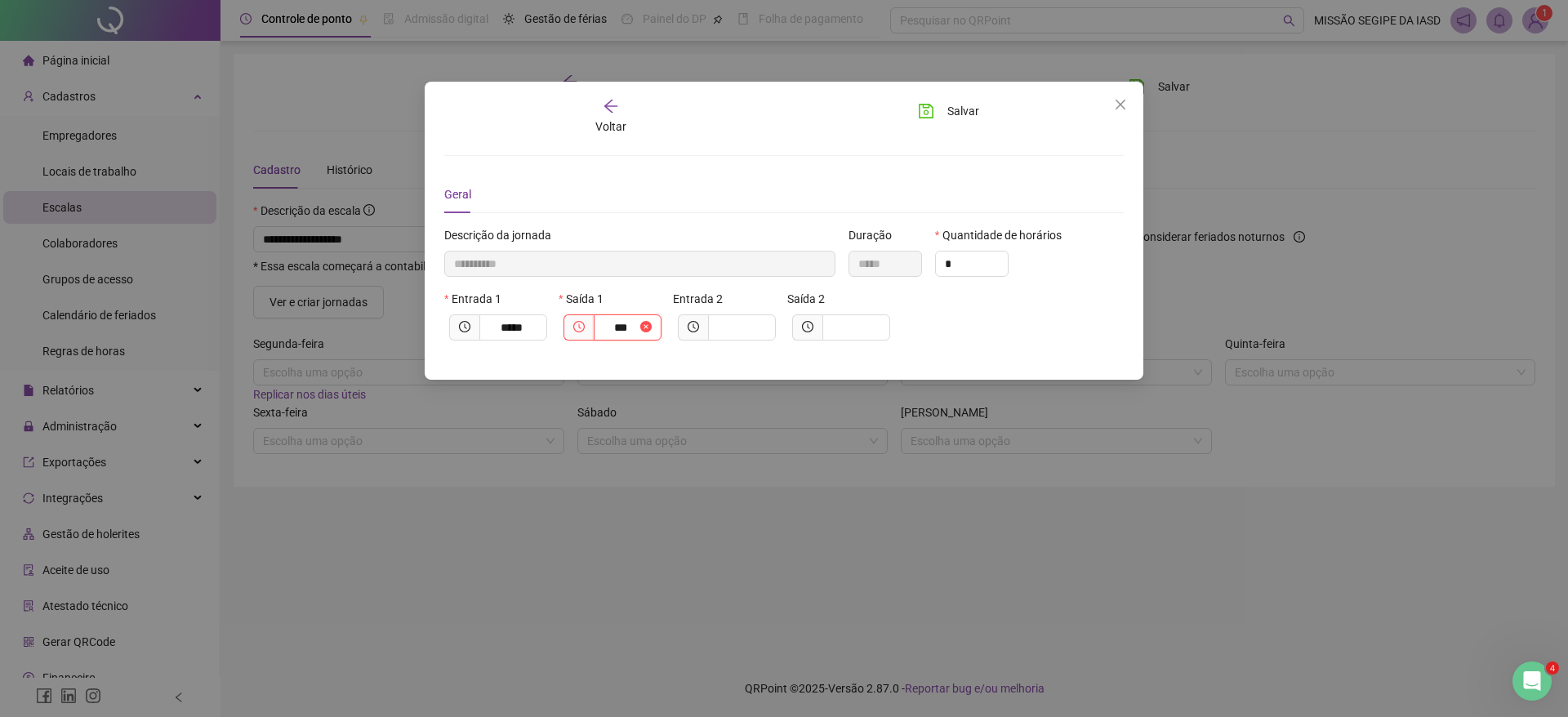 type on "**********" 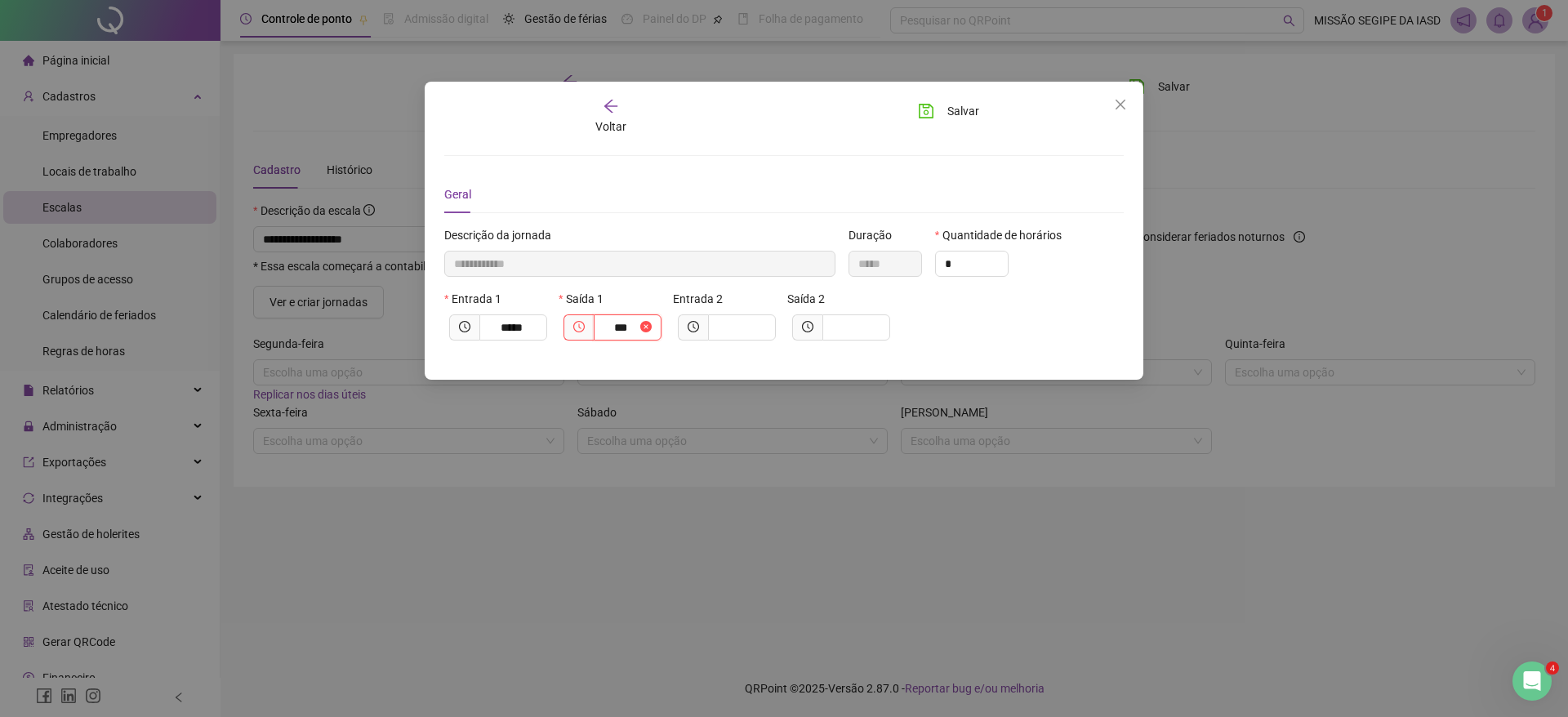 type on "*****" 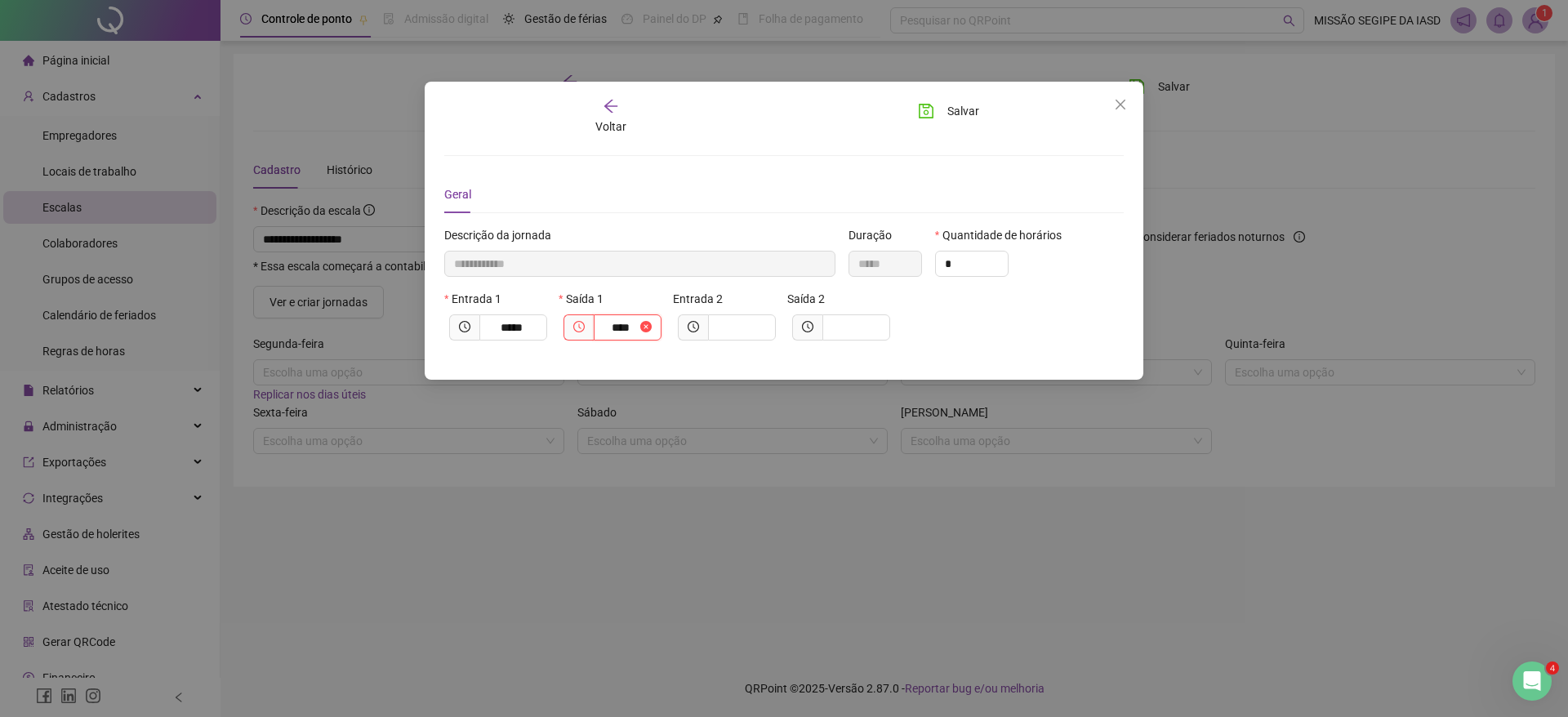 type on "**********" 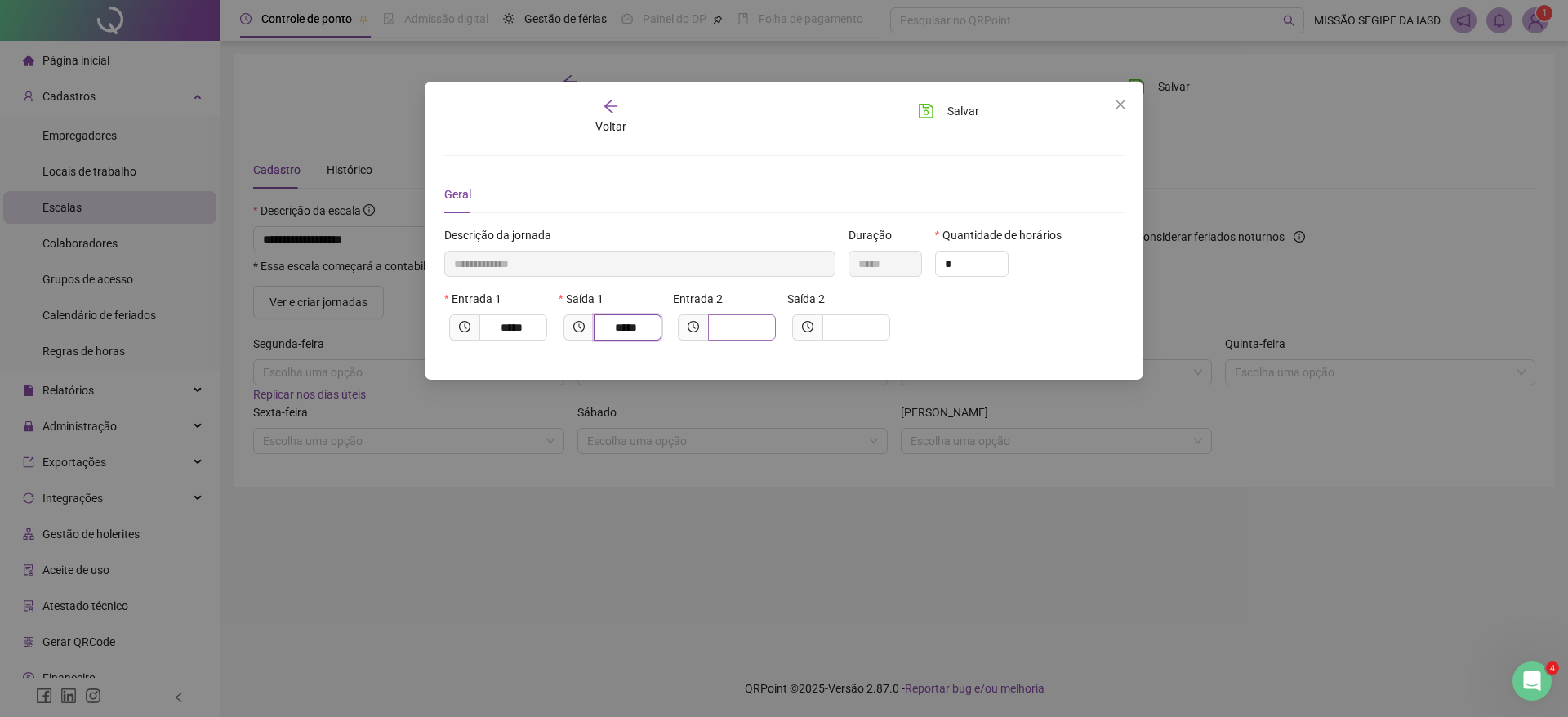 type on "*****" 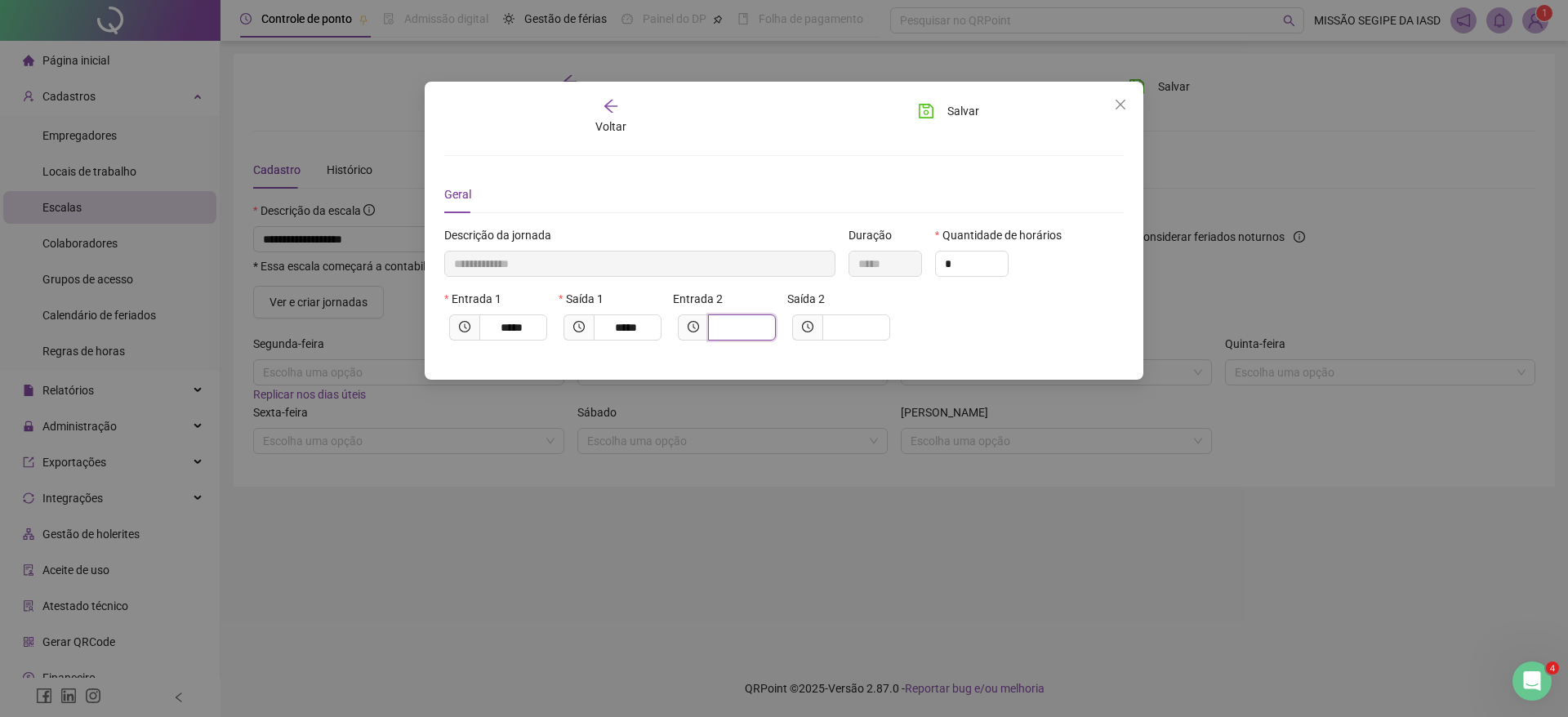 click at bounding box center (740, 327) 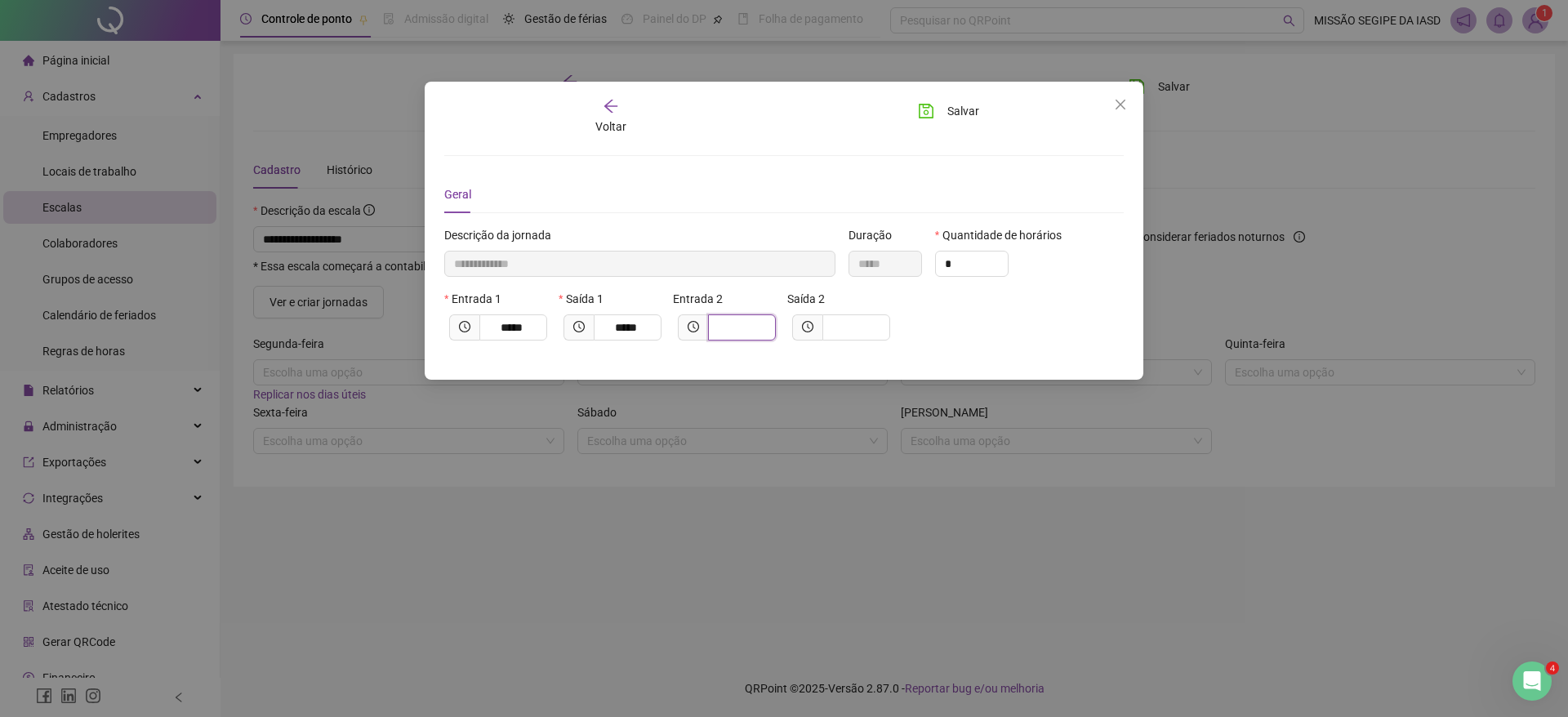 type on "**********" 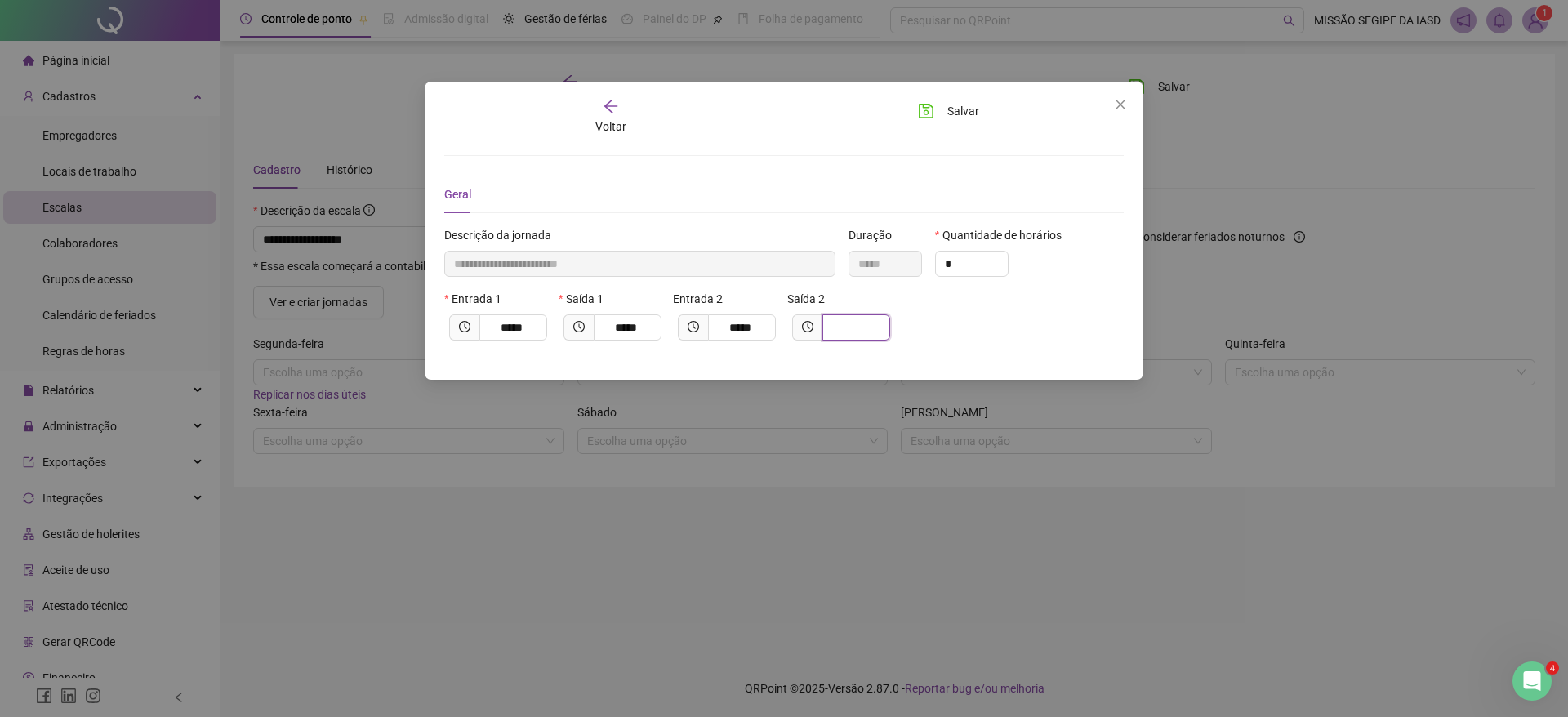 click at bounding box center [854, 327] 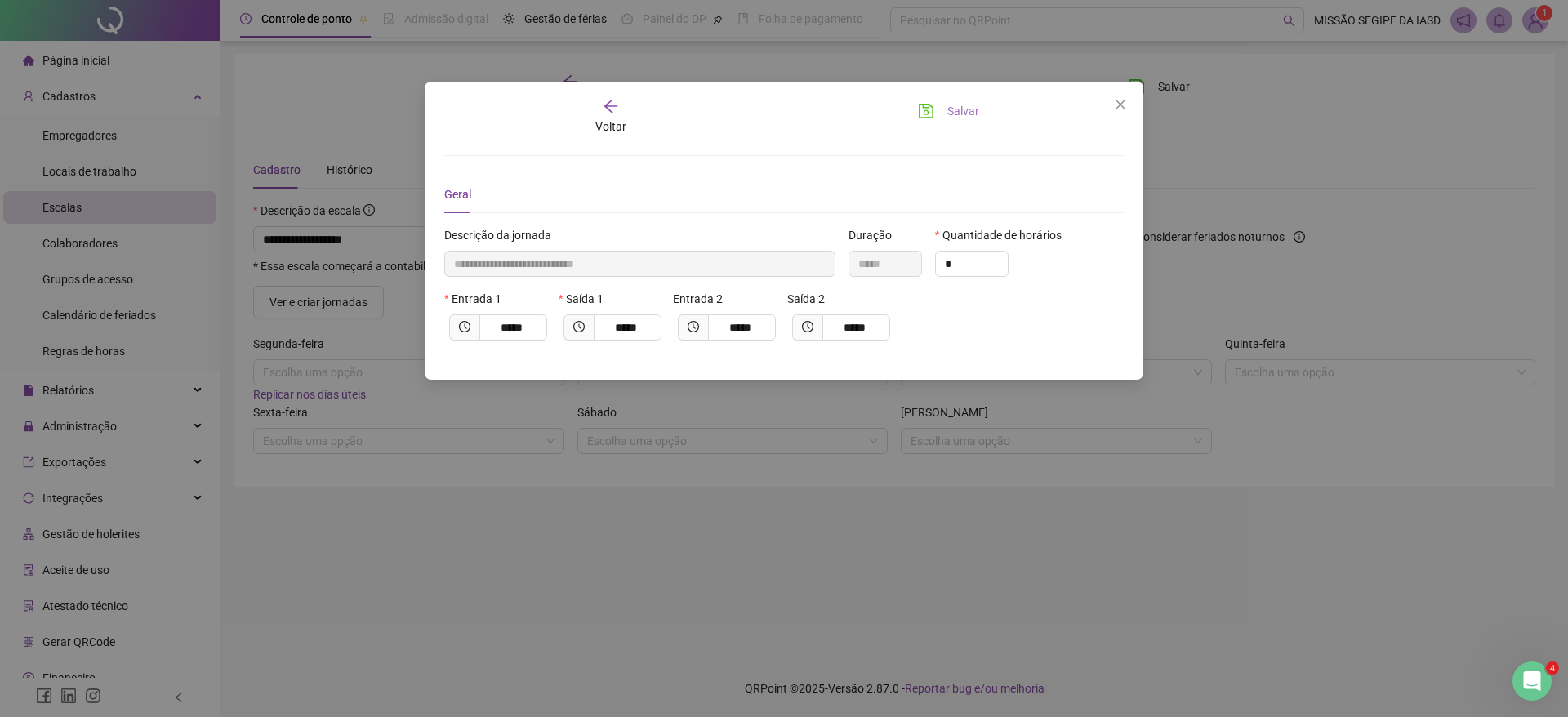 click on "Salvar" at bounding box center [963, 111] 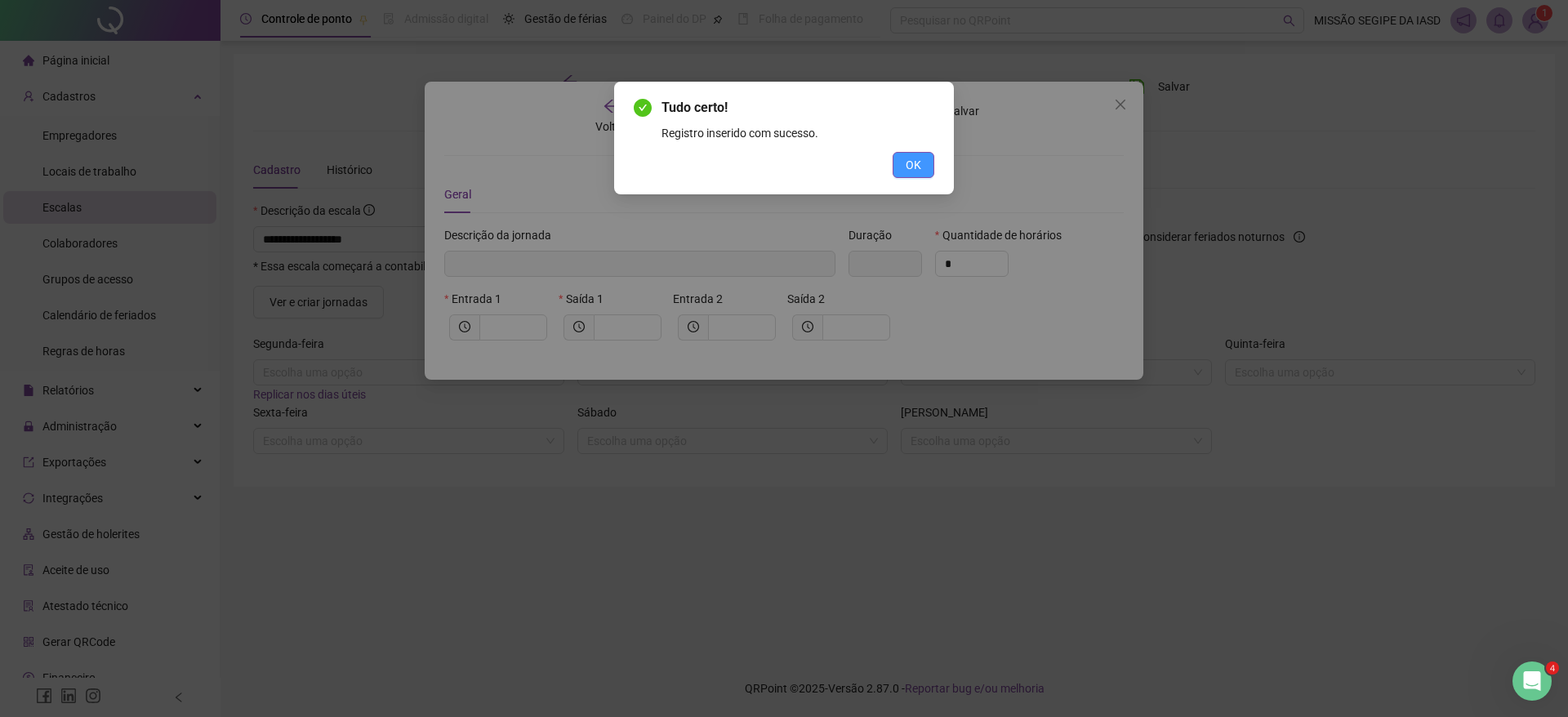 click on "OK" at bounding box center [913, 165] 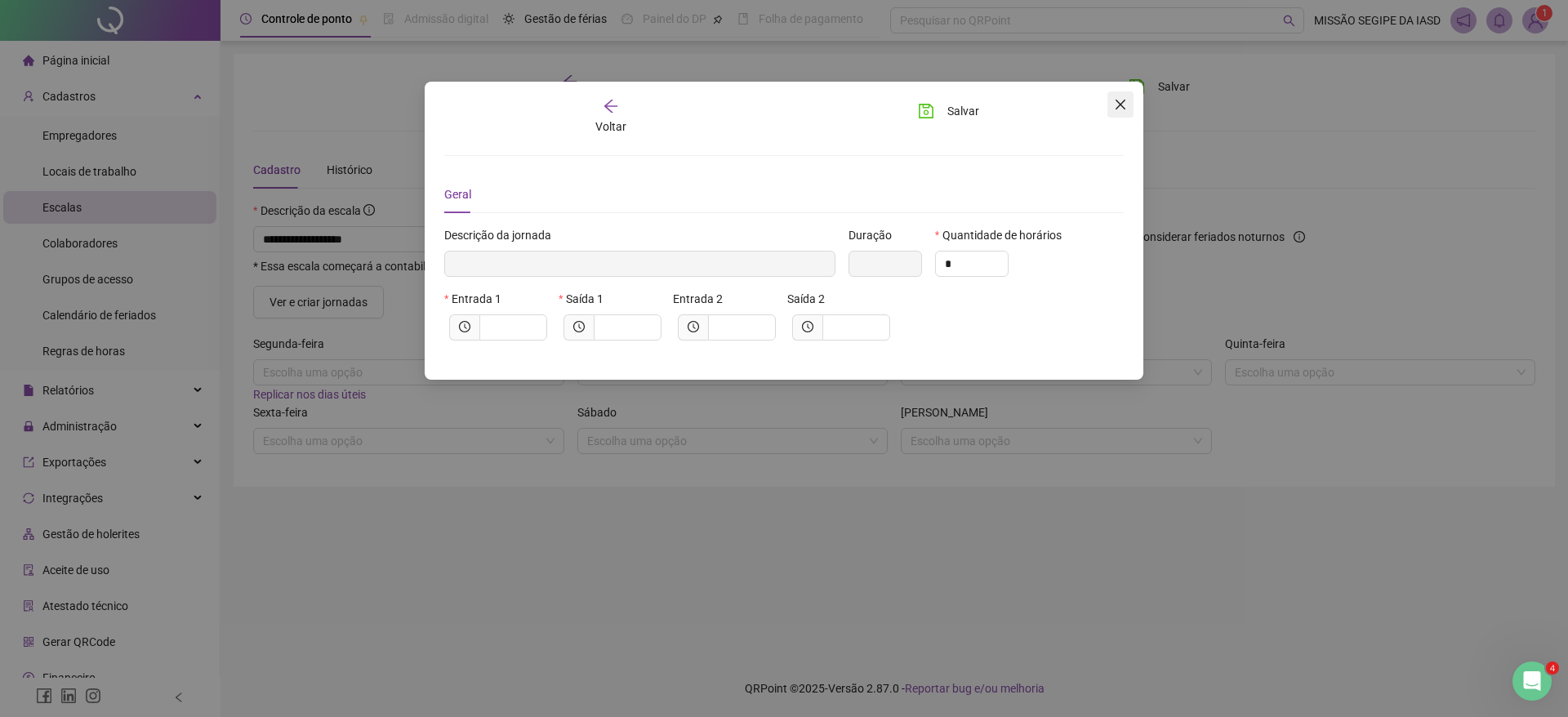 click at bounding box center (1120, 105) 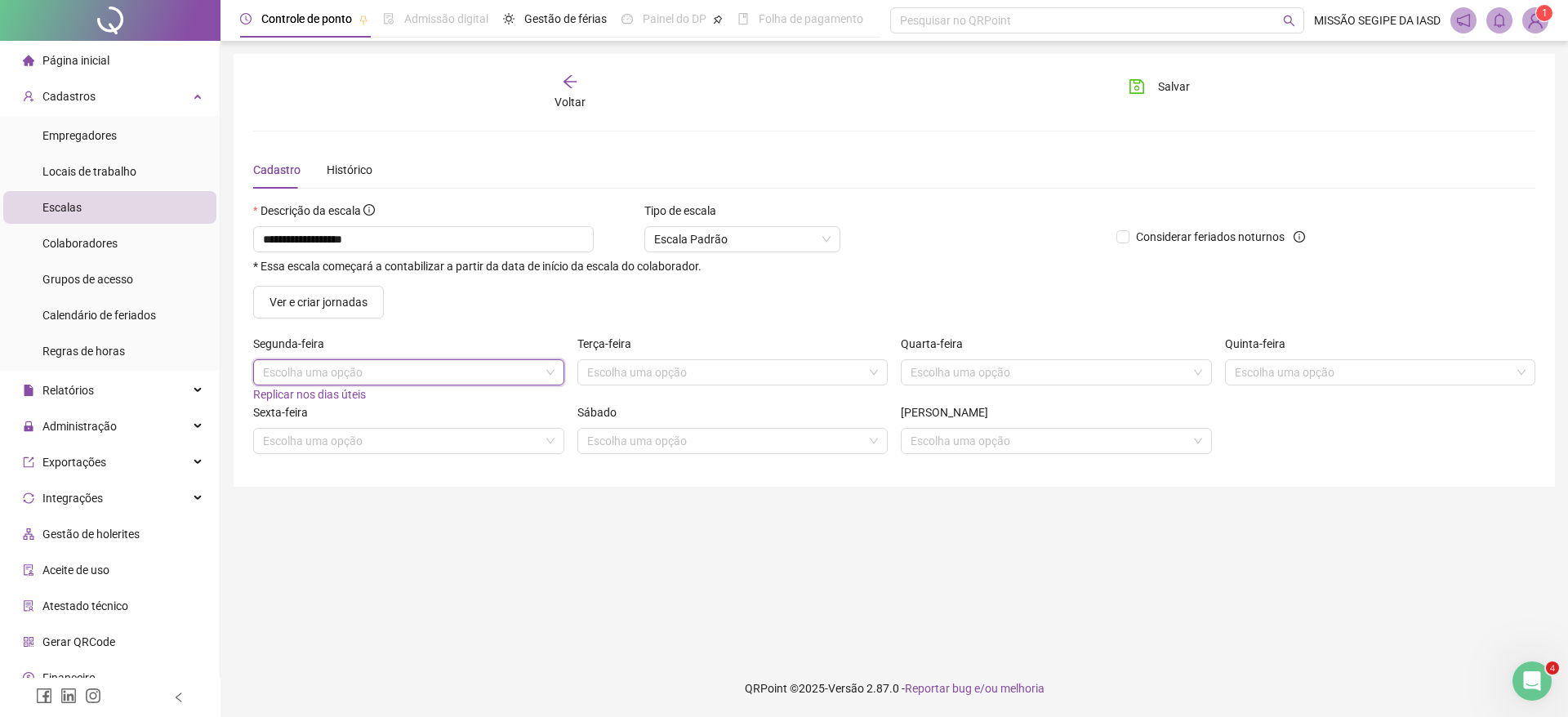 click on "Segunda-feira" at bounding box center (408, 347) 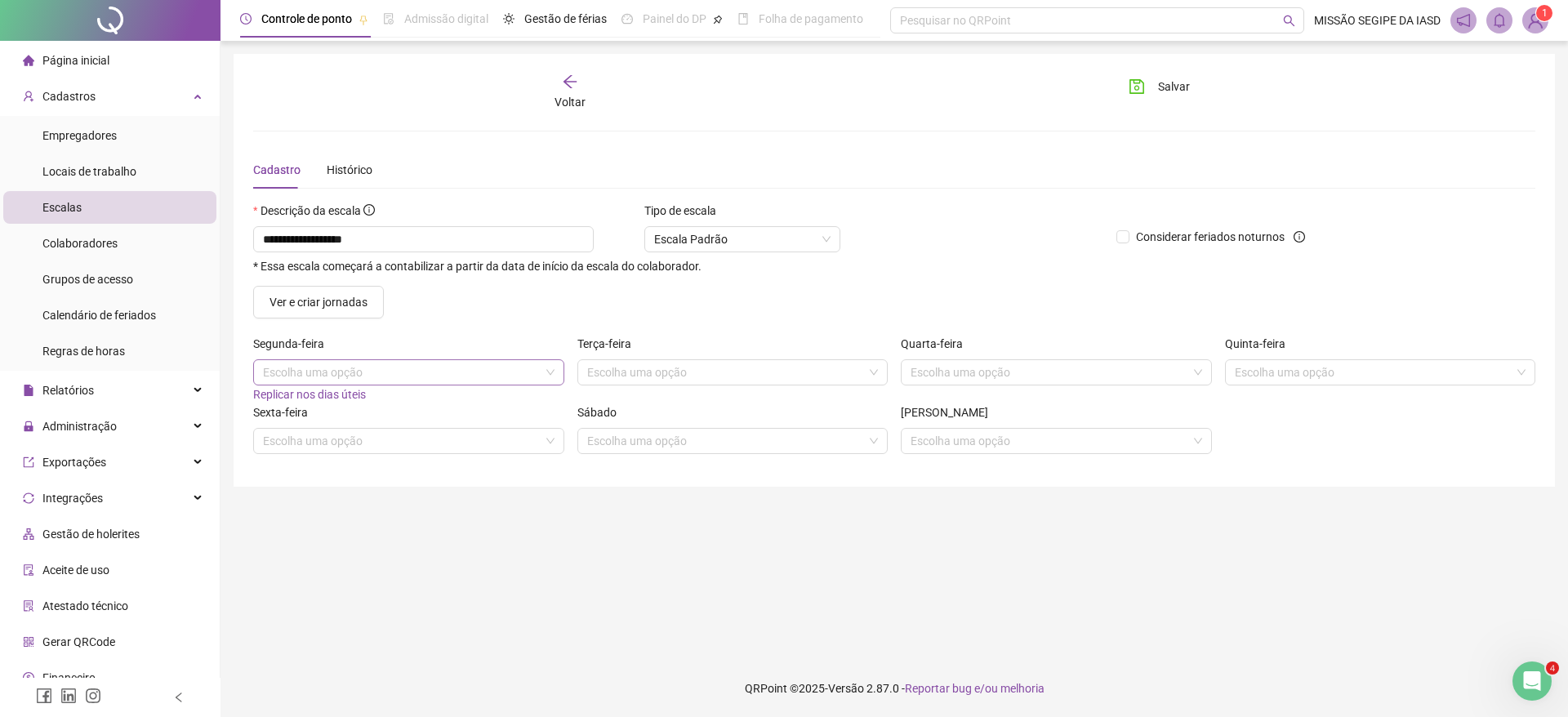 click at bounding box center [403, 372] 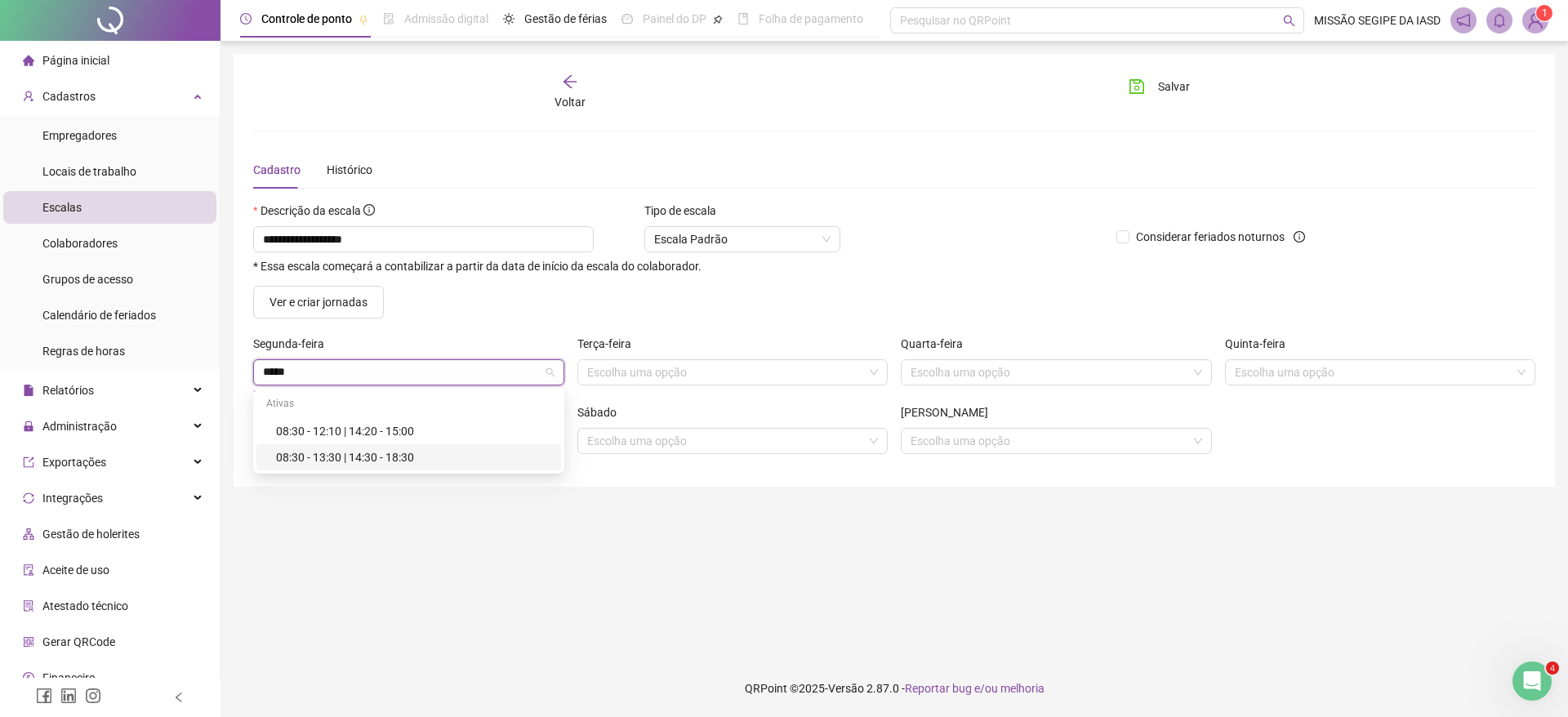 click on "08:30 - 13:30 | 14:30 - 18:30" at bounding box center (413, 457) 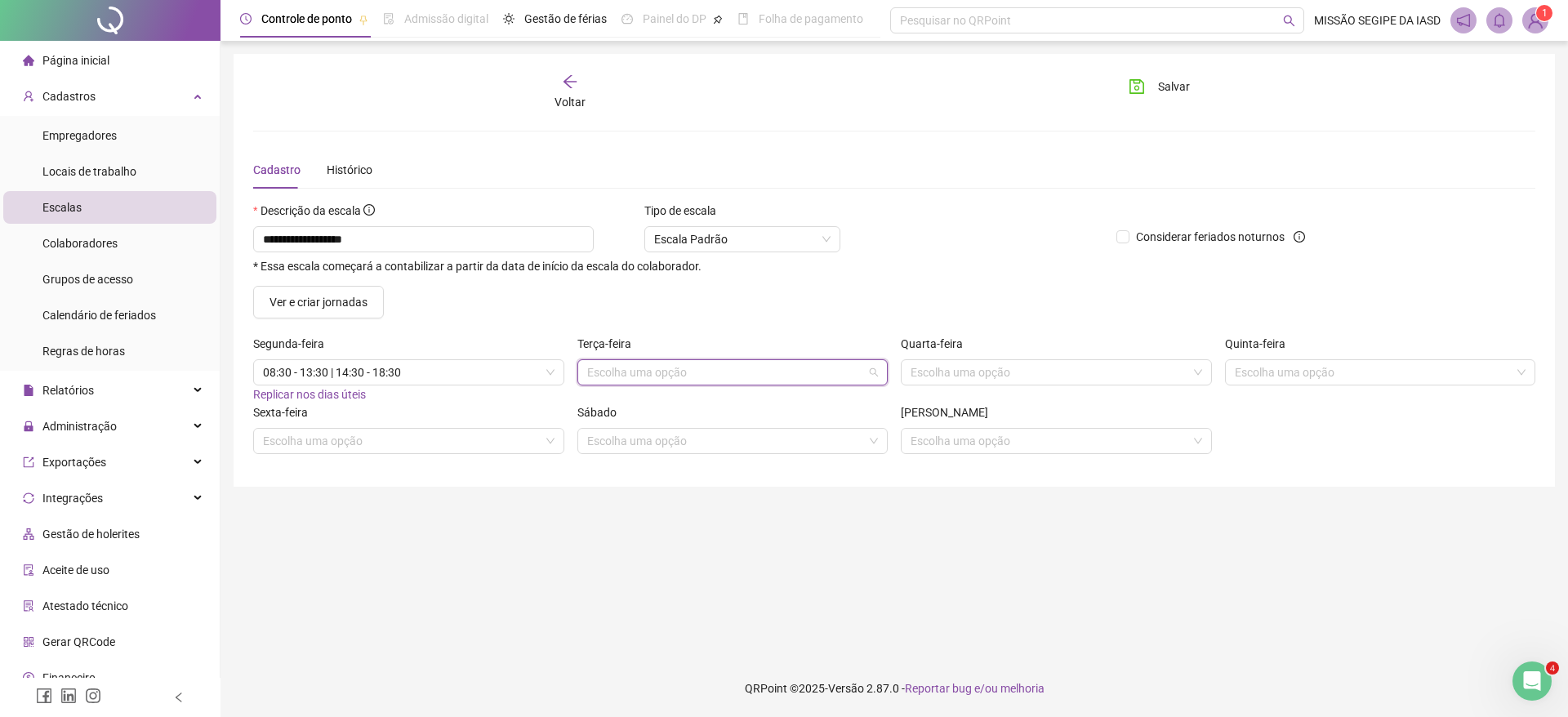 click at bounding box center [728, 372] 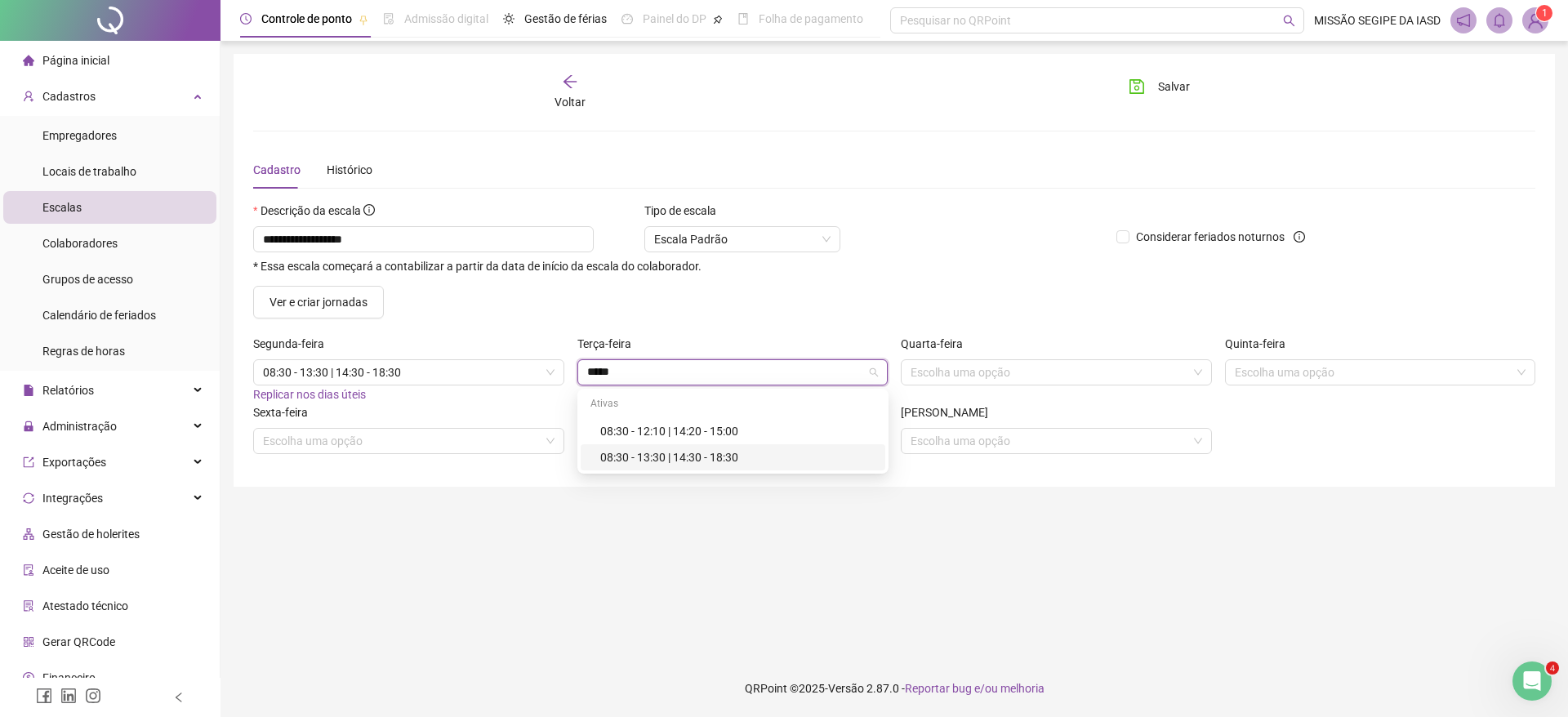click on "08:30 - 13:30 | 14:30 - 18:30" at bounding box center (737, 457) 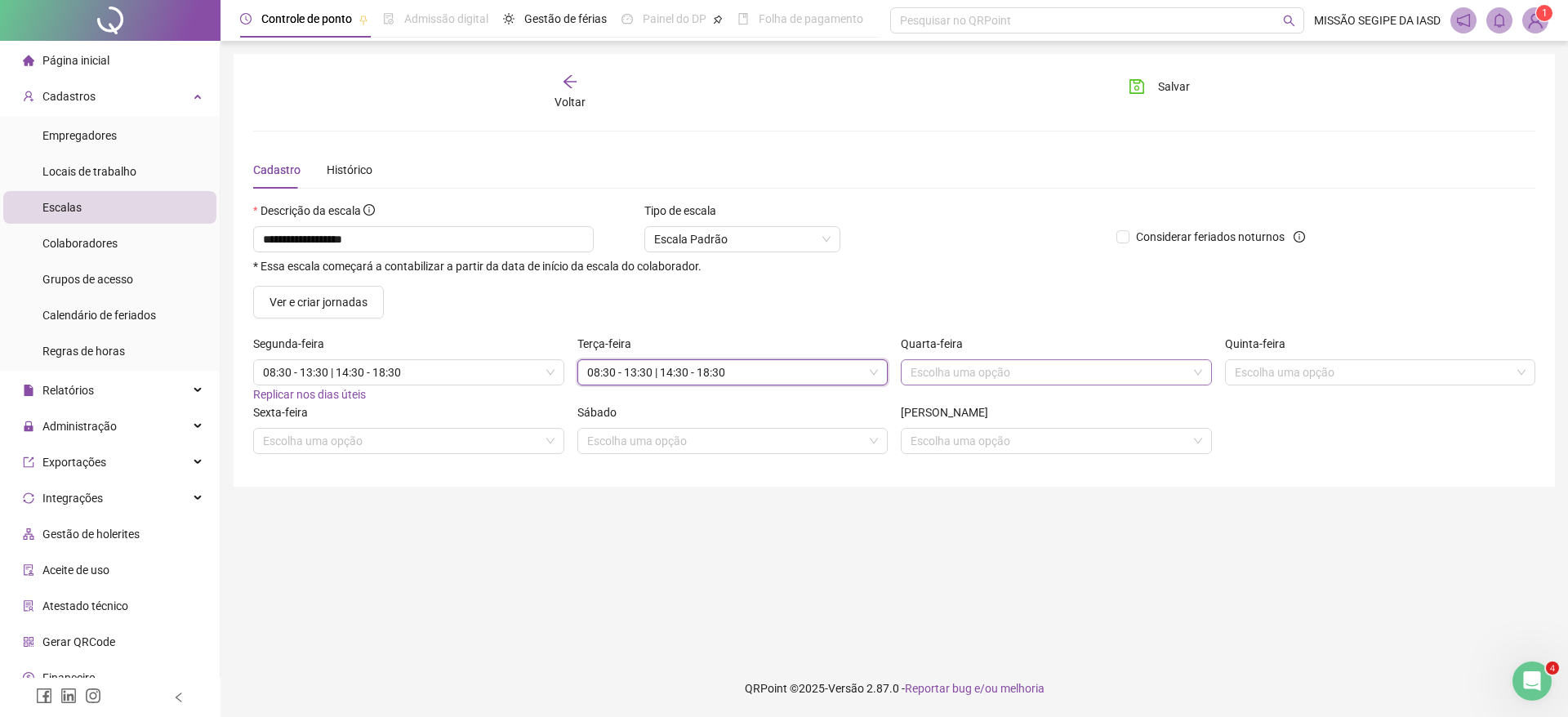 click at bounding box center (1051, 372) 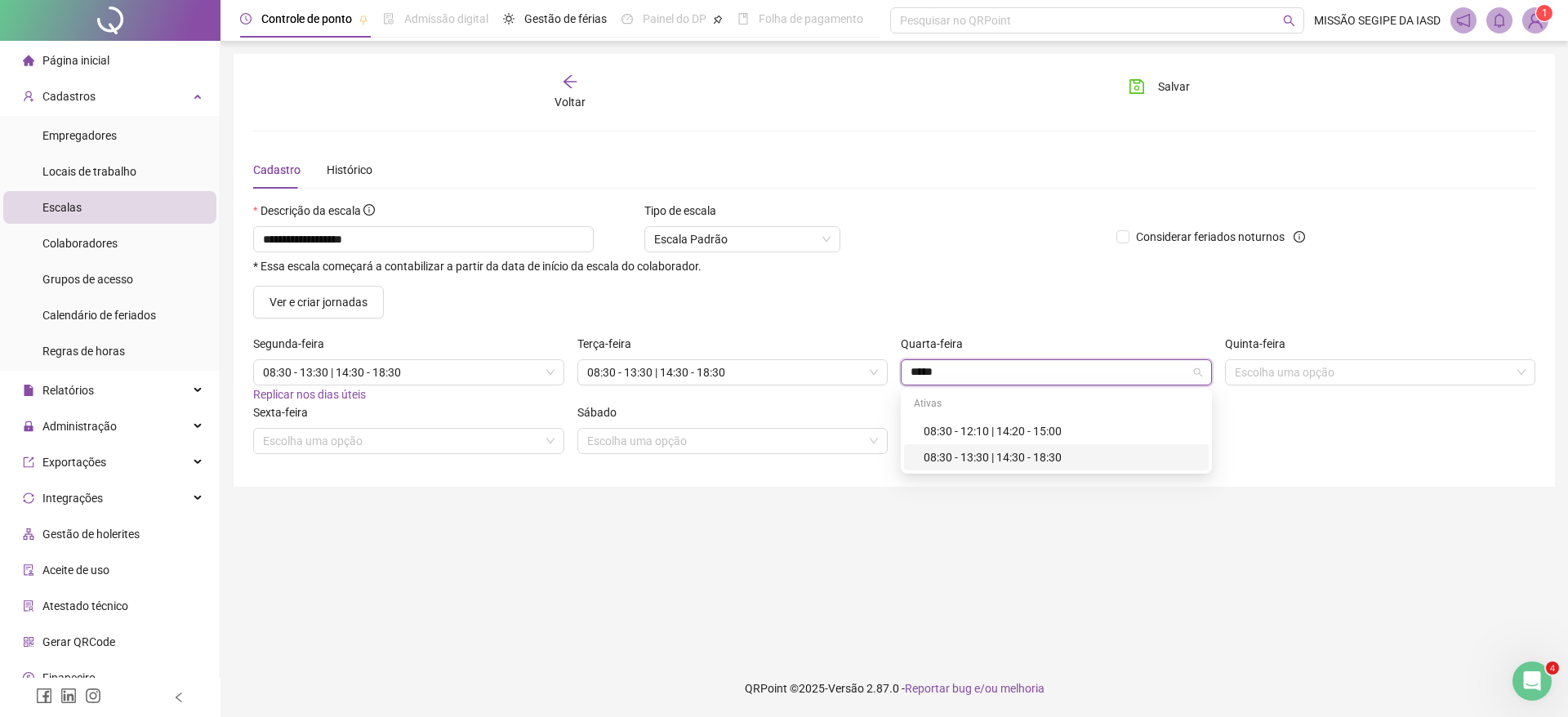click on "08:30 - 13:30 | 14:30 - 18:30" at bounding box center (1061, 457) 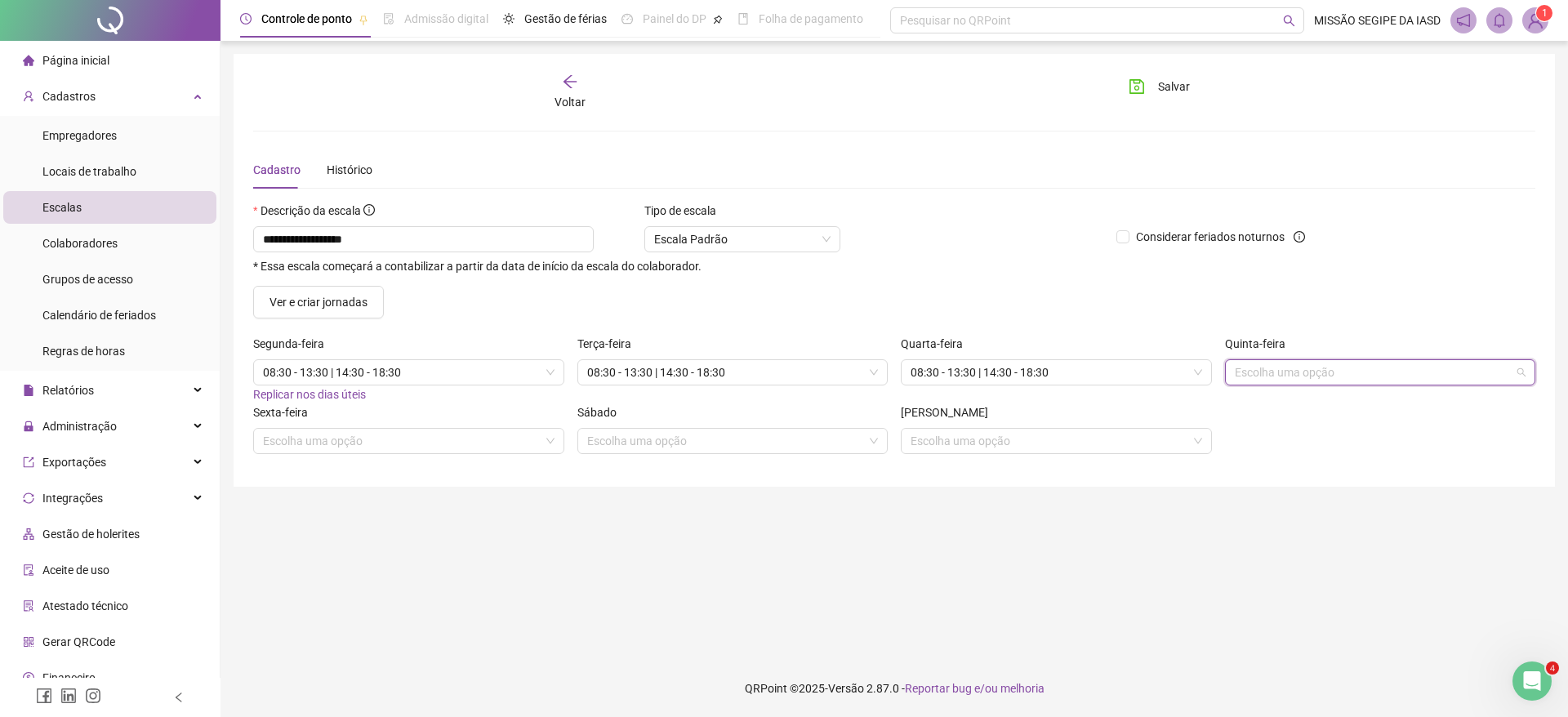 click at bounding box center (1375, 372) 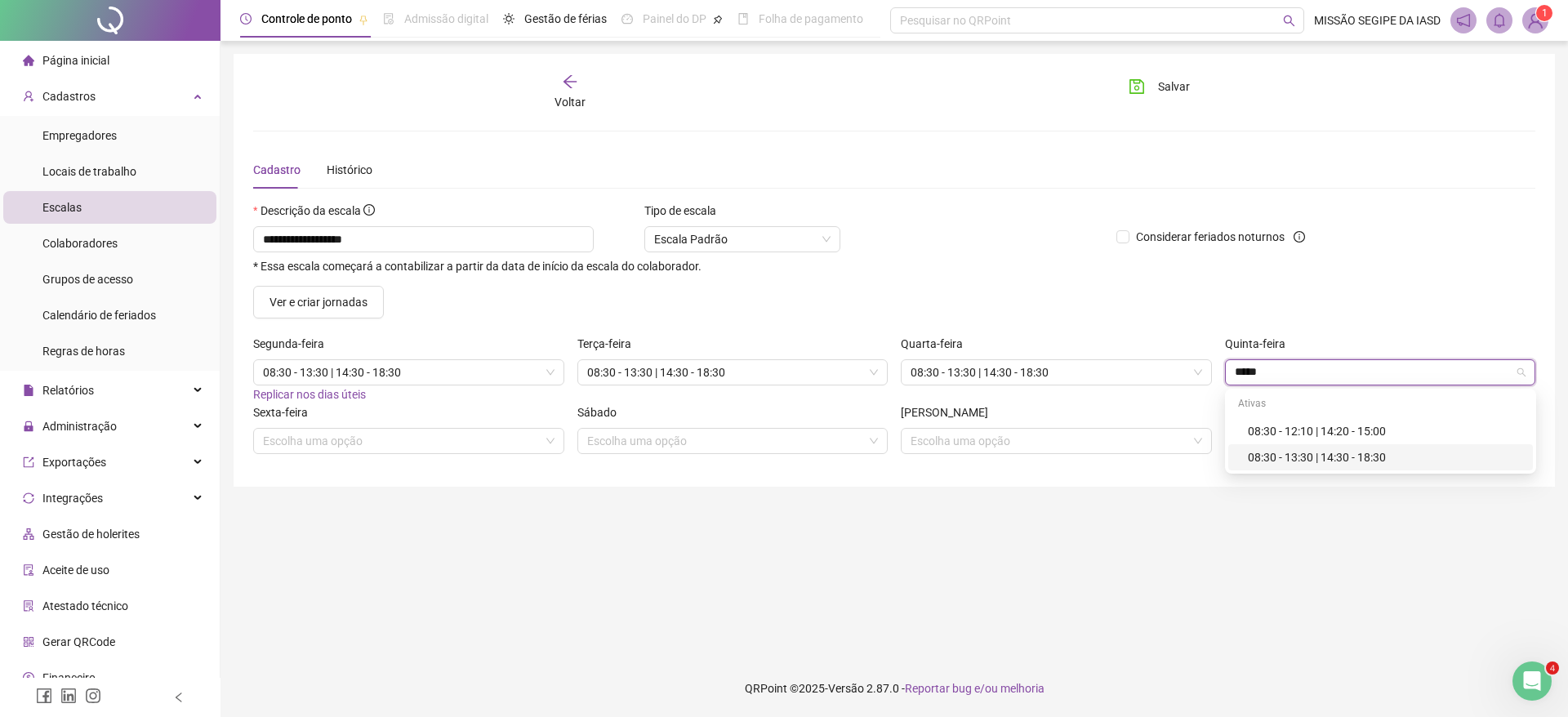 click on "08:30 - 13:30 | 14:30 - 18:30" at bounding box center [1385, 457] 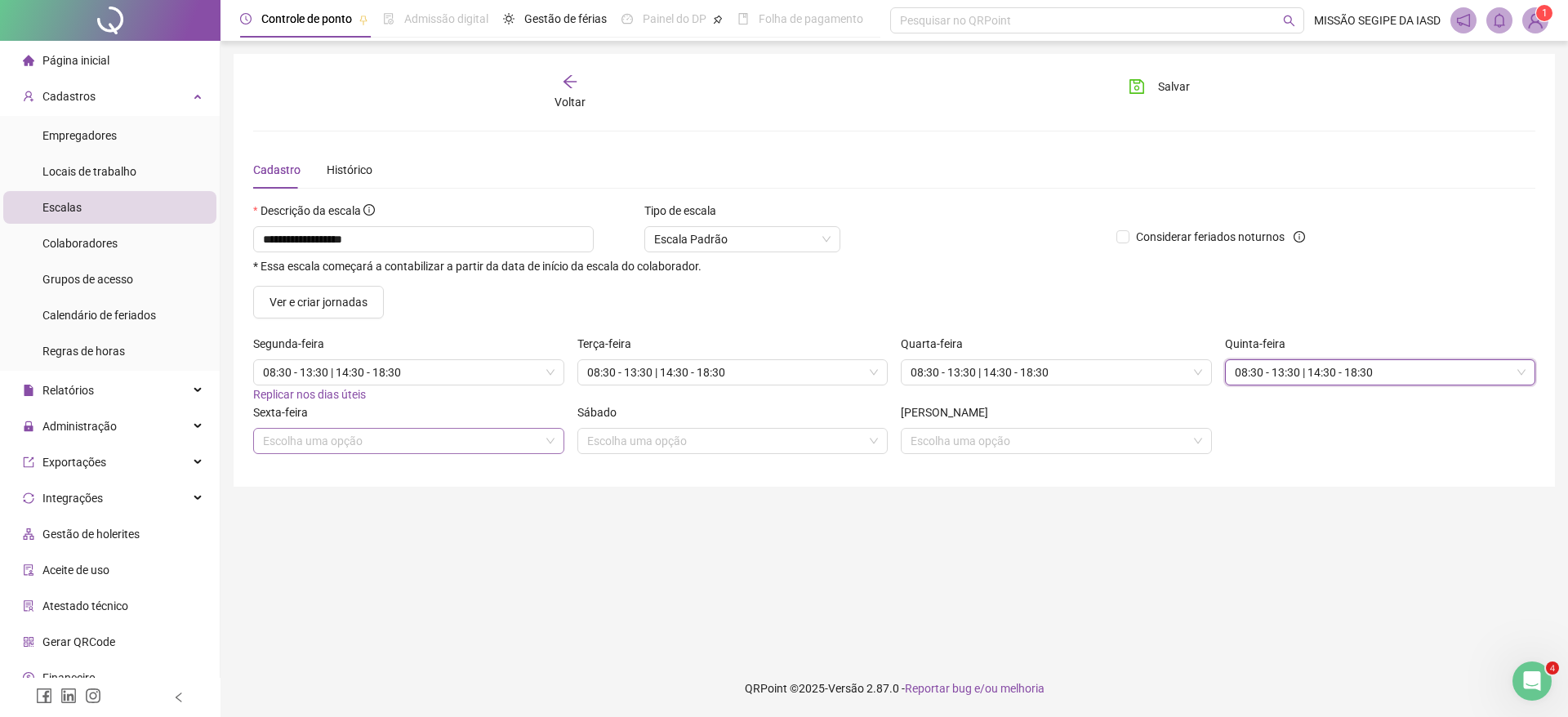 click at bounding box center (403, 441) 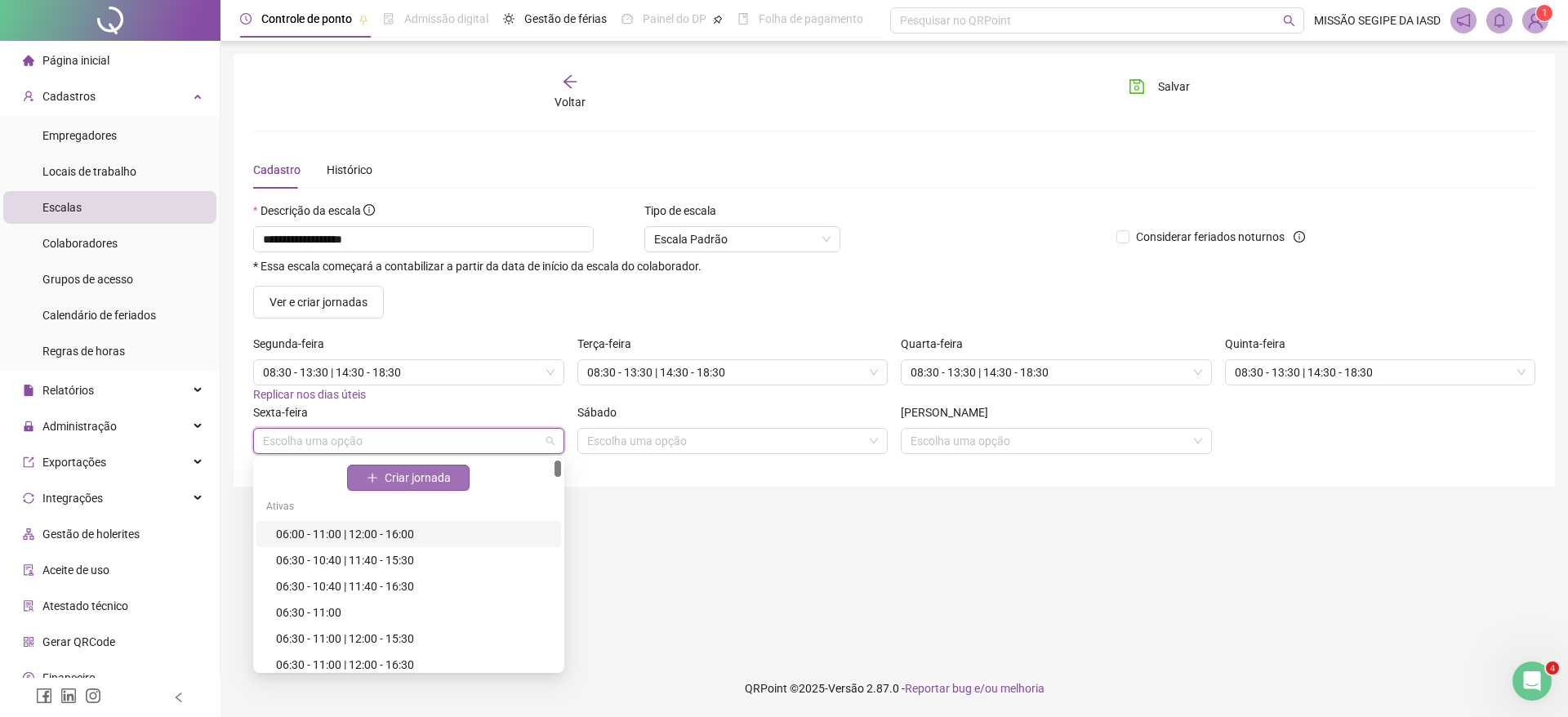 click on "Criar jornada" at bounding box center [417, 478] 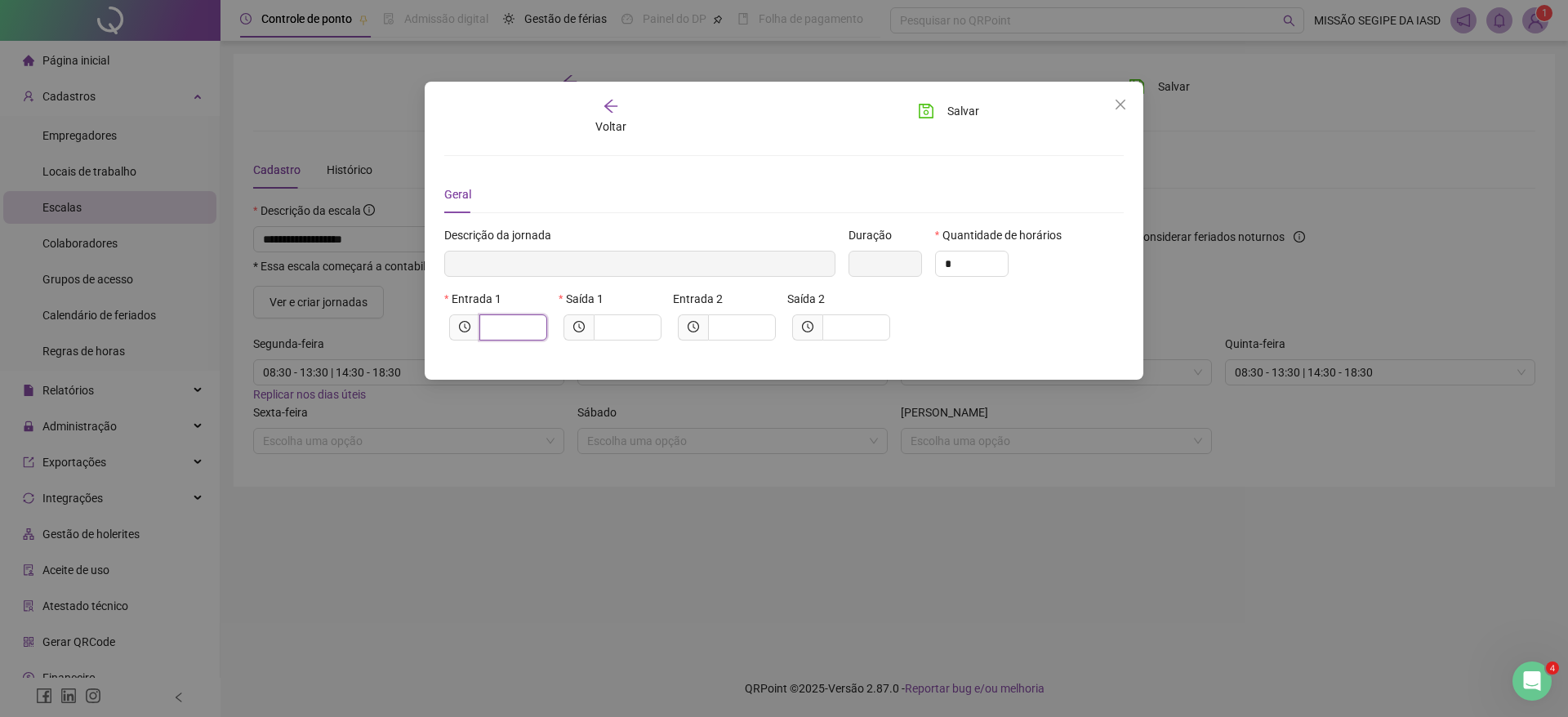 click at bounding box center [511, 327] 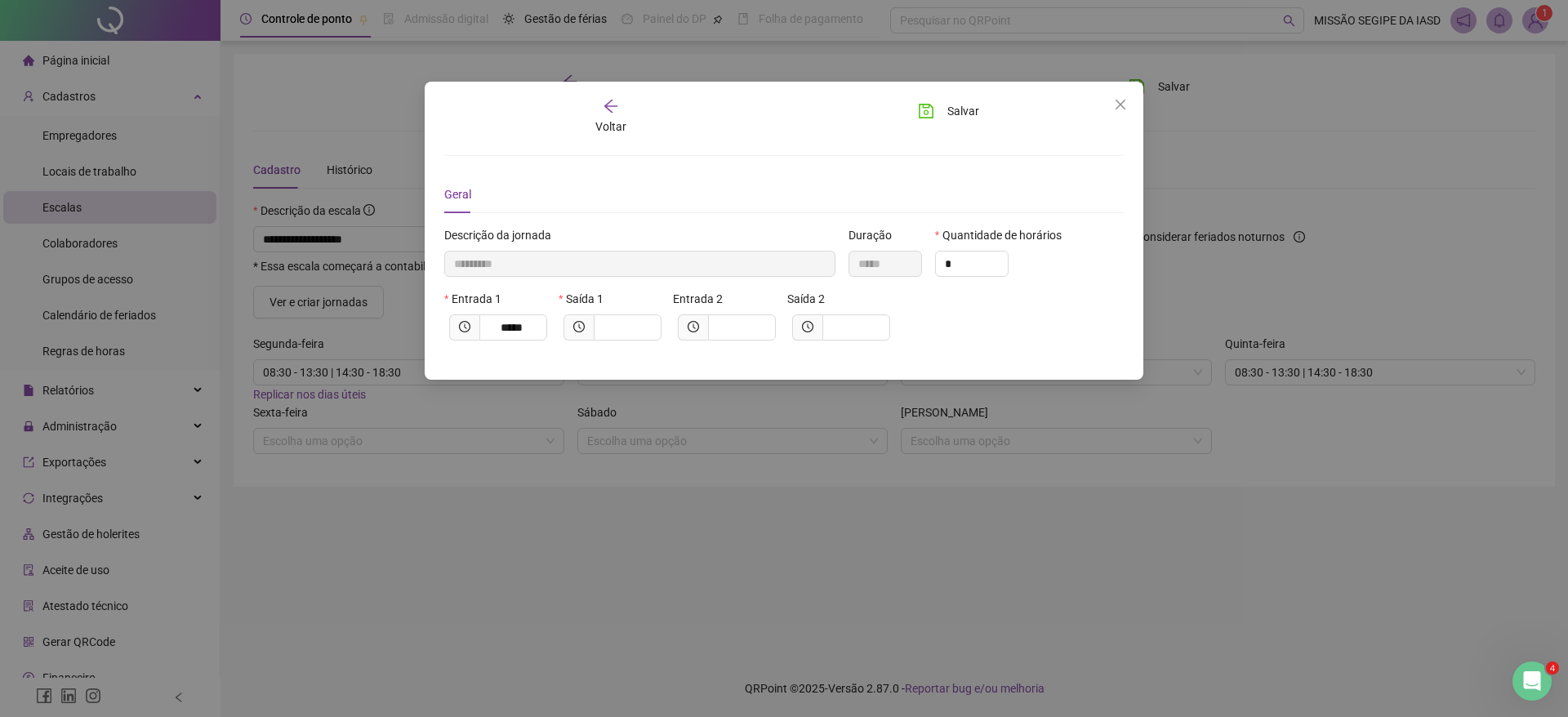 click on "Saída 1" at bounding box center (612, 322) 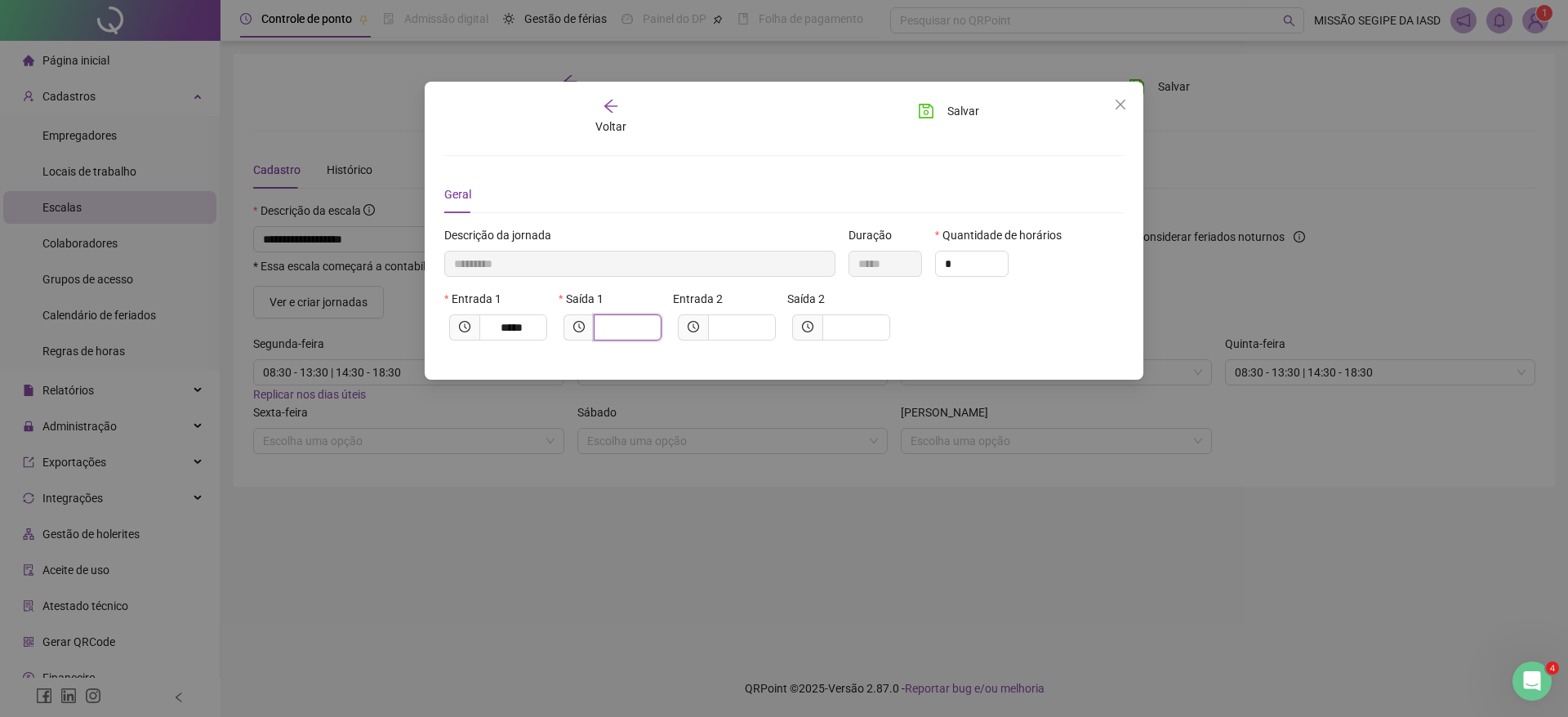 click at bounding box center (626, 327) 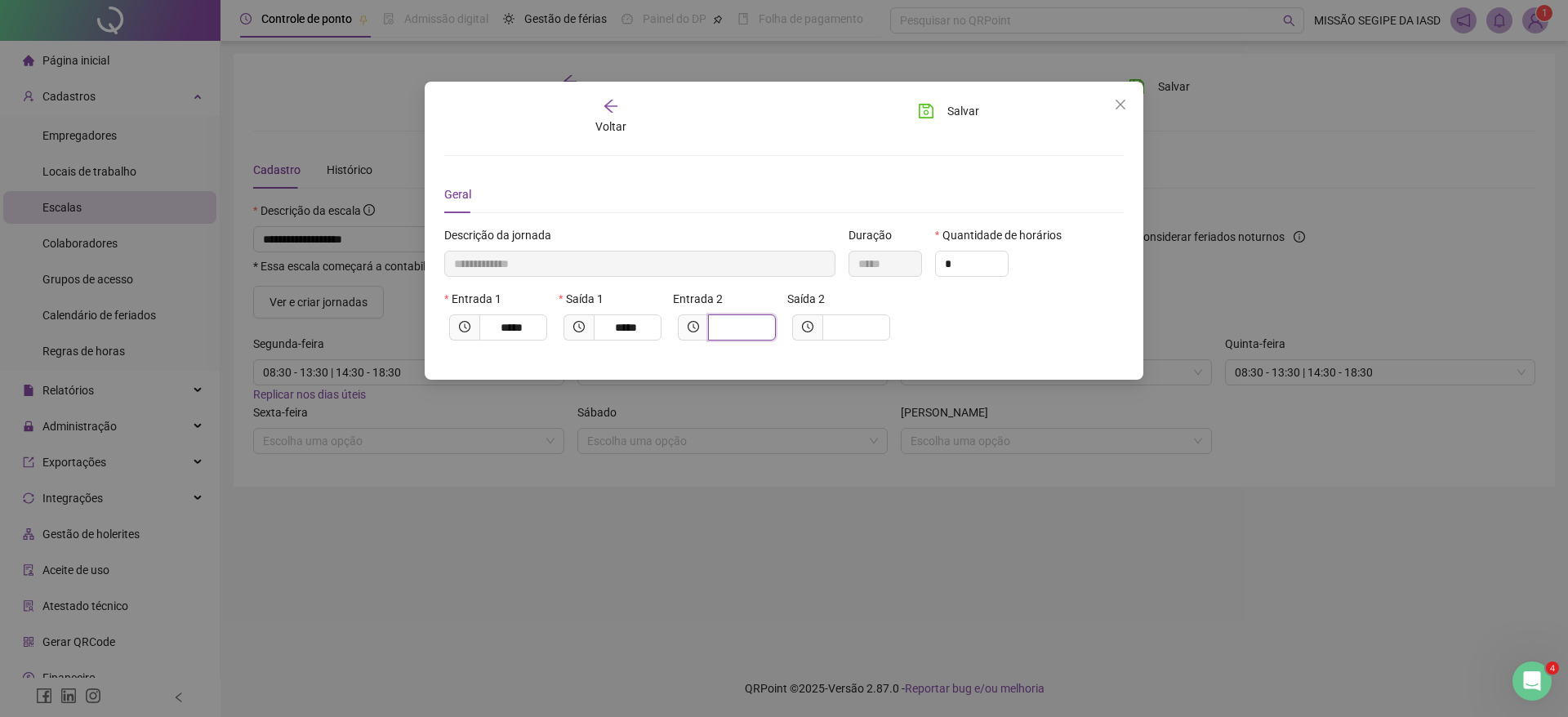 click at bounding box center (740, 327) 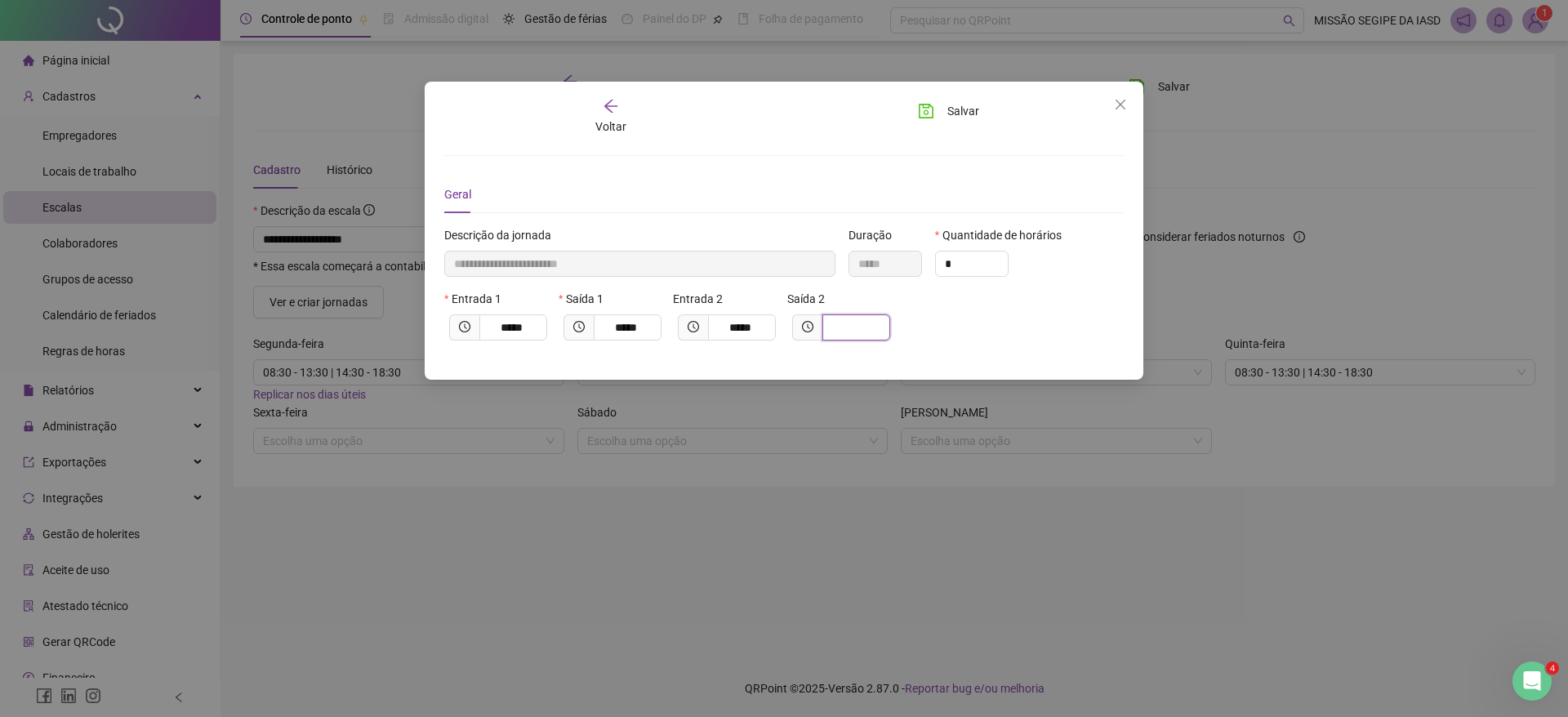 click at bounding box center (854, 327) 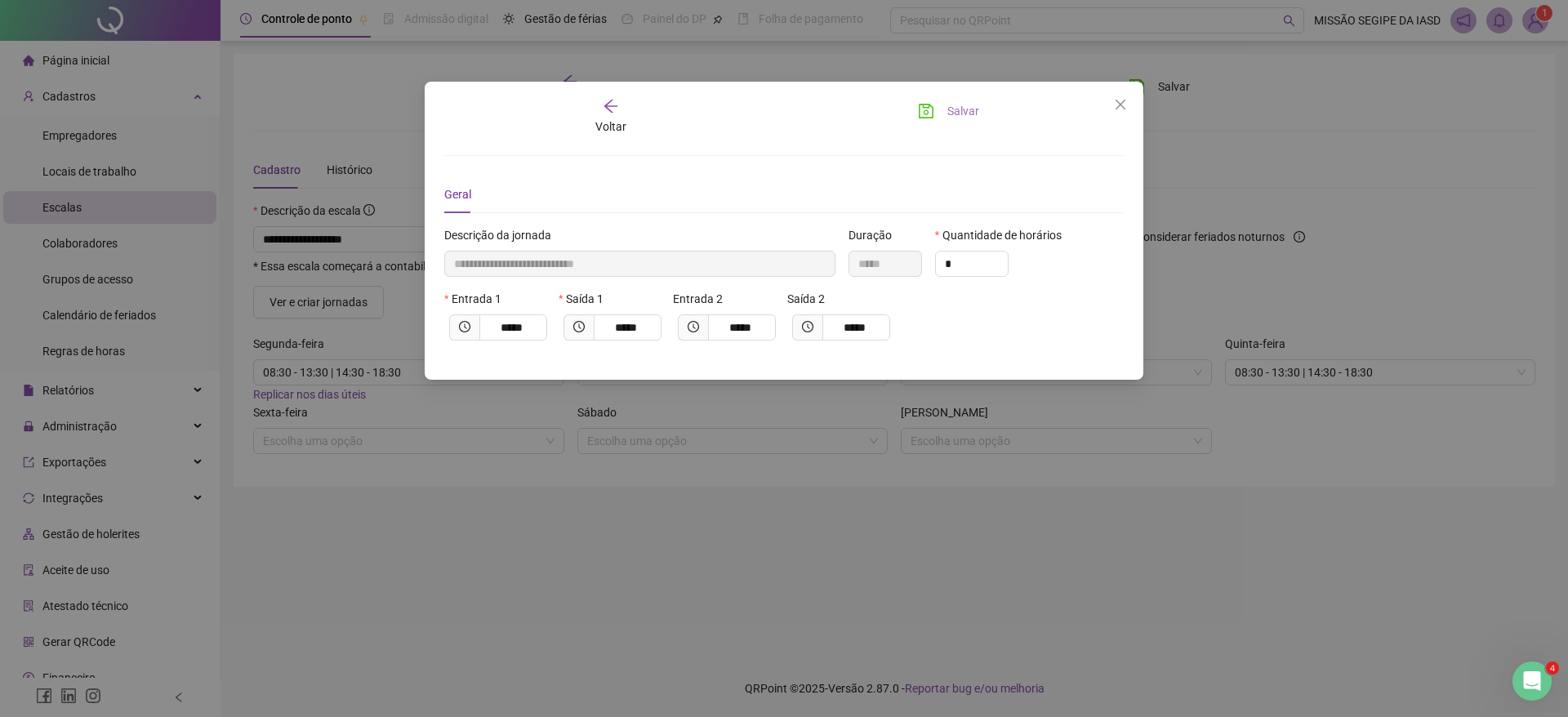 click on "Salvar" at bounding box center [963, 111] 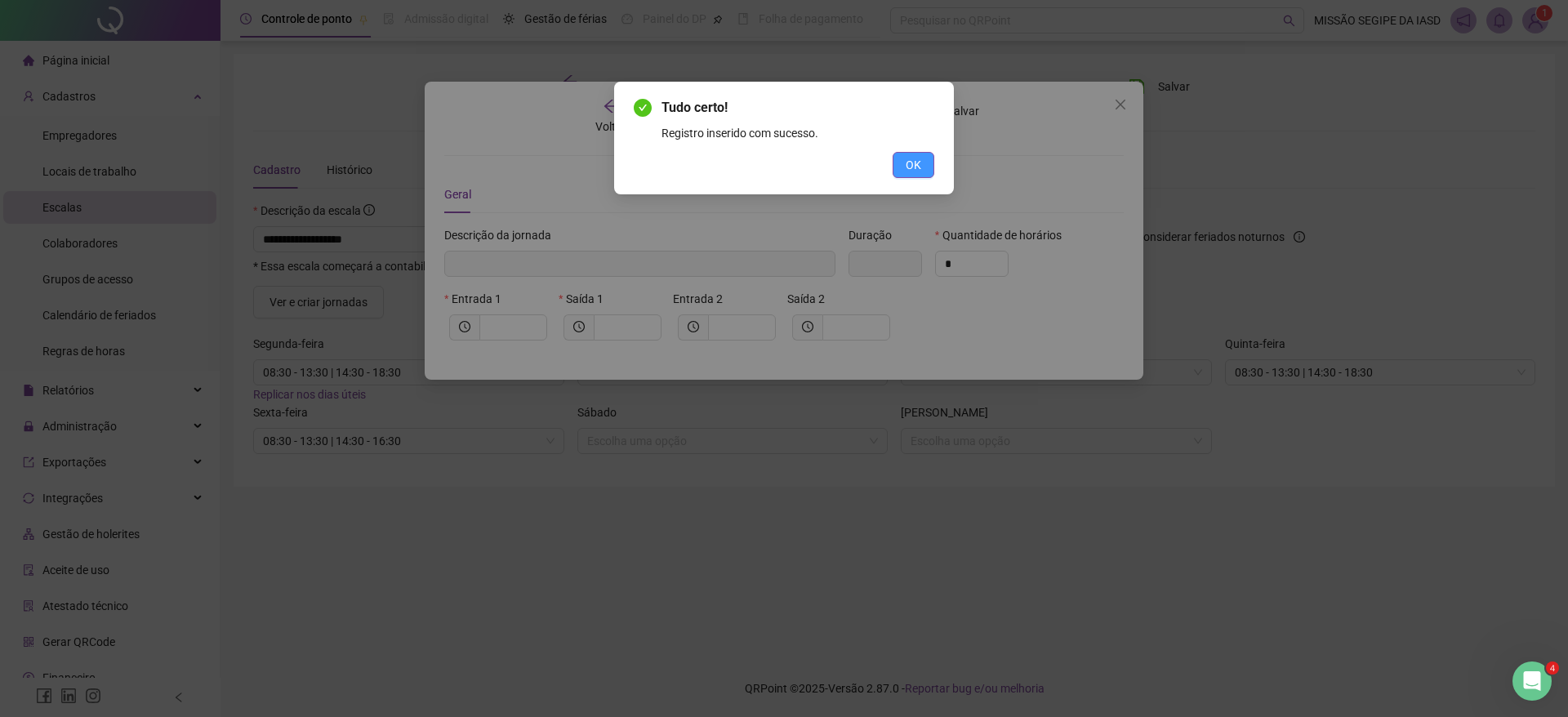 click on "OK" at bounding box center (913, 165) 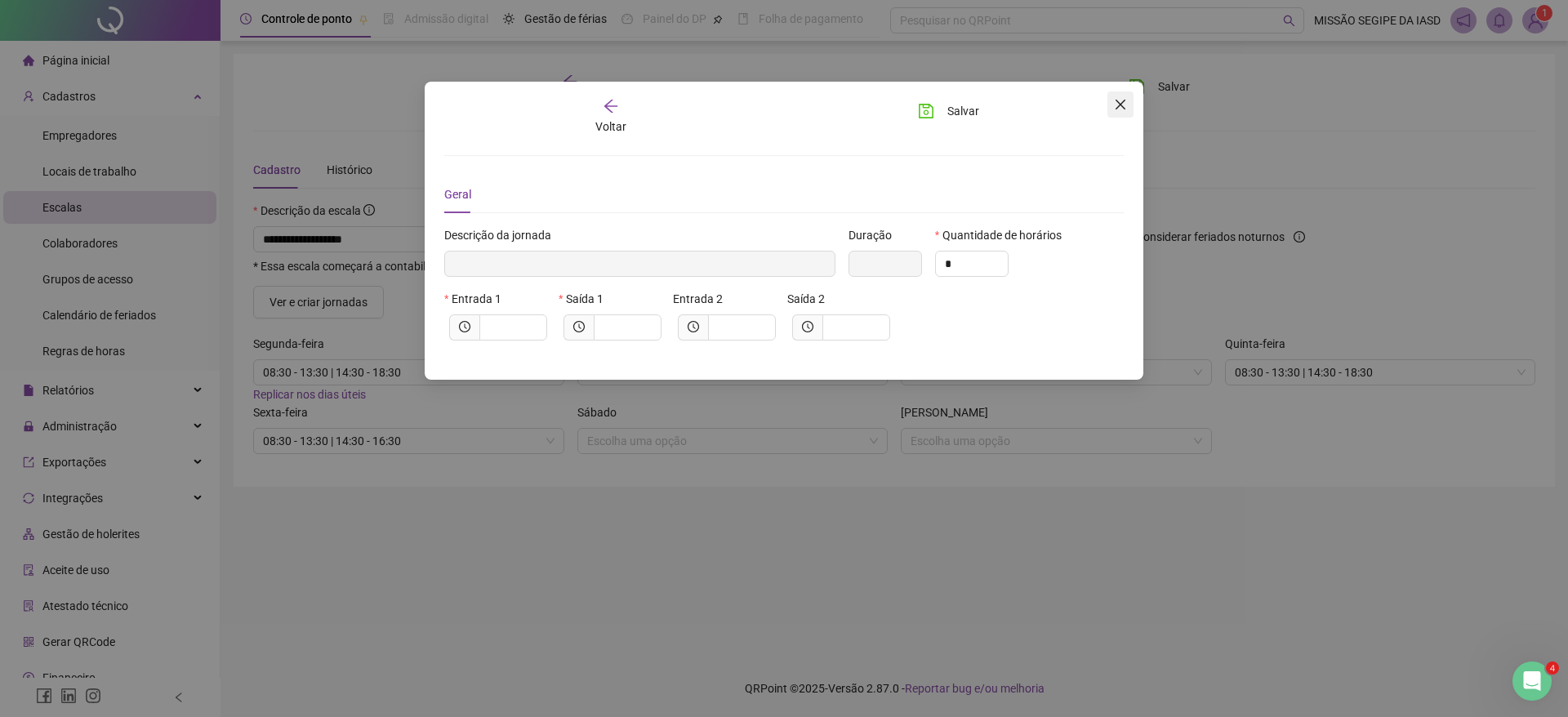 click at bounding box center (1120, 105) 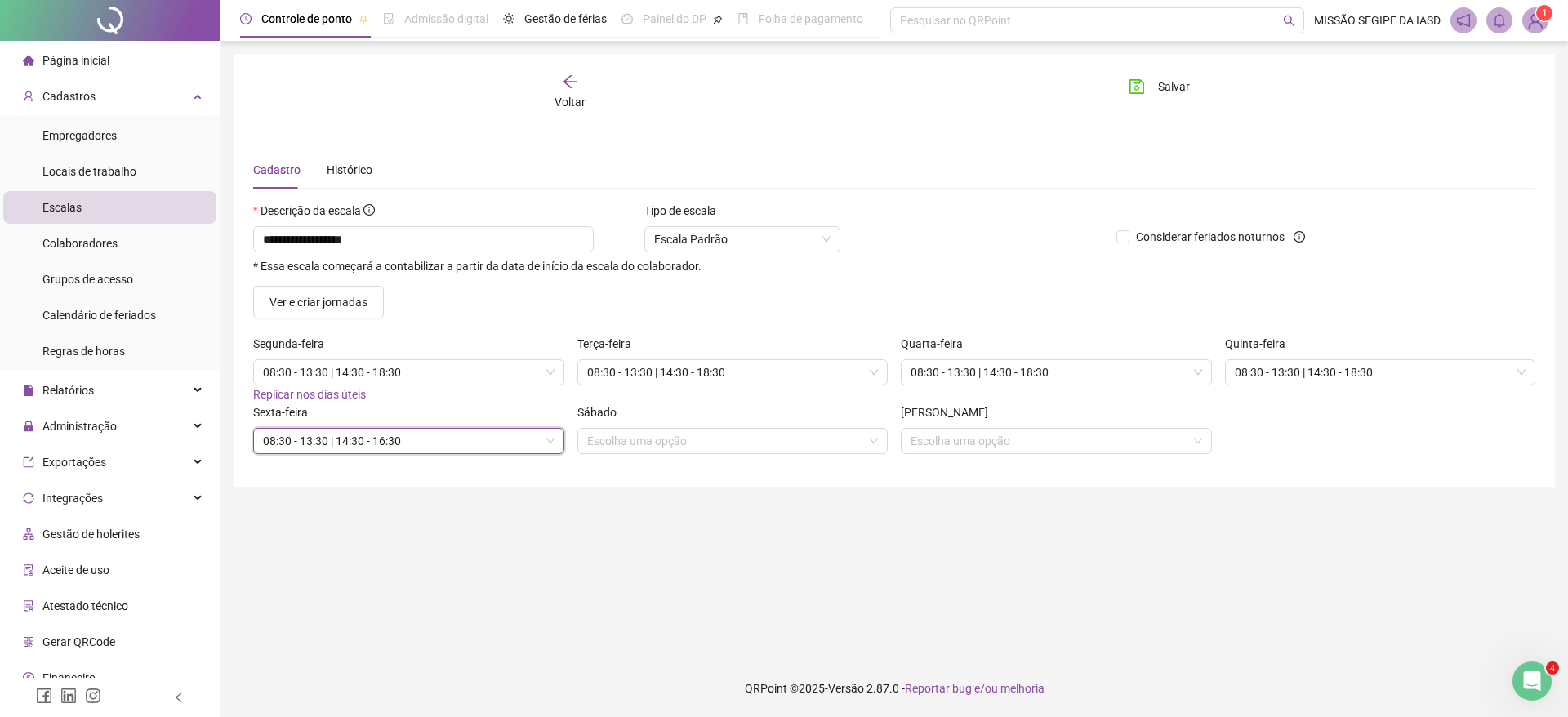 click on "Sábado Escolha uma opção" at bounding box center (733, 435) 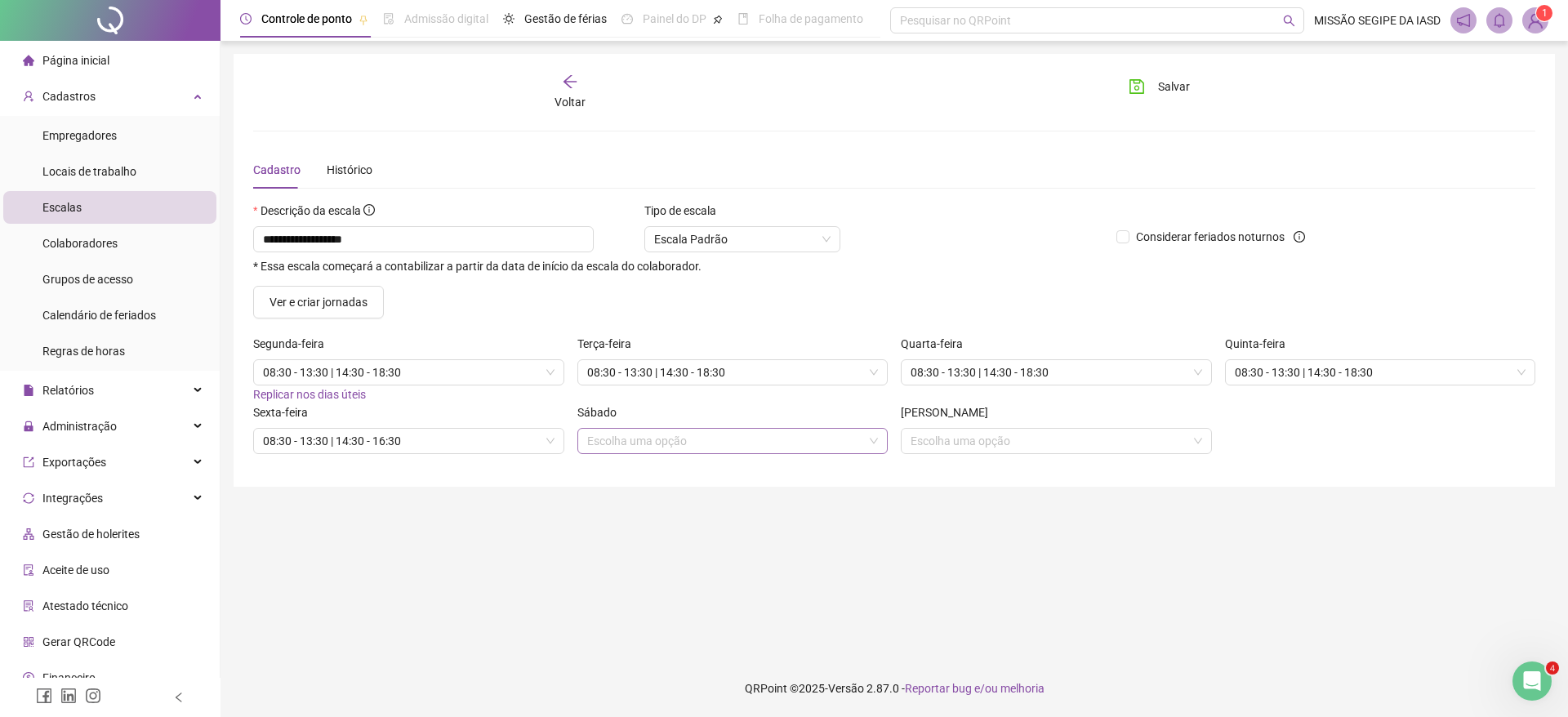 click at bounding box center (728, 441) 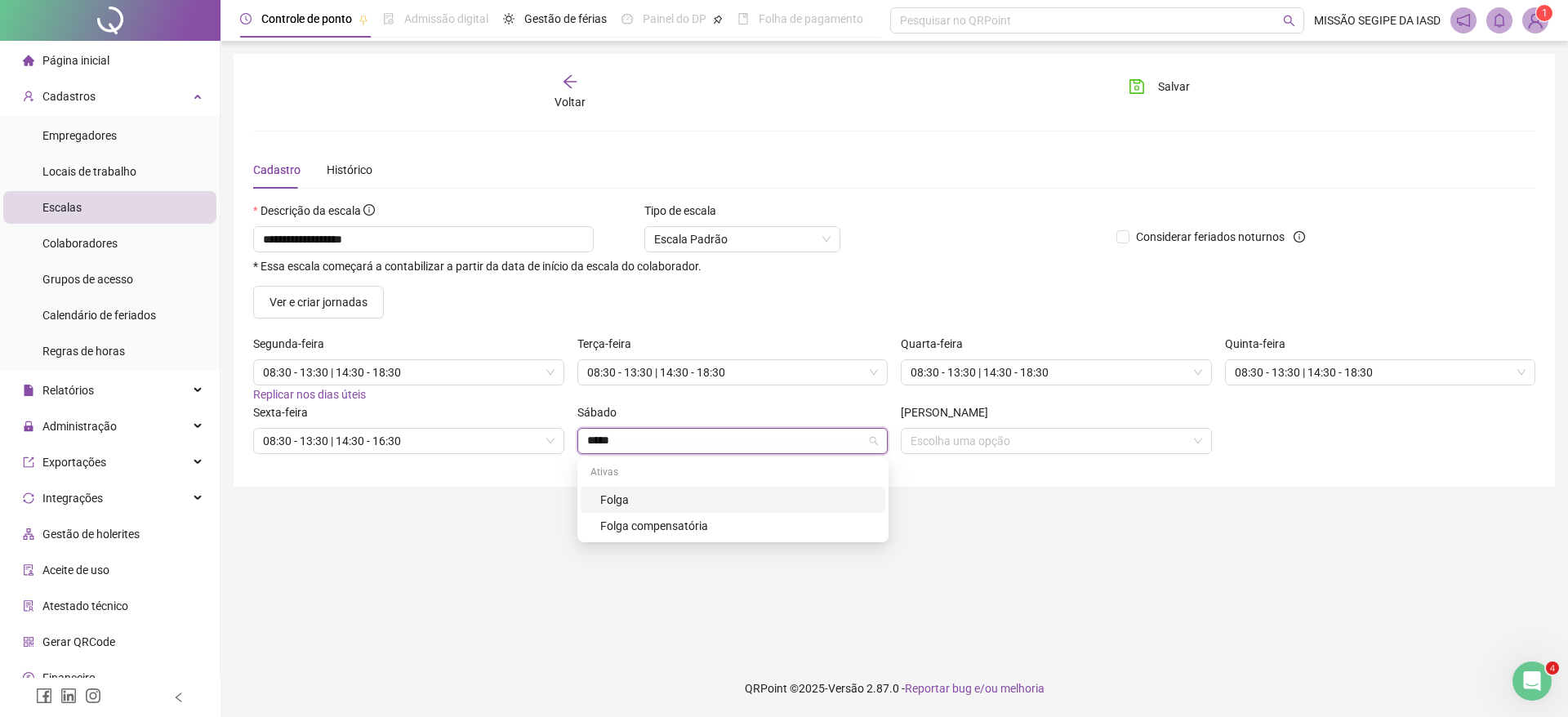 click on "Folga" at bounding box center [737, 500] 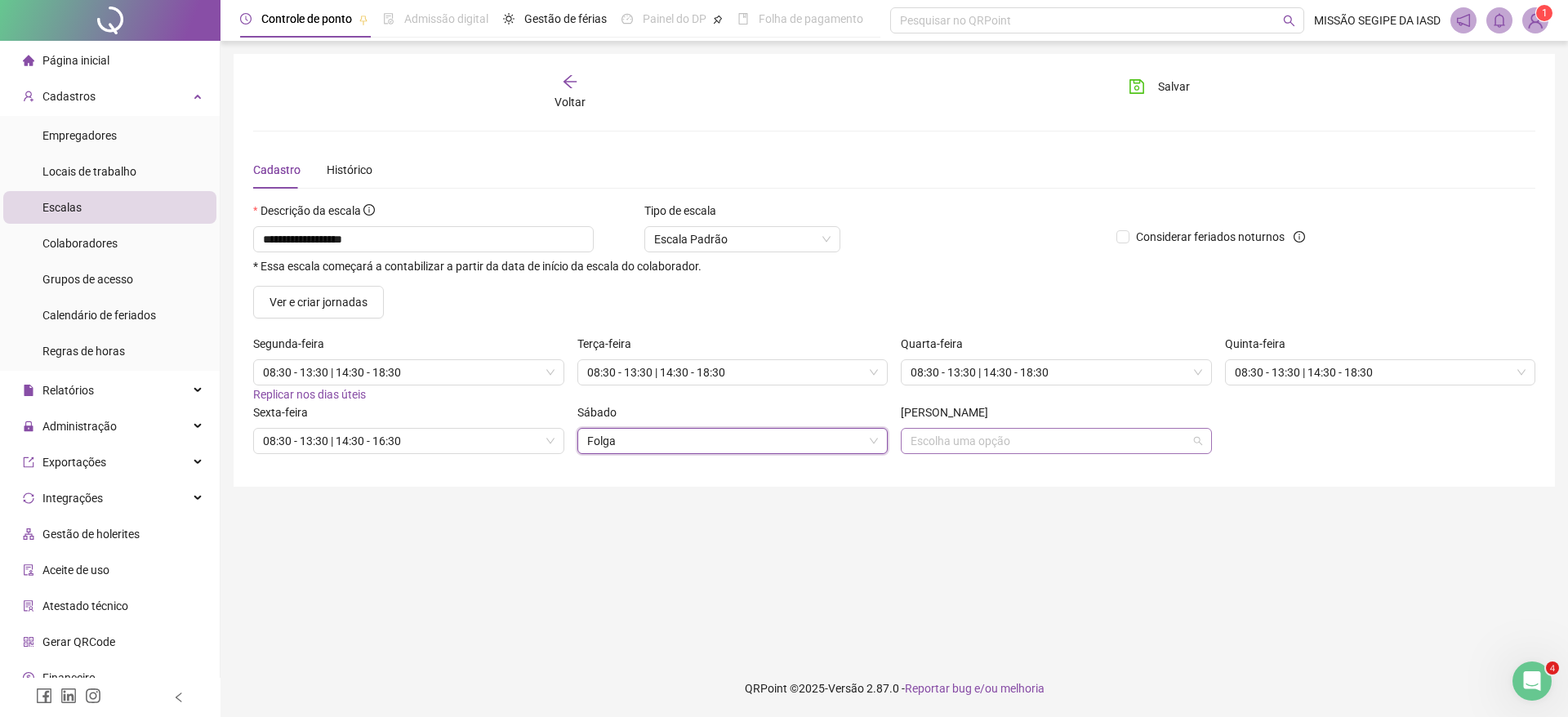 click at bounding box center (1051, 441) 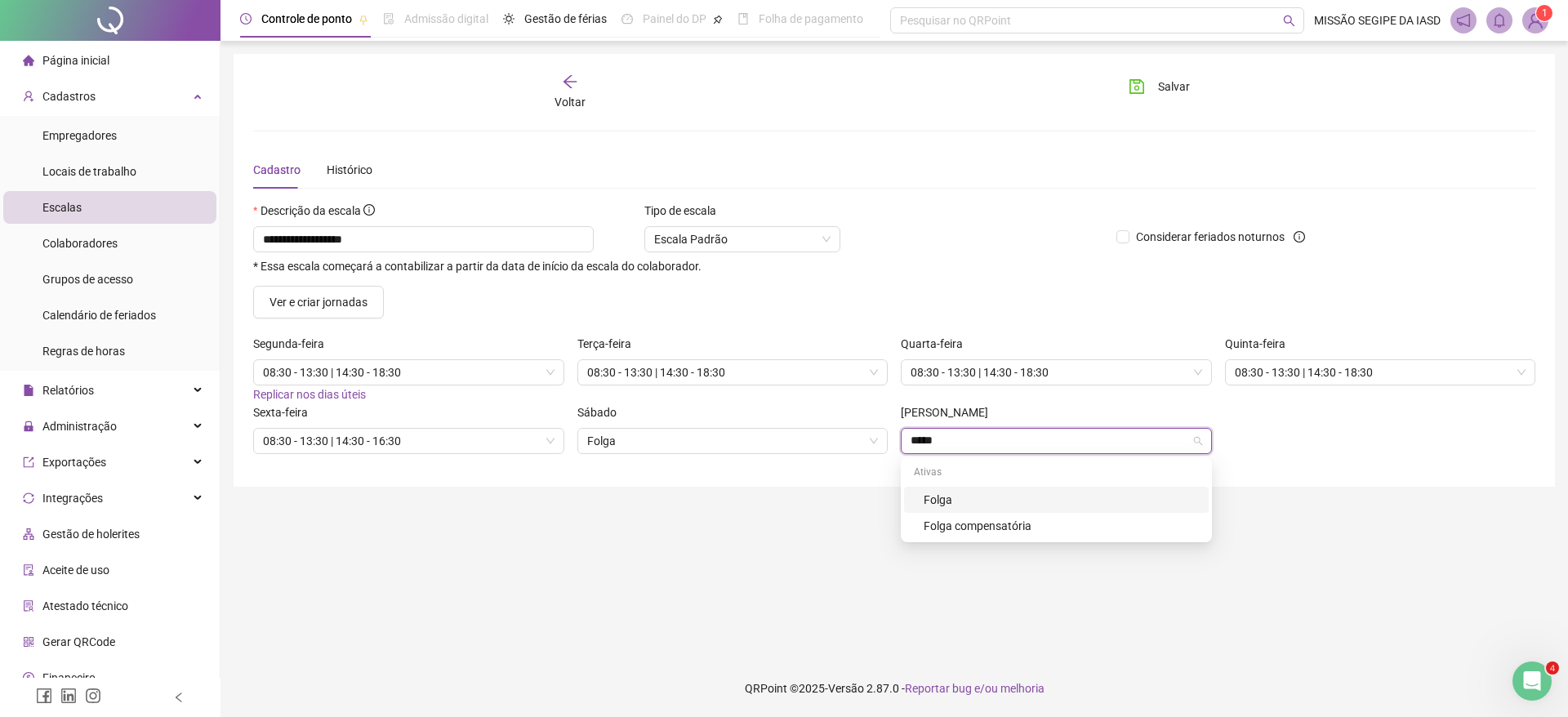 click on "Folga" at bounding box center (1056, 500) 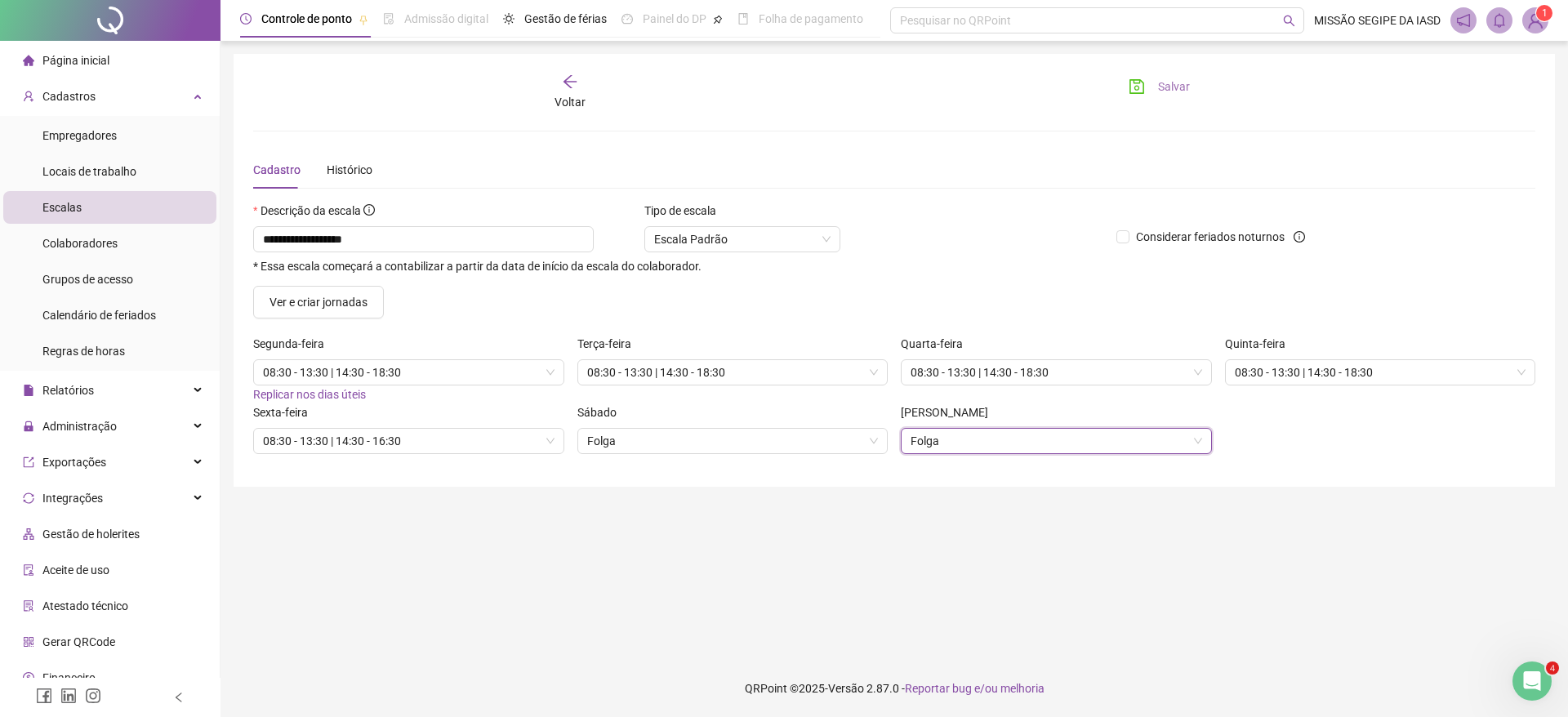 click 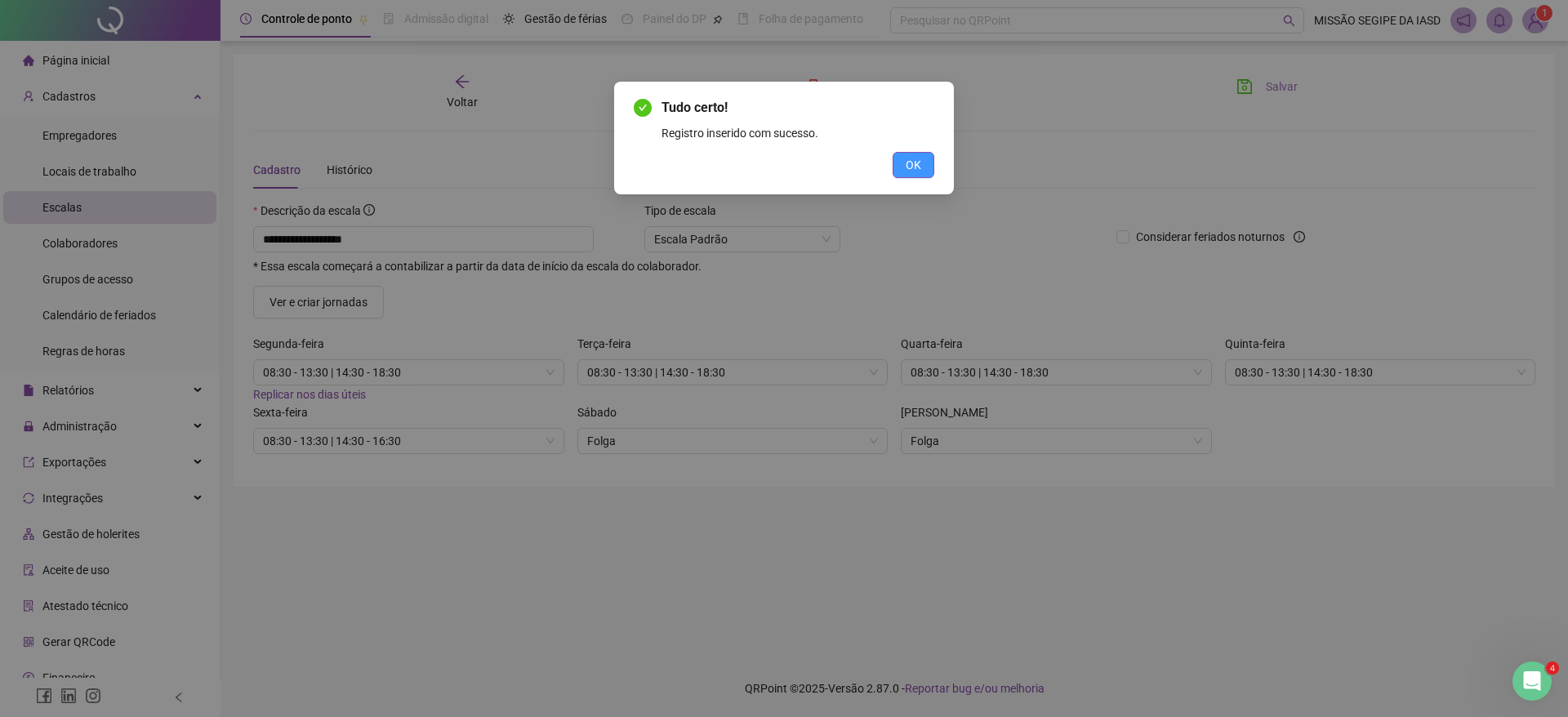 click on "OK" at bounding box center (913, 165) 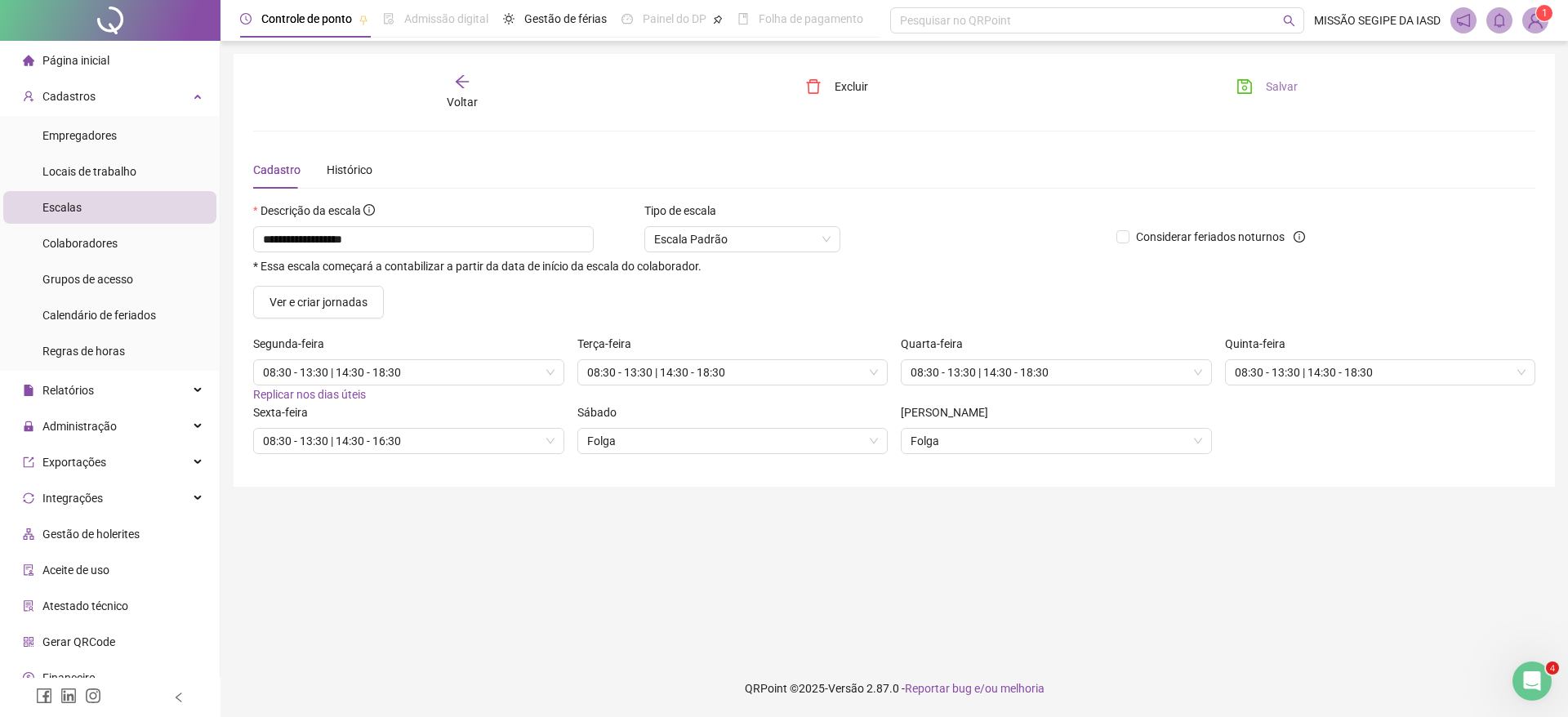click on "Voltar" at bounding box center (462, 92) 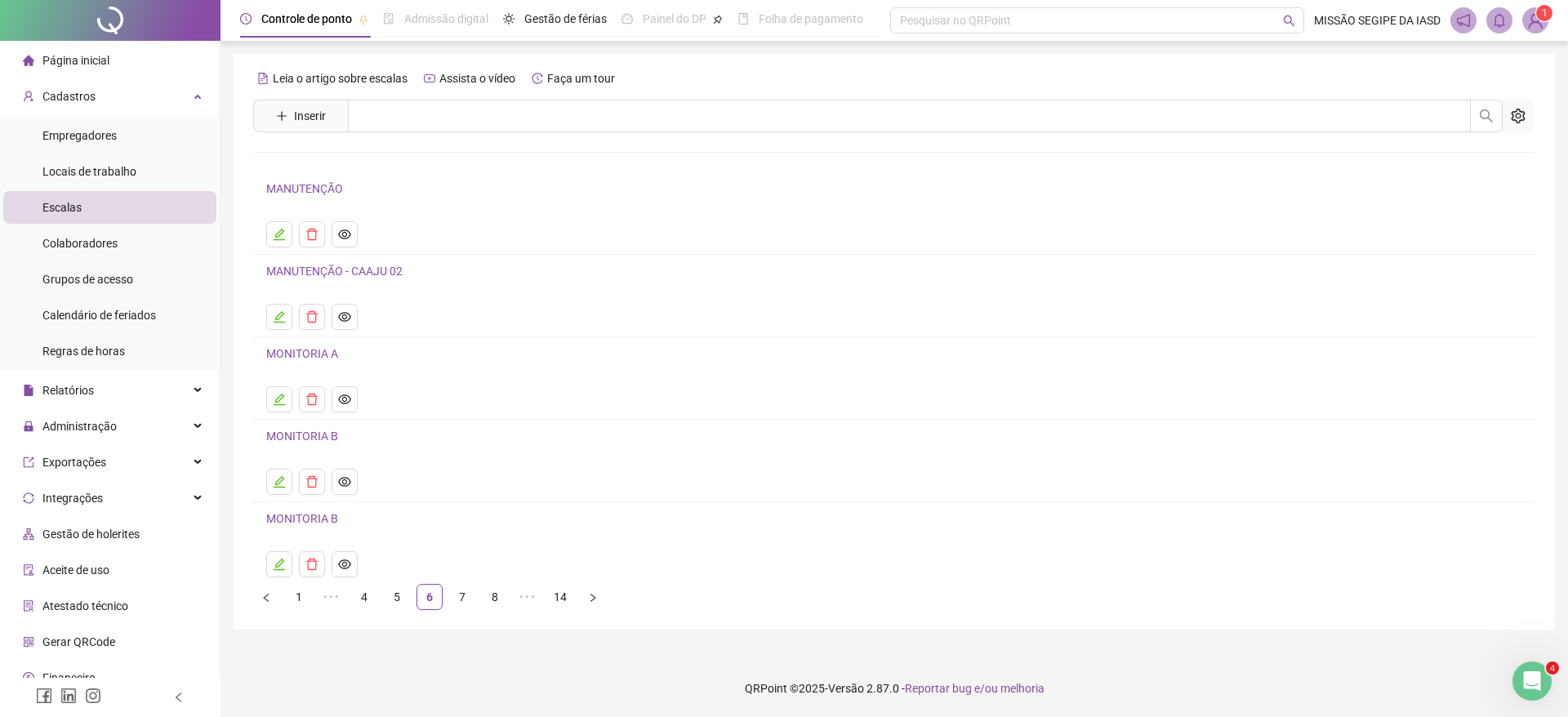 click on "Escalas" at bounding box center [109, 207] 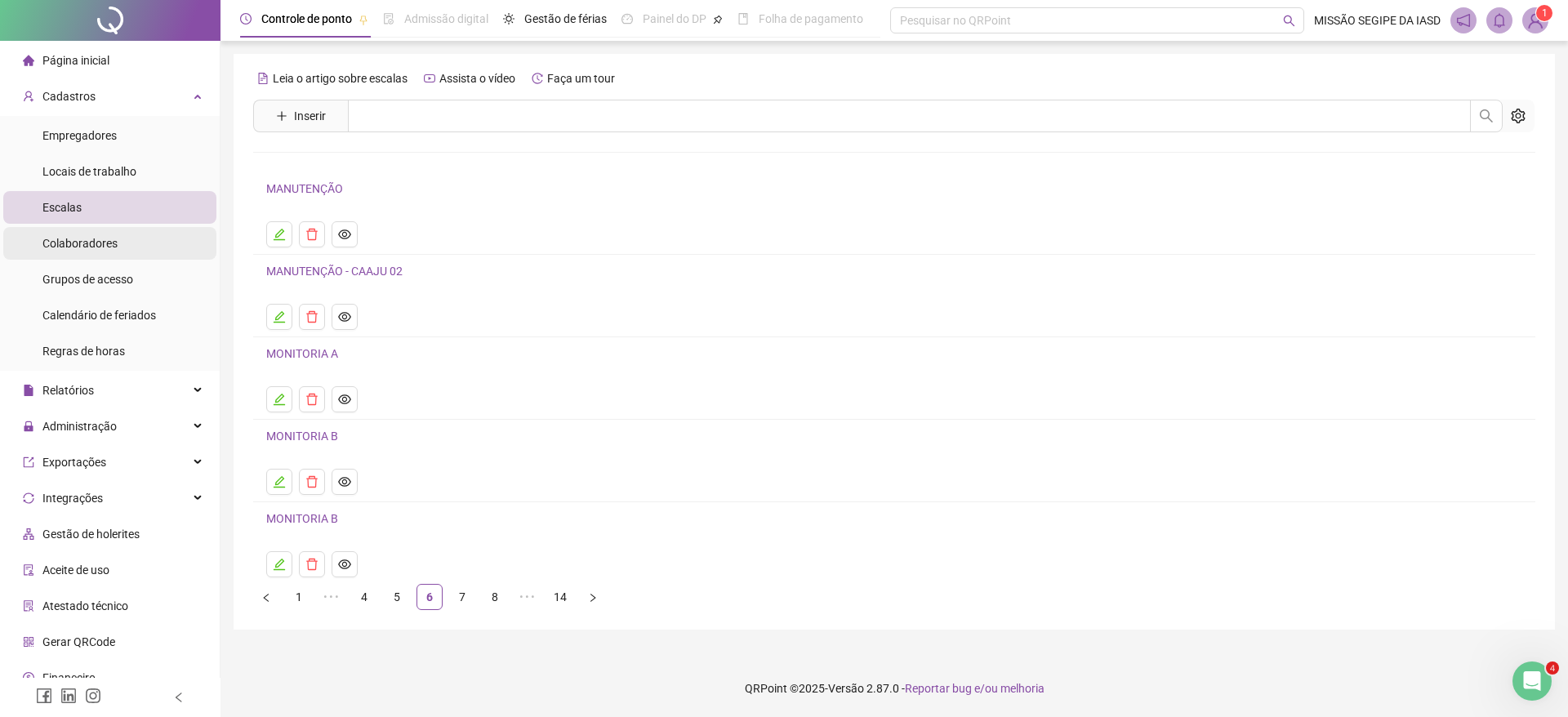 click on "Colaboradores" at bounding box center (109, 243) 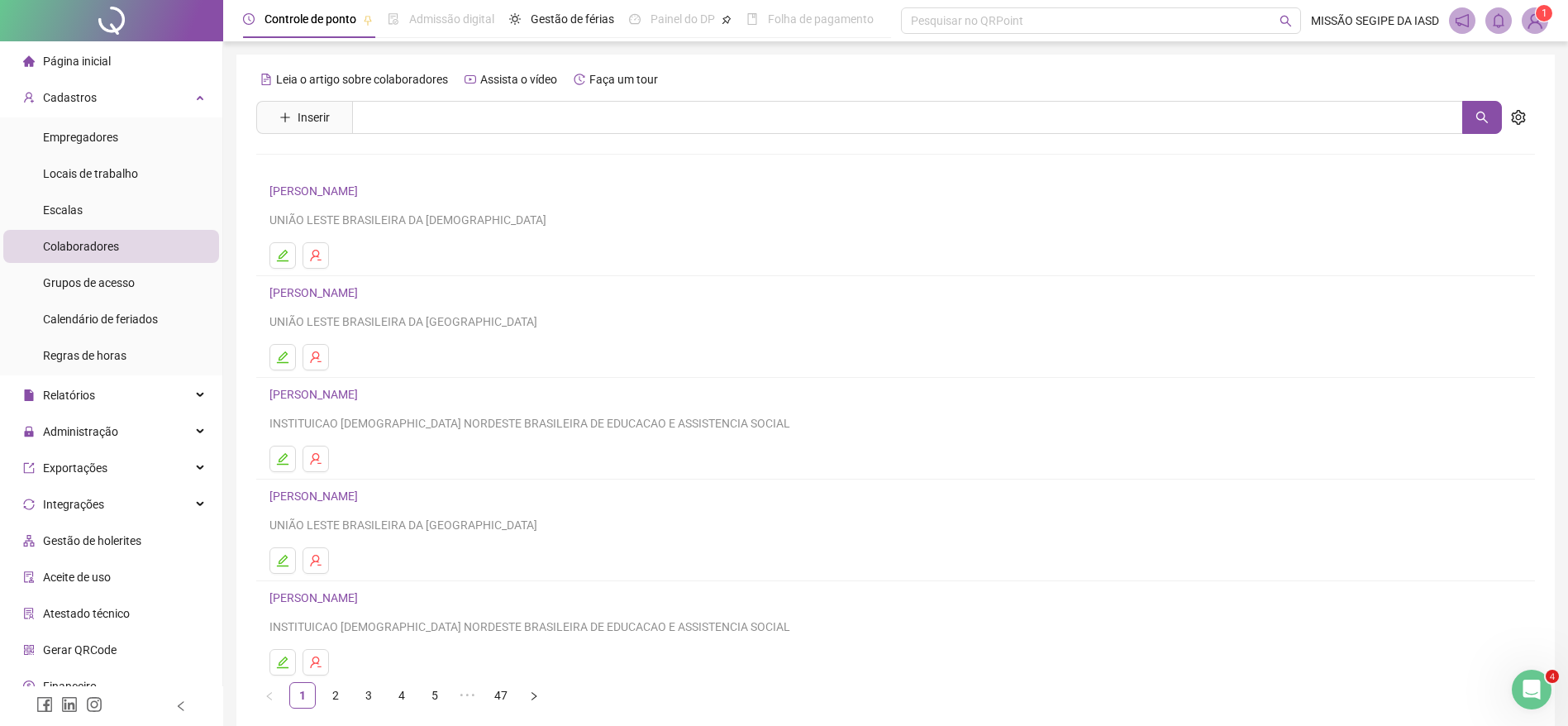 click on "Leia o artigo sobre colaboradores Assista o vídeo Faça um tour Inserir Nenhum resultado [PERSON_NAME]     UNIÃO LESTE BRASILEIRA DA [DEMOGRAPHIC_DATA] [DEMOGRAPHIC_DATA] DO SÉTIMO DIA - SEDE [PERSON_NAME] DOS SANTOS    UNIÃO LESTE BRASILEIRA DA IASD [PERSON_NAME]    INSTITUICAO [DEMOGRAPHIC_DATA] NORDESTE BRASILEIRA DE EDUCACAO E ASSISTENCIA SOCIAL [PERSON_NAME] FILHO    UNIÃO LESTE BRASILEIRA DA IASD ADLA [PERSON_NAME]    INSTITUICAO ADVENTISTA NORDESTE BRASILEIRA DE EDUCACAO E ASSISTENCIA SOCIAL 1 2 3 4 5 ••• 47" at bounding box center (895, 387) 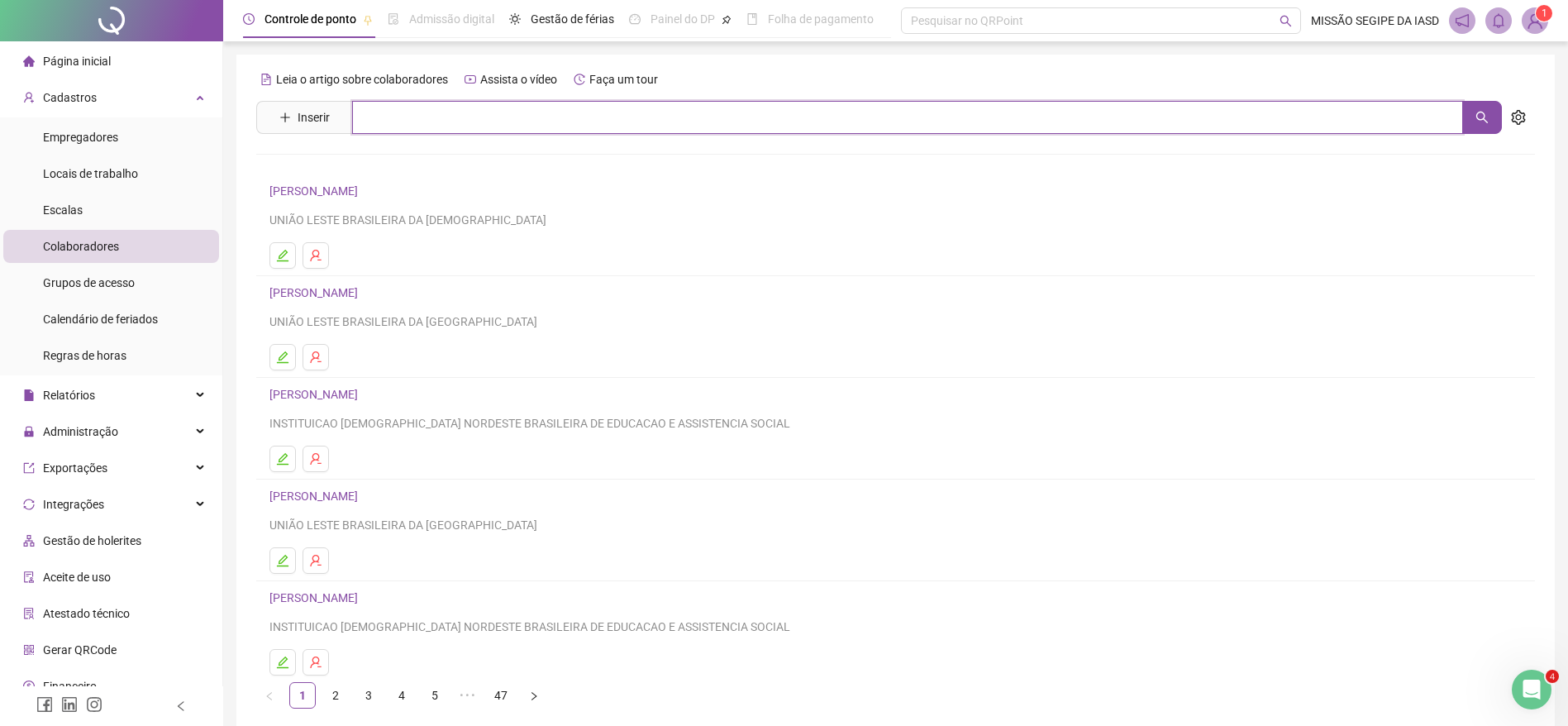 click at bounding box center (908, 117) 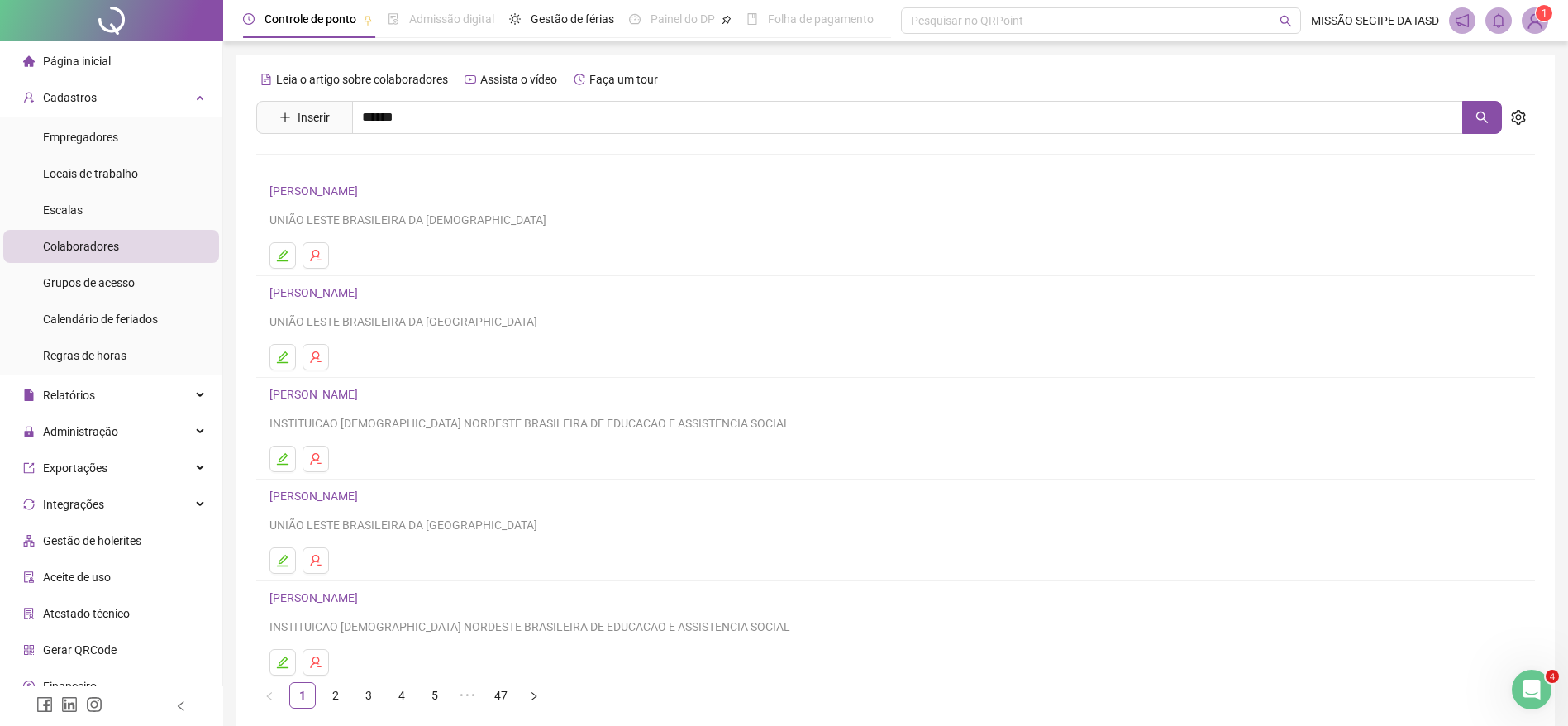 click on "[PERSON_NAME]" at bounding box center [331, 166] 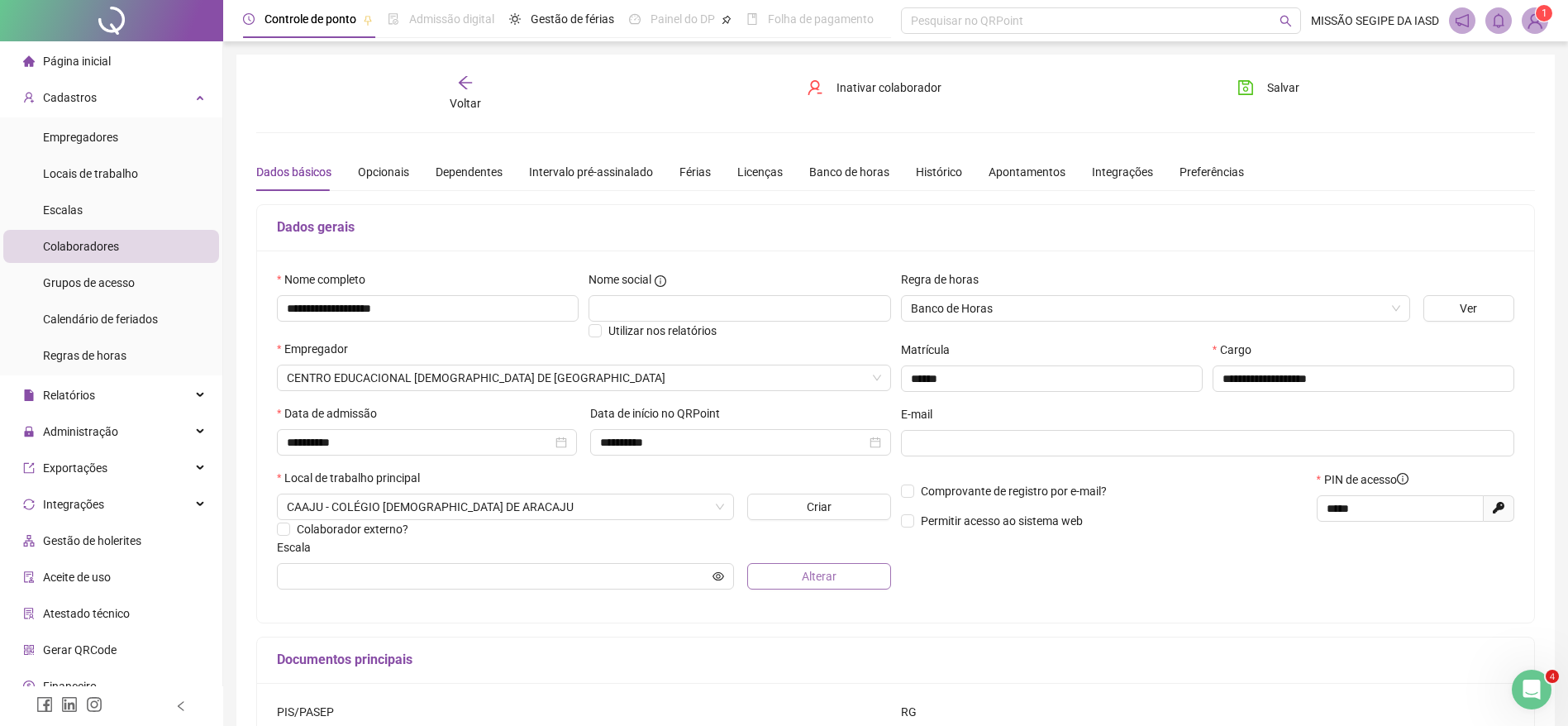 click on "Alterar" at bounding box center [819, 576] 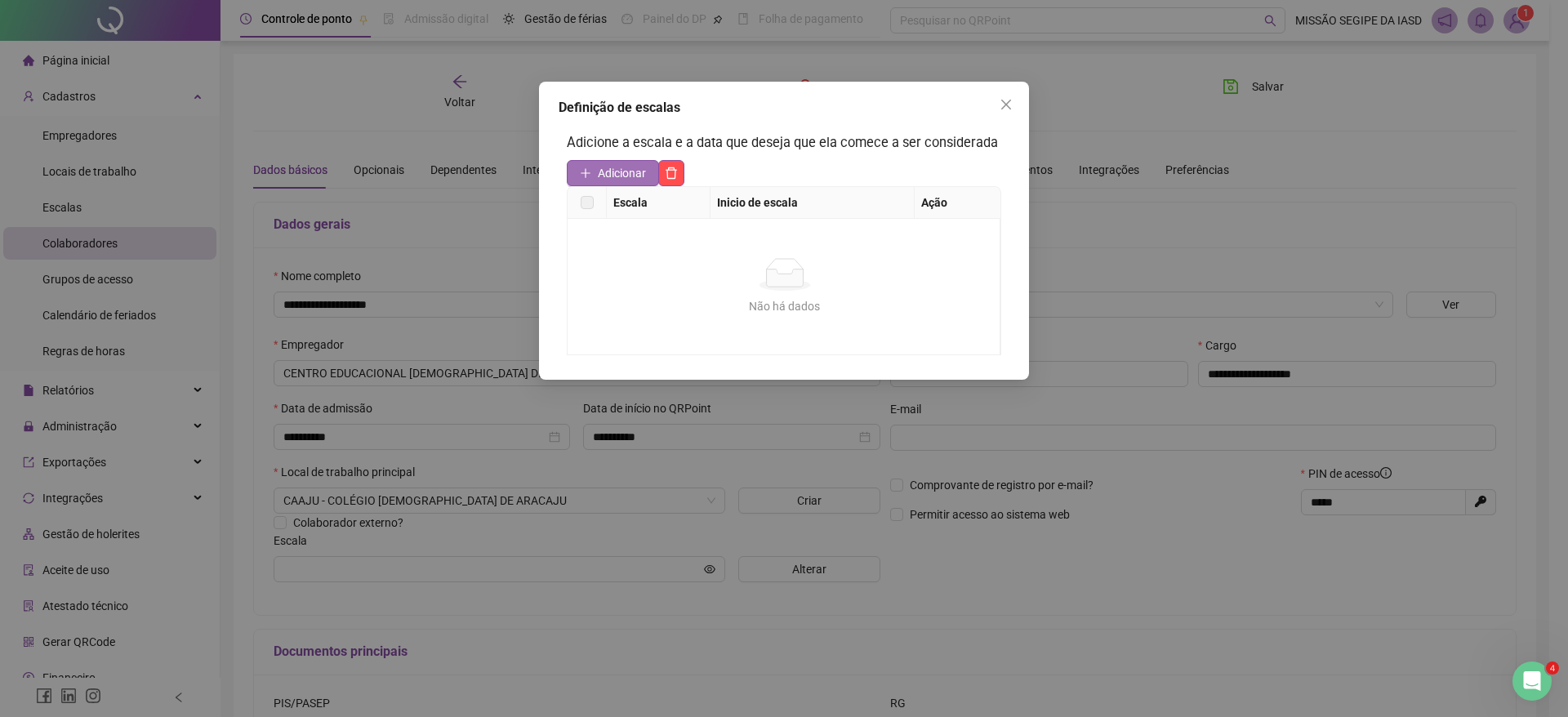 click on "Adicionar" at bounding box center (621, 173) 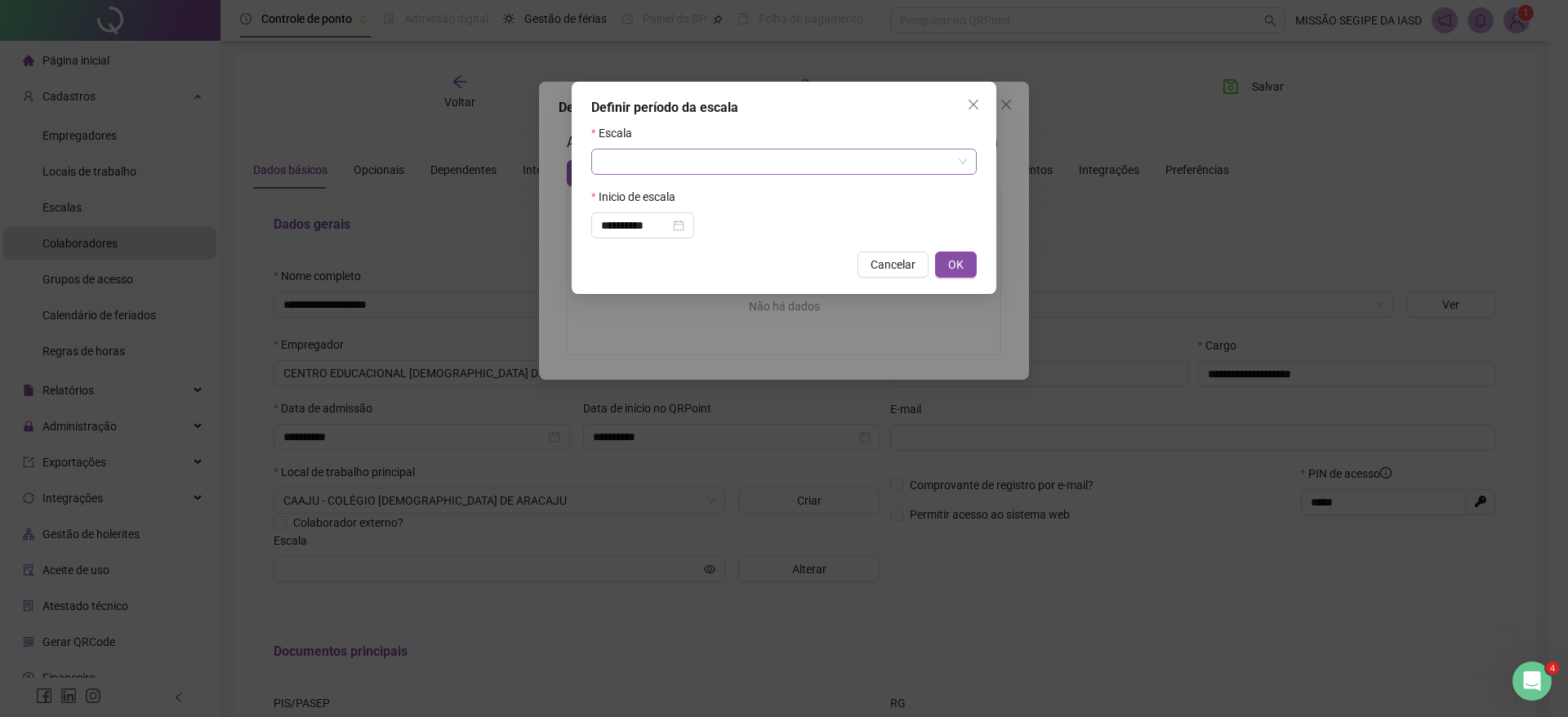 click at bounding box center [779, 162] 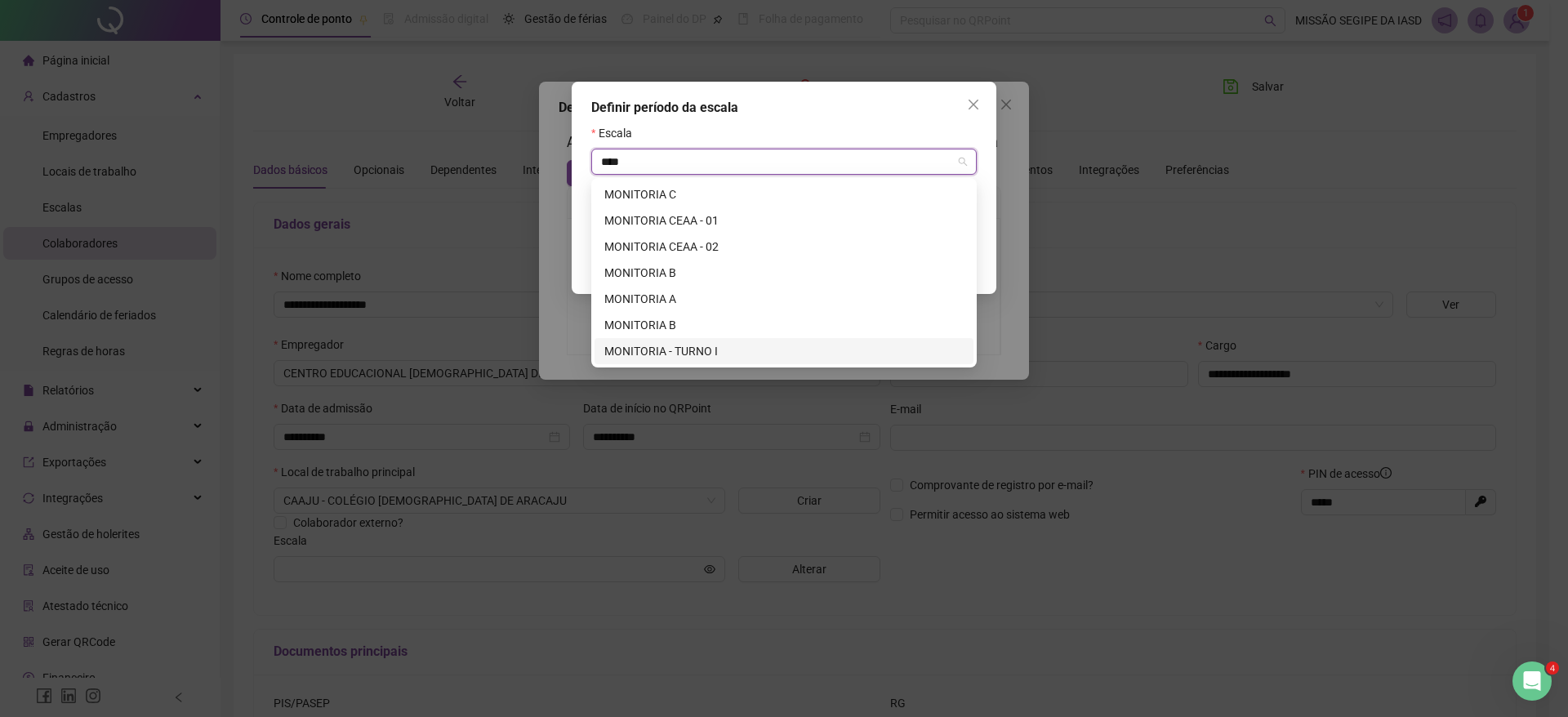 click on "MONITORIA - TURNO I" at bounding box center [784, 351] 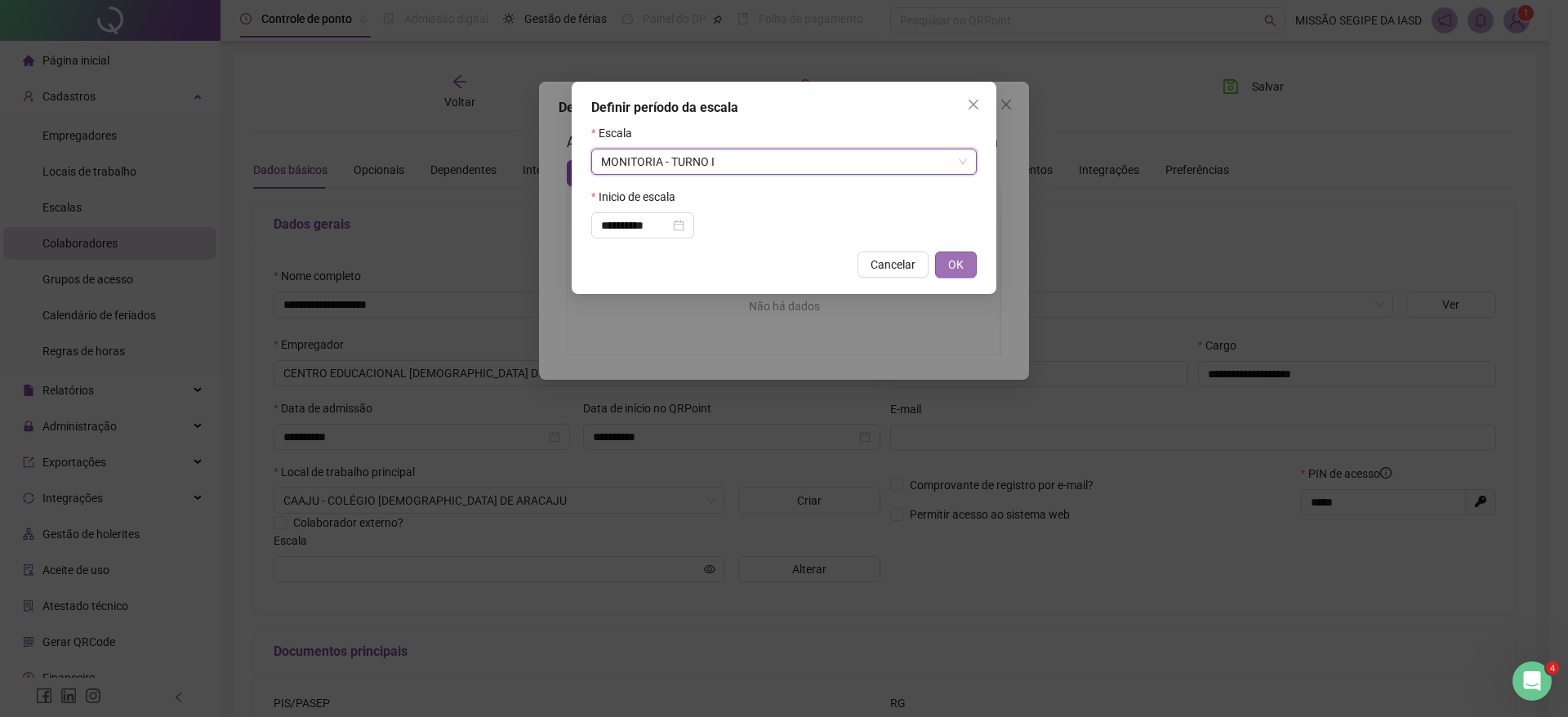 click on "OK" at bounding box center (956, 265) 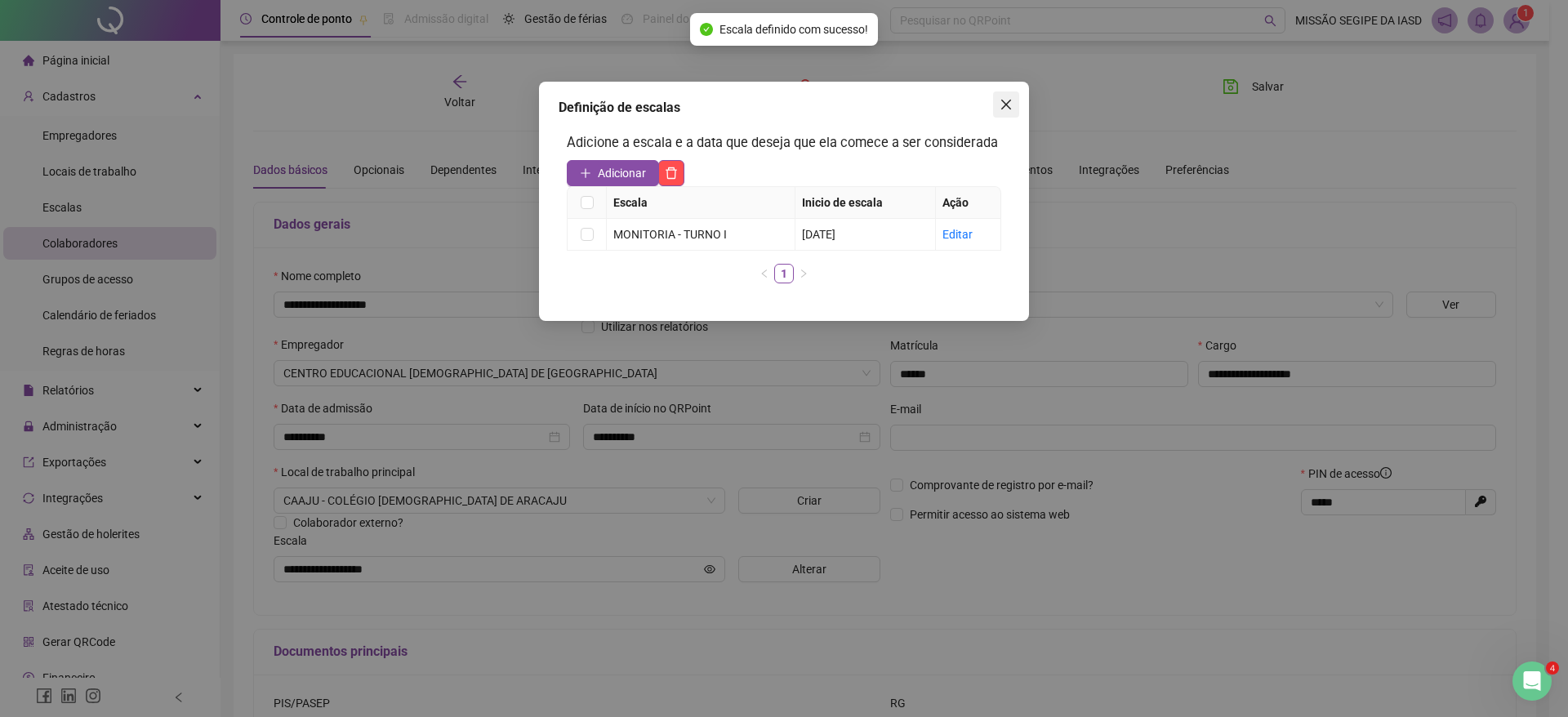 click at bounding box center [1006, 105] 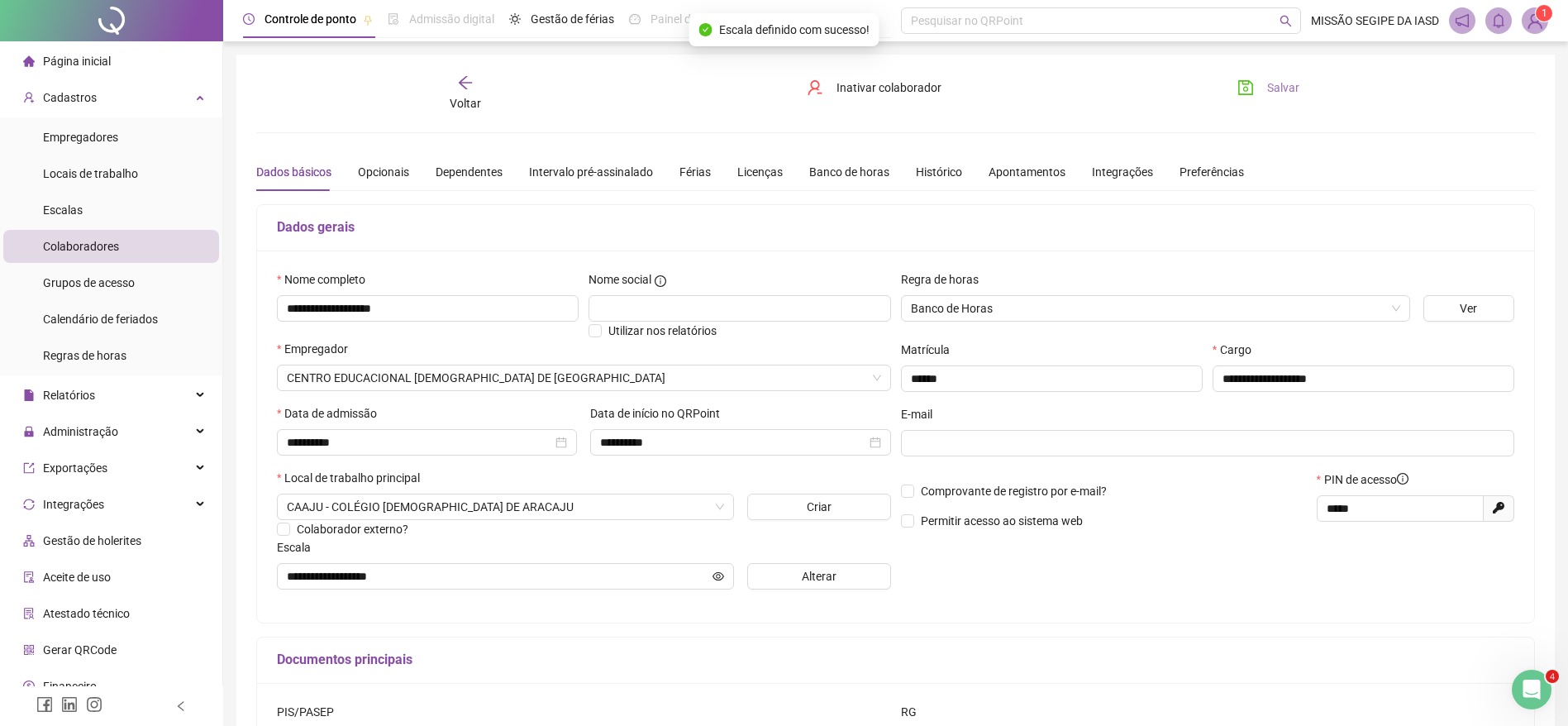 click on "Salvar" at bounding box center [1268, 88] 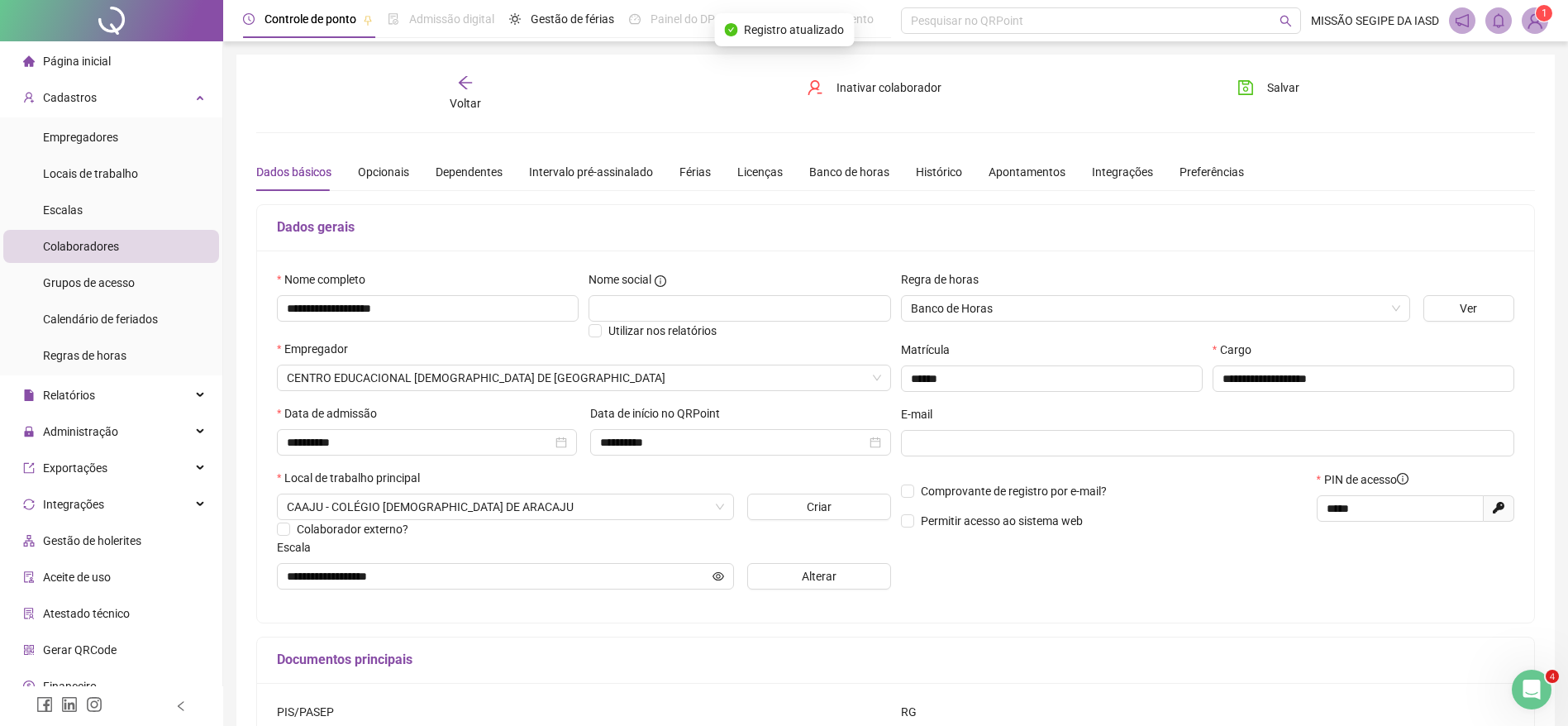 click on "Voltar" at bounding box center (465, 93) 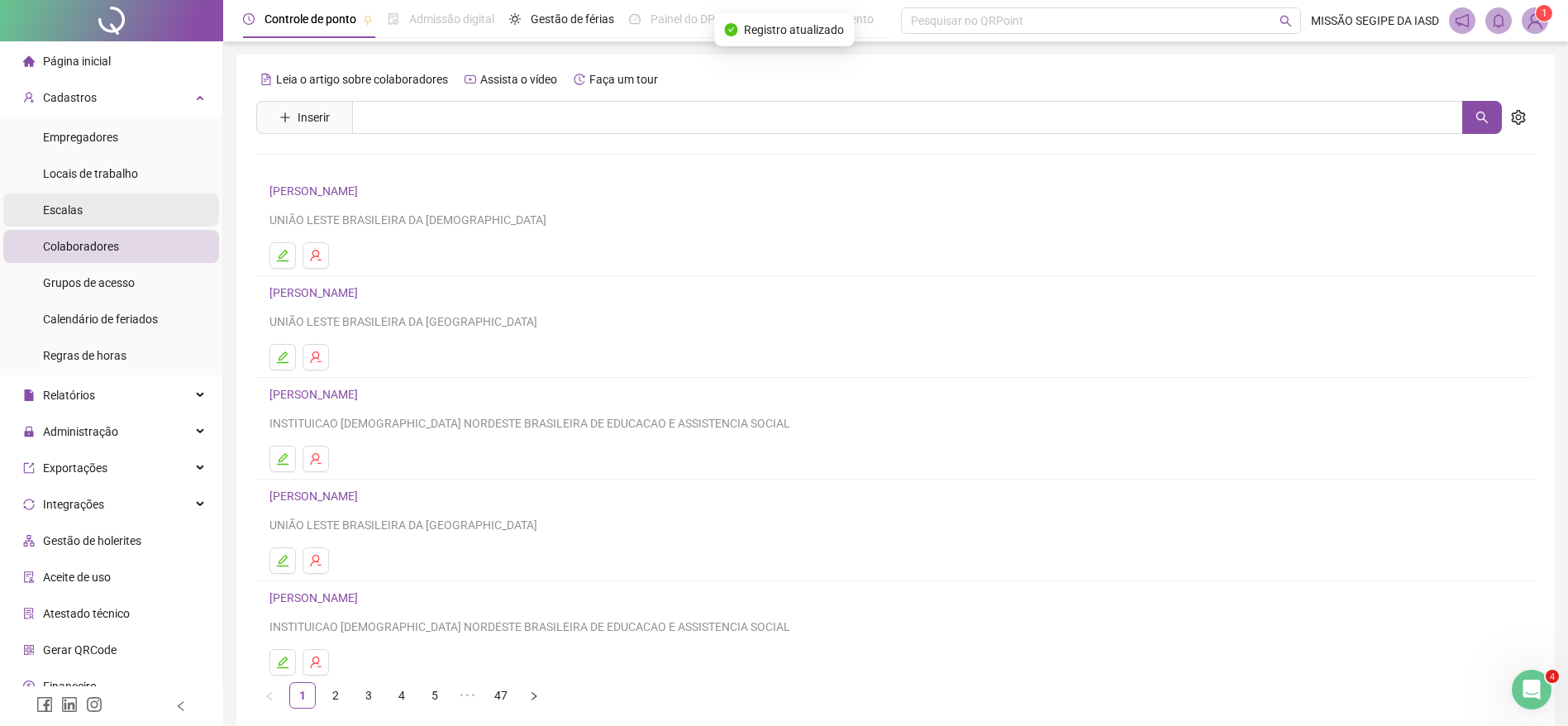 click on "Escalas" at bounding box center (111, 210) 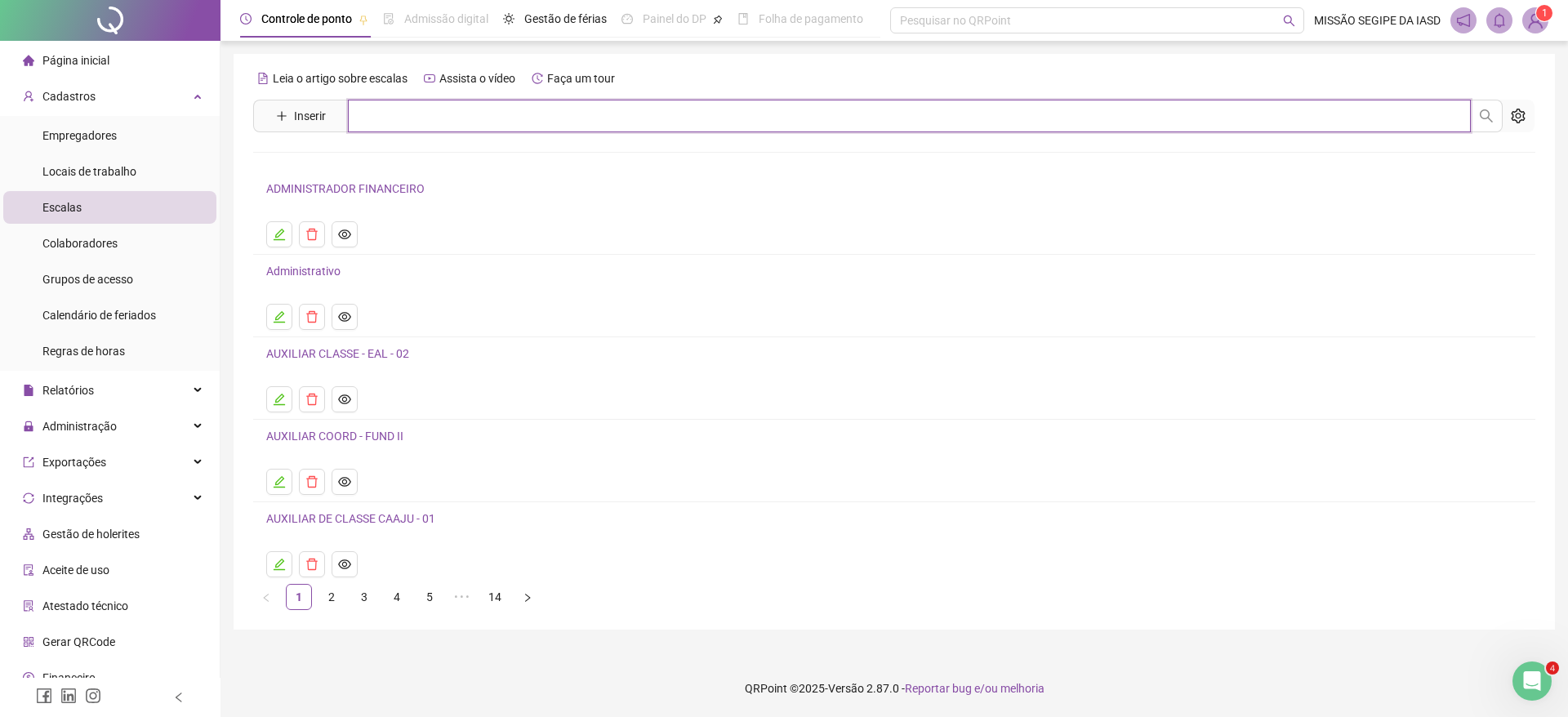 click at bounding box center (909, 116) 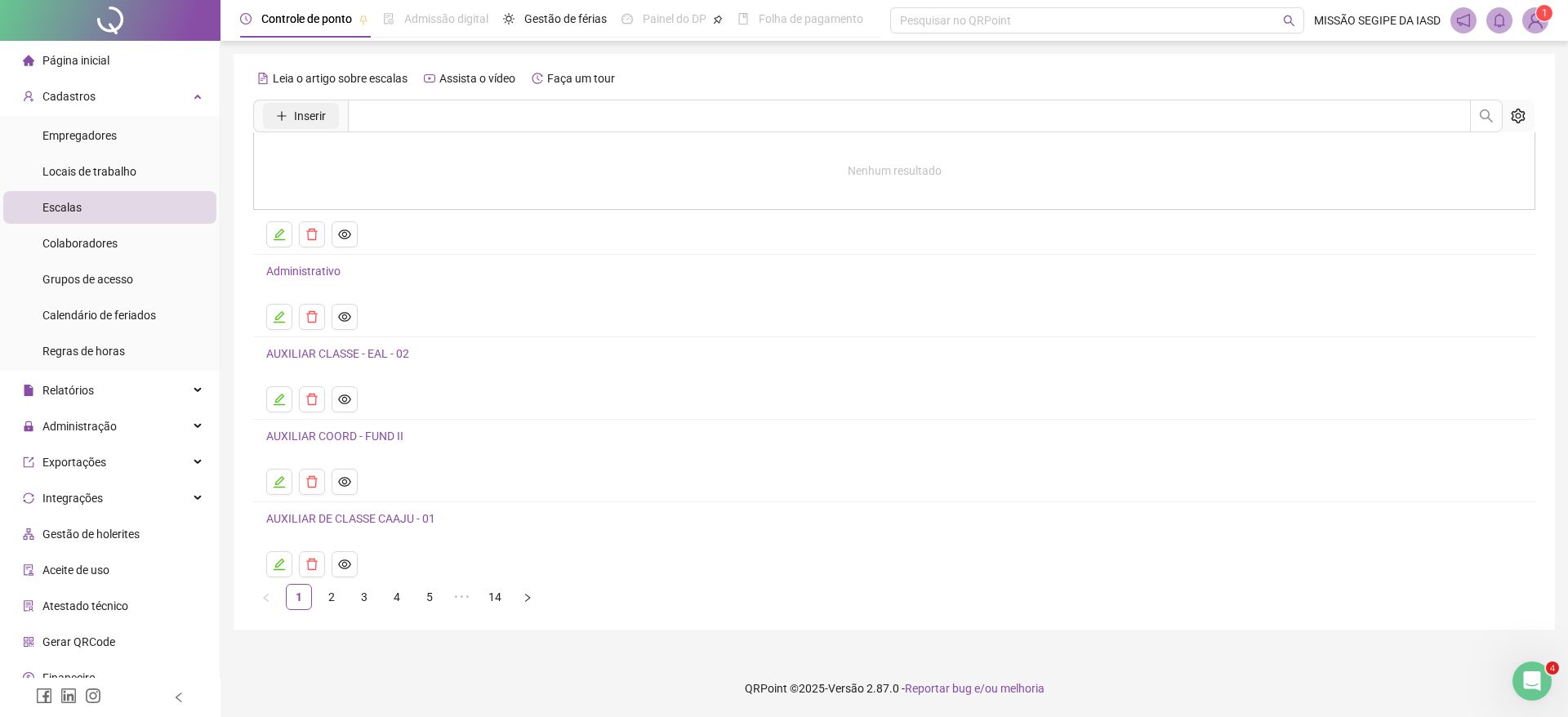 click on "Inserir" at bounding box center (301, 116) 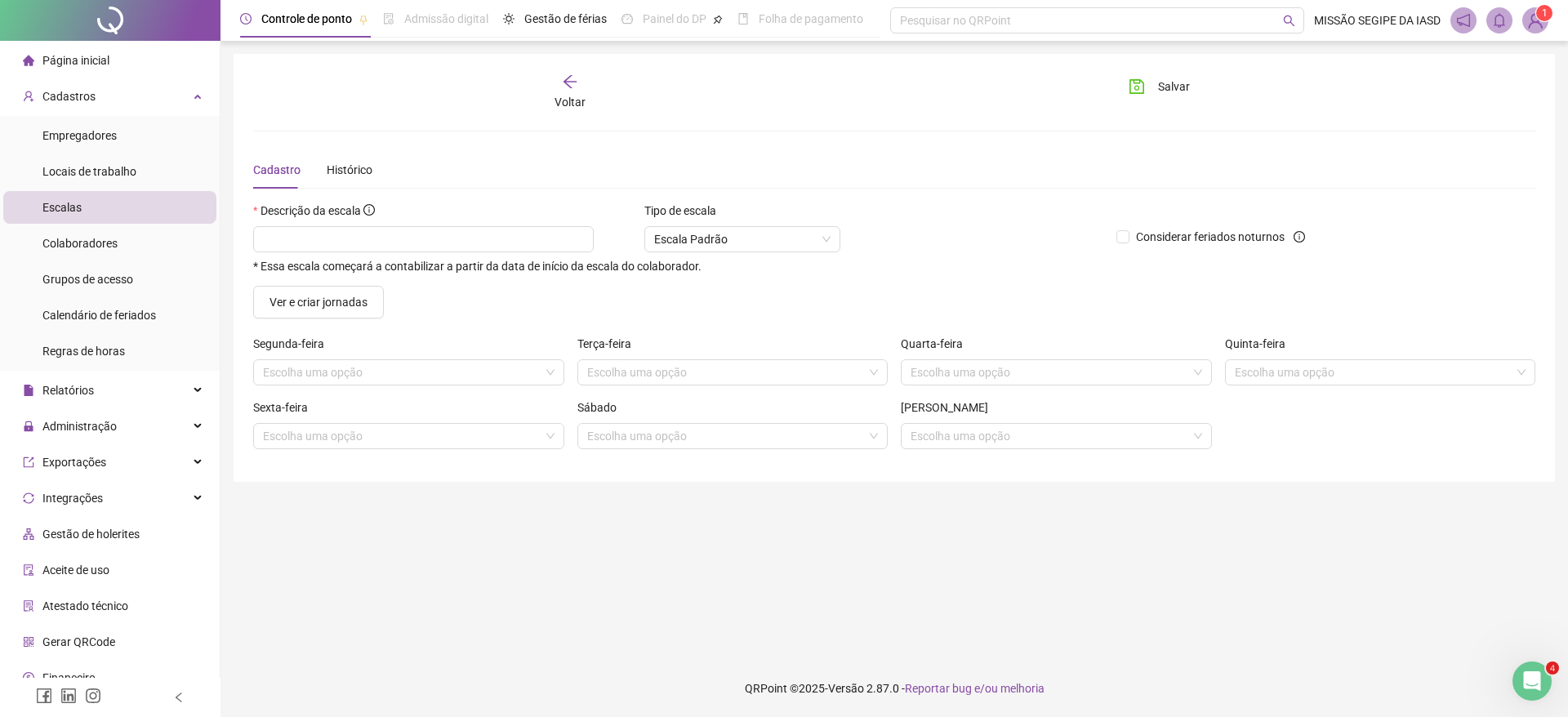 click on "Voltar" at bounding box center [570, 102] 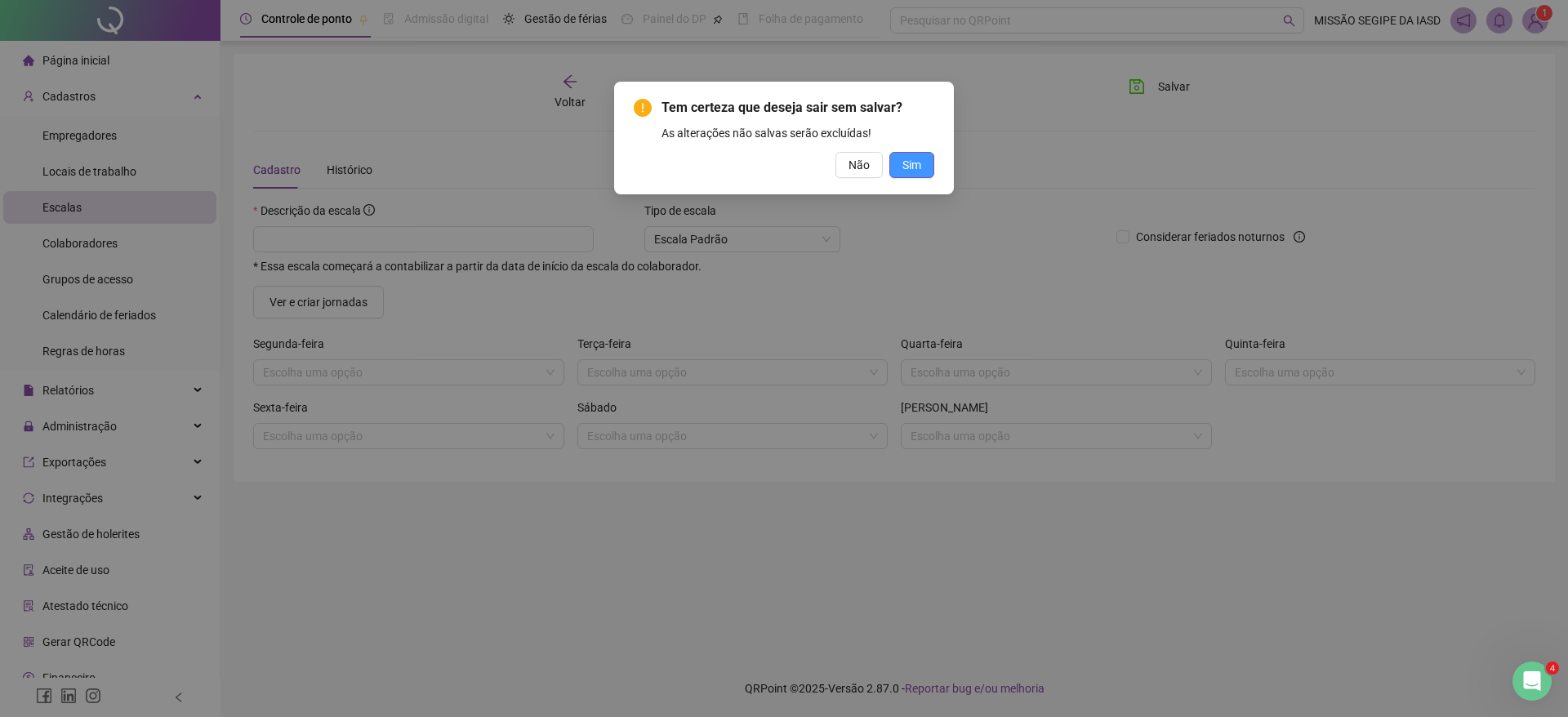 click on "Sim" at bounding box center [911, 165] 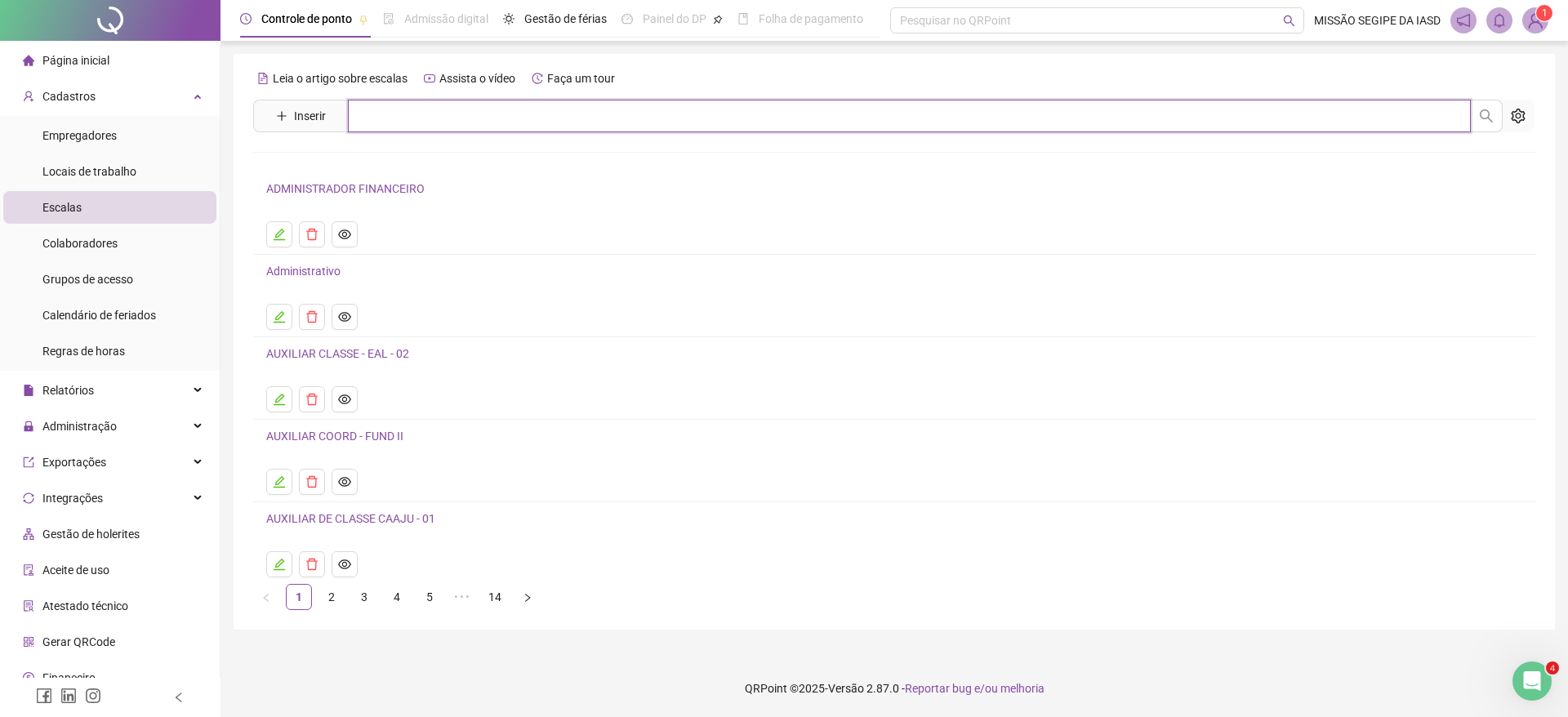 click at bounding box center (909, 116) 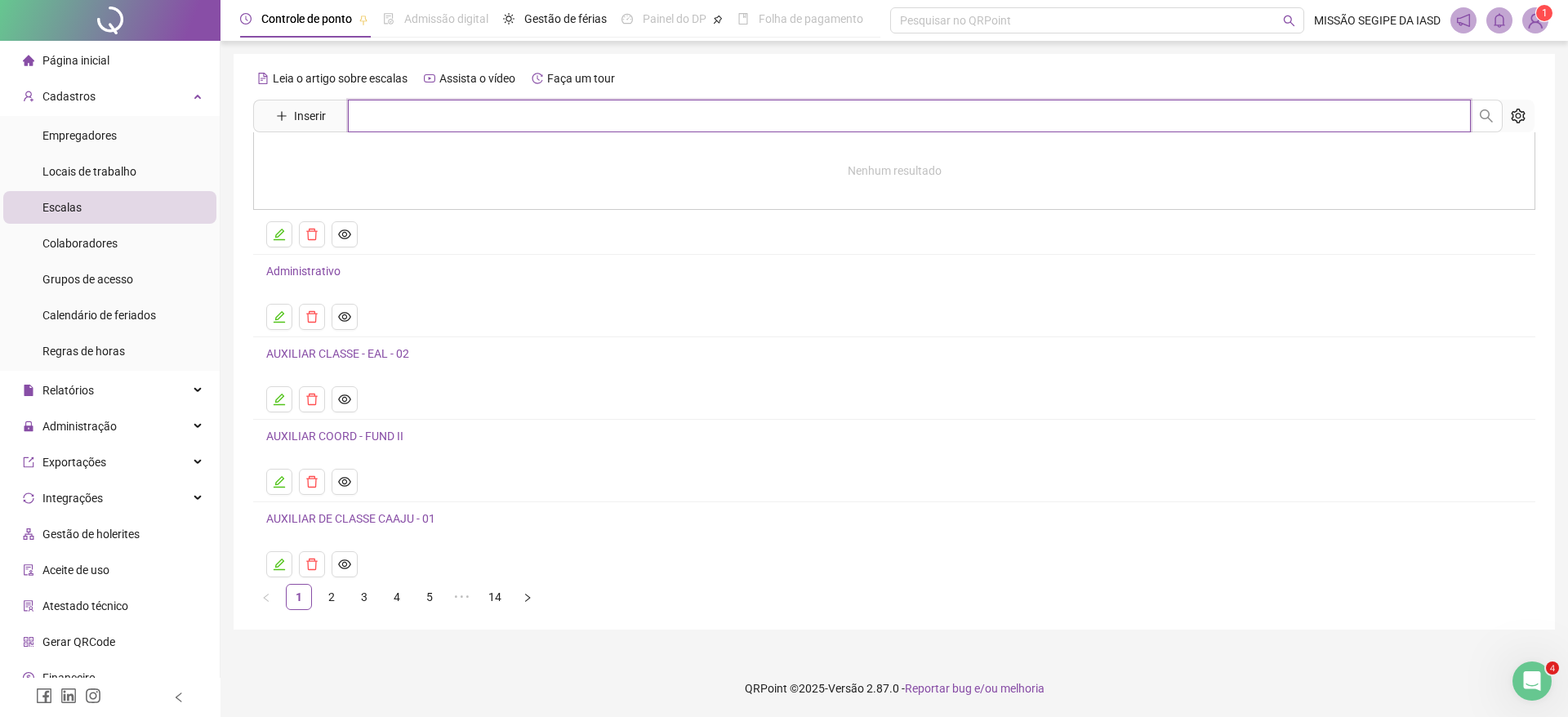 click at bounding box center (909, 116) 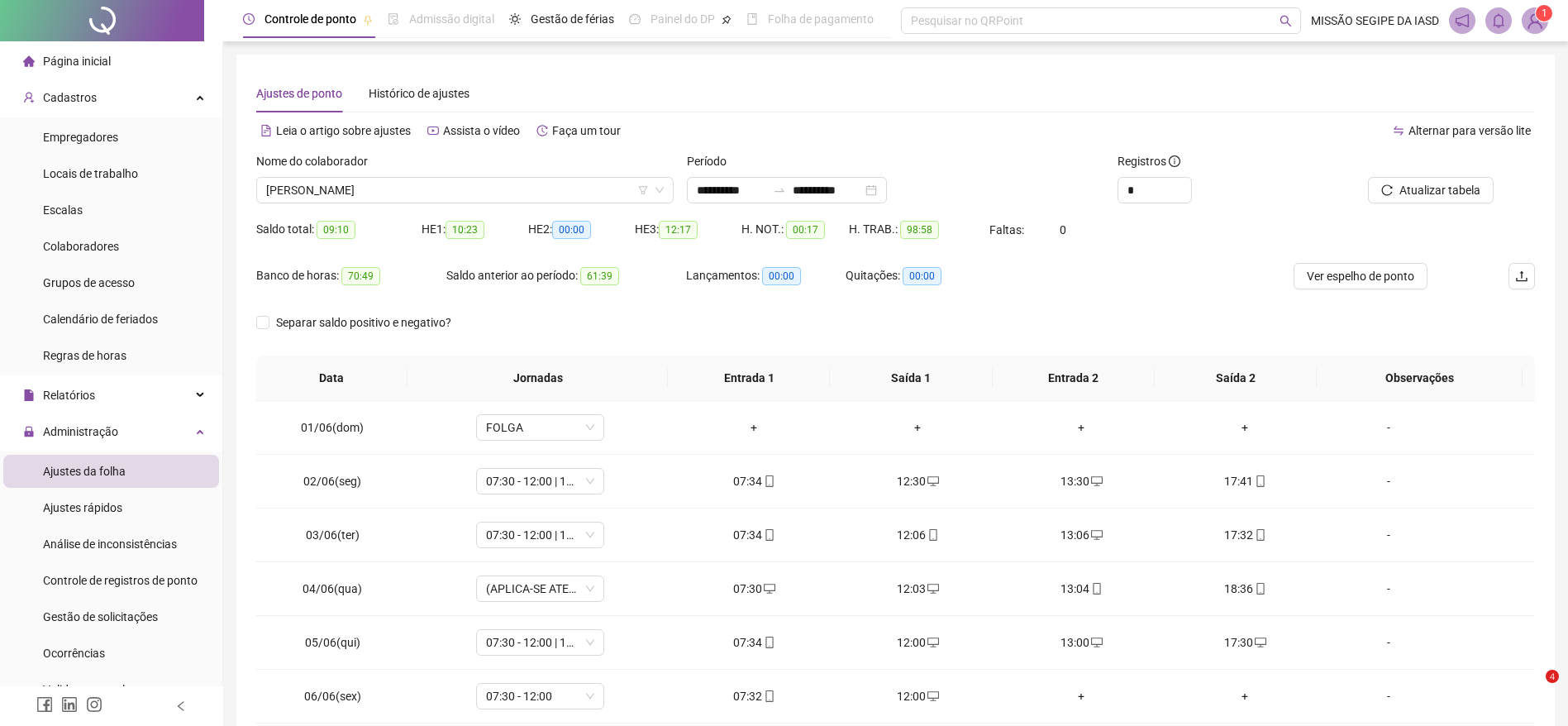 scroll, scrollTop: 0, scrollLeft: 0, axis: both 